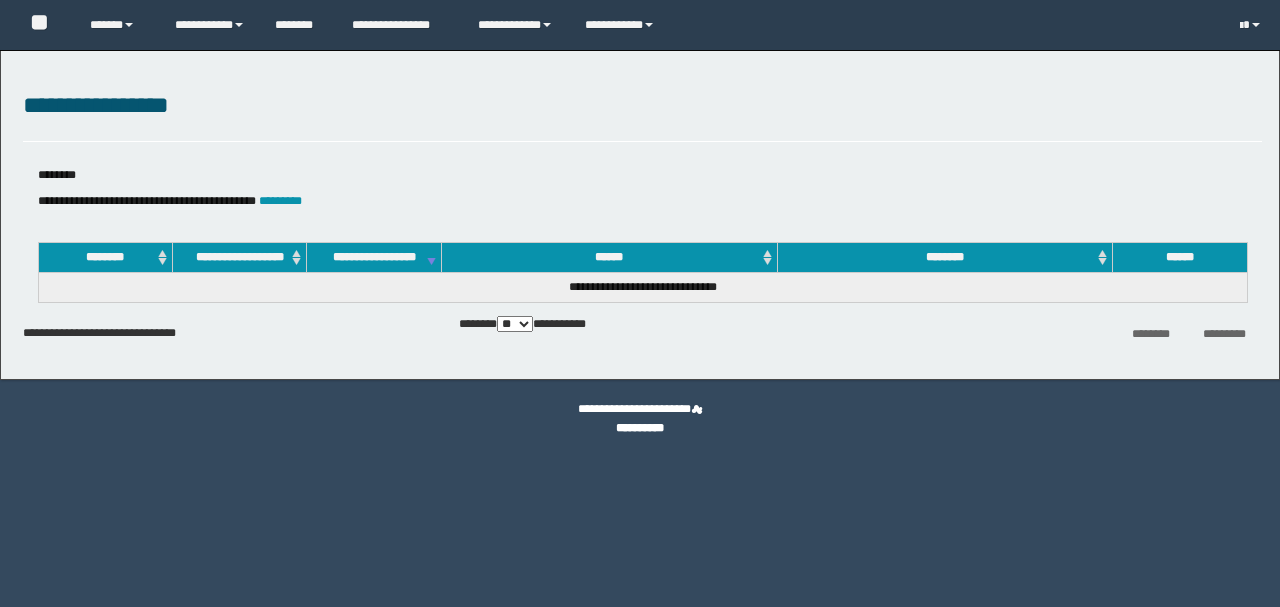 scroll, scrollTop: 0, scrollLeft: 0, axis: both 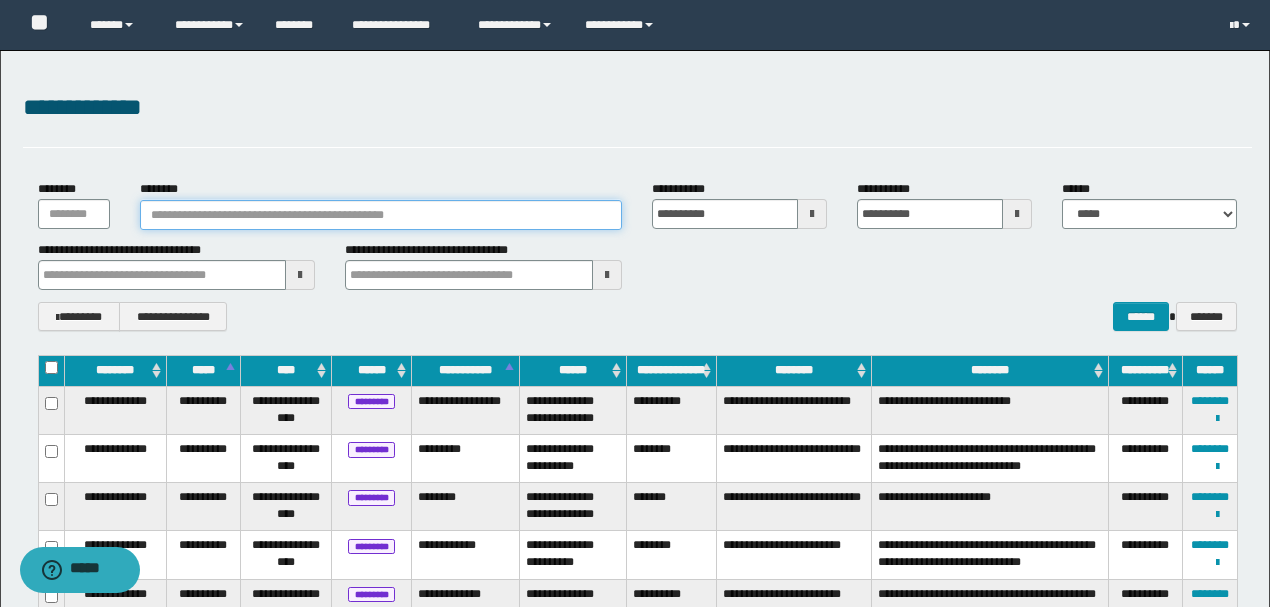 paste on "**********" 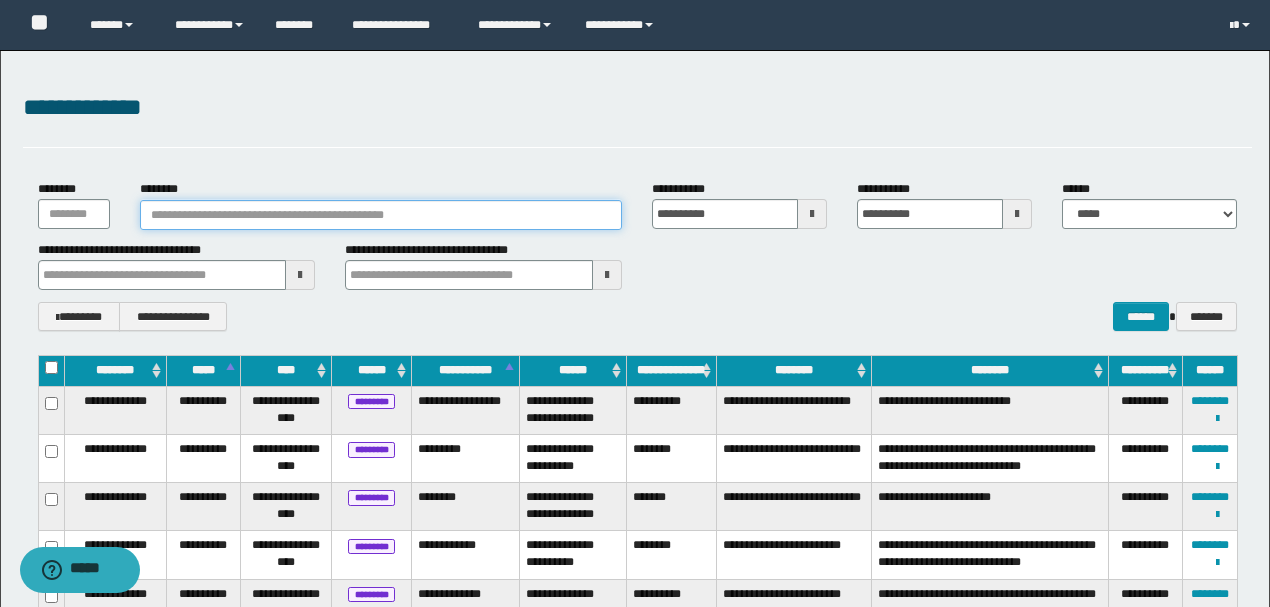 type on "**********" 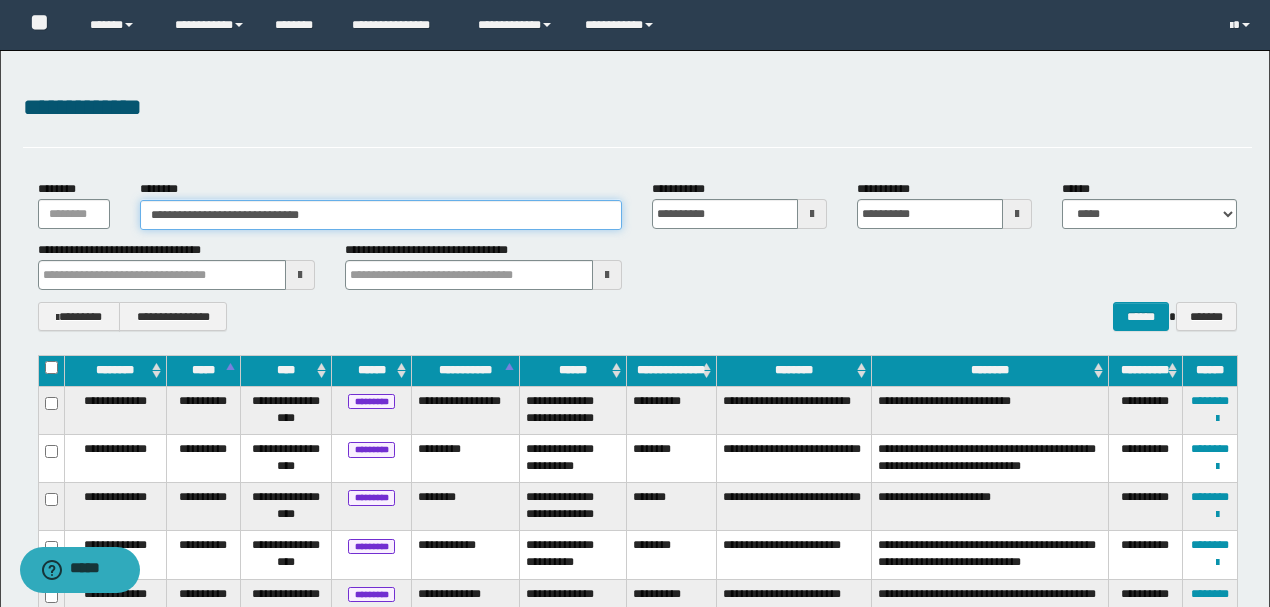 type on "**********" 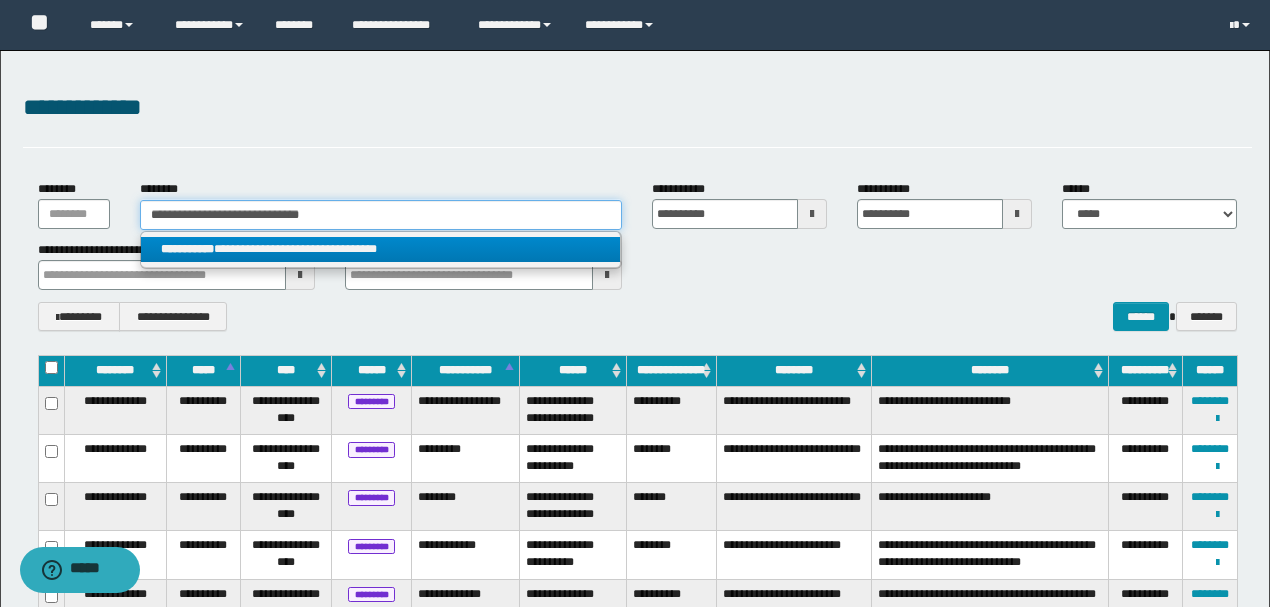 type on "**********" 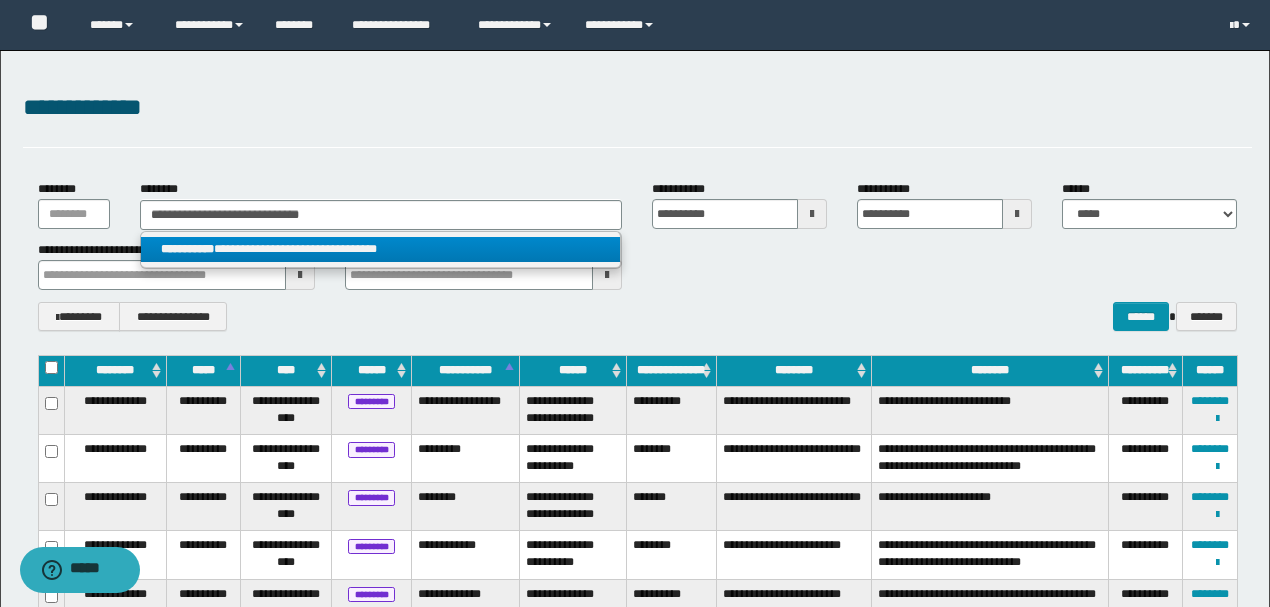 click on "**********" at bounding box center (380, 249) 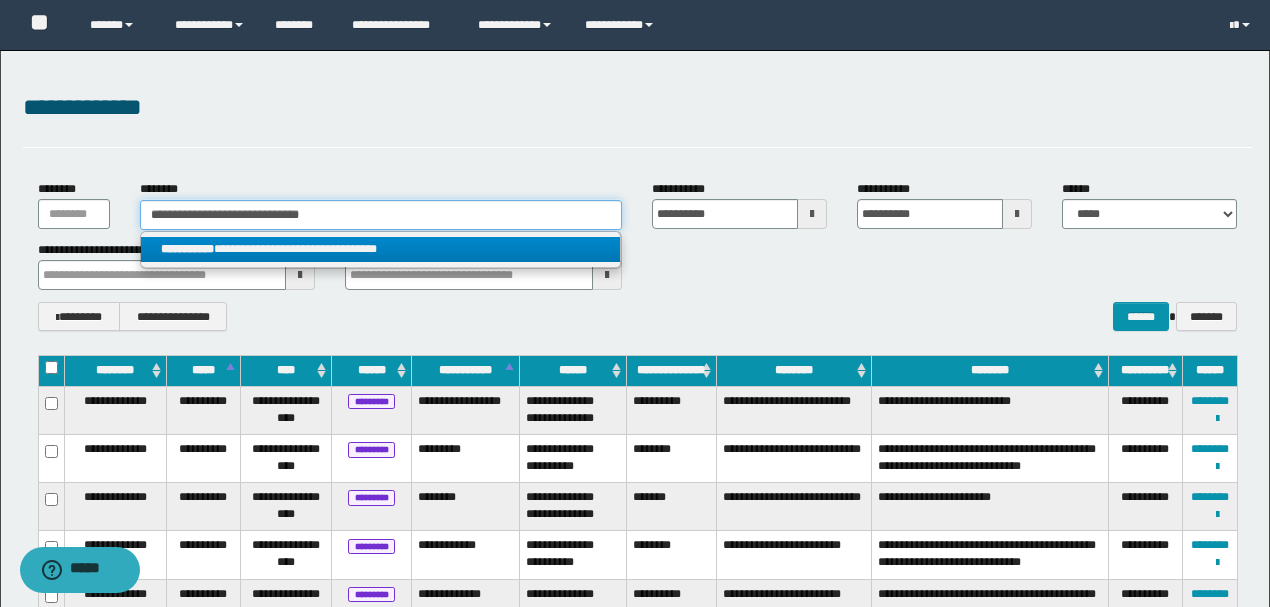 type 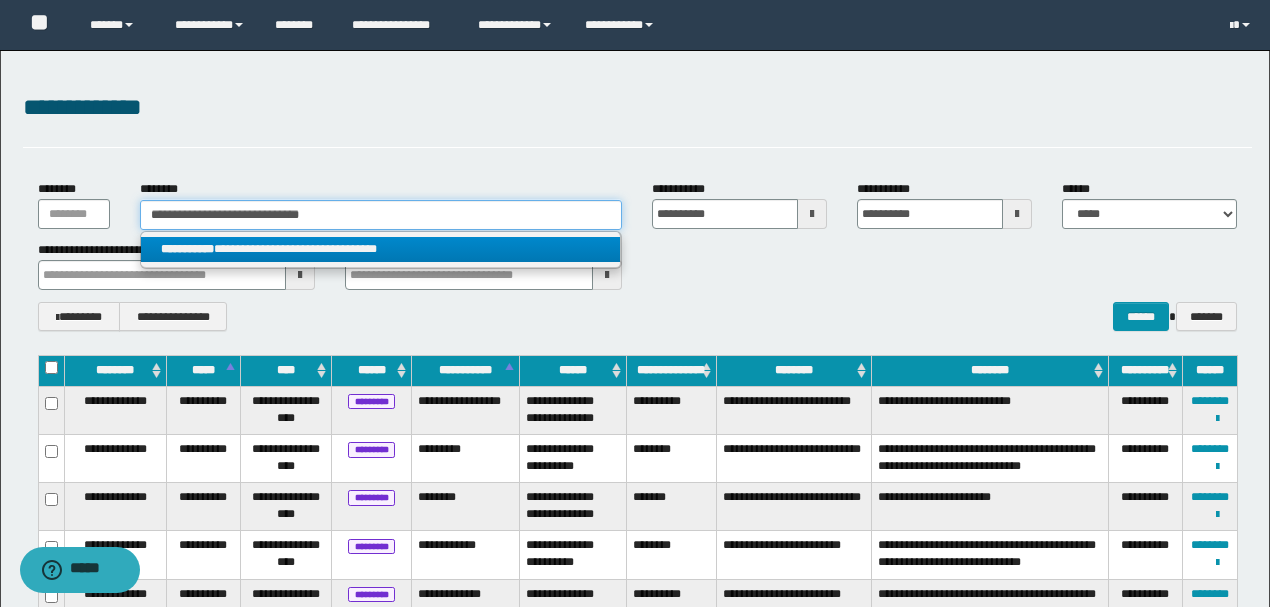 type on "**********" 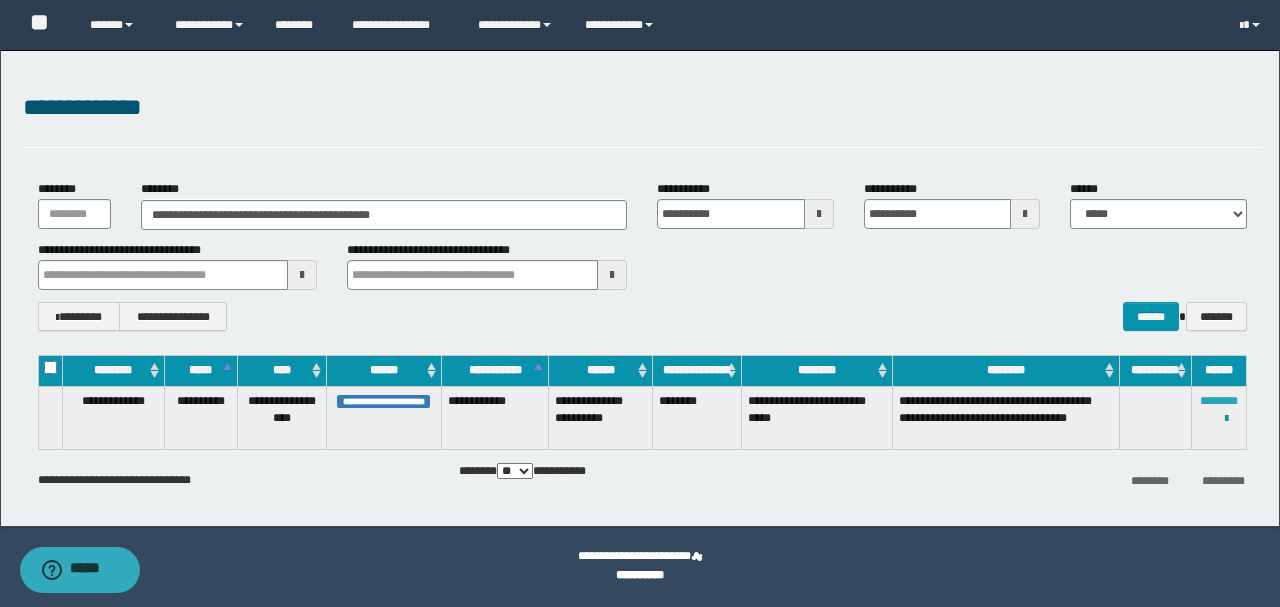click on "********" at bounding box center [1219, 401] 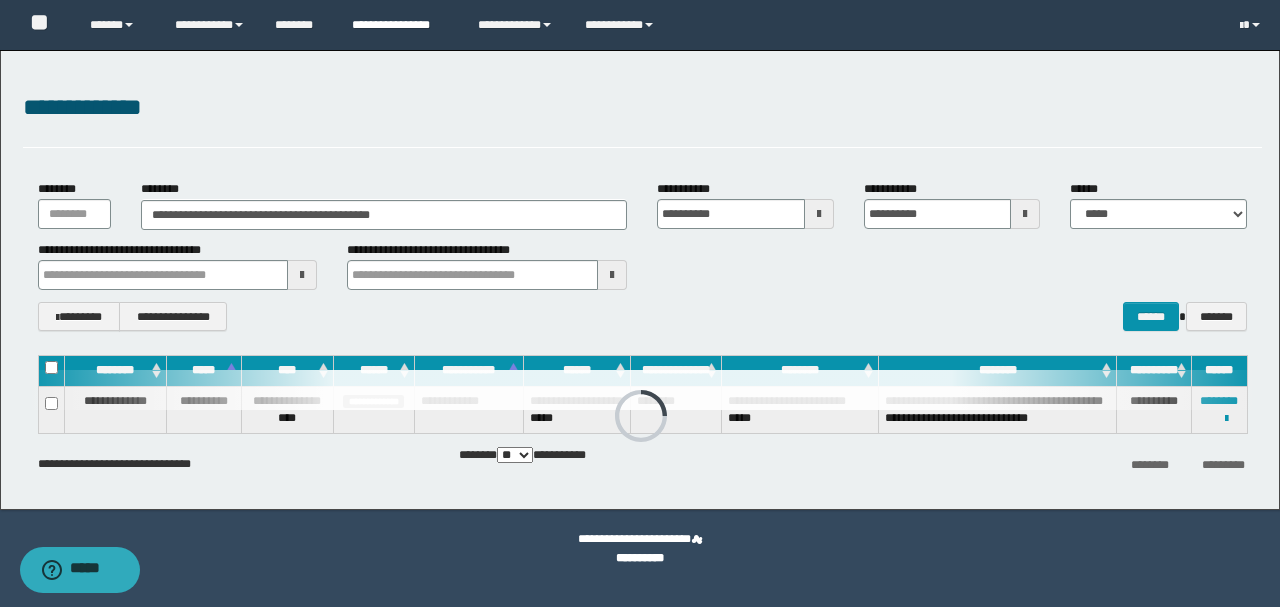 click on "**********" at bounding box center (400, 25) 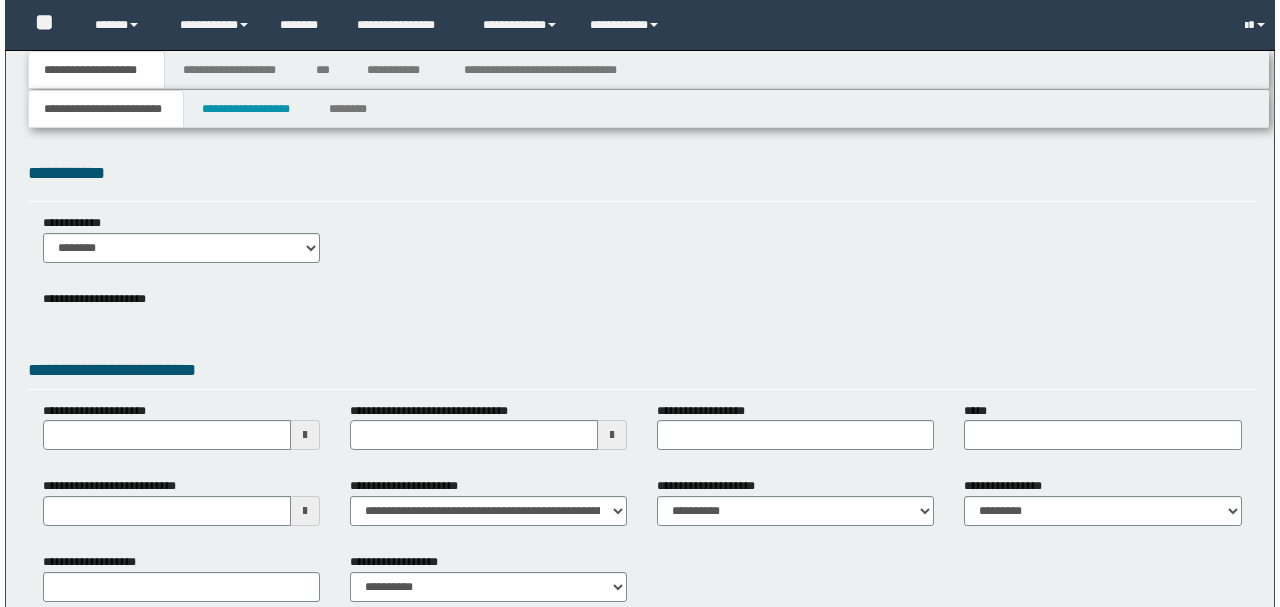 scroll, scrollTop: 0, scrollLeft: 0, axis: both 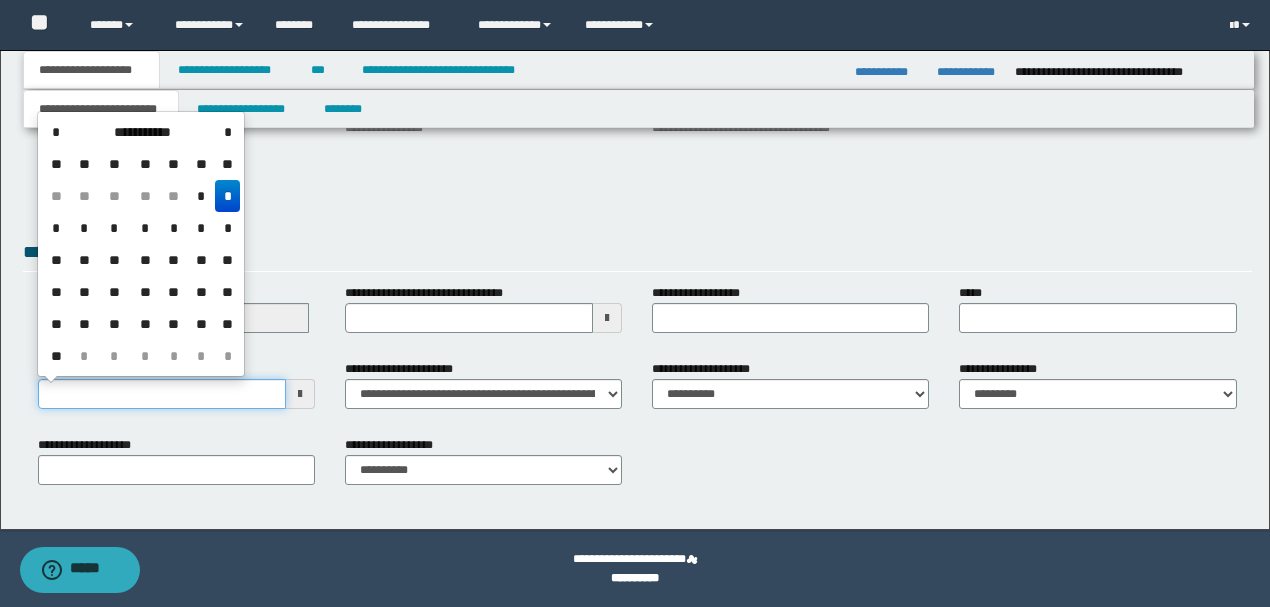 click on "**********" at bounding box center [162, 394] 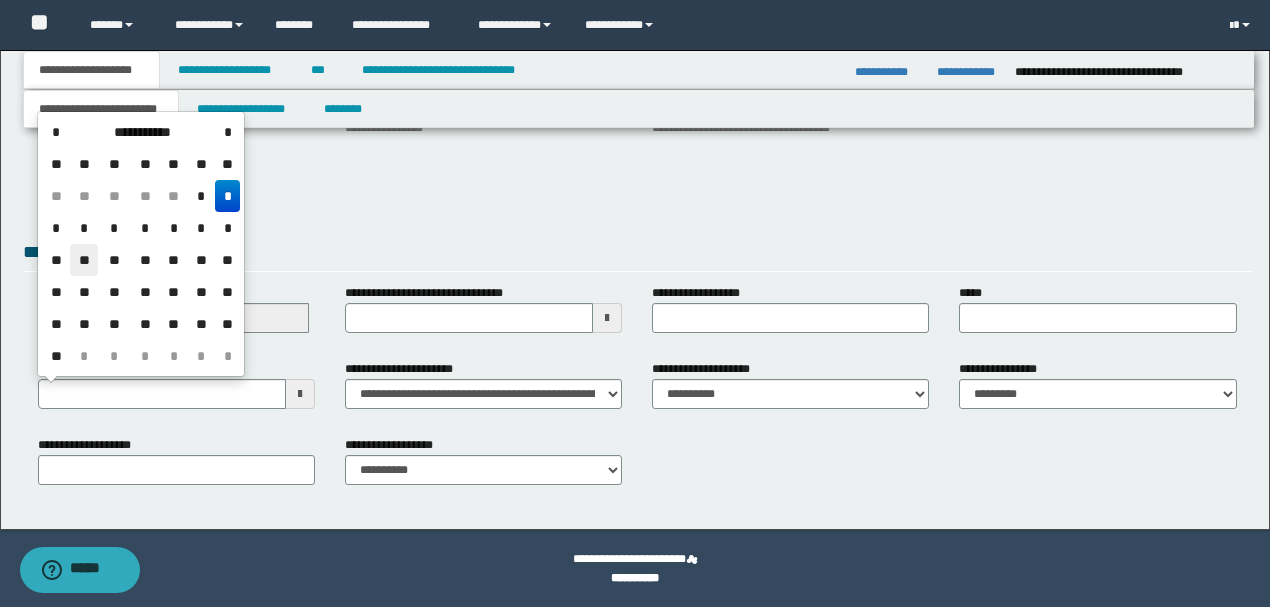 click on "**" at bounding box center [84, 260] 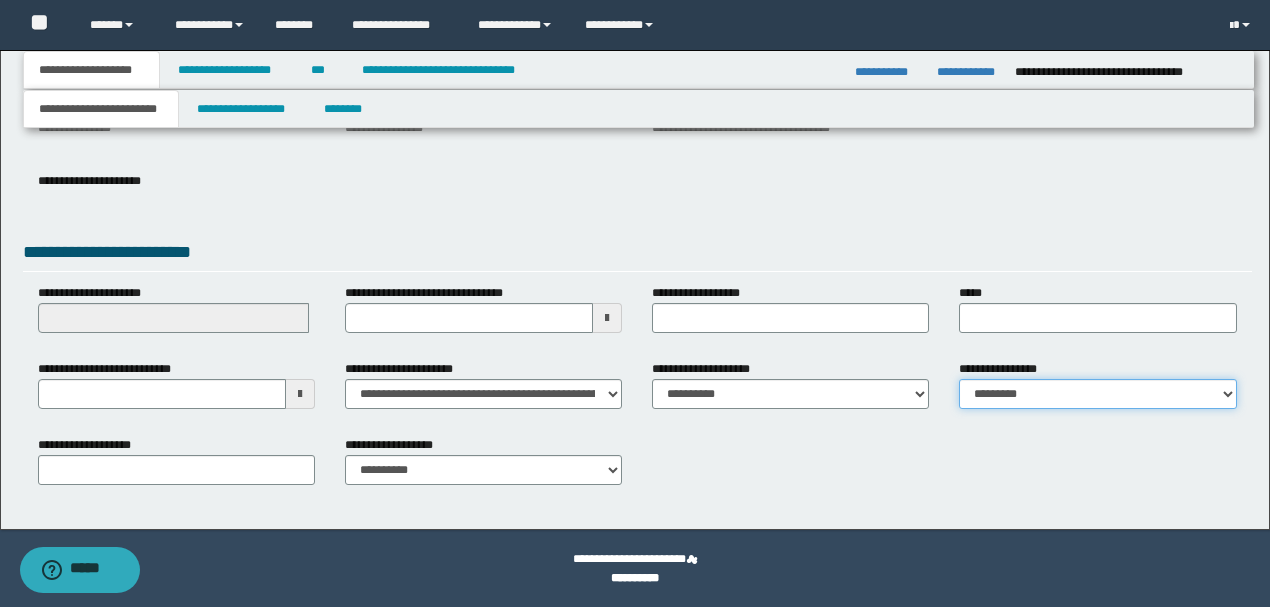 click on "**********" at bounding box center (1097, 394) 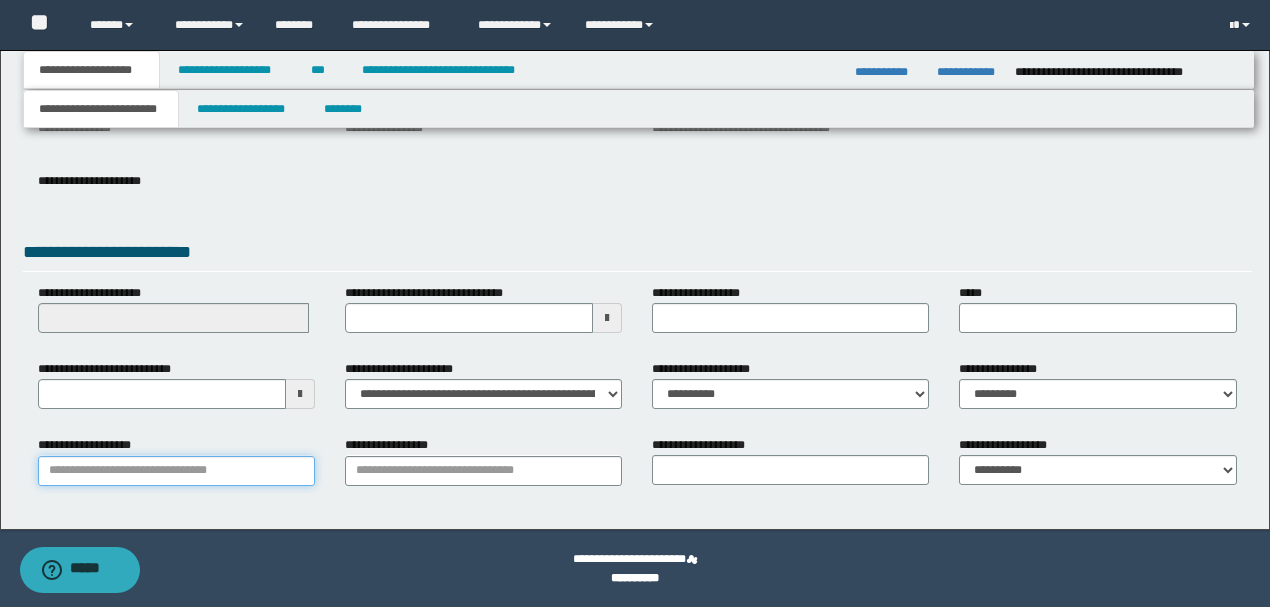 click on "**********" at bounding box center [176, 471] 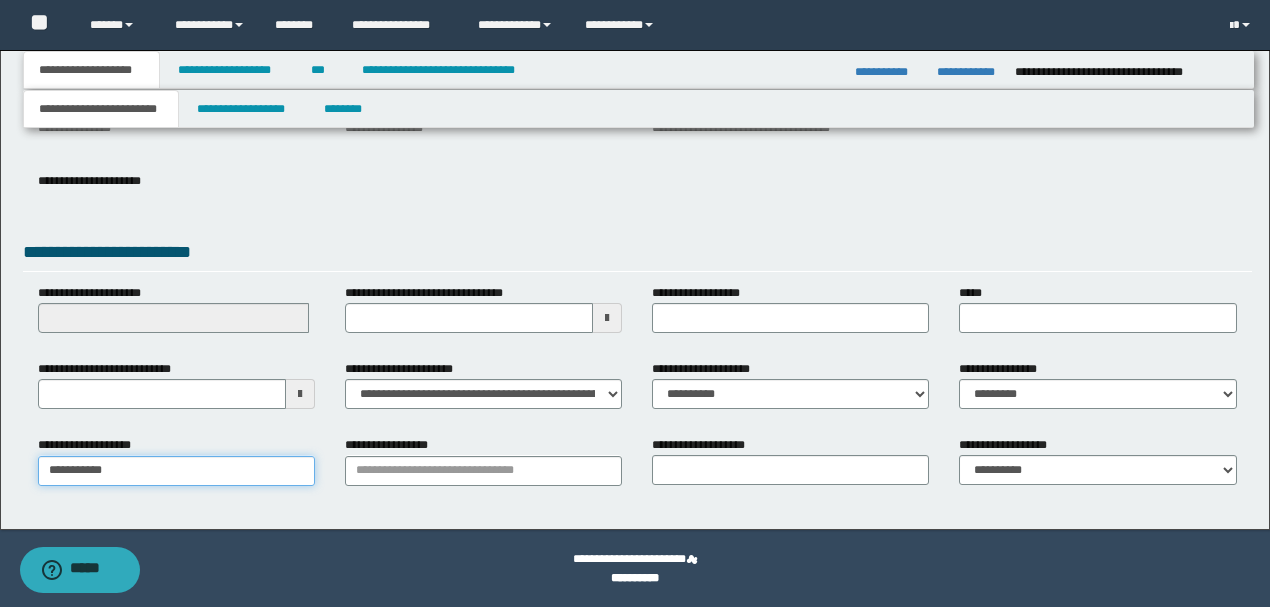 type on "**********" 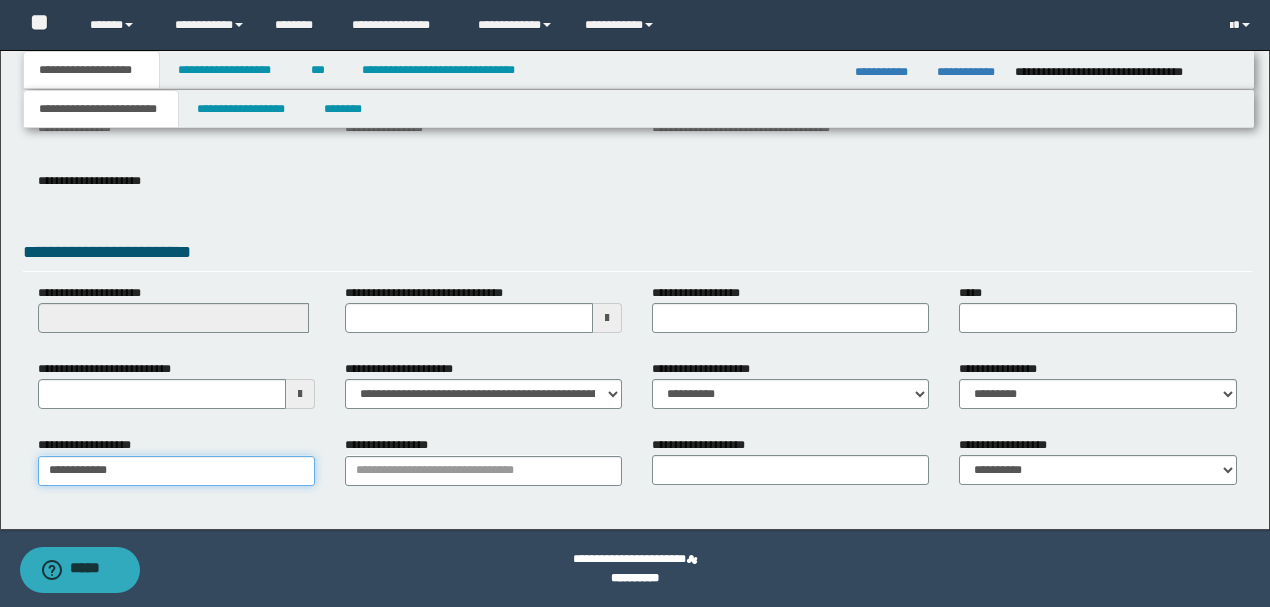 type on "**********" 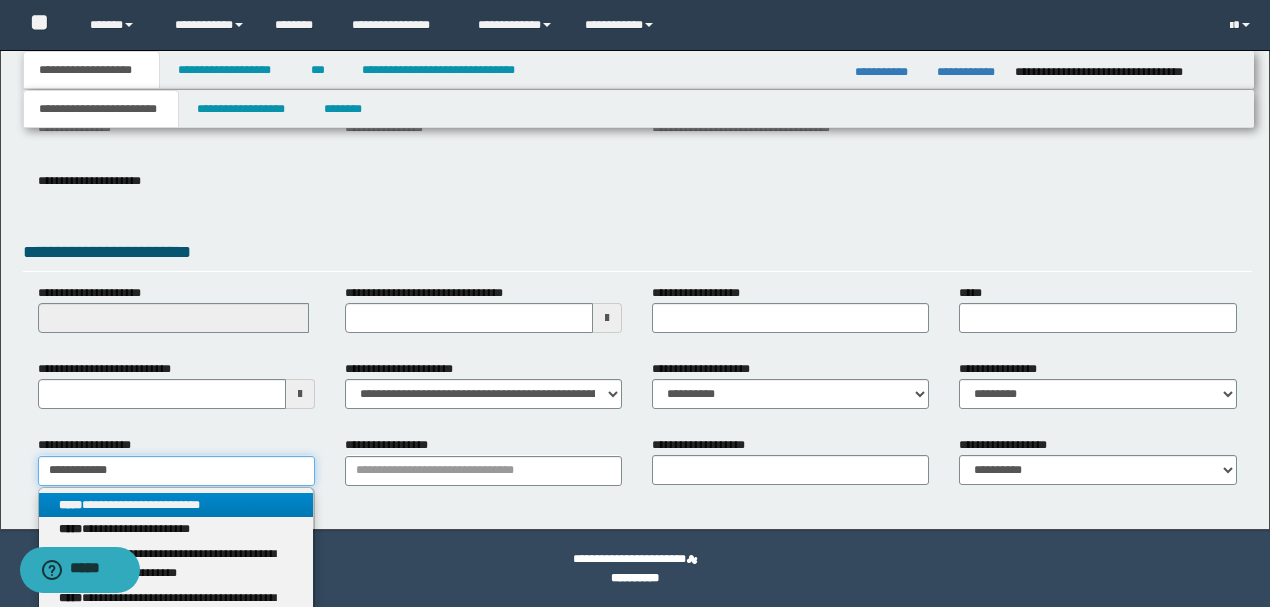 type on "**********" 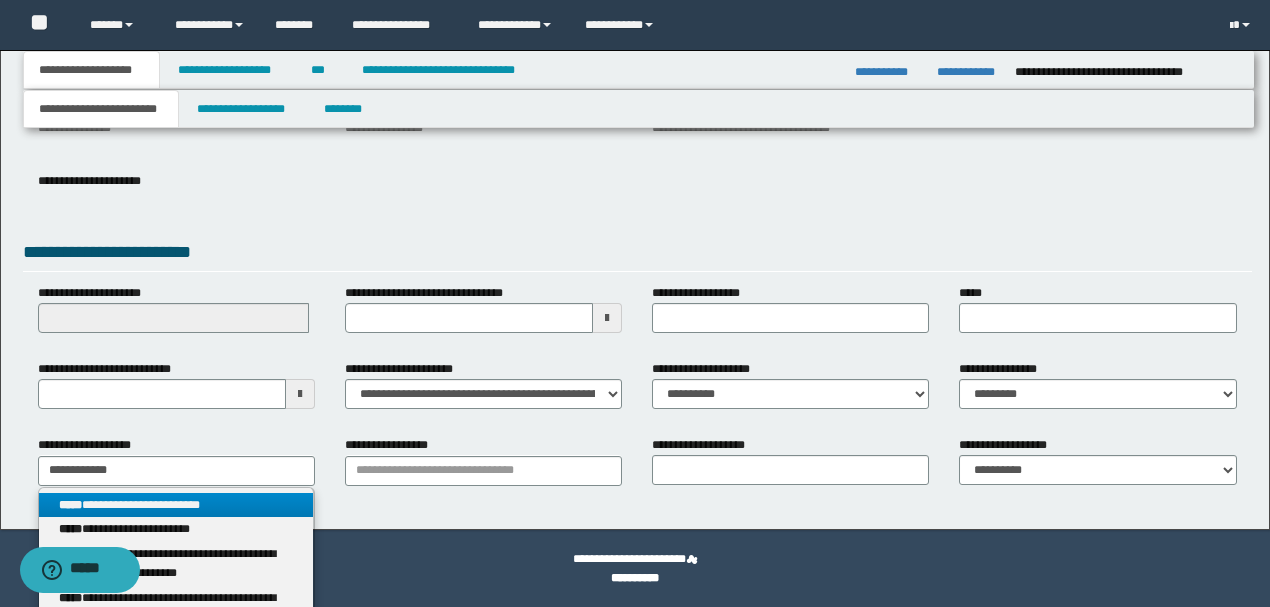 click on "**********" at bounding box center (176, 505) 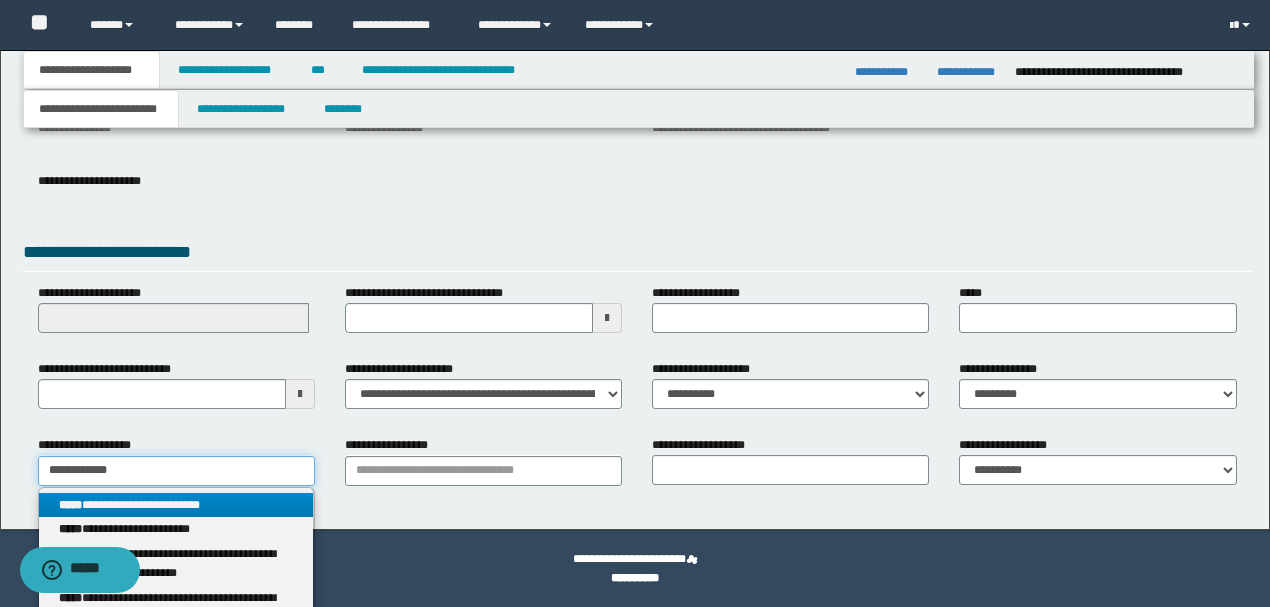 type 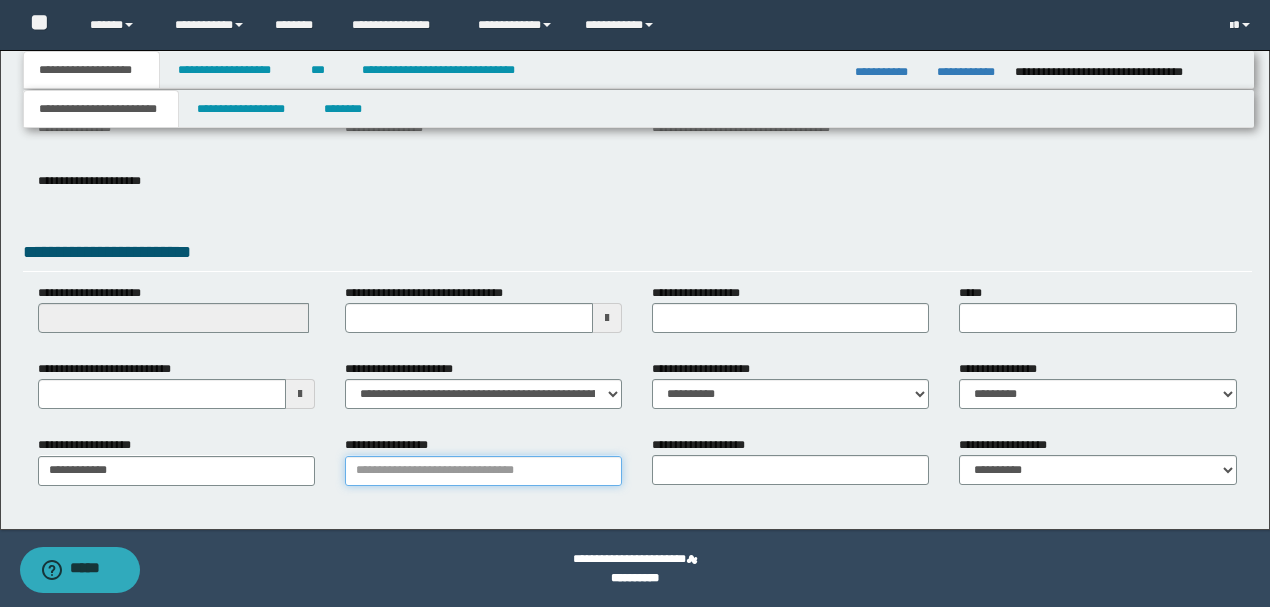 click on "**********" at bounding box center (483, 471) 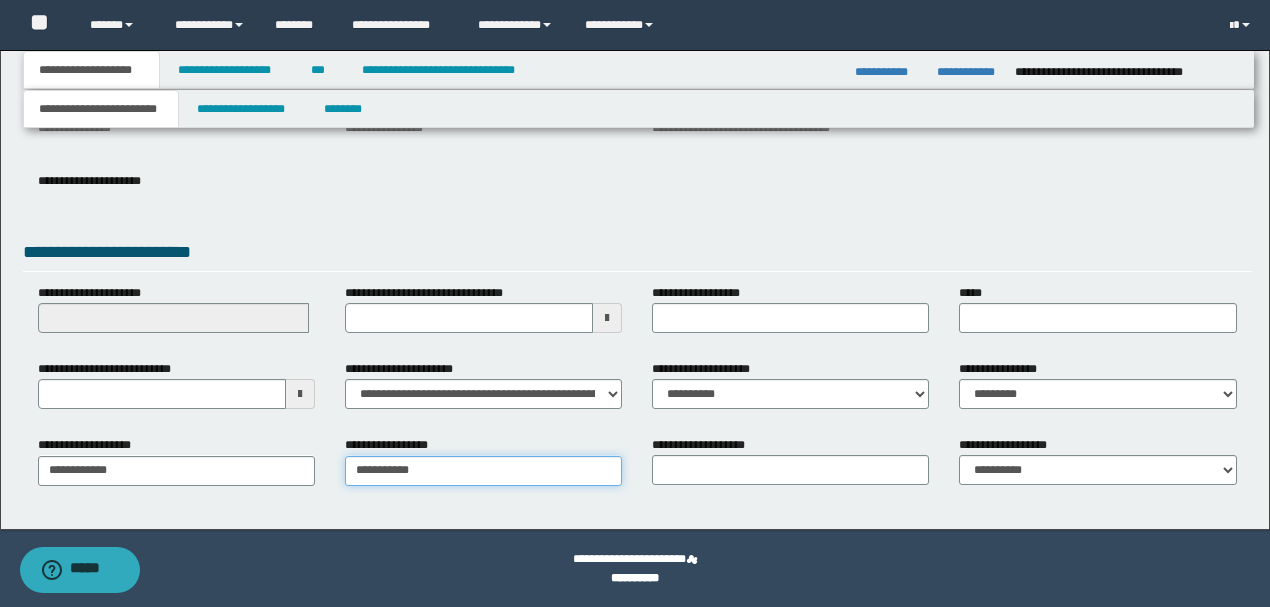 type on "**********" 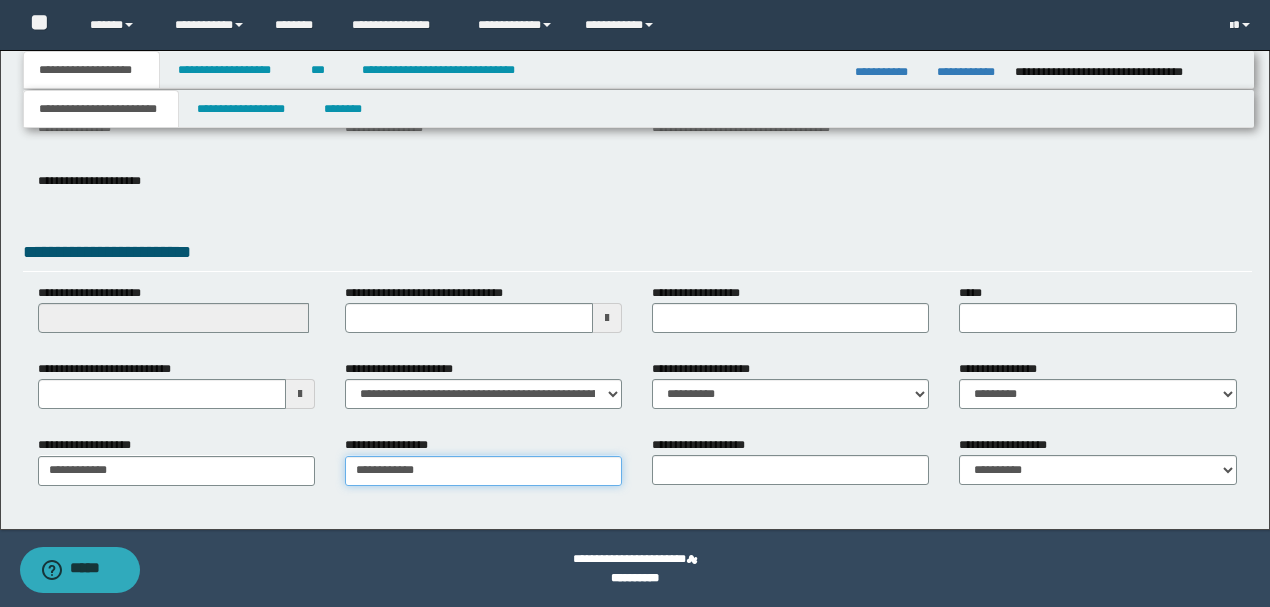 type on "**********" 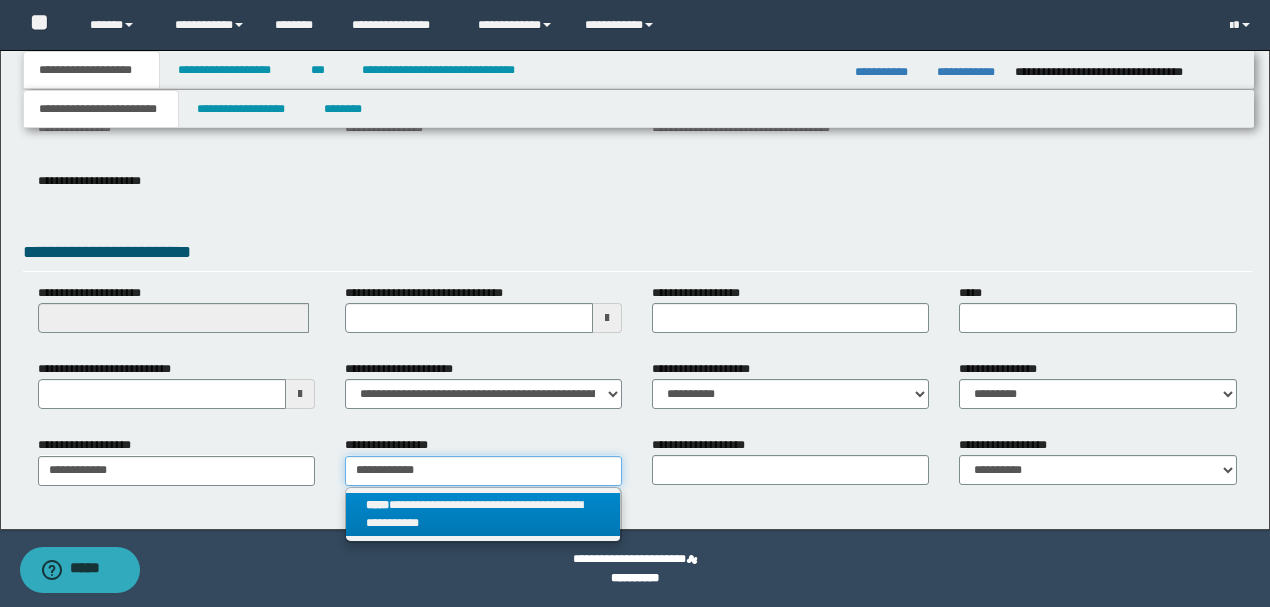 type on "**********" 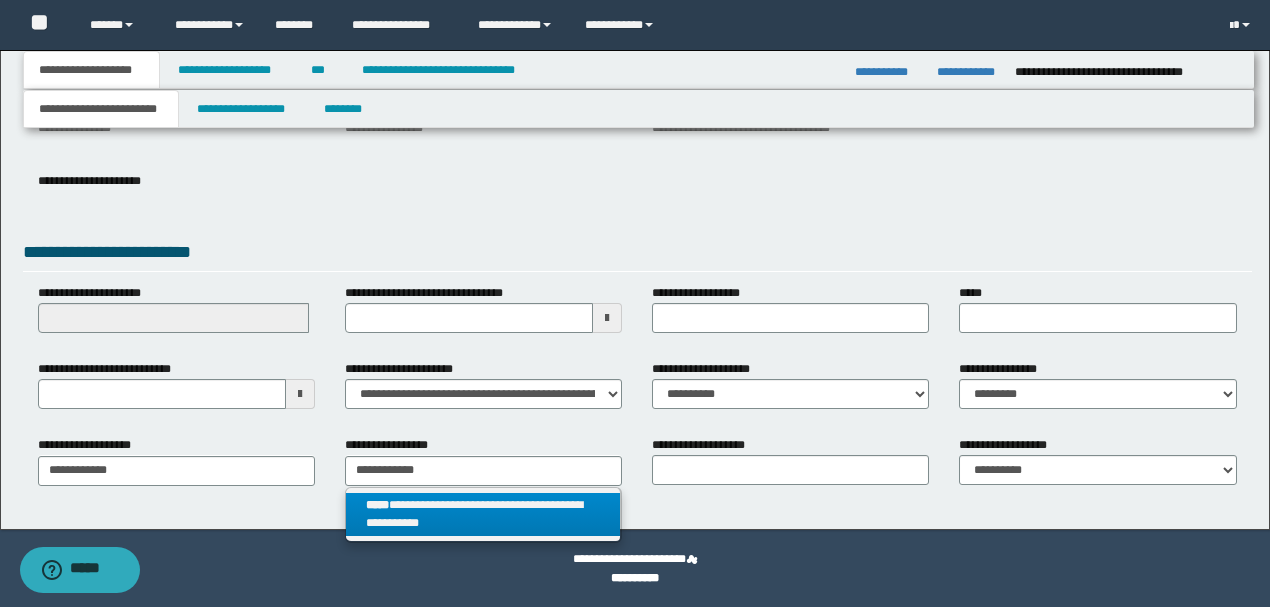 click on "**********" at bounding box center [483, 515] 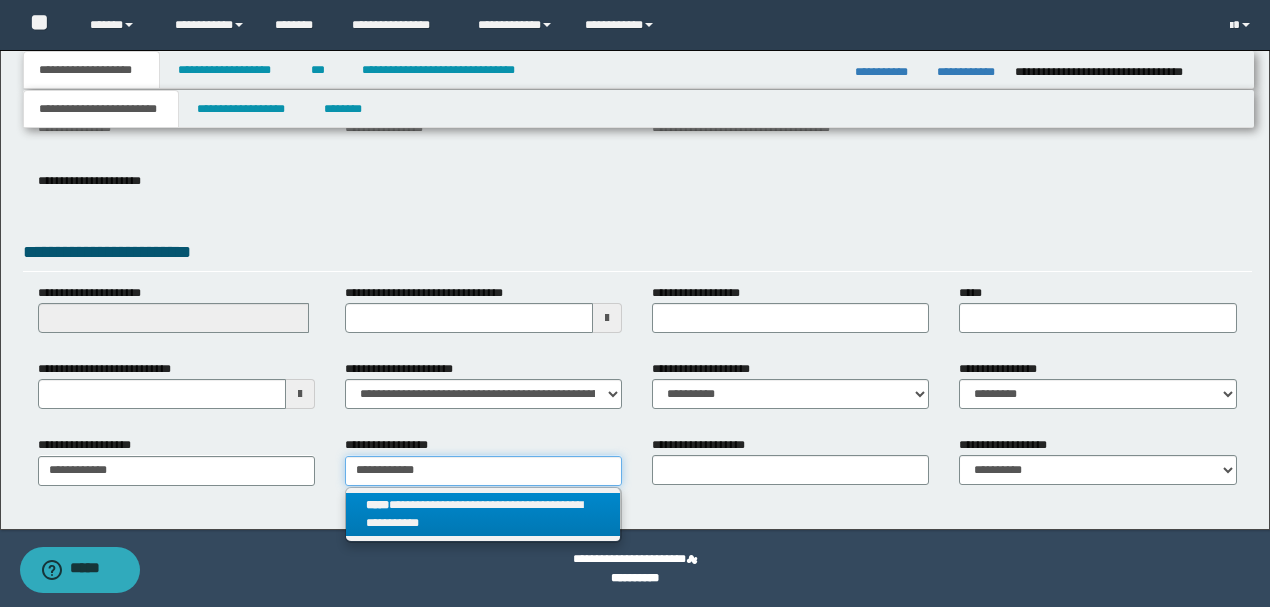 type 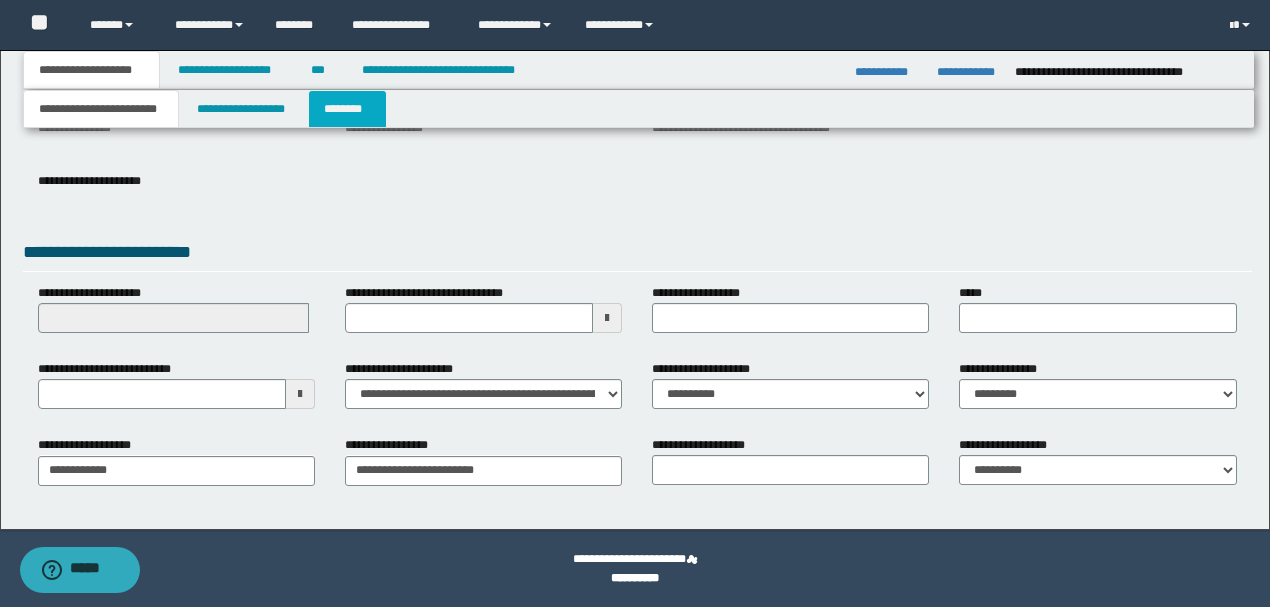 click on "********" at bounding box center (347, 109) 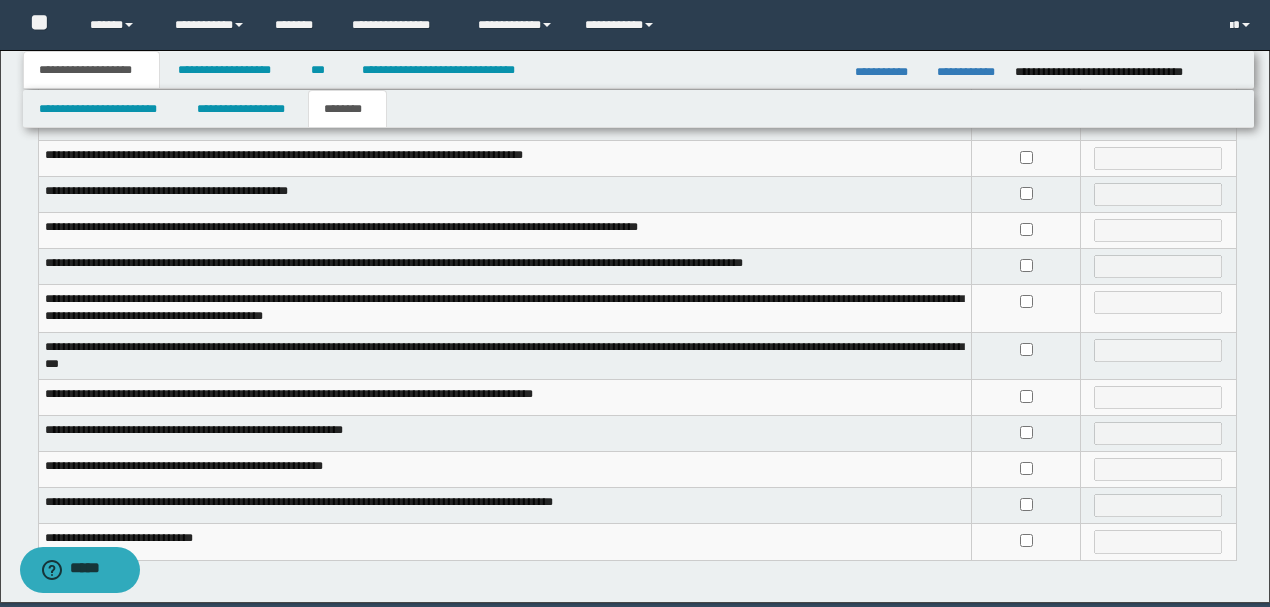 scroll, scrollTop: 537, scrollLeft: 0, axis: vertical 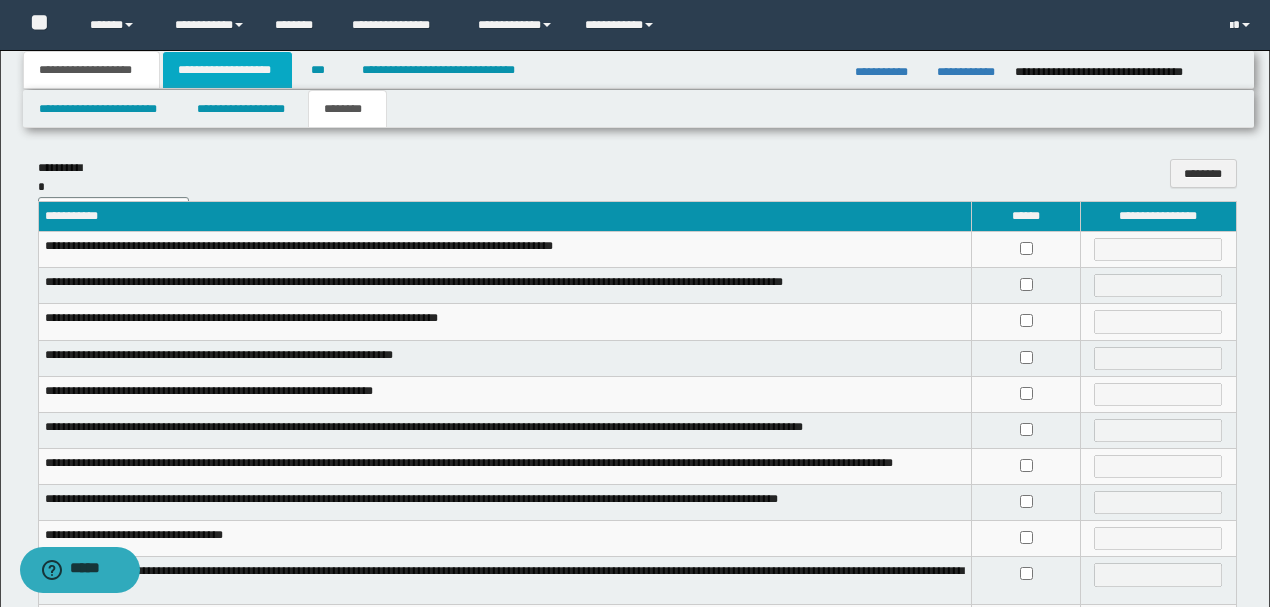click on "**********" at bounding box center (227, 70) 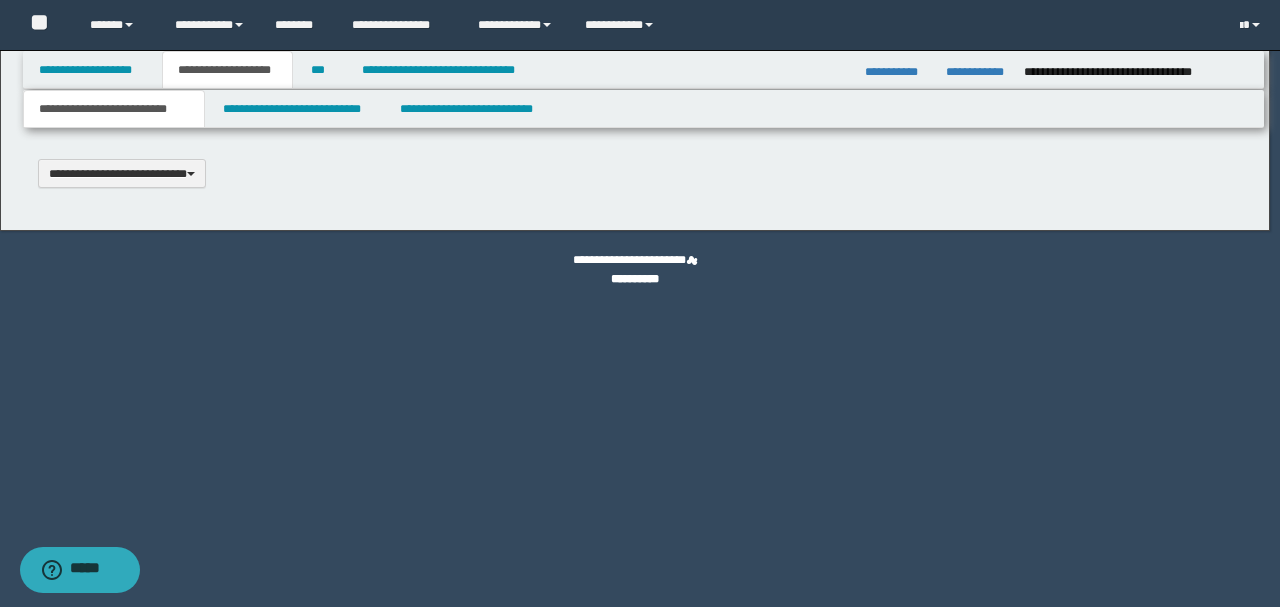 scroll, scrollTop: 0, scrollLeft: 0, axis: both 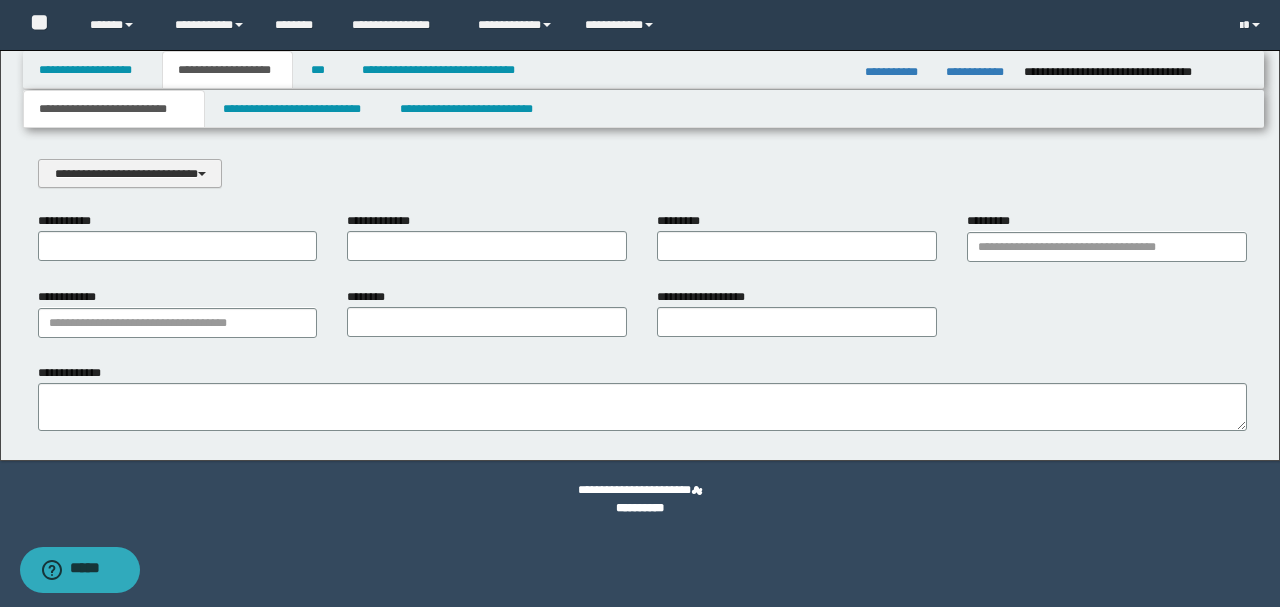 click on "**********" at bounding box center [130, 173] 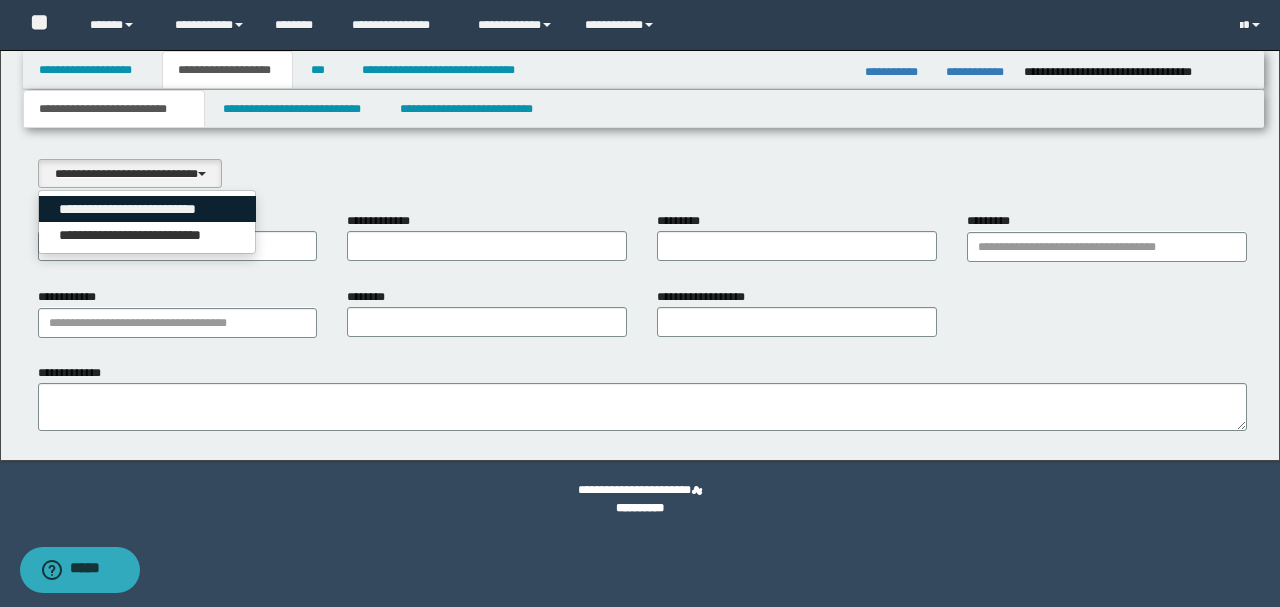 click on "**********" at bounding box center [148, 209] 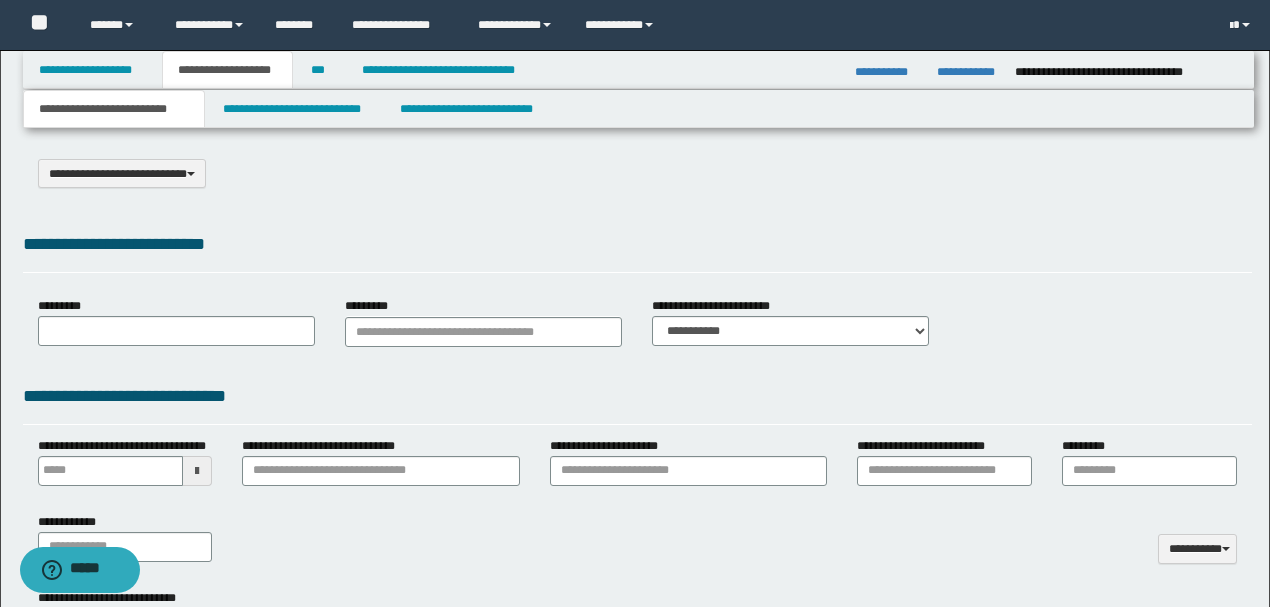 select on "*" 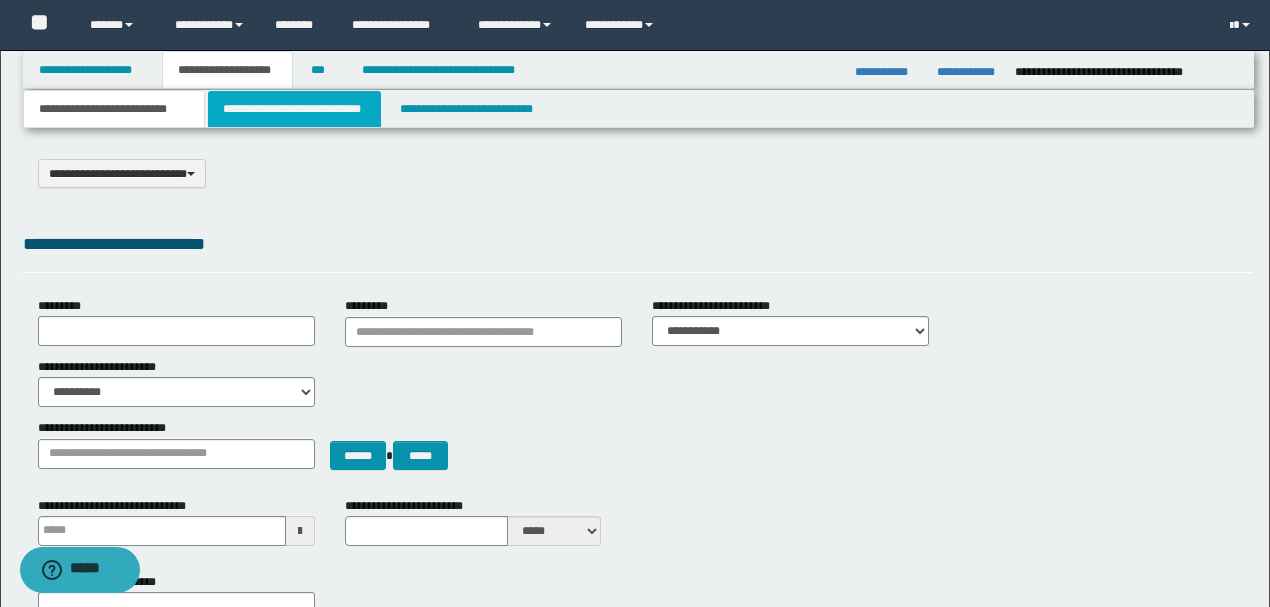 click on "**********" at bounding box center (294, 109) 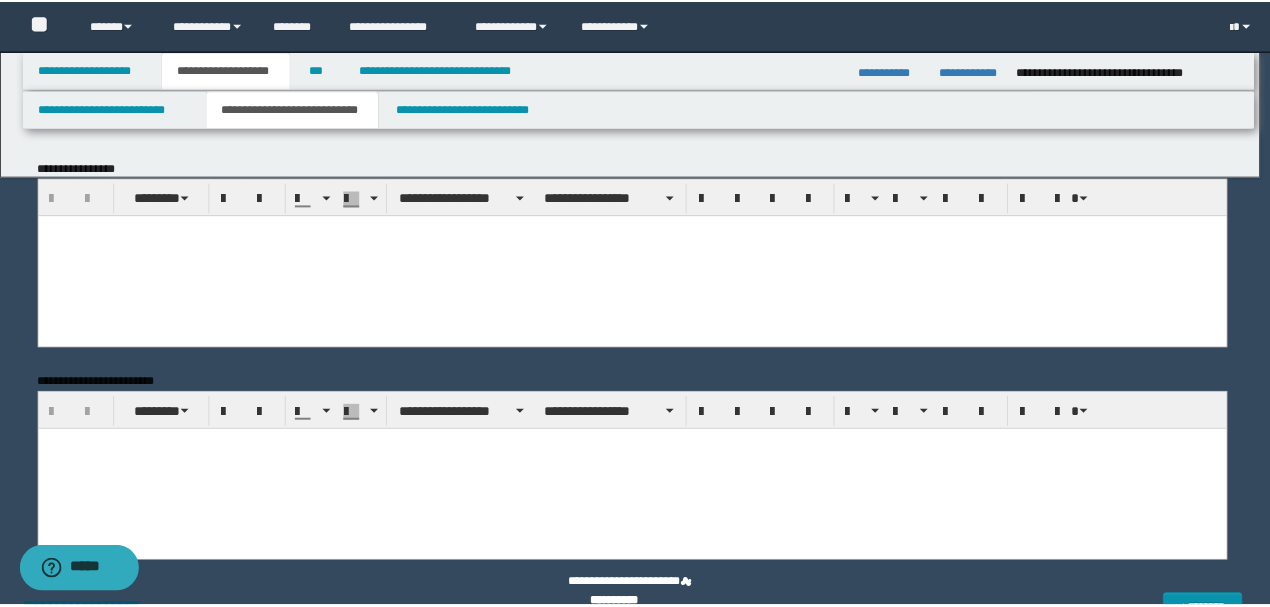 scroll, scrollTop: 0, scrollLeft: 0, axis: both 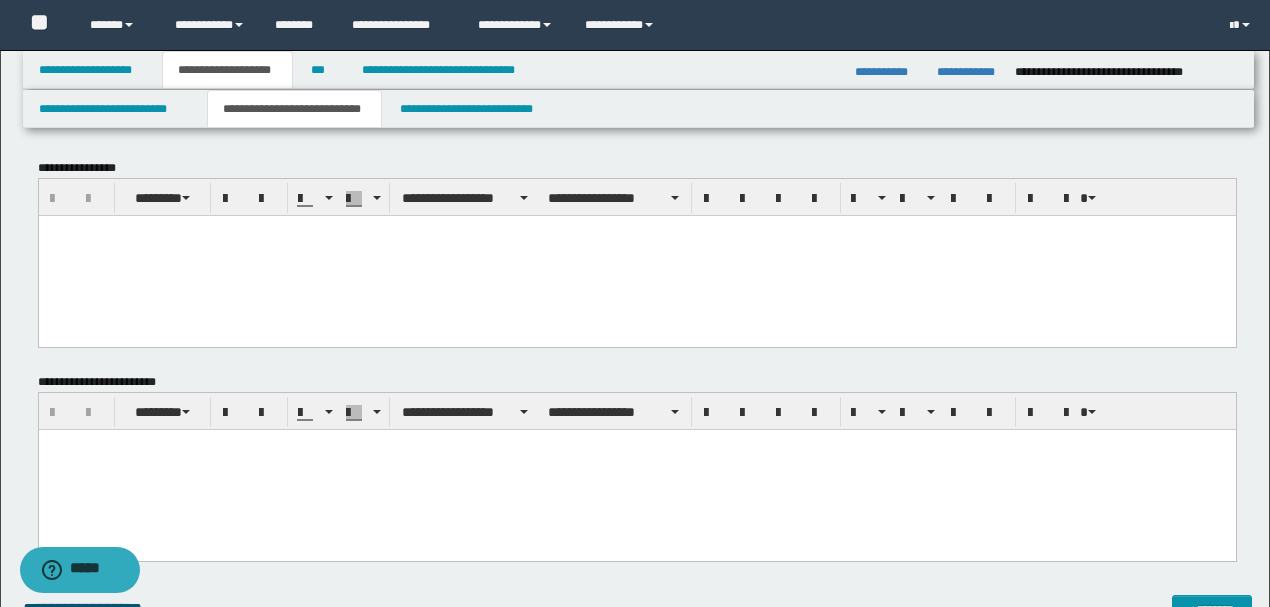 click at bounding box center (636, 255) 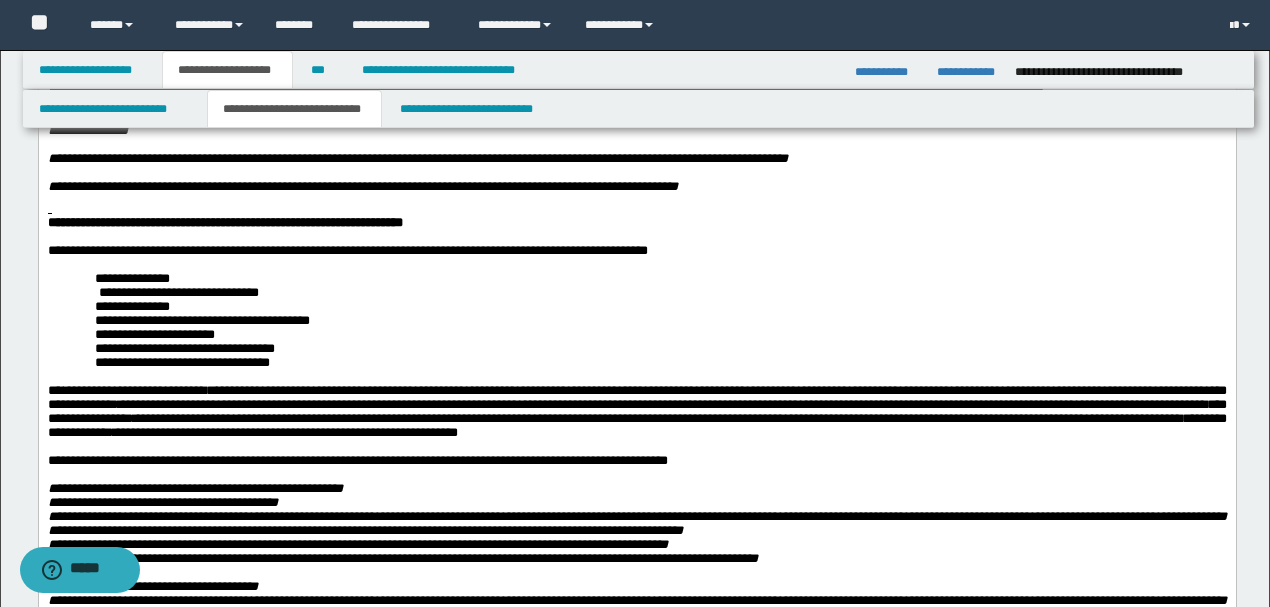 scroll, scrollTop: 533, scrollLeft: 0, axis: vertical 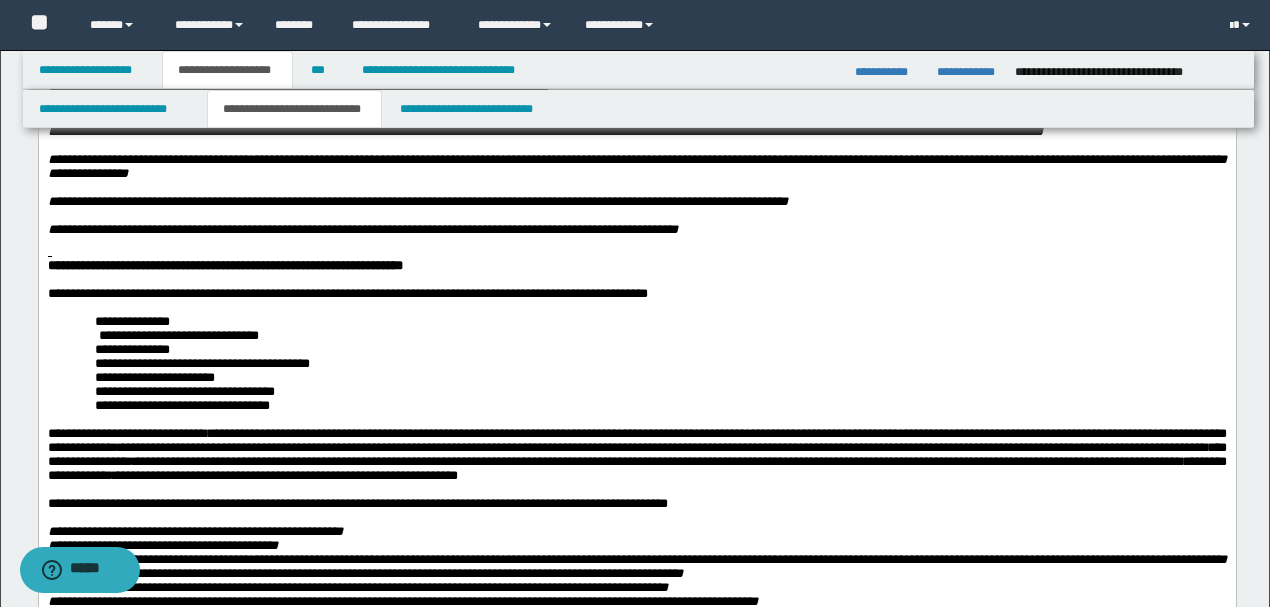 click at bounding box center (636, 252) 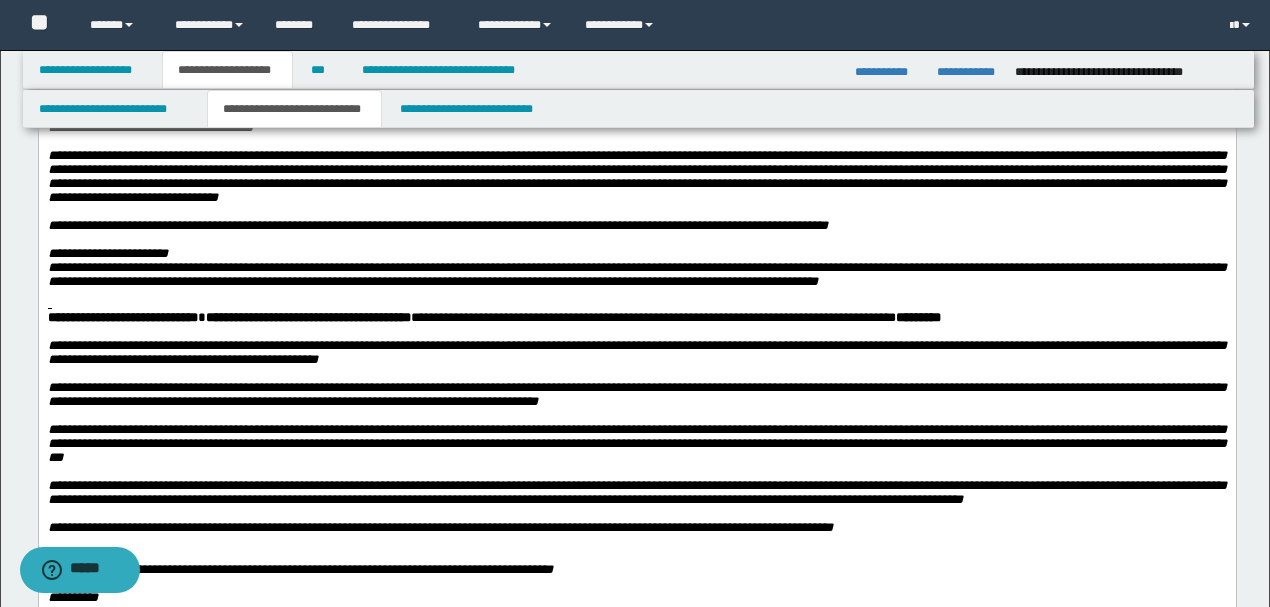 scroll, scrollTop: 1200, scrollLeft: 0, axis: vertical 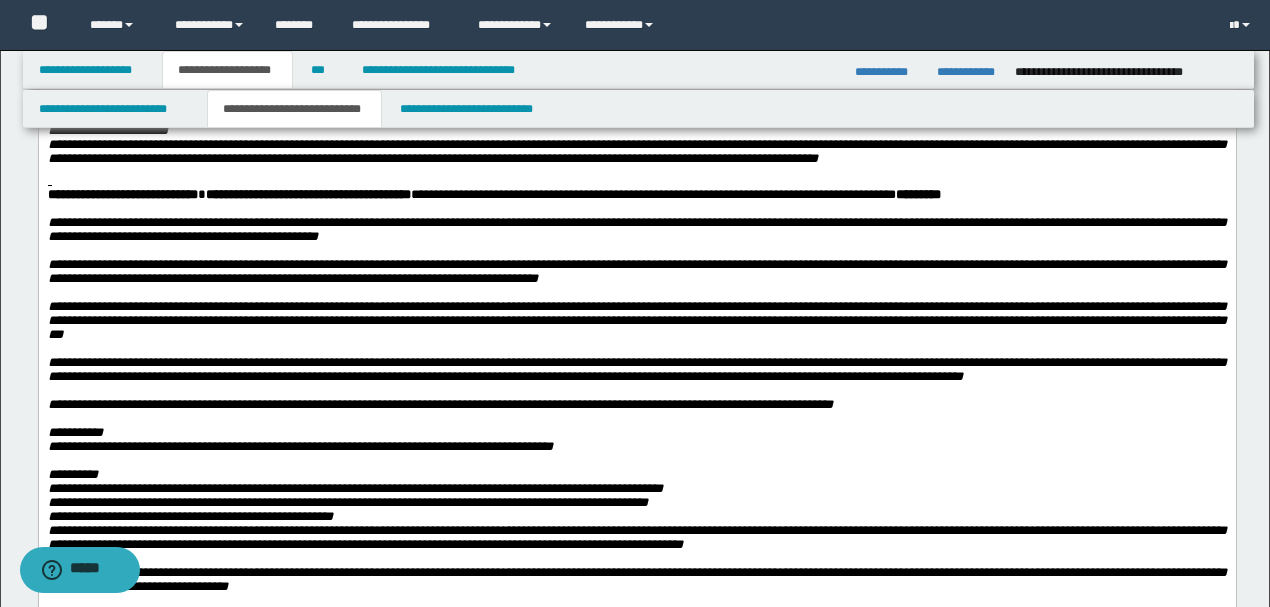 click at bounding box center [636, 181] 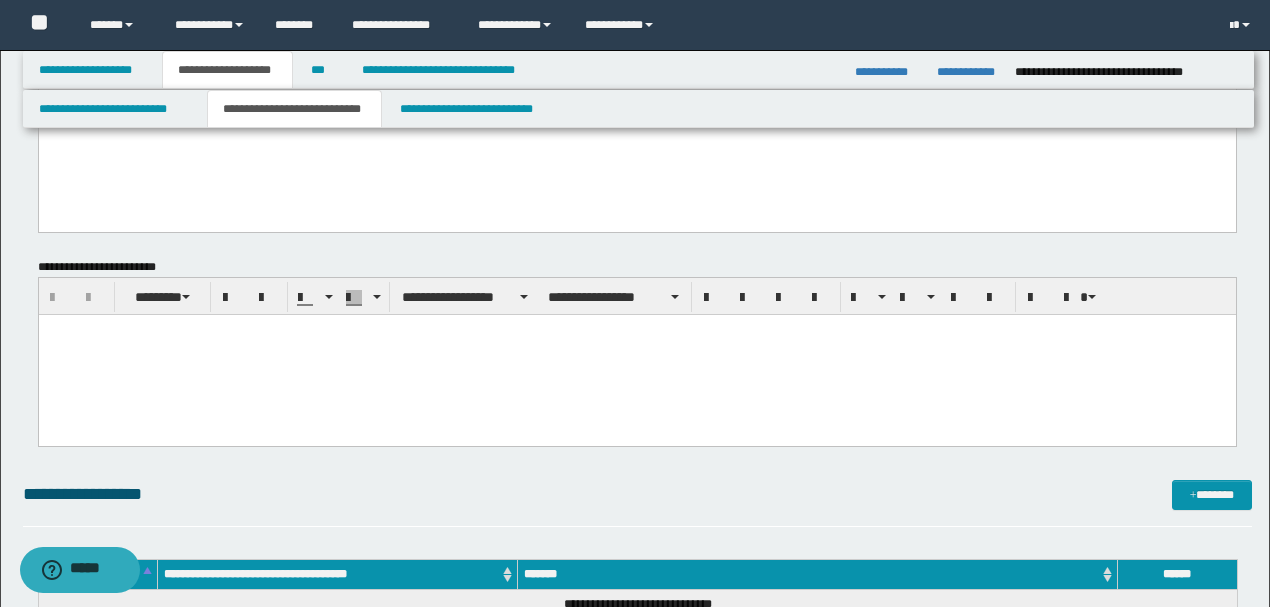 scroll, scrollTop: 2400, scrollLeft: 0, axis: vertical 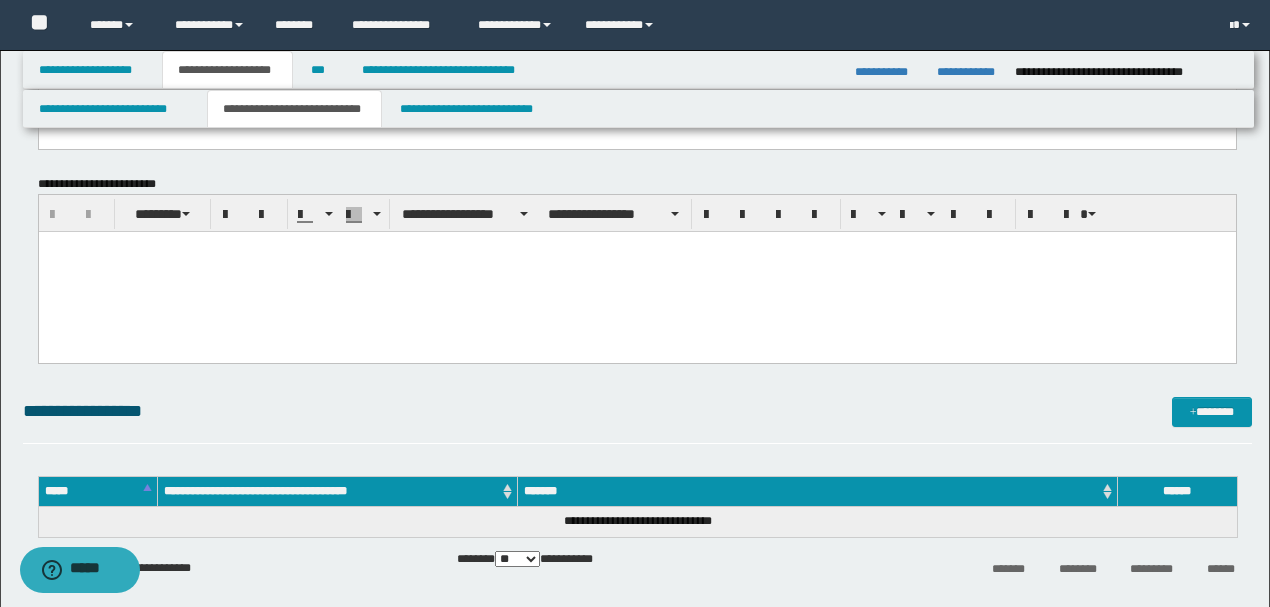 click at bounding box center (636, 272) 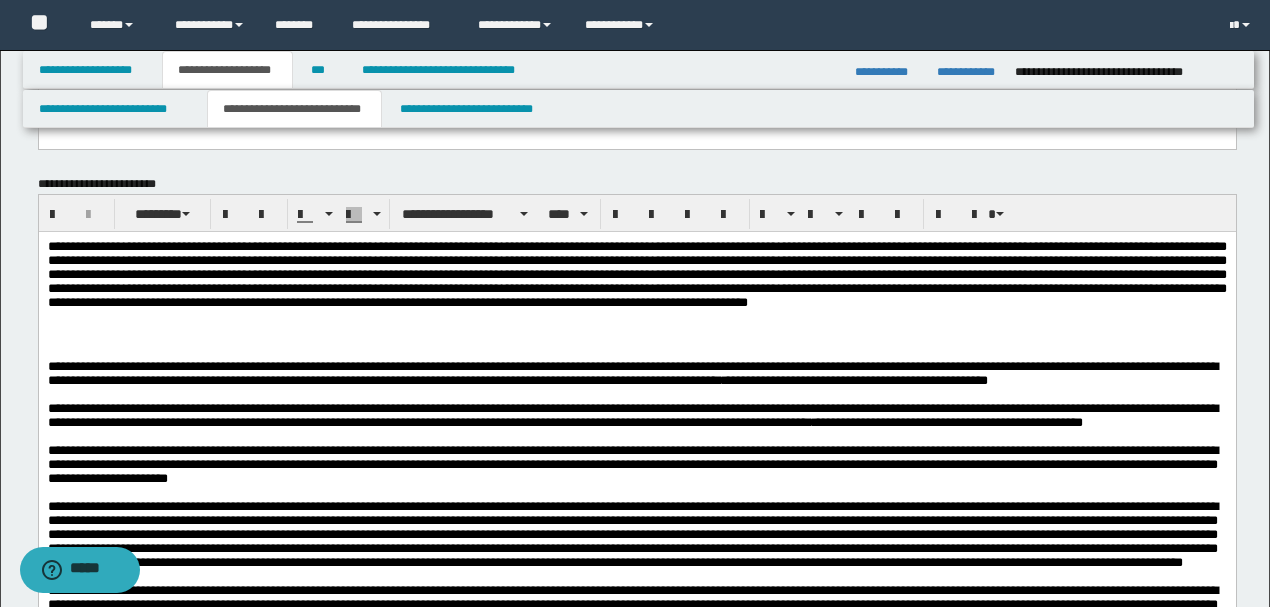 click at bounding box center (636, 275) 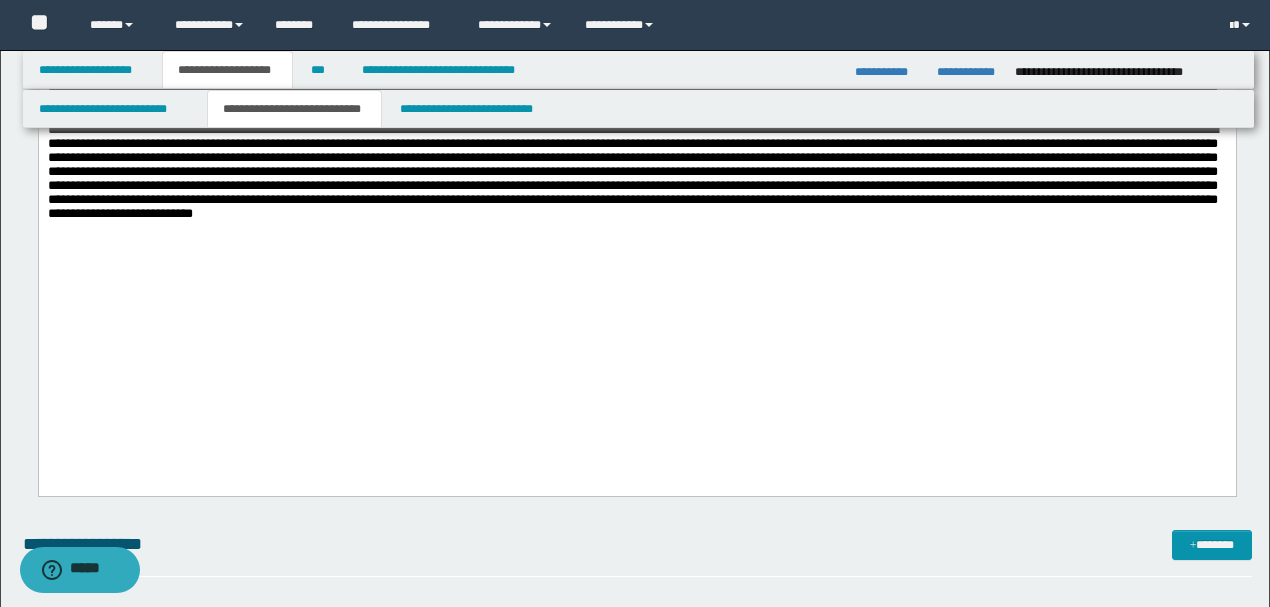 scroll, scrollTop: 3466, scrollLeft: 0, axis: vertical 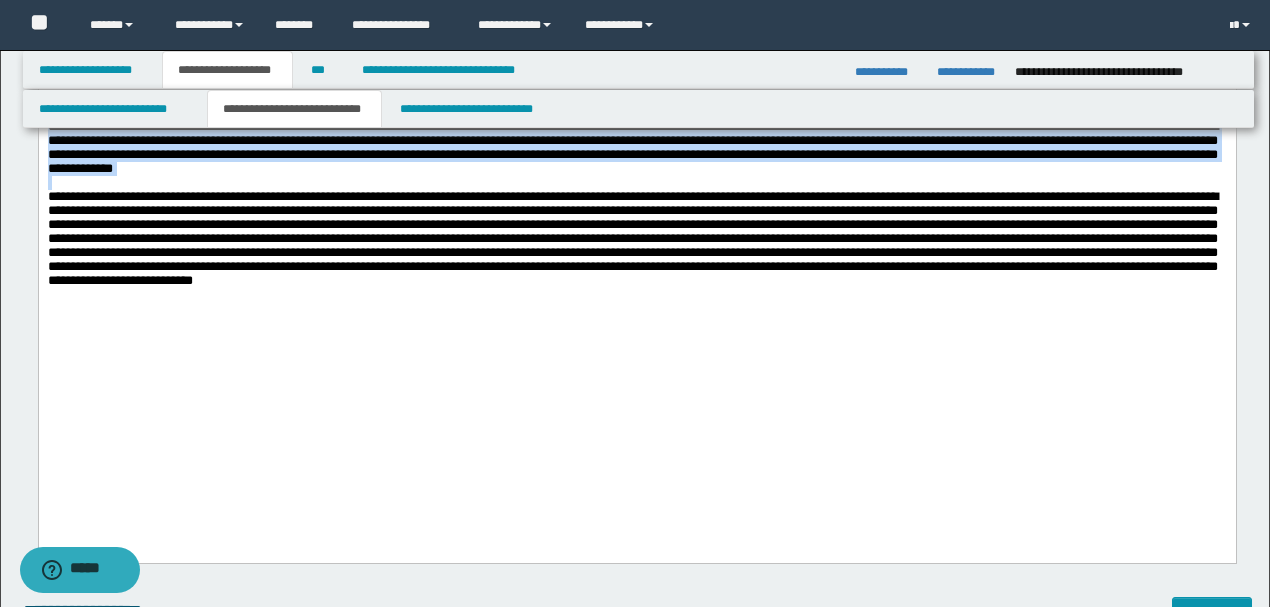 drag, startPoint x: 48, startPoint y: 277, endPoint x: 476, endPoint y: 338, distance: 432.3251 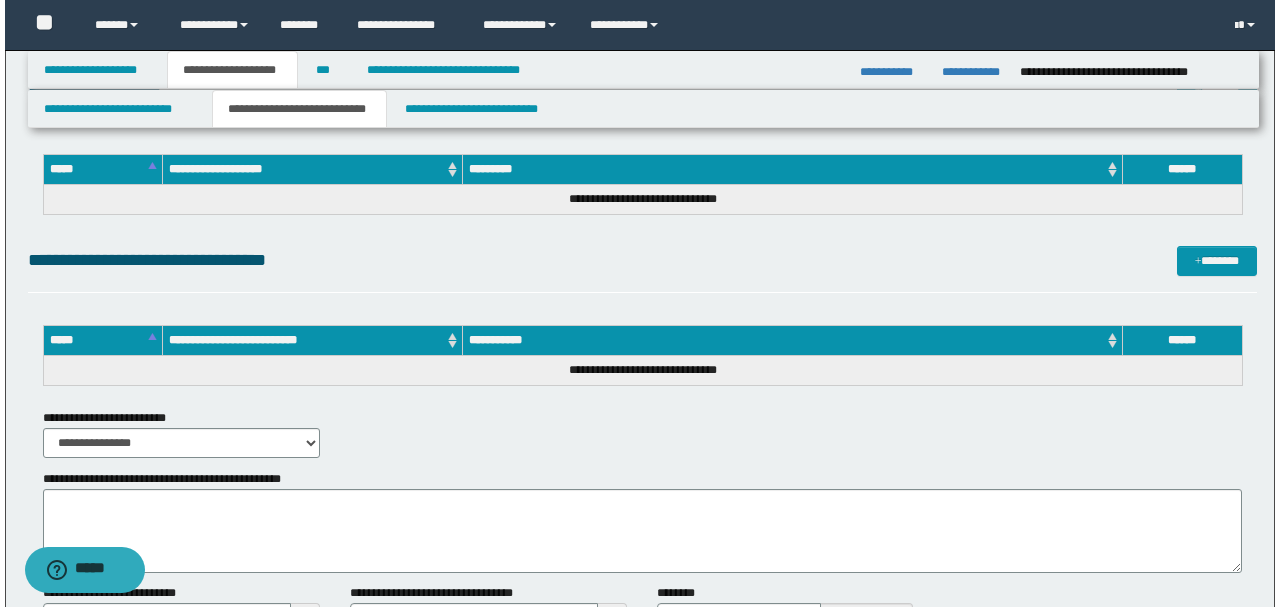 scroll, scrollTop: 4133, scrollLeft: 0, axis: vertical 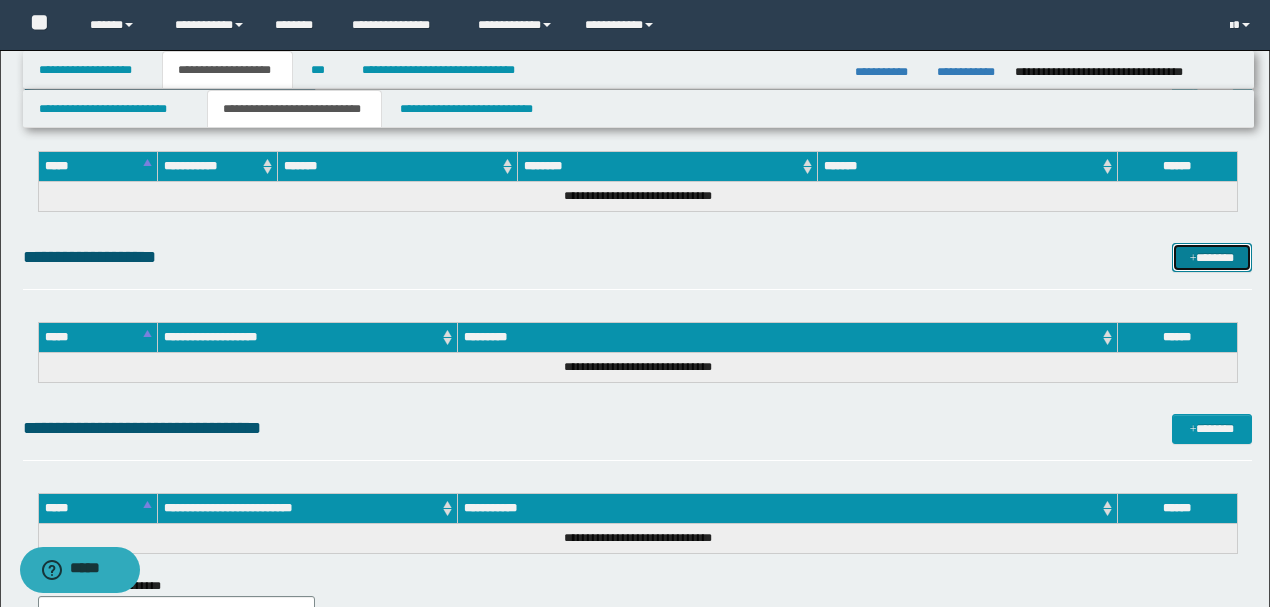 click on "*******" at bounding box center (1211, 257) 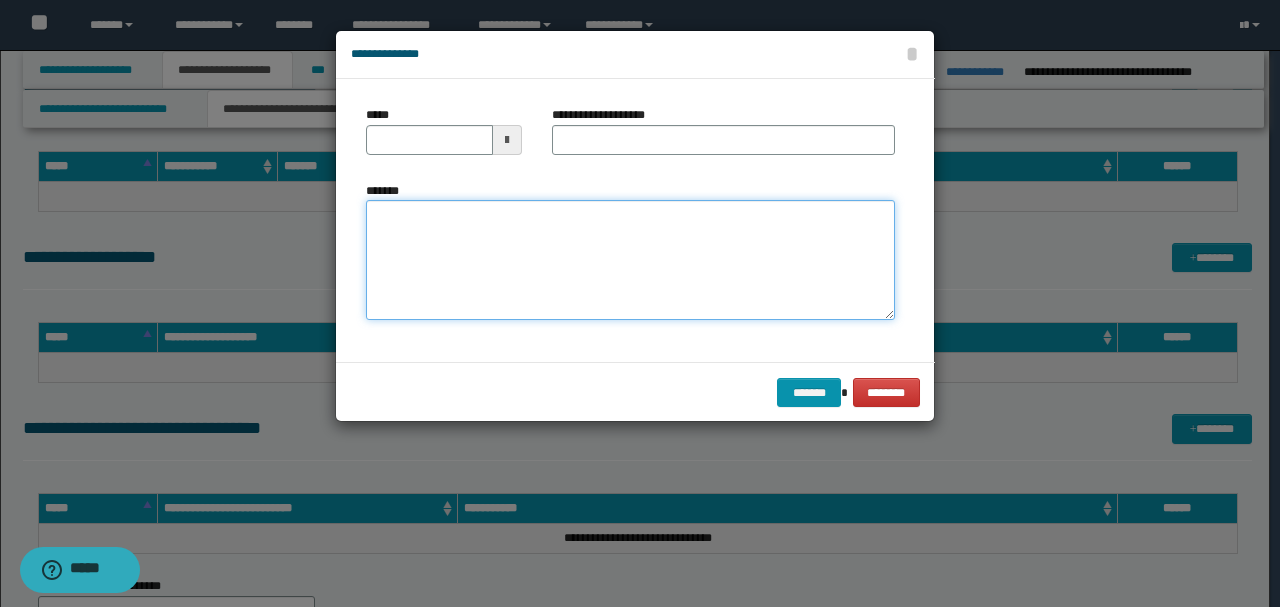 click on "*******" at bounding box center [630, 260] 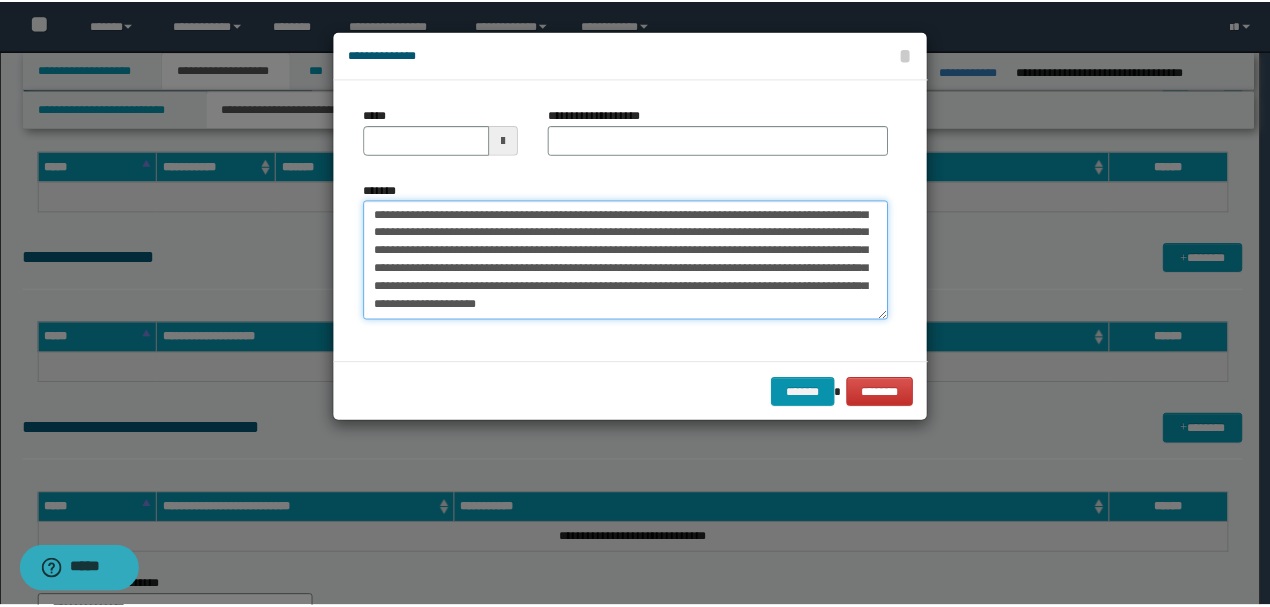 scroll, scrollTop: 0, scrollLeft: 0, axis: both 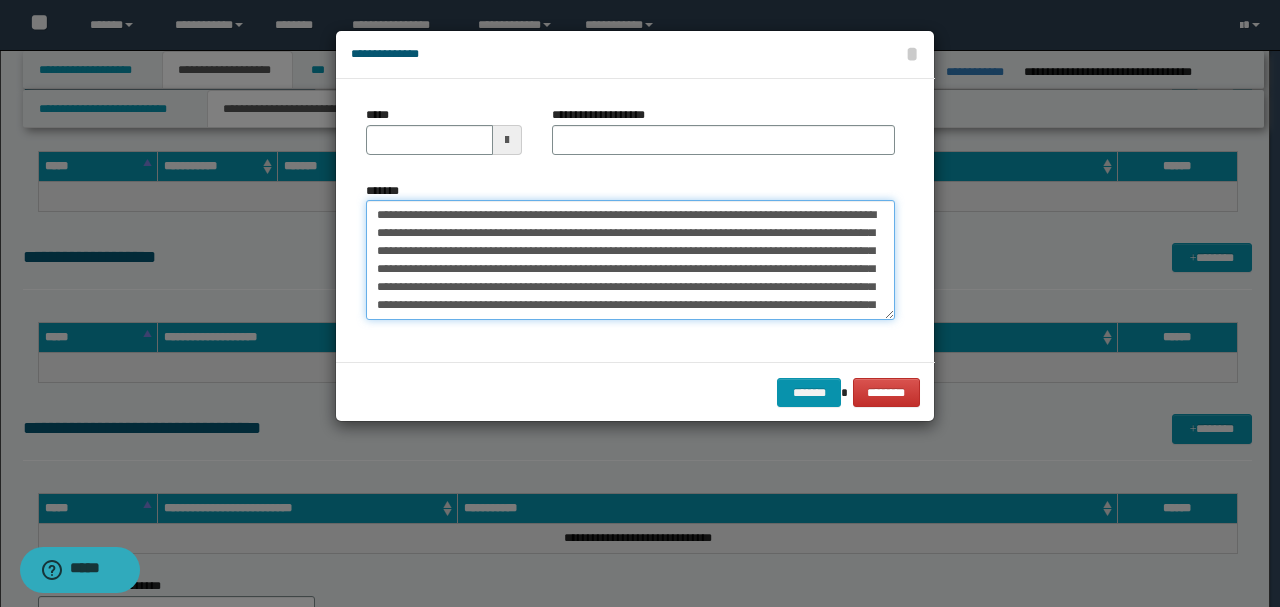 drag, startPoint x: 440, startPoint y: 210, endPoint x: 328, endPoint y: 210, distance: 112 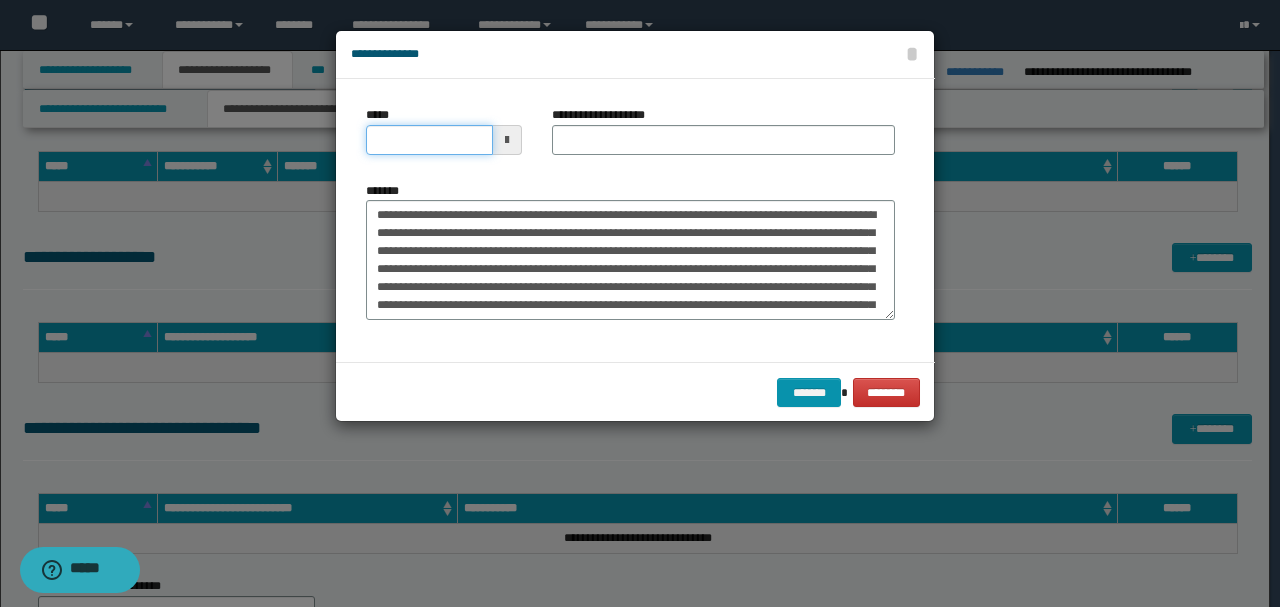 click on "*****" at bounding box center (429, 140) 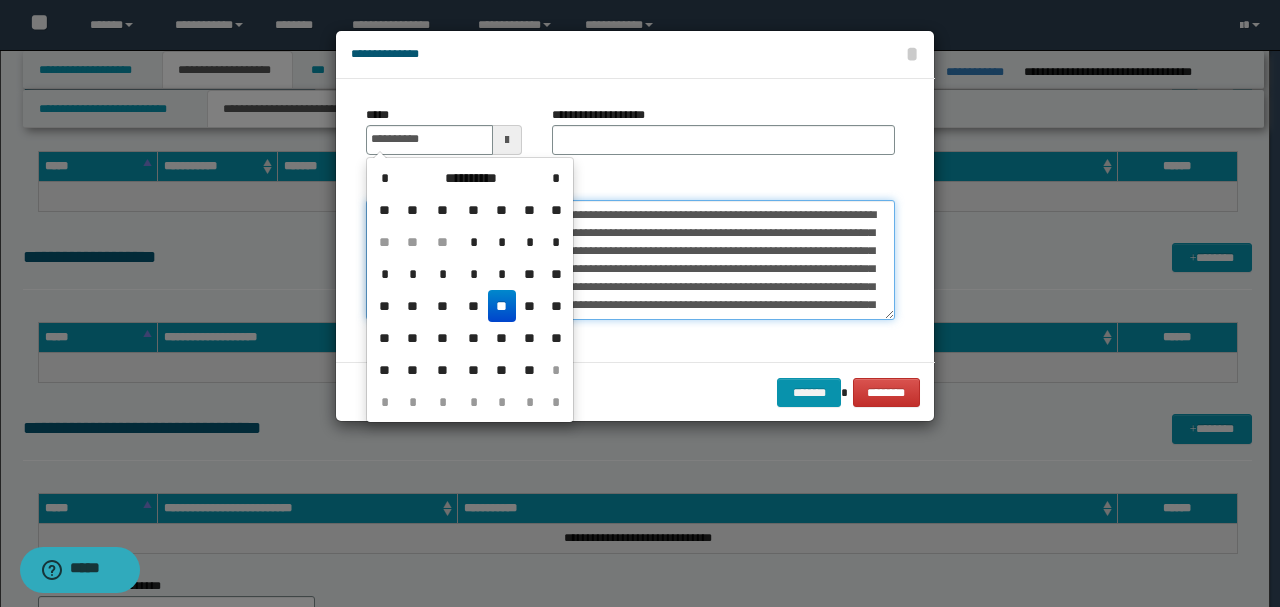 type on "**********" 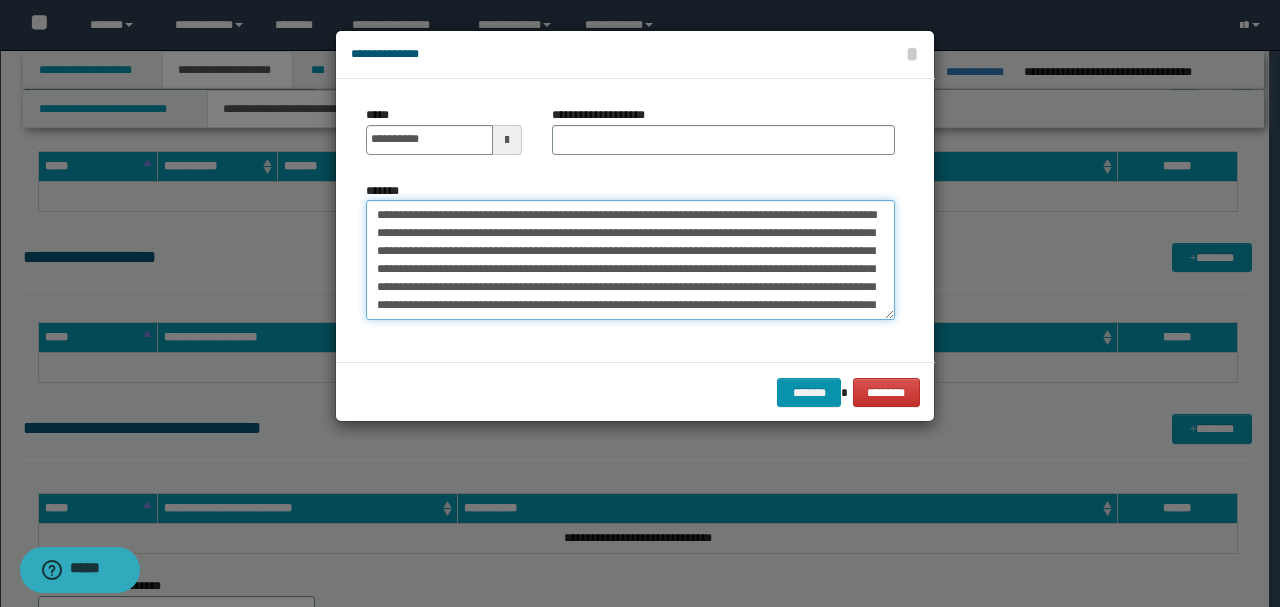 drag, startPoint x: 465, startPoint y: 213, endPoint x: 268, endPoint y: 213, distance: 197 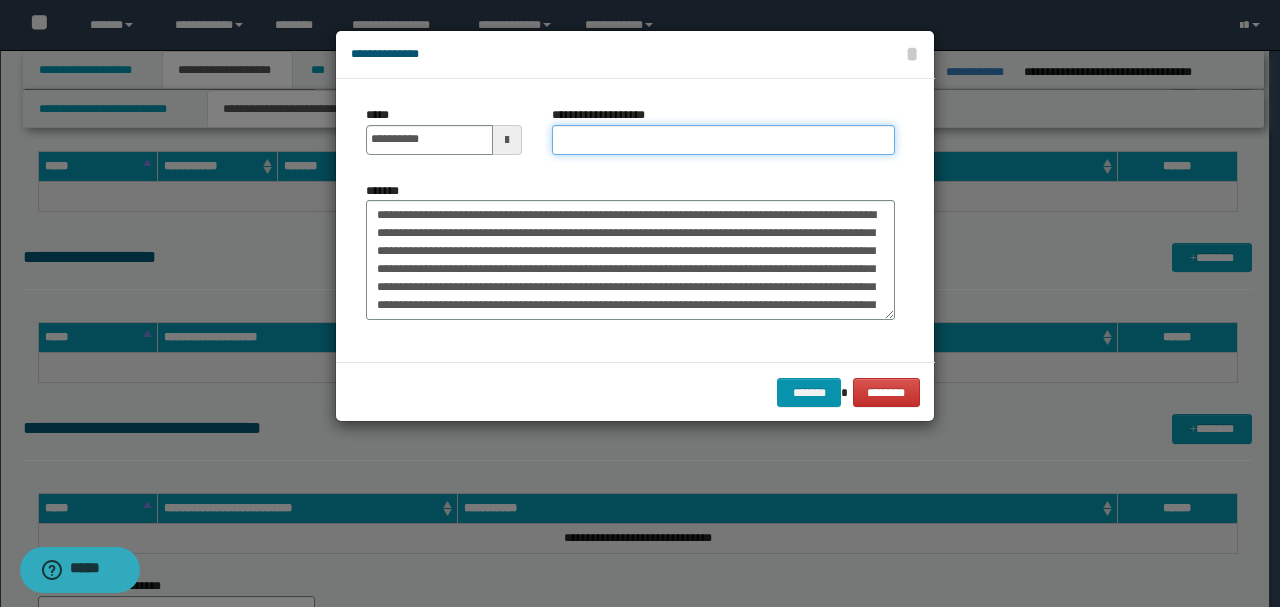 click on "**********" at bounding box center (723, 140) 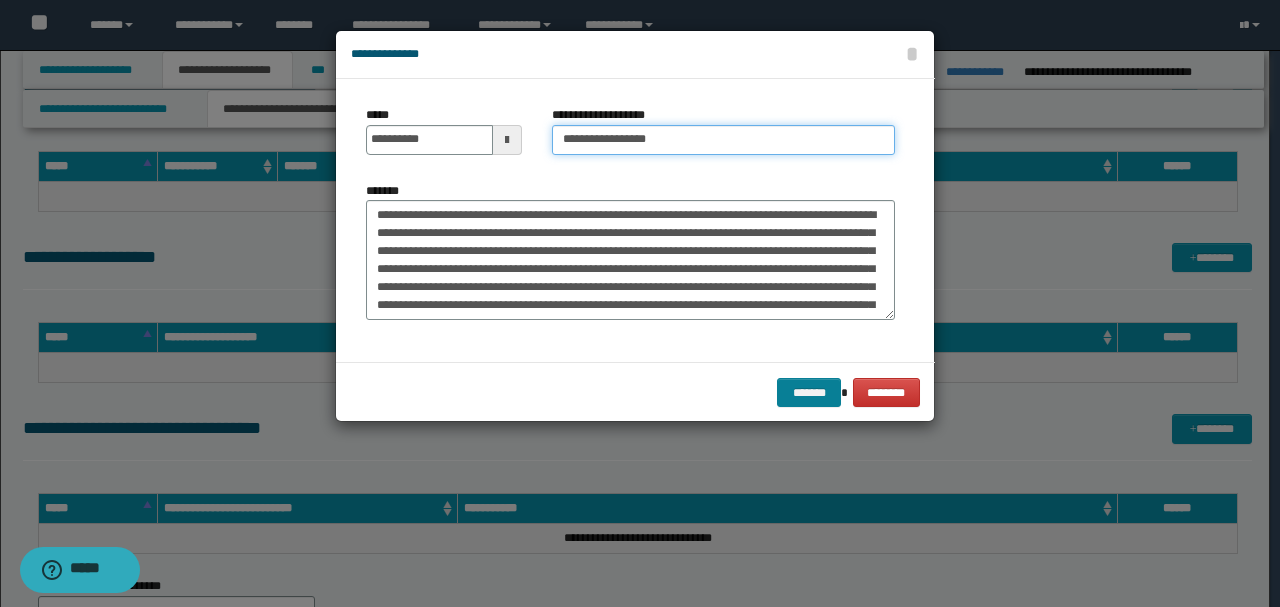 type on "**********" 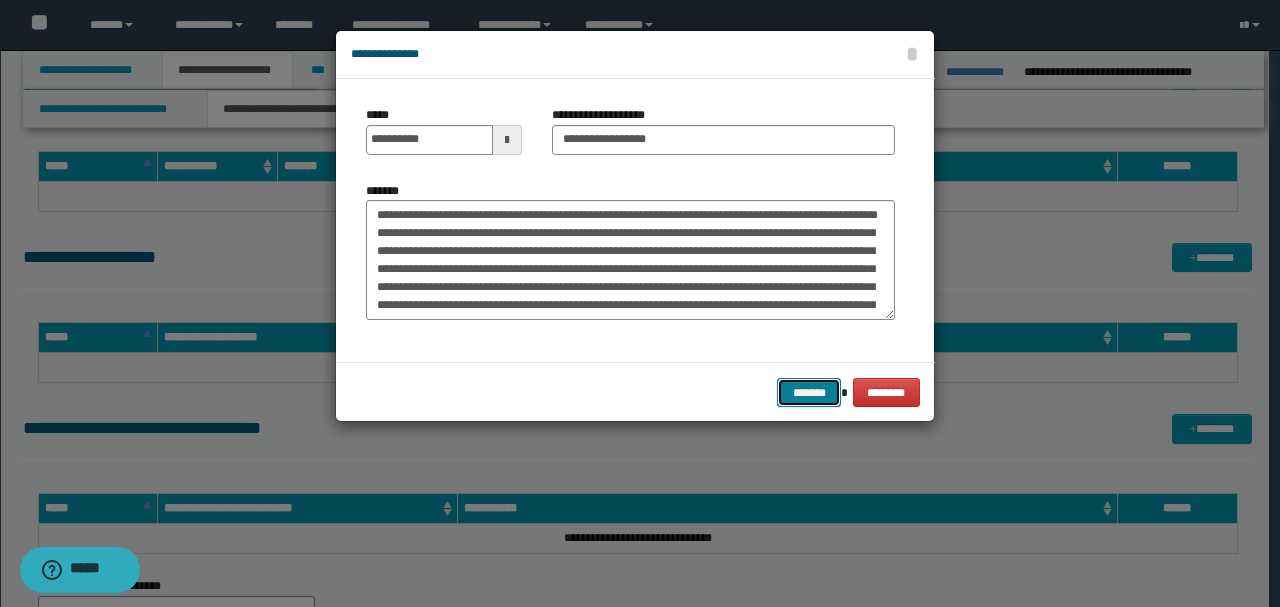 click on "*******" at bounding box center [809, 392] 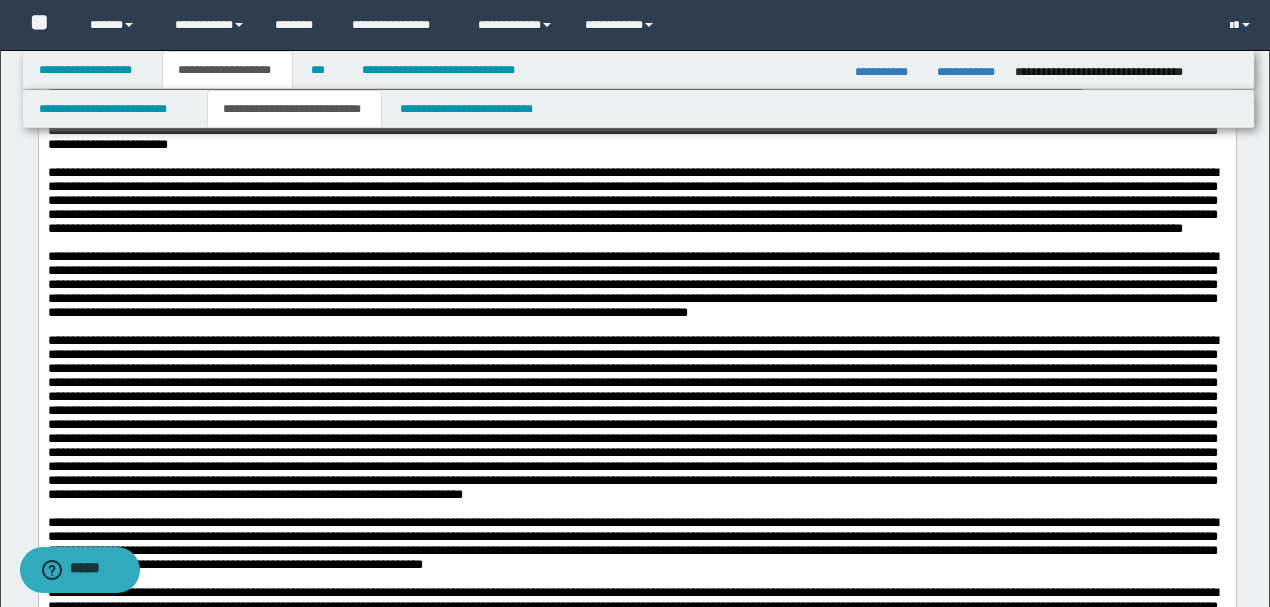 scroll, scrollTop: 2666, scrollLeft: 0, axis: vertical 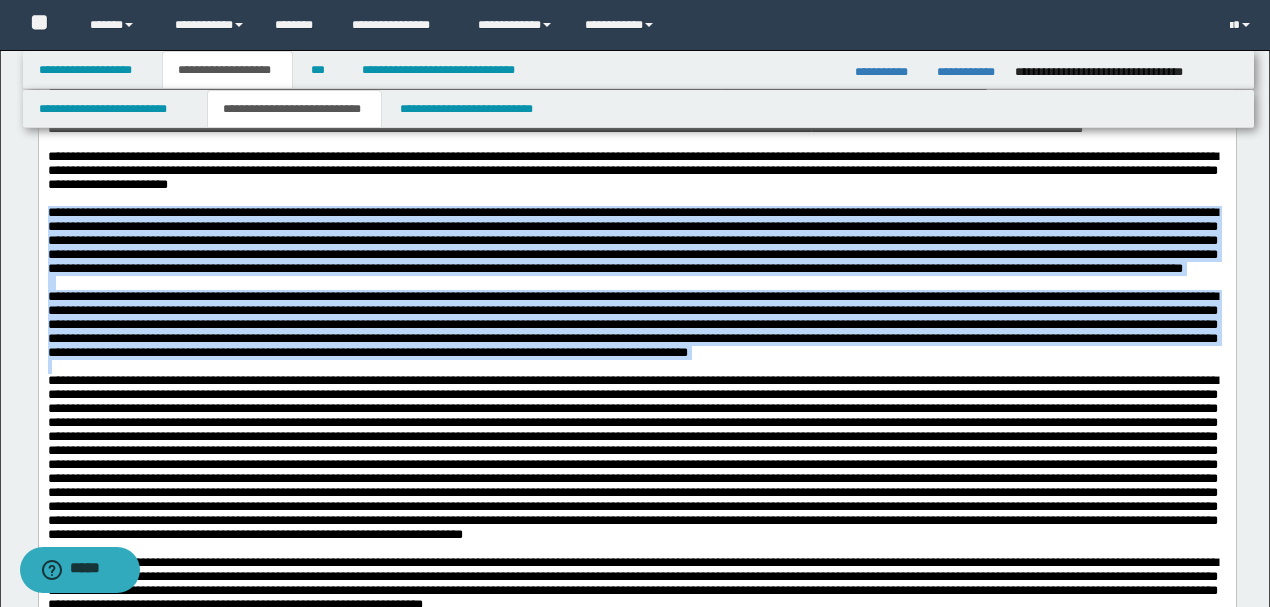 drag, startPoint x: 46, startPoint y: 246, endPoint x: 1092, endPoint y: 431, distance: 1062.234 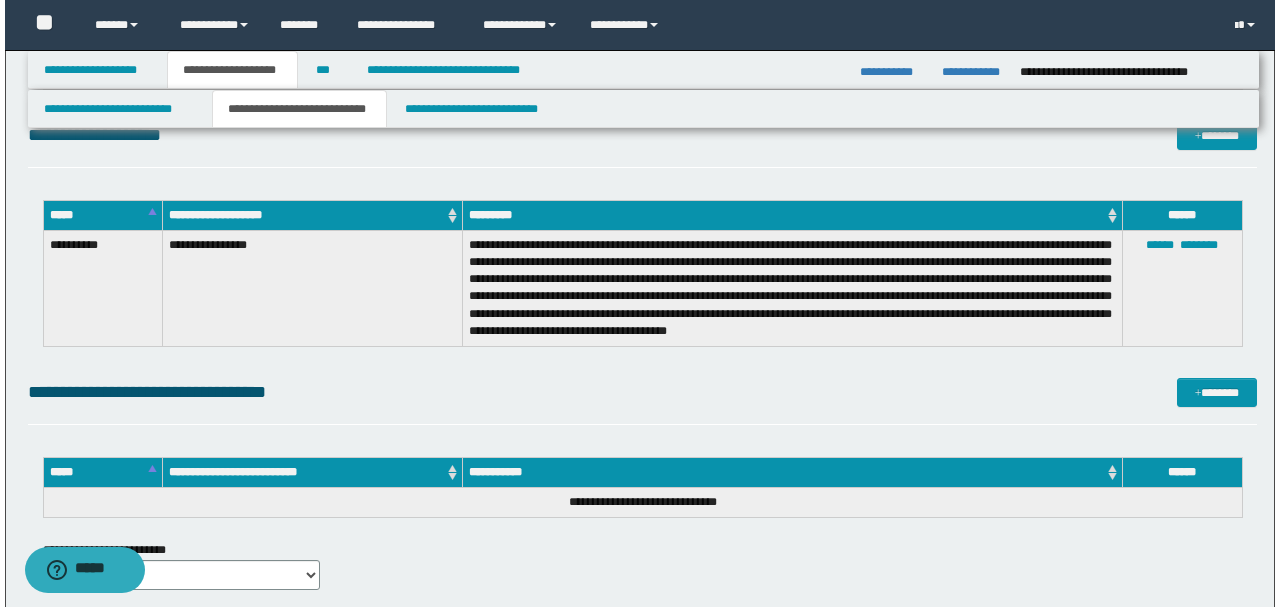 scroll, scrollTop: 4133, scrollLeft: 0, axis: vertical 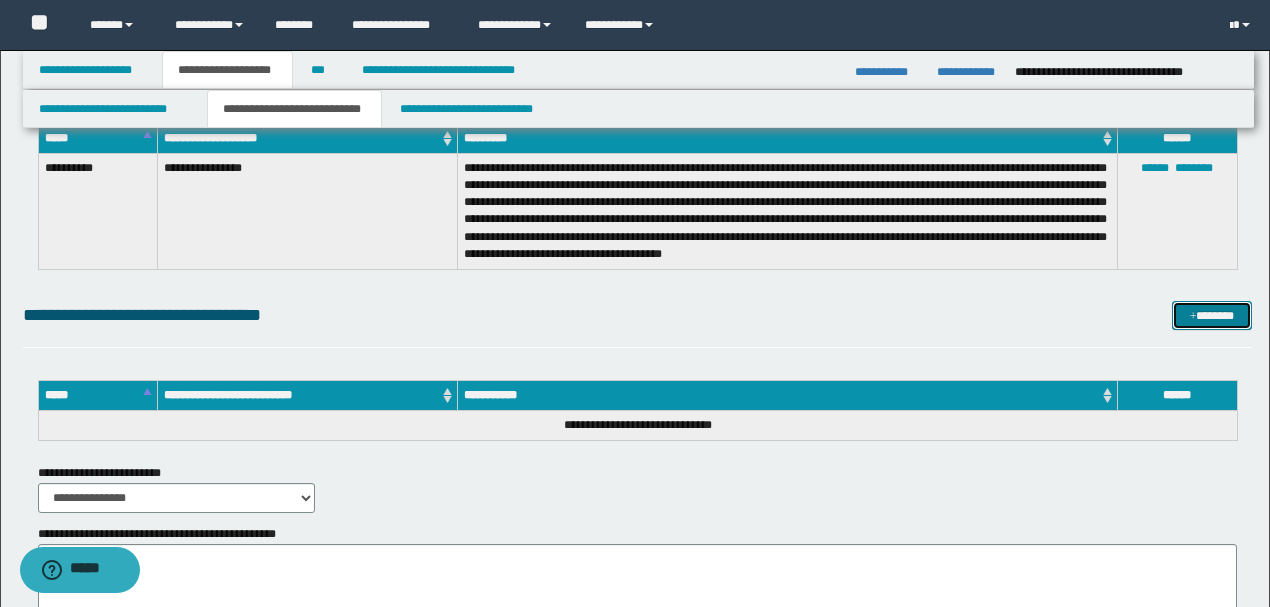 click on "*******" at bounding box center [1211, 315] 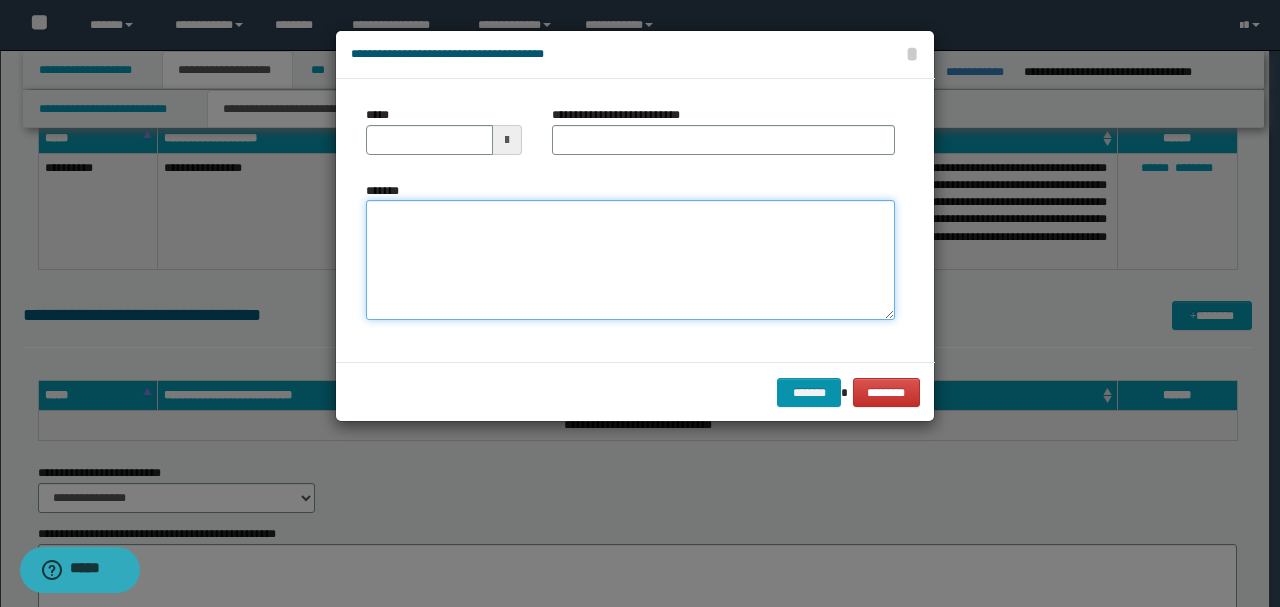 click on "*******" at bounding box center [630, 260] 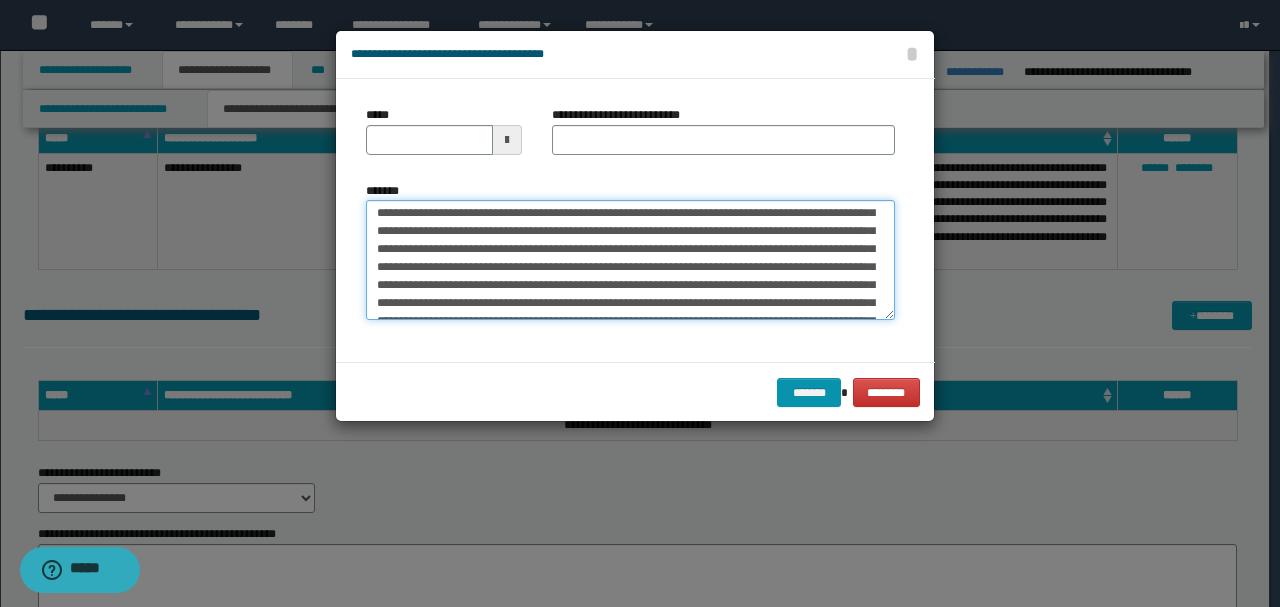 scroll, scrollTop: 0, scrollLeft: 0, axis: both 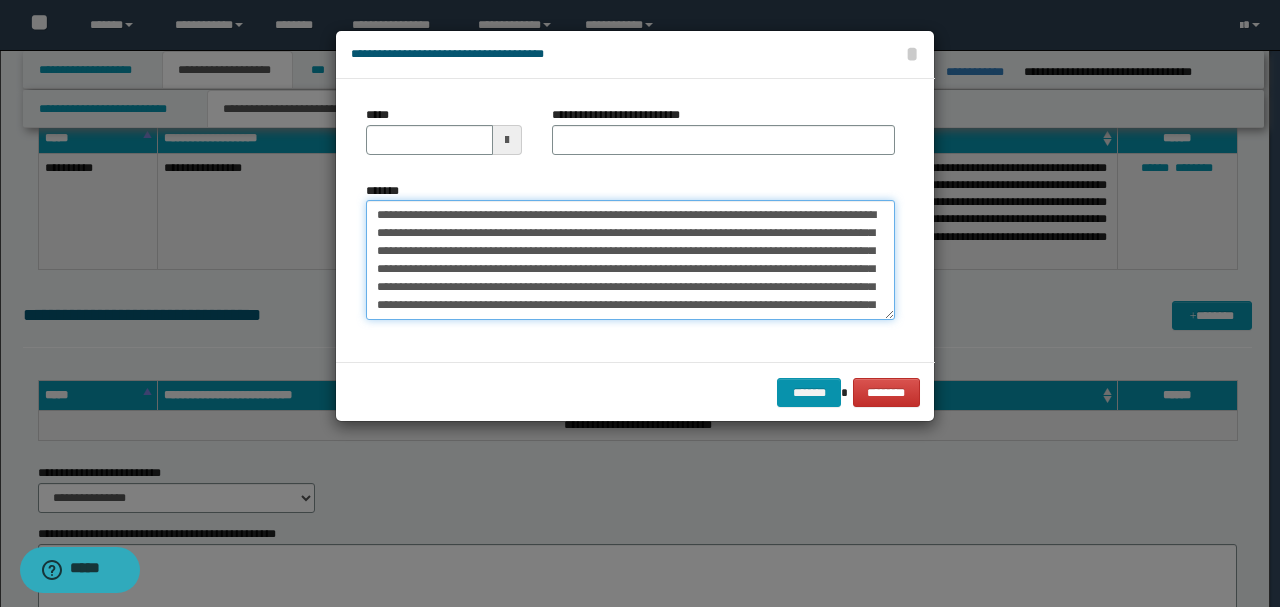 drag, startPoint x: 441, startPoint y: 212, endPoint x: 299, endPoint y: 196, distance: 142.89856 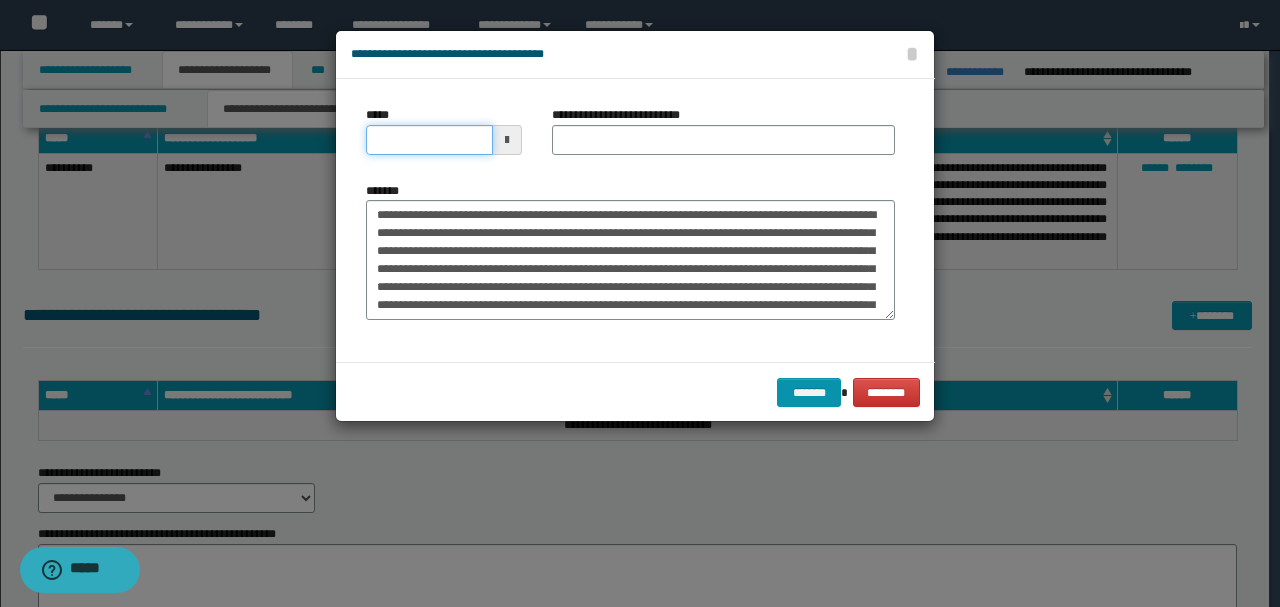 click on "*****" at bounding box center (429, 140) 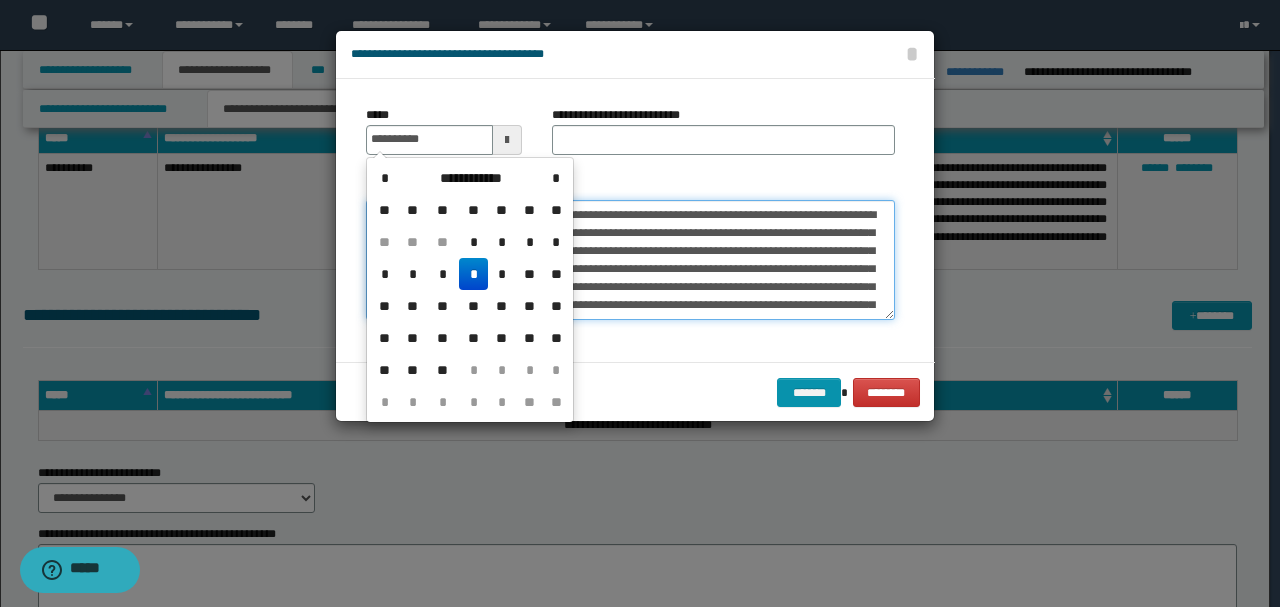 type on "**********" 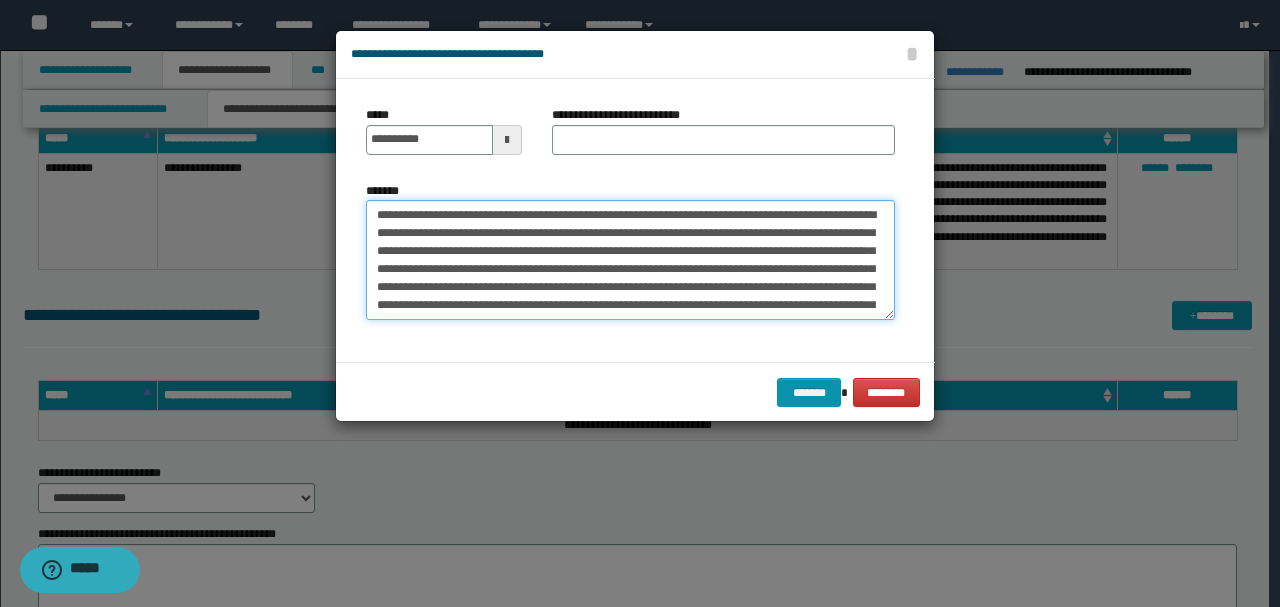 drag, startPoint x: 456, startPoint y: 214, endPoint x: 286, endPoint y: 214, distance: 170 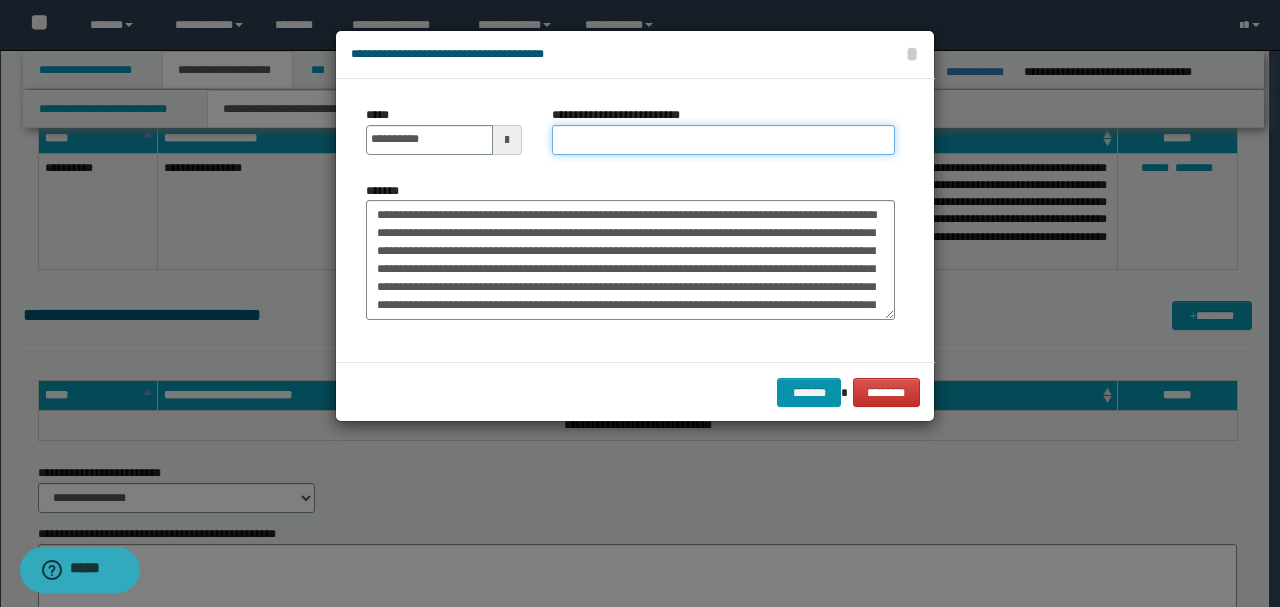 click on "**********" at bounding box center [723, 140] 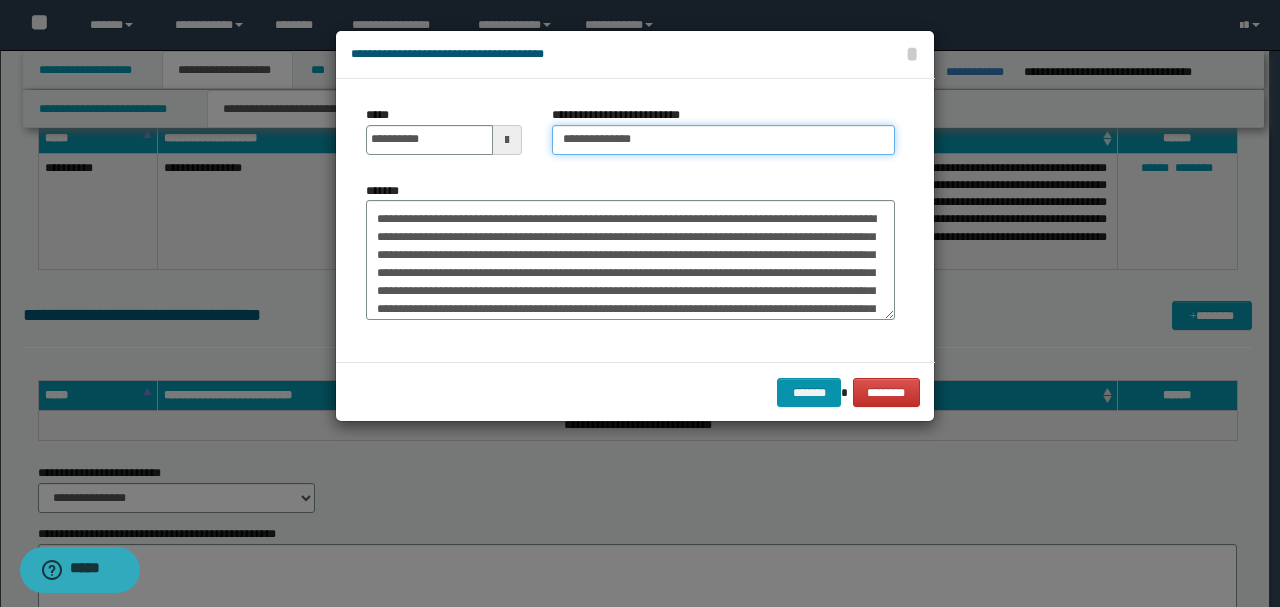type on "**********" 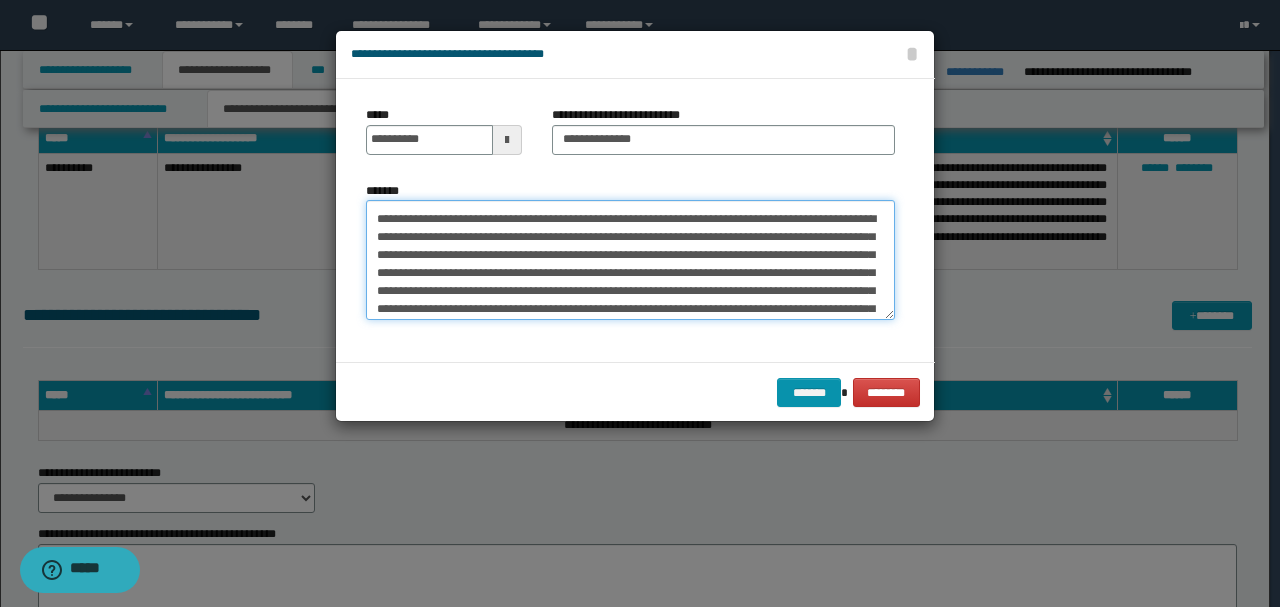 scroll, scrollTop: 432, scrollLeft: 0, axis: vertical 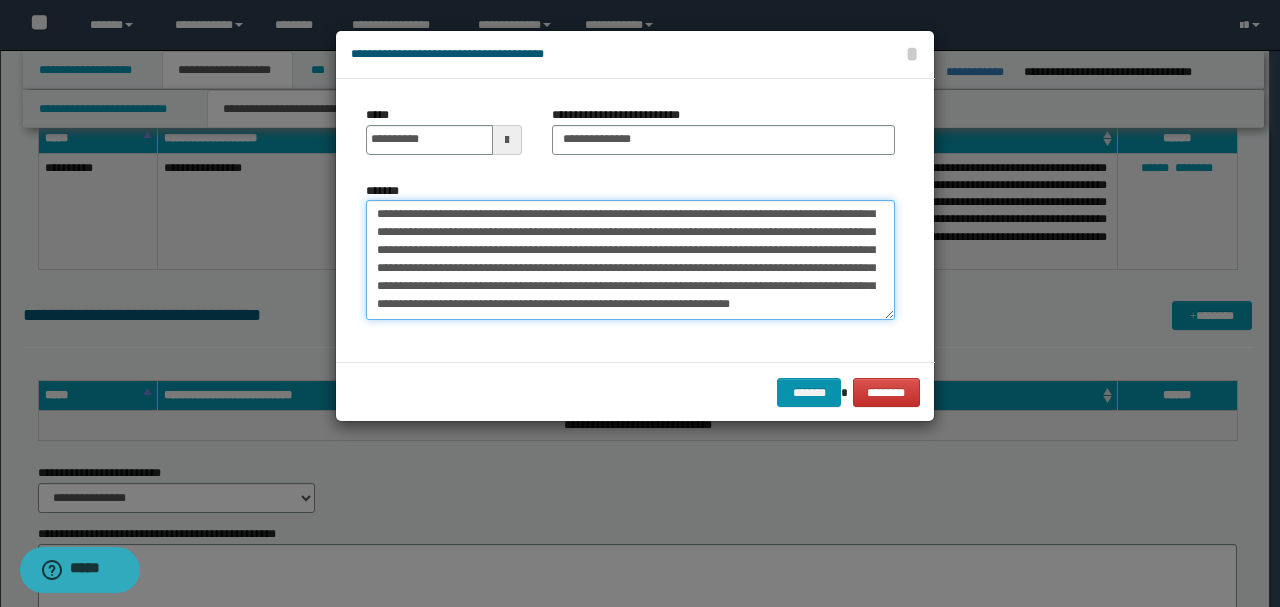 drag, startPoint x: 468, startPoint y: 222, endPoint x: 510, endPoint y: 390, distance: 173.17044 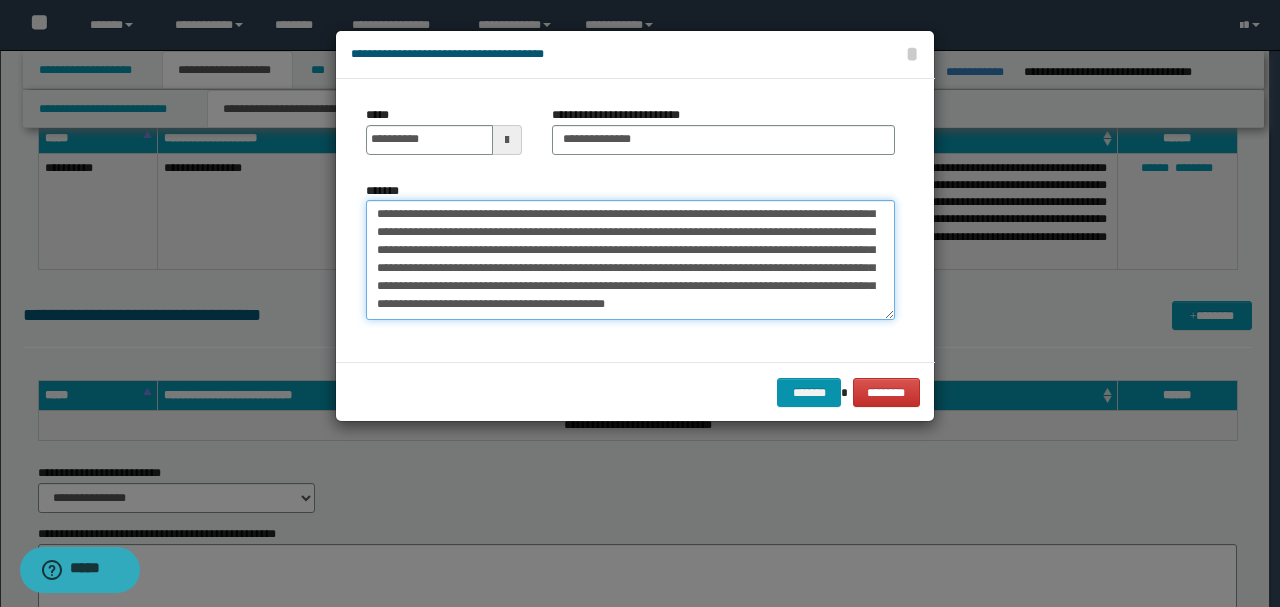 scroll, scrollTop: 180, scrollLeft: 0, axis: vertical 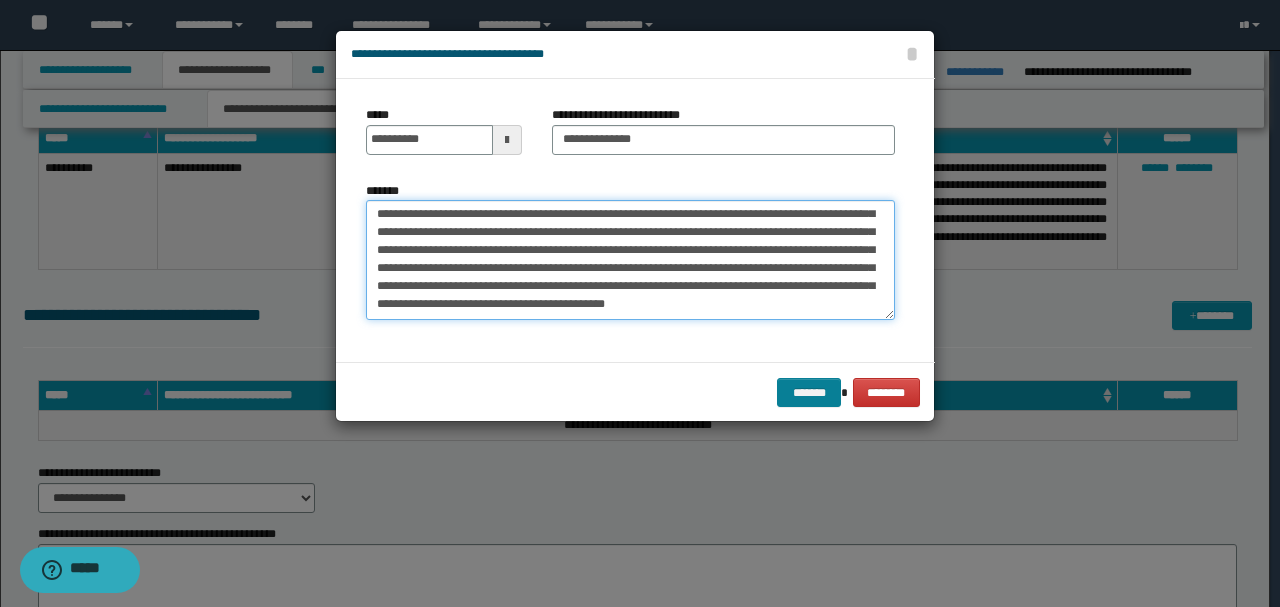 type on "**********" 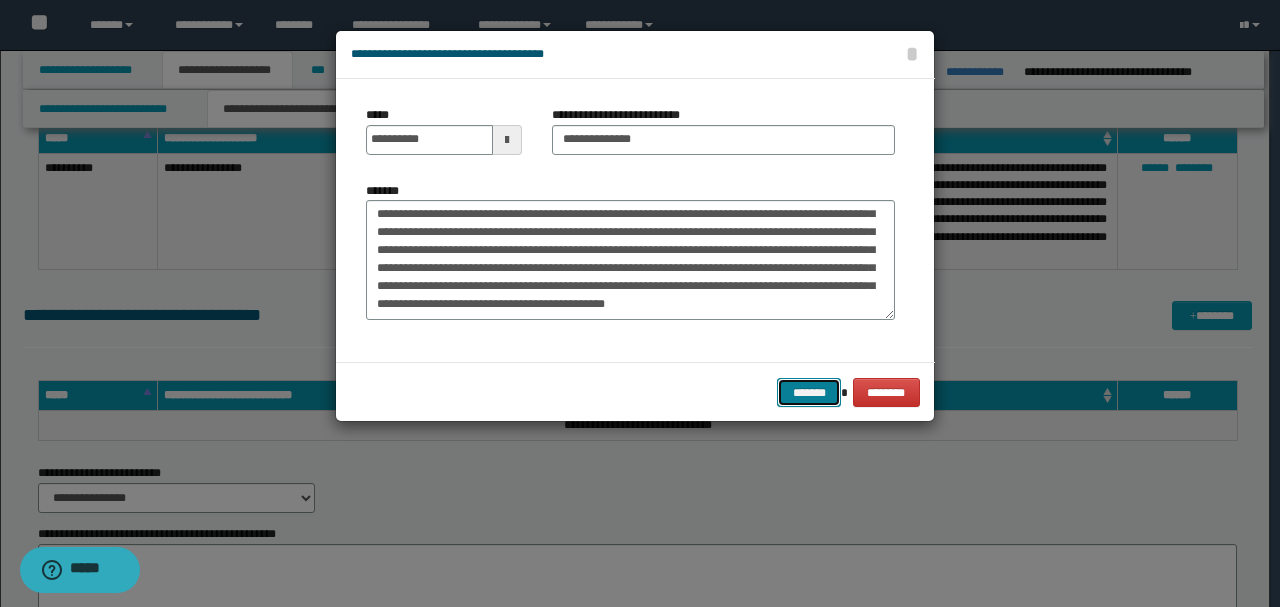 click on "*******" at bounding box center [809, 392] 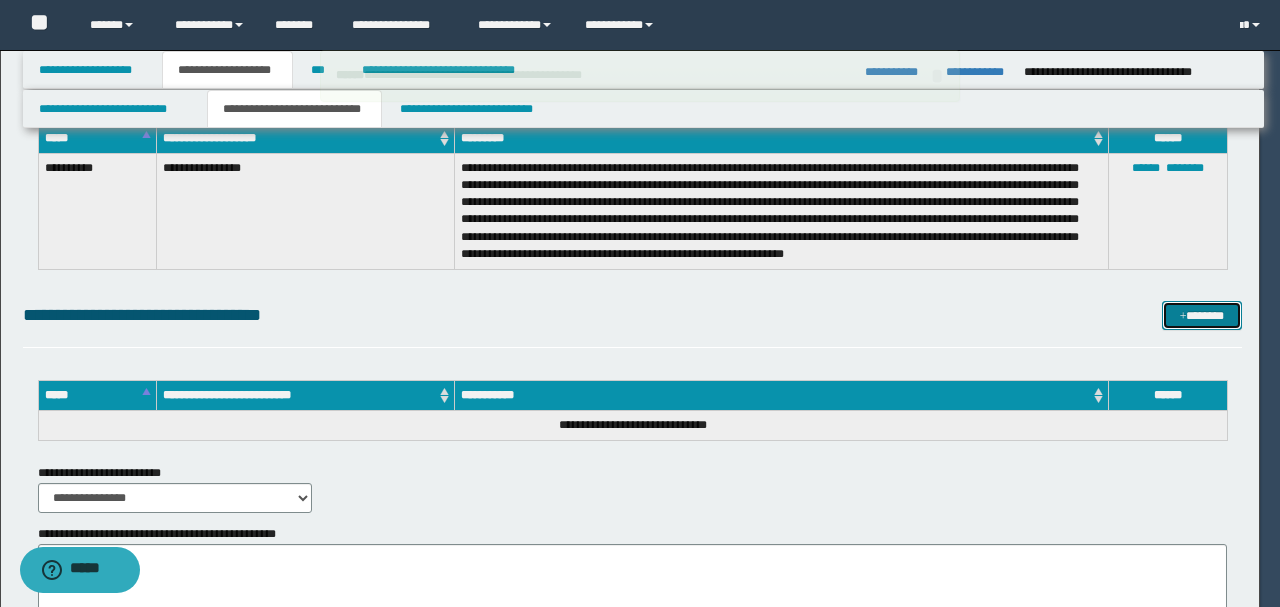 type 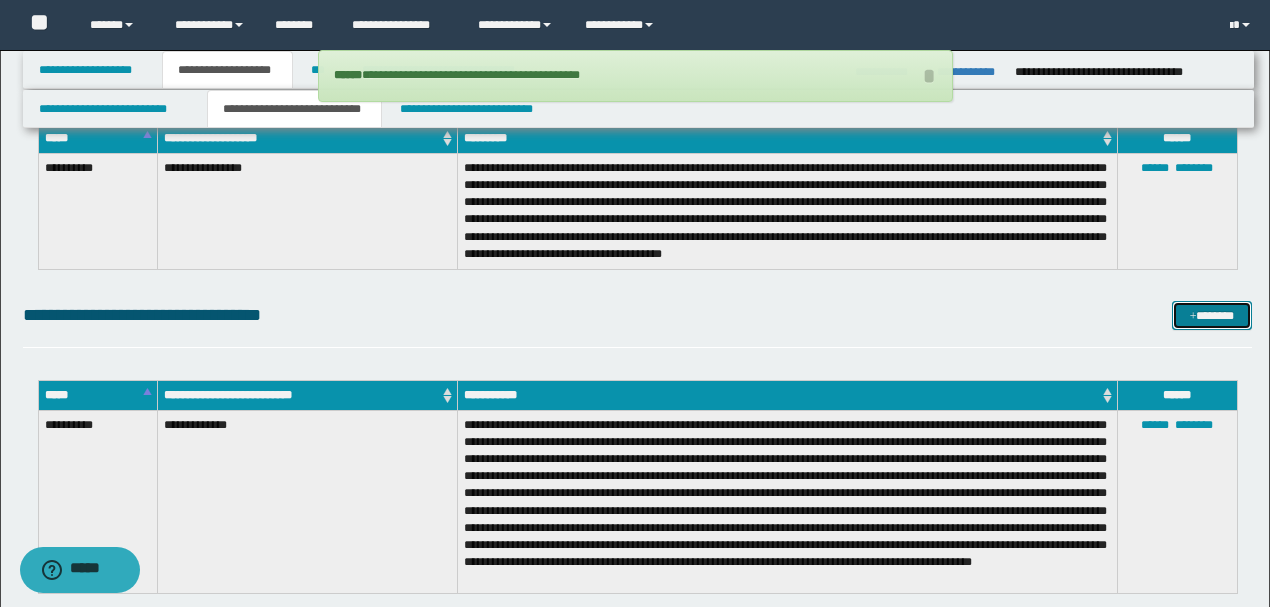 click on "*******" at bounding box center (1211, 315) 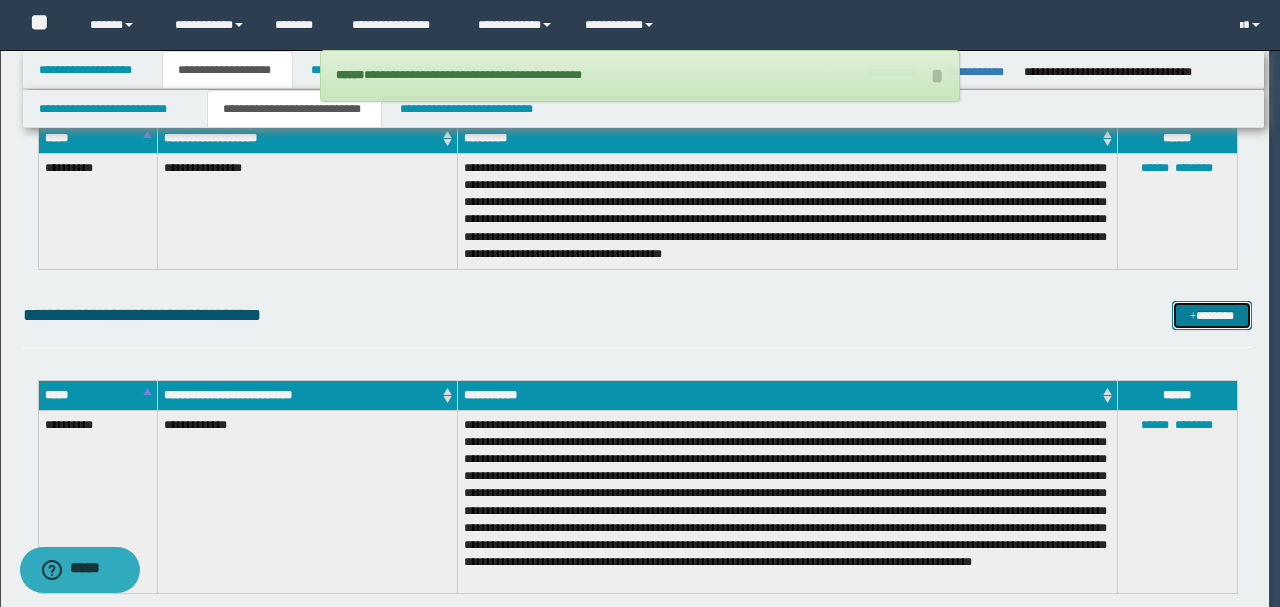 scroll, scrollTop: 0, scrollLeft: 0, axis: both 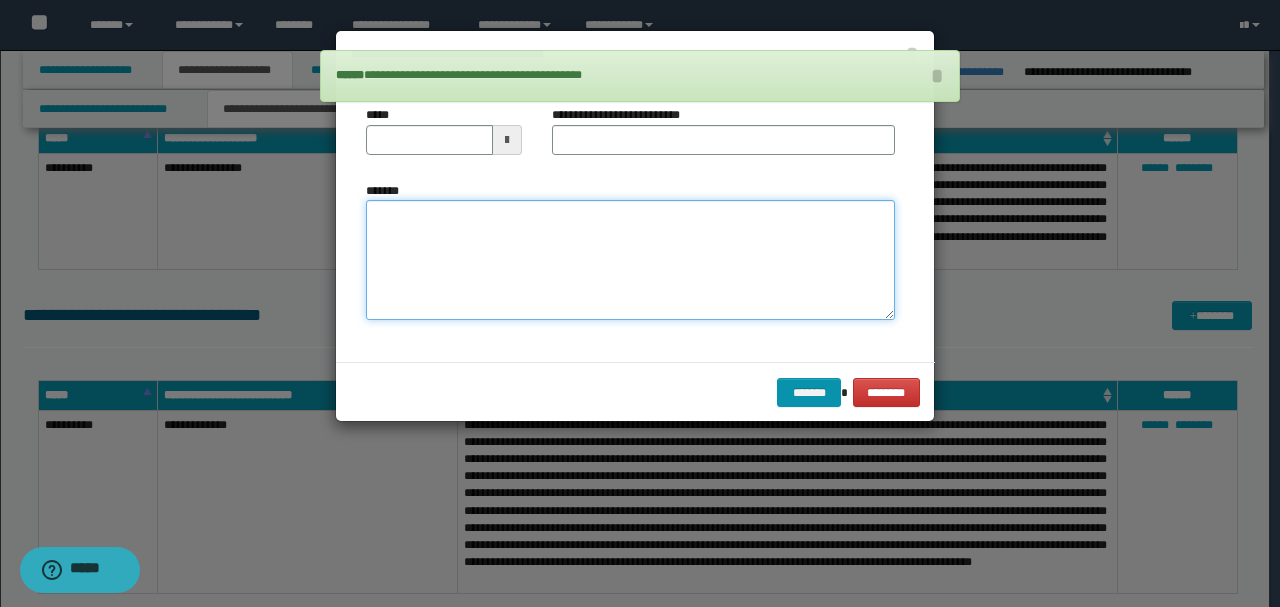 click on "*******" at bounding box center [630, 259] 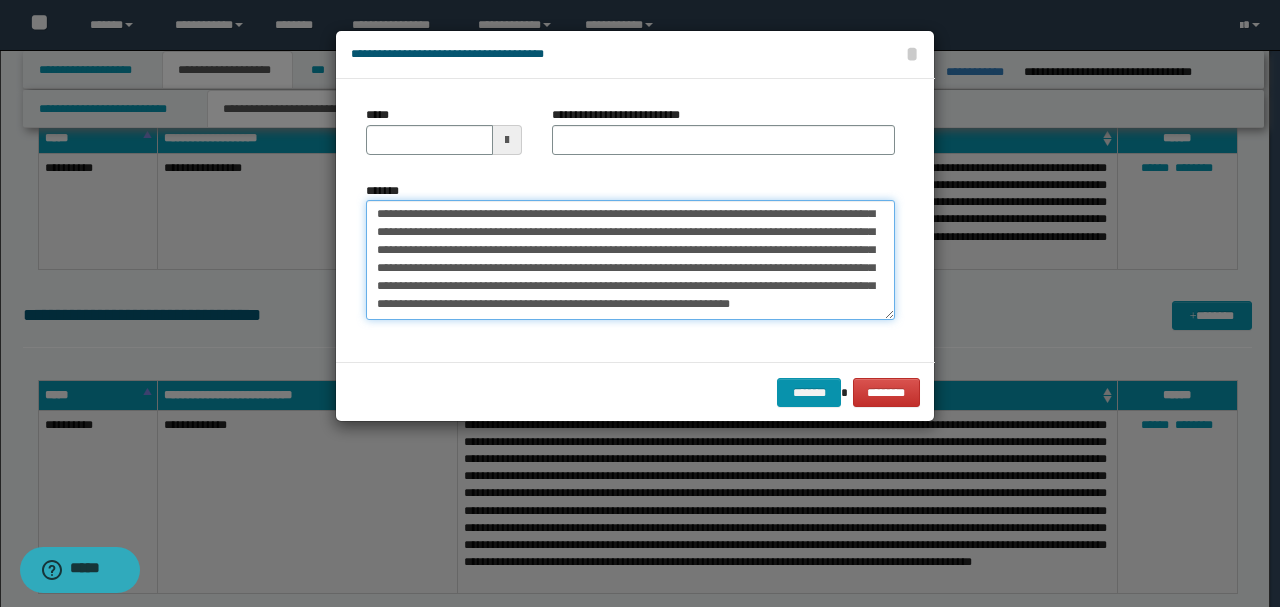 scroll, scrollTop: 0, scrollLeft: 0, axis: both 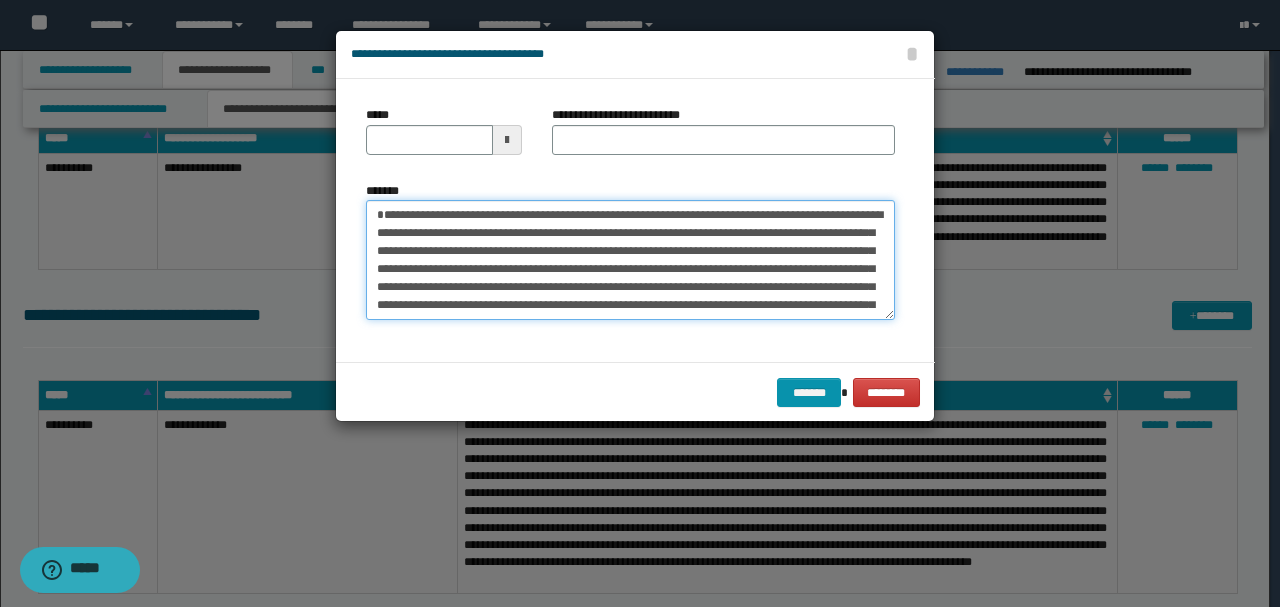 drag, startPoint x: 441, startPoint y: 233, endPoint x: 341, endPoint y: 170, distance: 118.19052 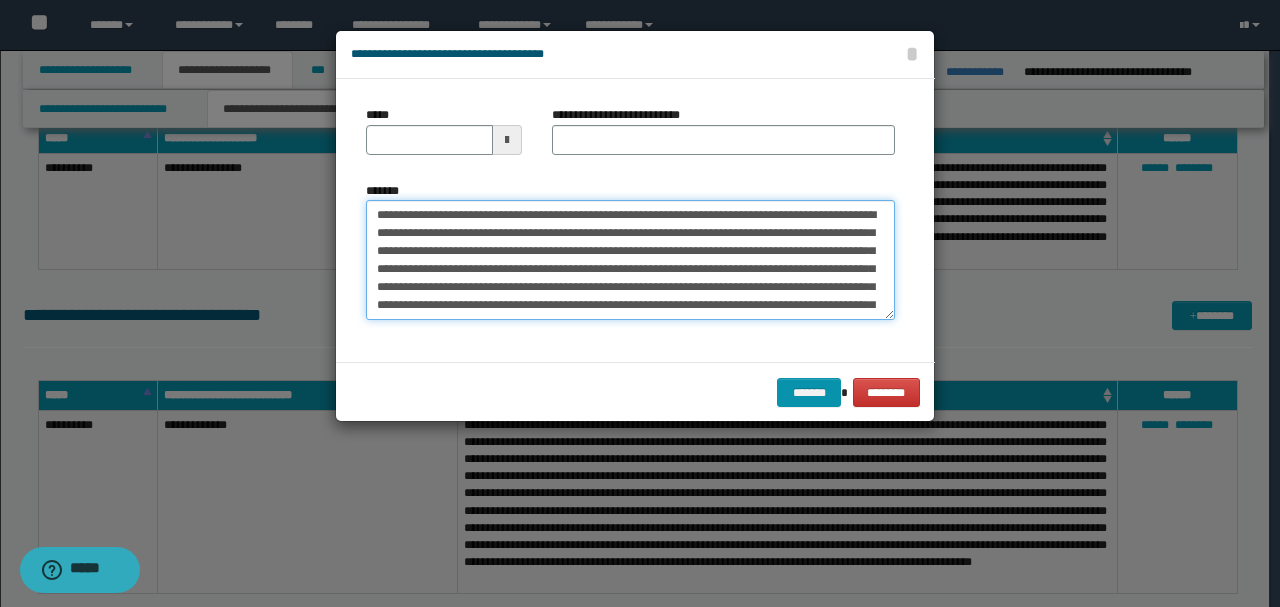 type 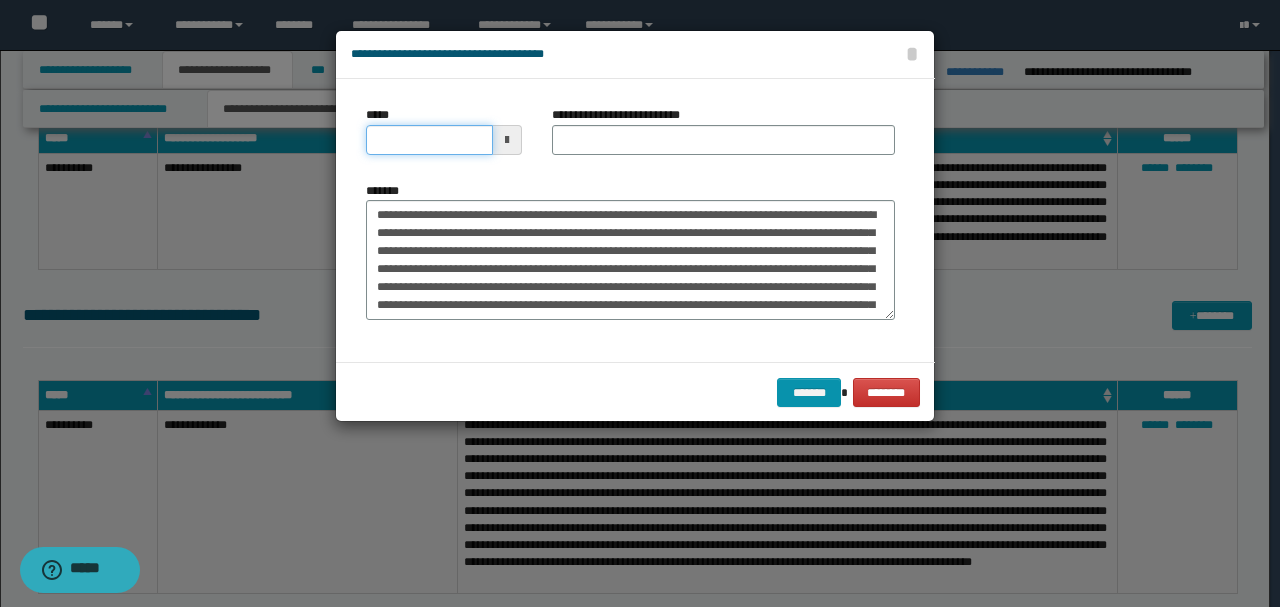 click on "*****" at bounding box center (429, 140) 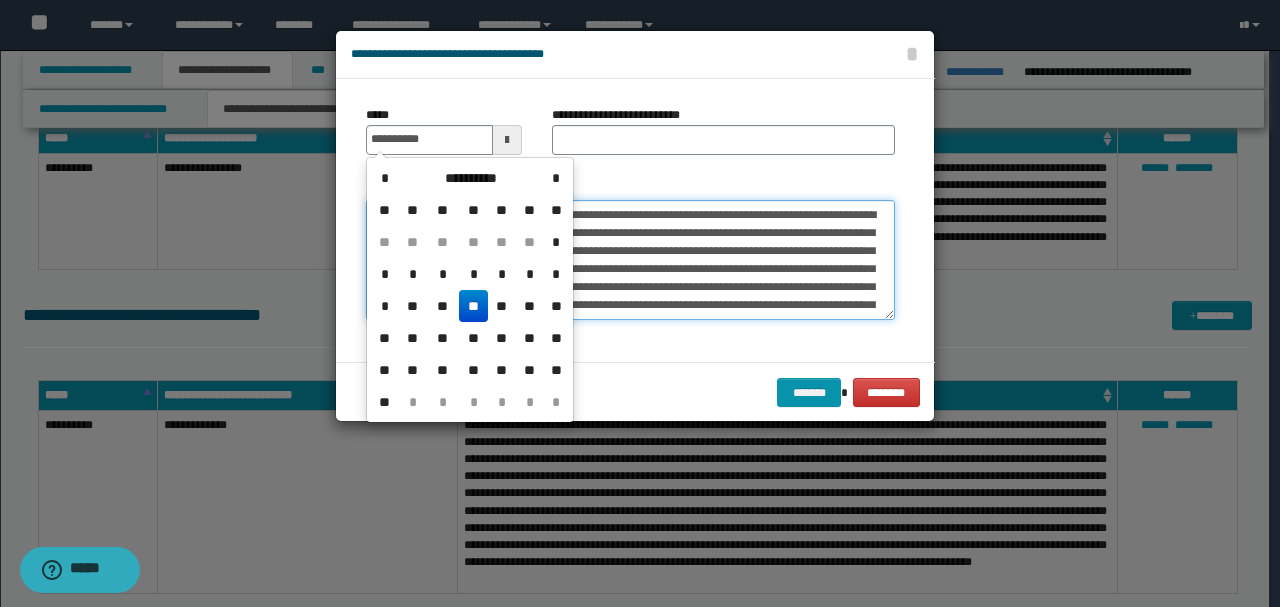 type on "**********" 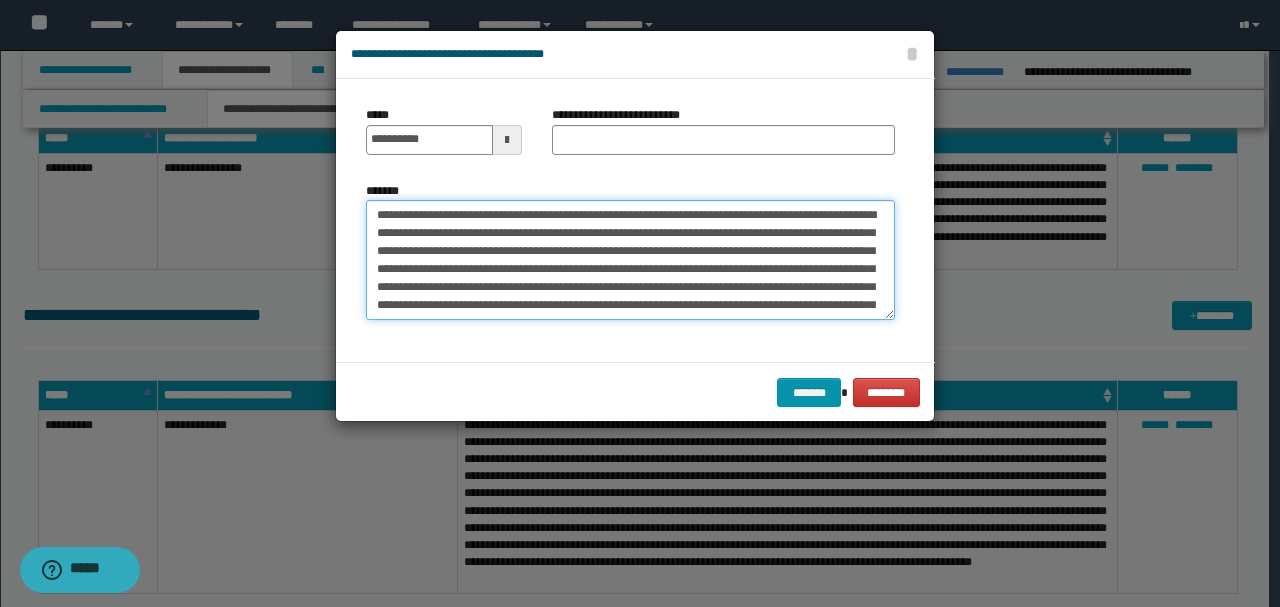 drag, startPoint x: 456, startPoint y: 215, endPoint x: 278, endPoint y: 215, distance: 178 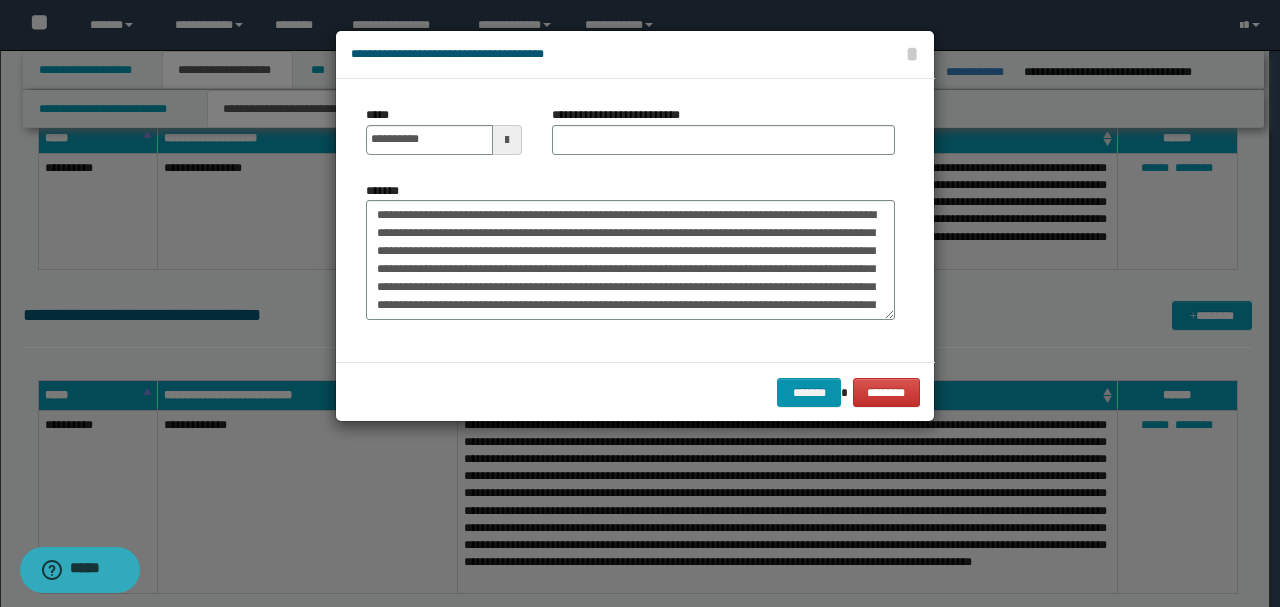 click on "**********" at bounding box center [622, 115] 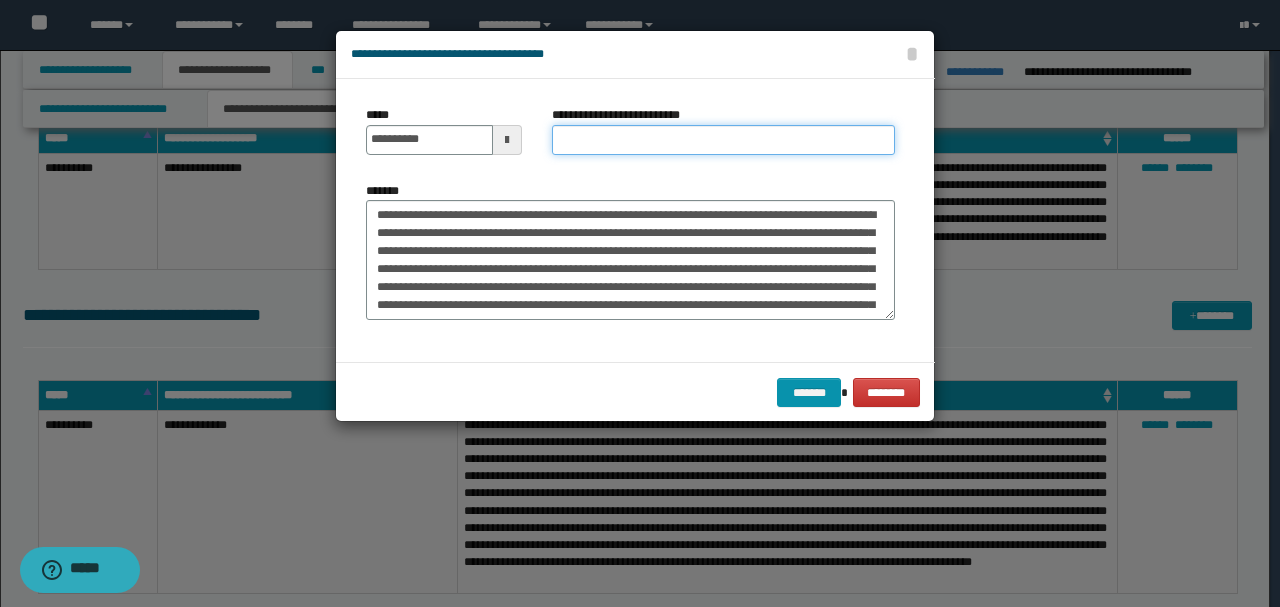 click on "**********" at bounding box center (723, 140) 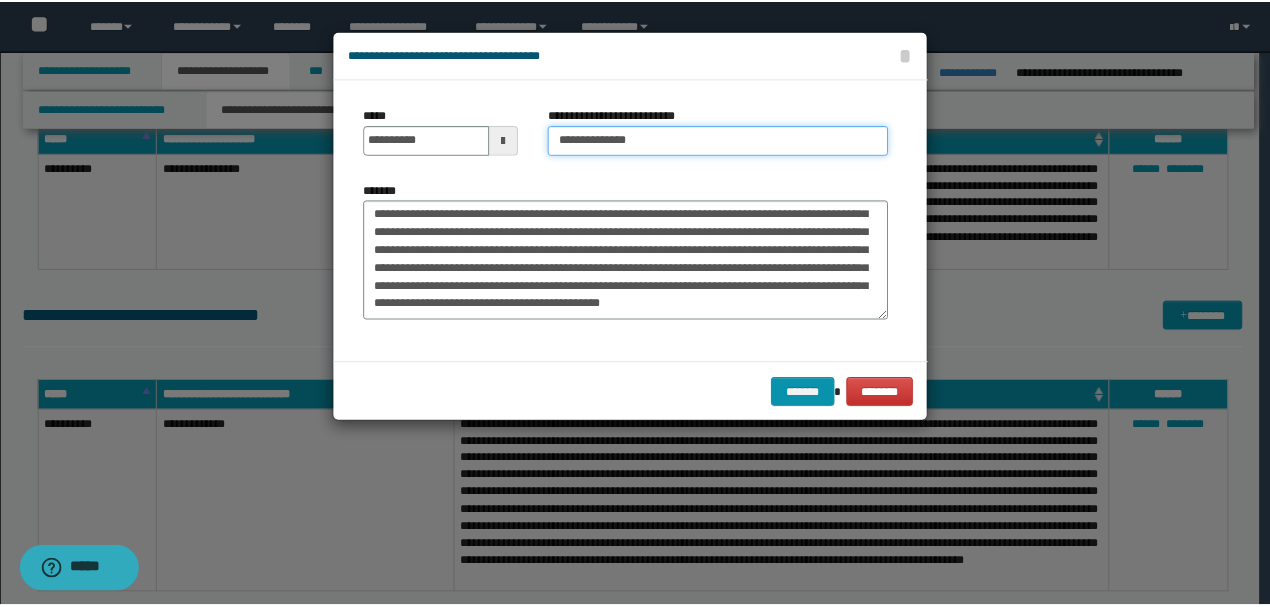 scroll, scrollTop: 144, scrollLeft: 0, axis: vertical 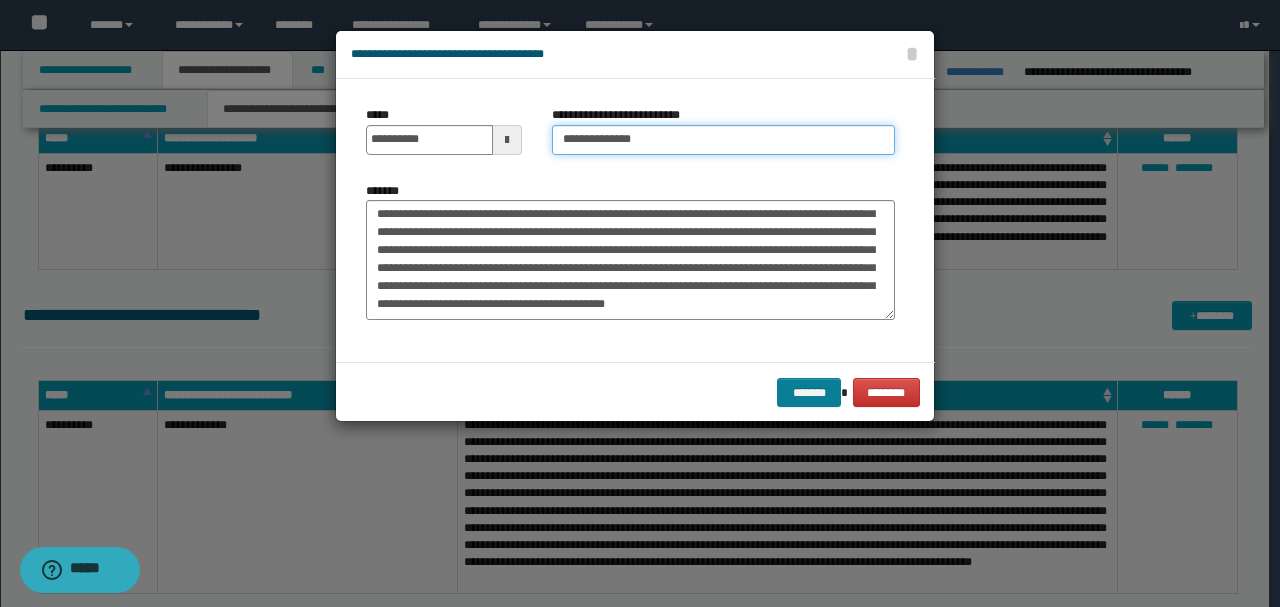 type on "**********" 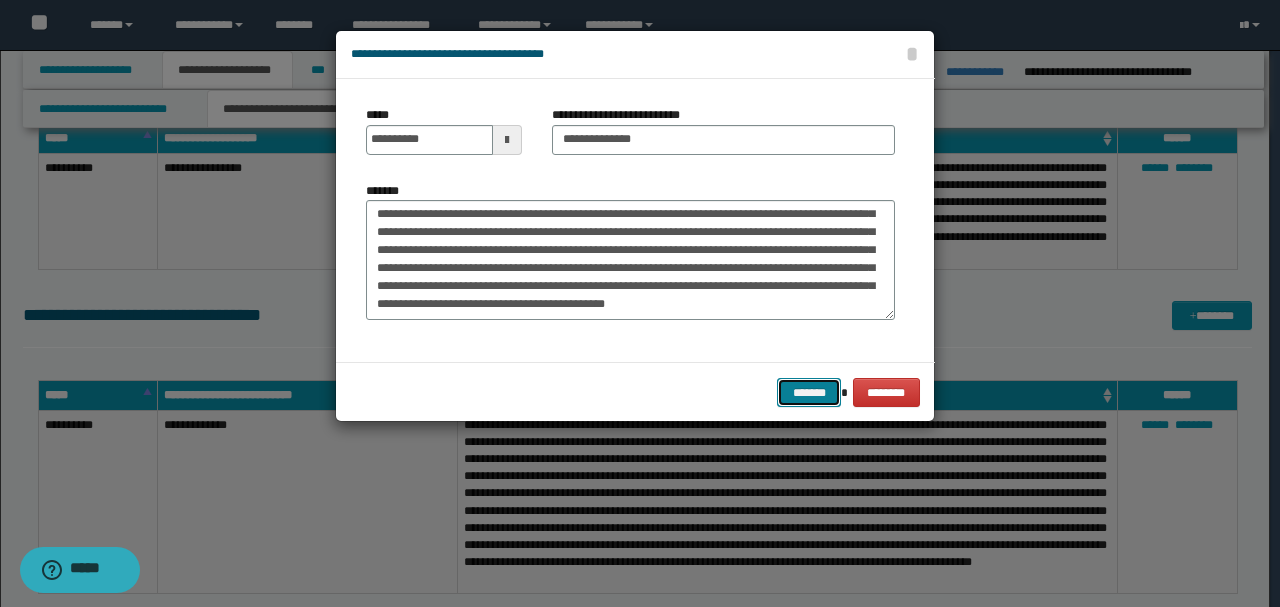 click on "*******" at bounding box center [809, 392] 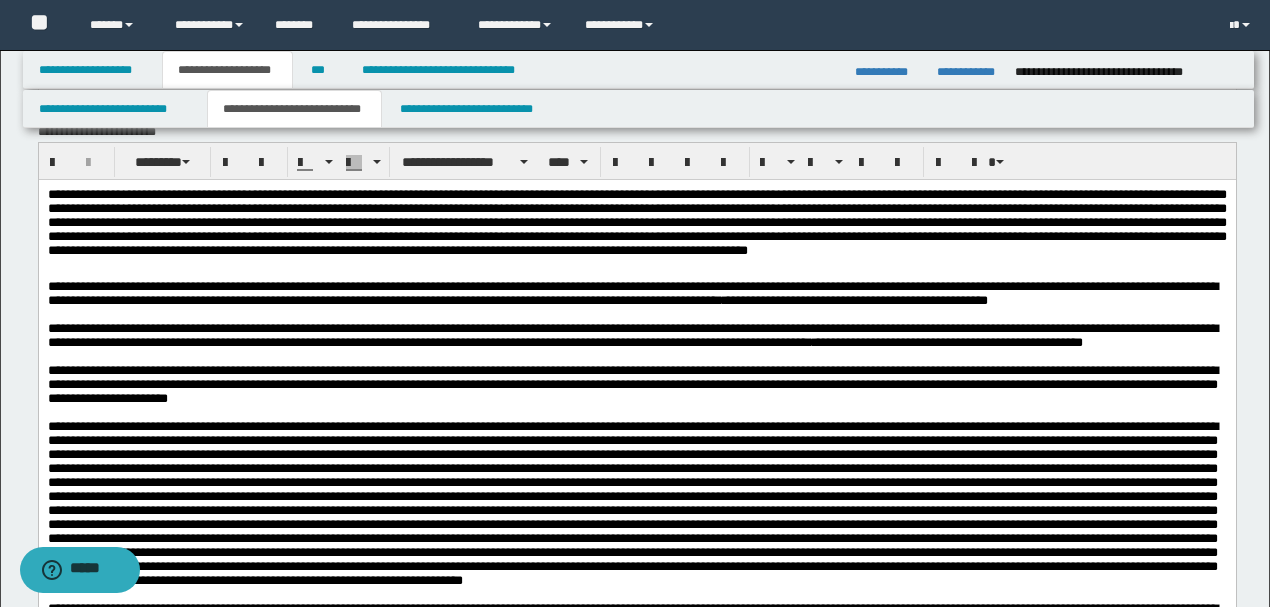scroll, scrollTop: 2400, scrollLeft: 0, axis: vertical 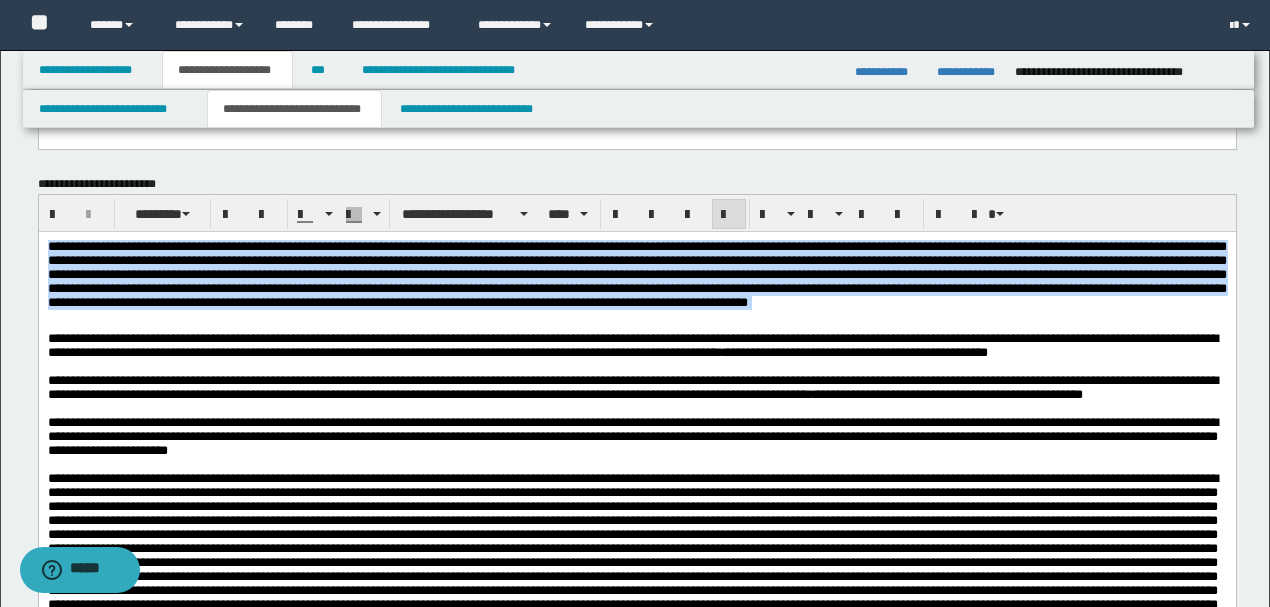 drag, startPoint x: 47, startPoint y: 248, endPoint x: 1164, endPoint y: 312, distance: 1118.832 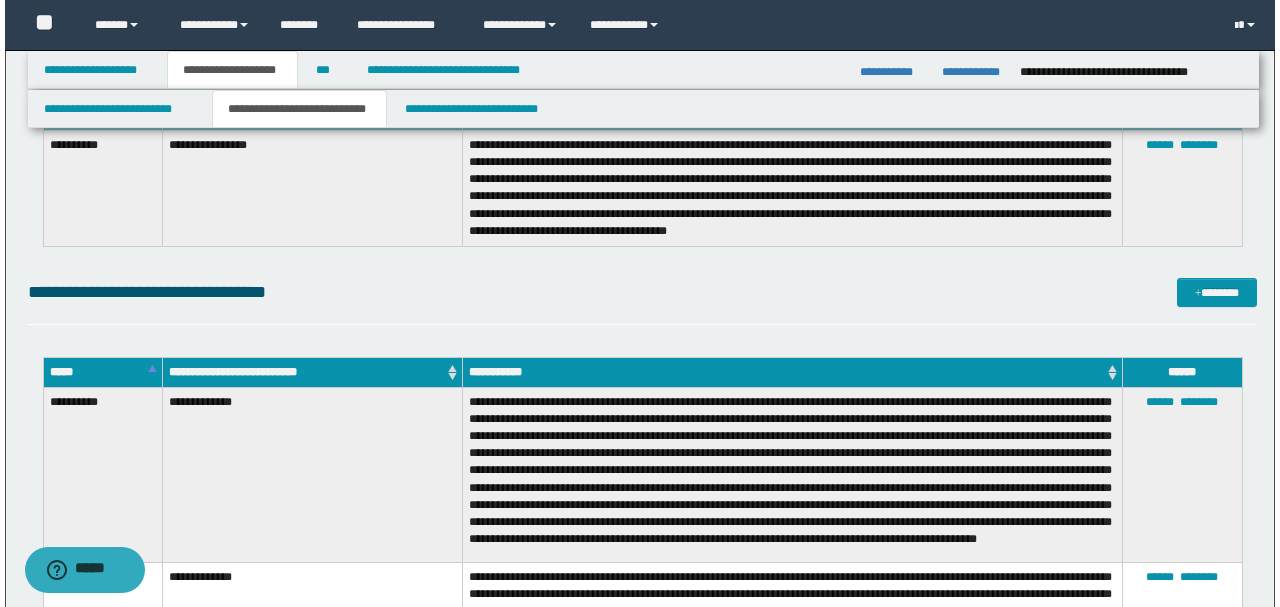 scroll, scrollTop: 4133, scrollLeft: 0, axis: vertical 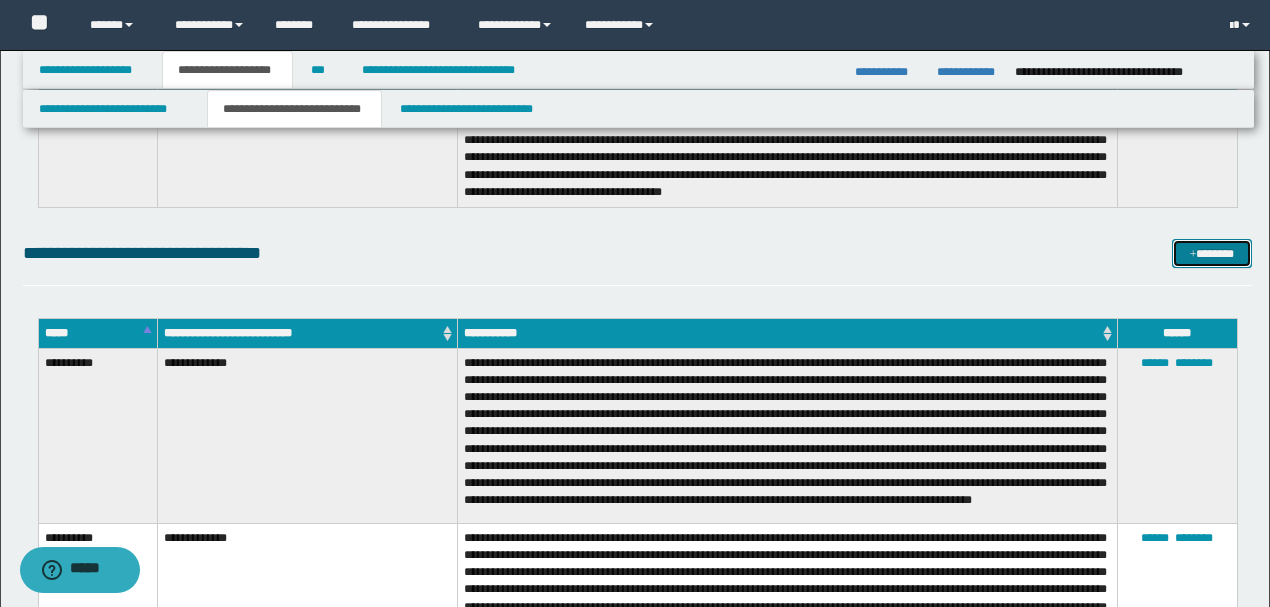 click on "*******" at bounding box center (1211, 253) 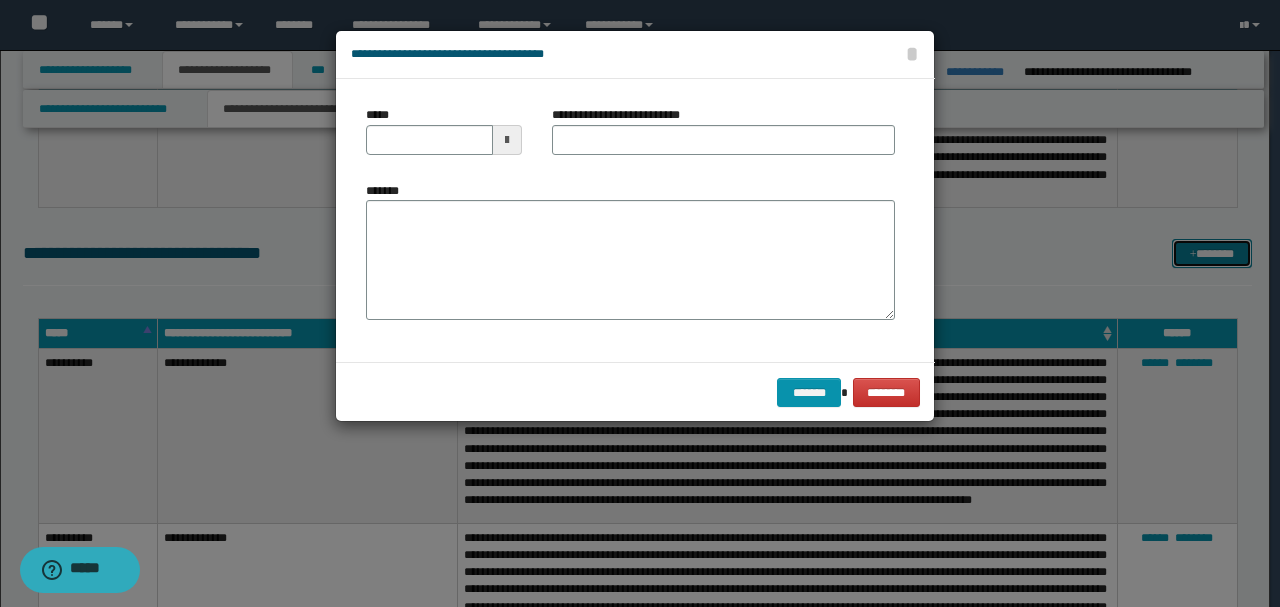 scroll, scrollTop: 0, scrollLeft: 0, axis: both 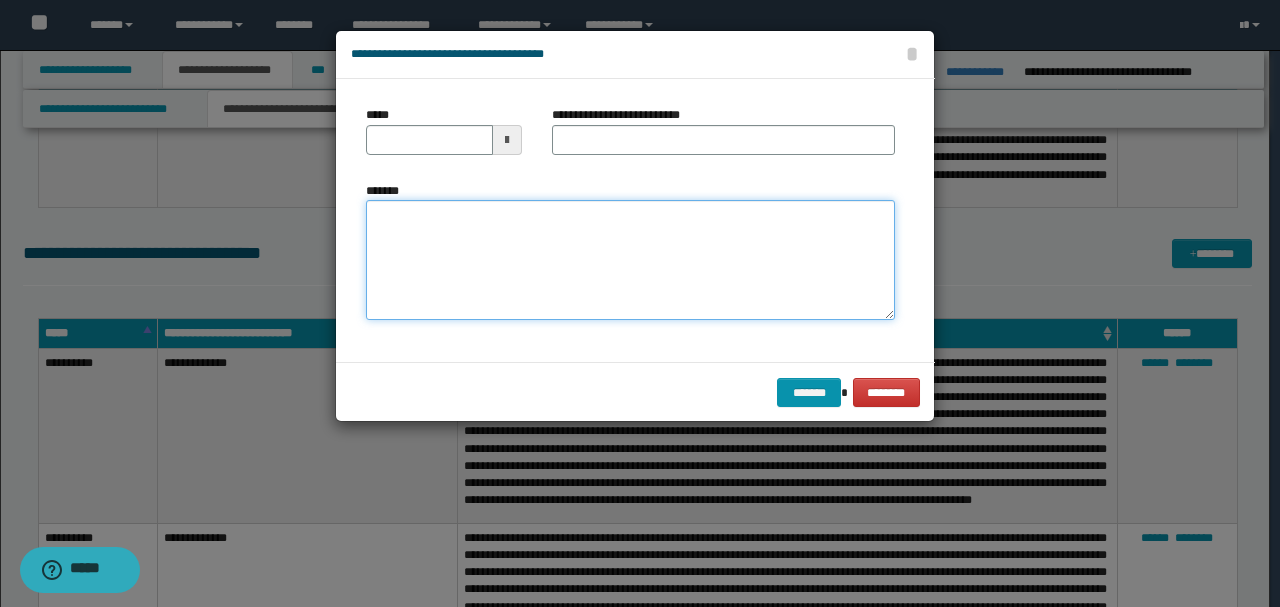 click on "*******" at bounding box center (630, 259) 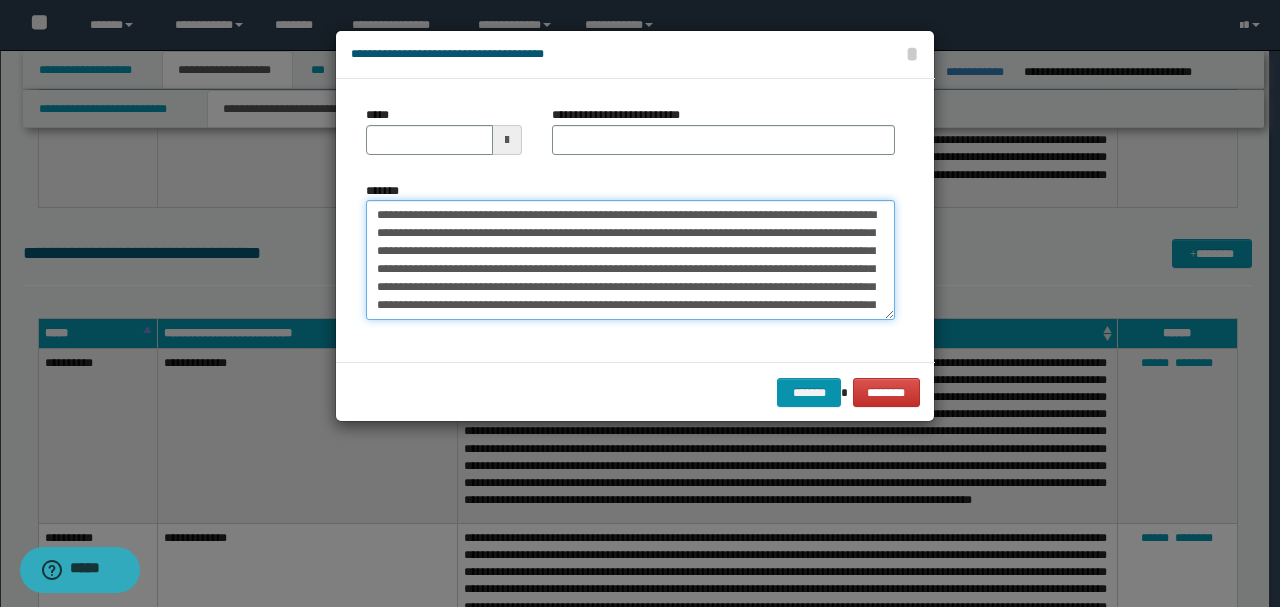 scroll, scrollTop: 0, scrollLeft: 0, axis: both 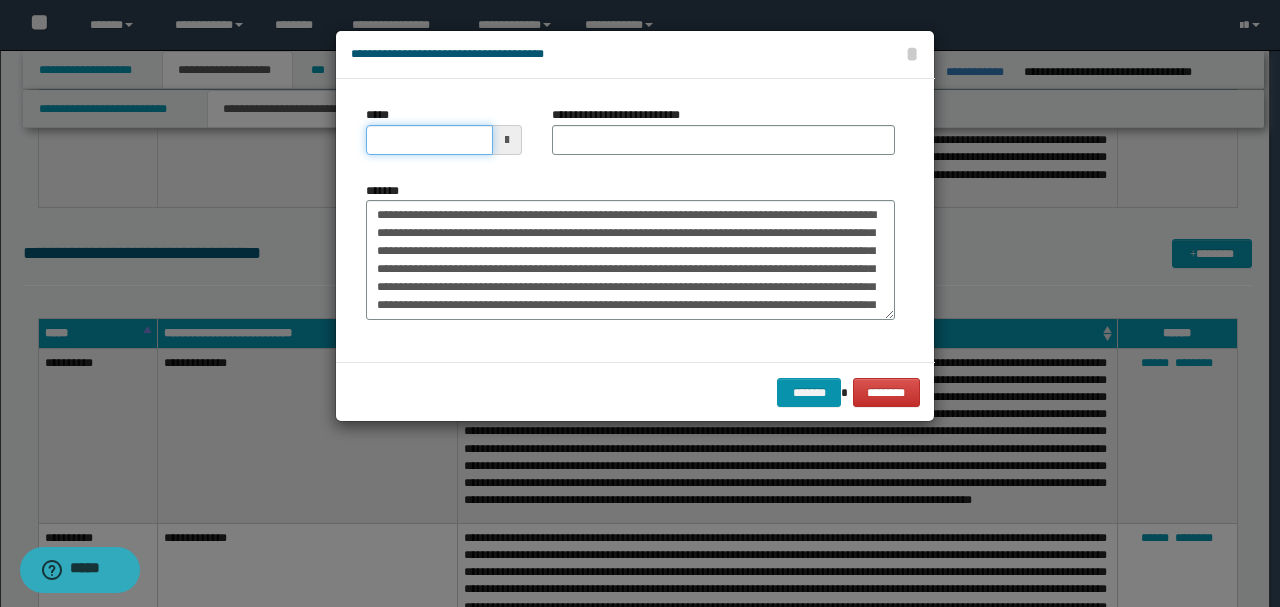 click on "*****" at bounding box center (429, 140) 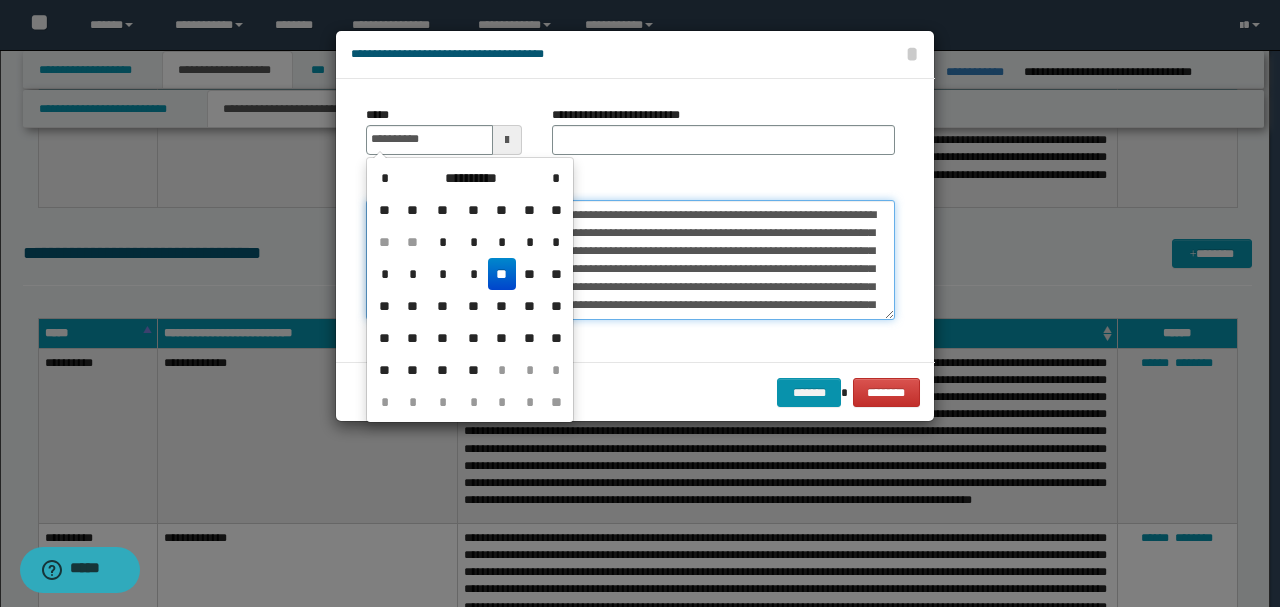 type on "**********" 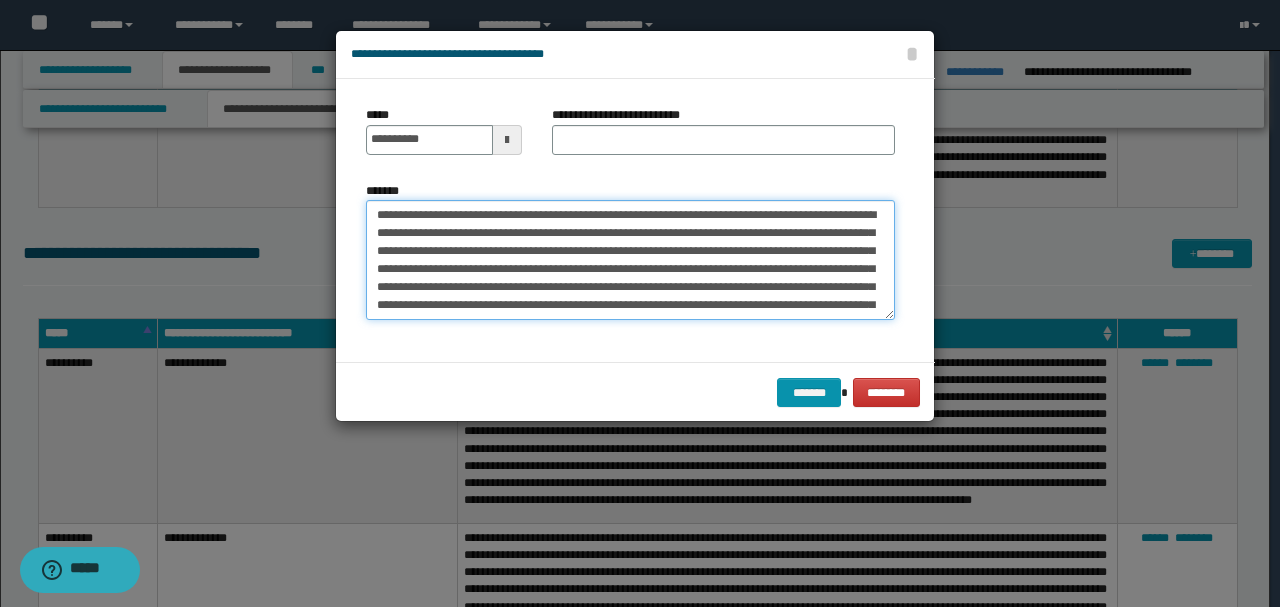 click on "*******" at bounding box center [630, 259] 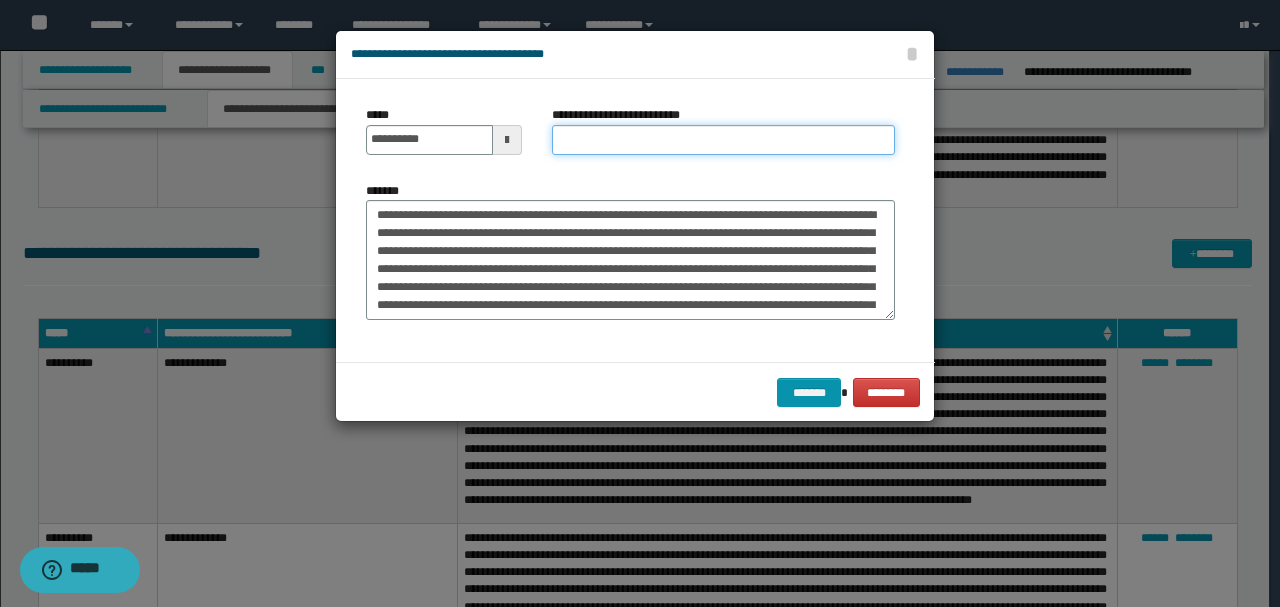 click on "**********" at bounding box center (723, 140) 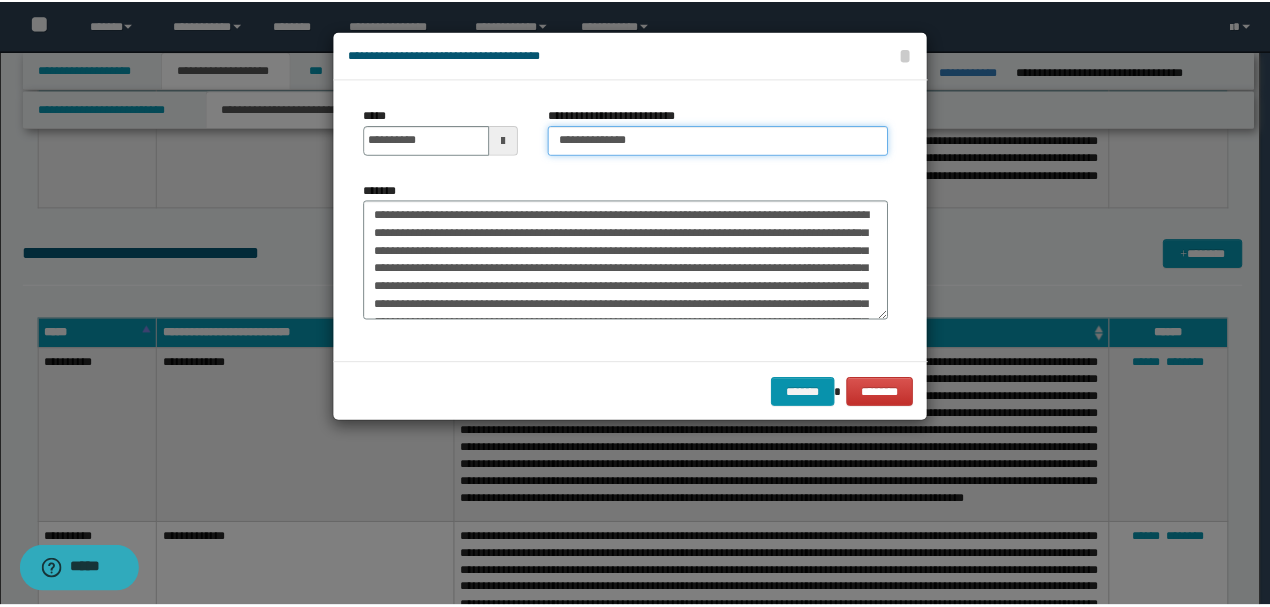 scroll, scrollTop: 108, scrollLeft: 0, axis: vertical 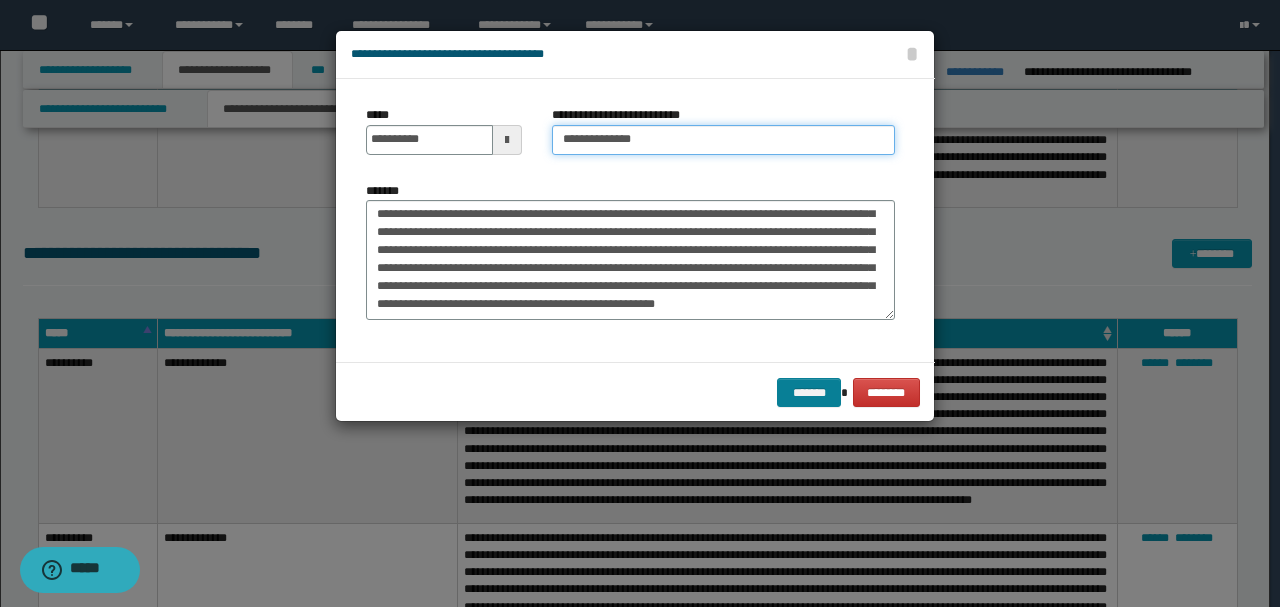 type on "**********" 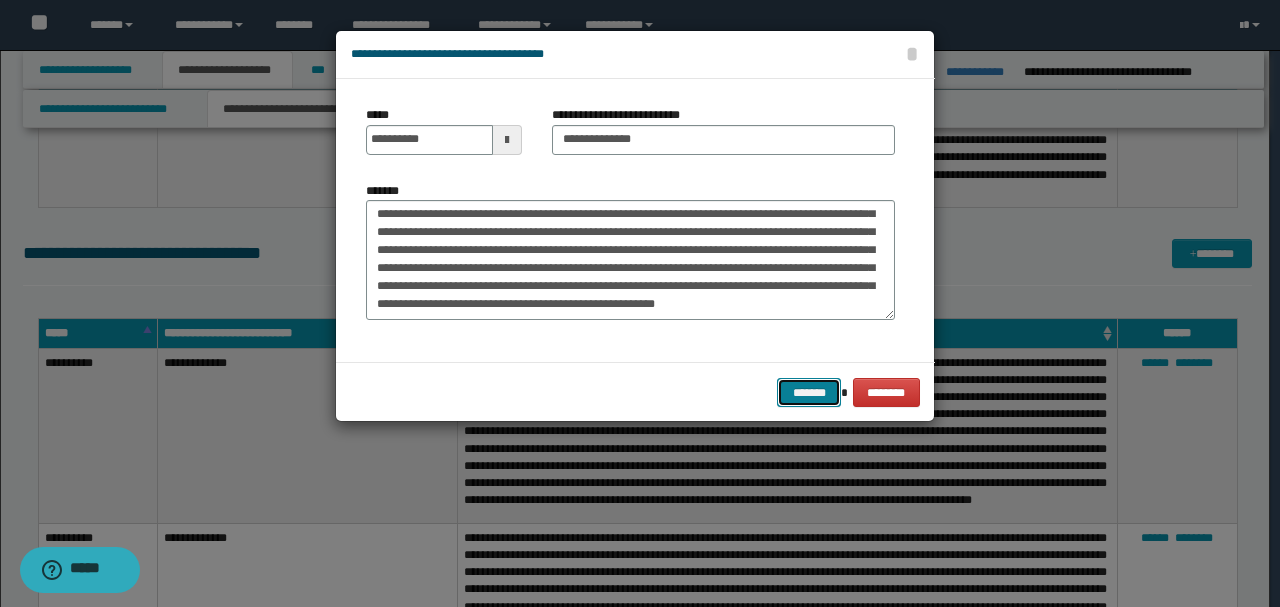 click on "*******" at bounding box center (809, 392) 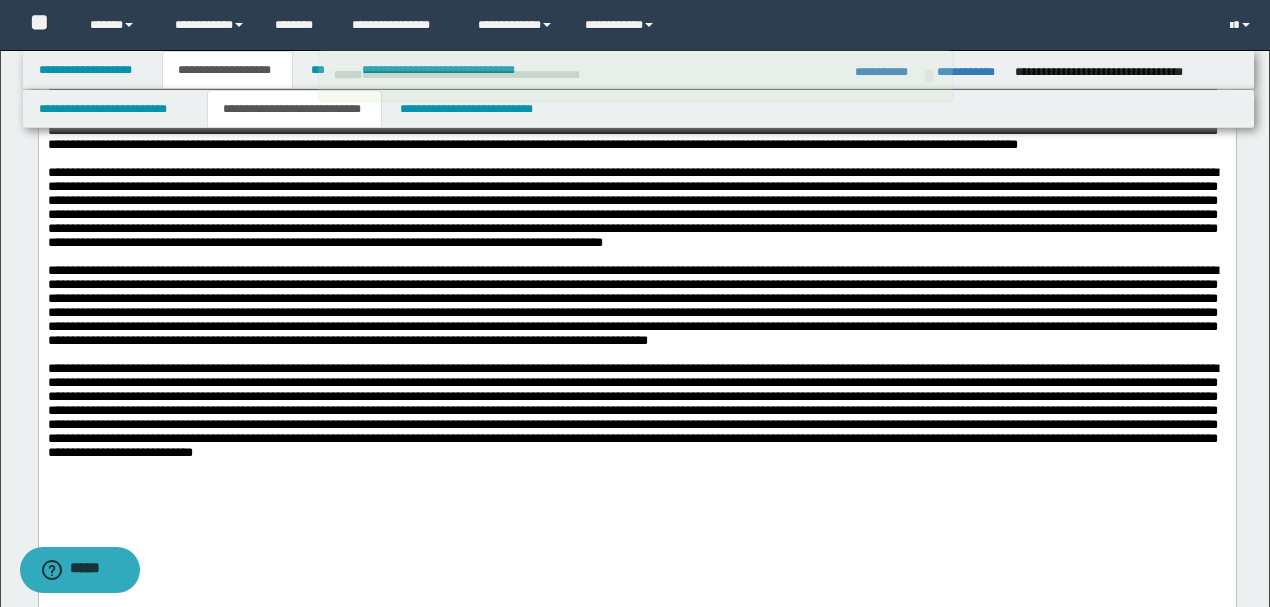 scroll, scrollTop: 3066, scrollLeft: 0, axis: vertical 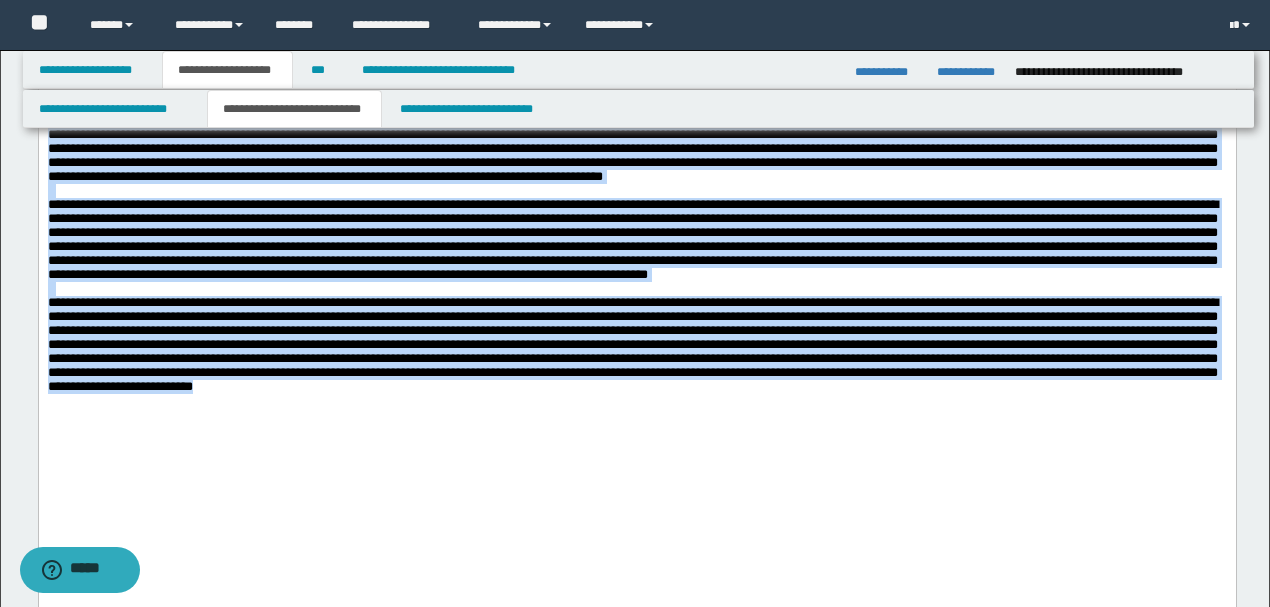 drag, startPoint x: 48, startPoint y: 202, endPoint x: 887, endPoint y: 506, distance: 892.37714 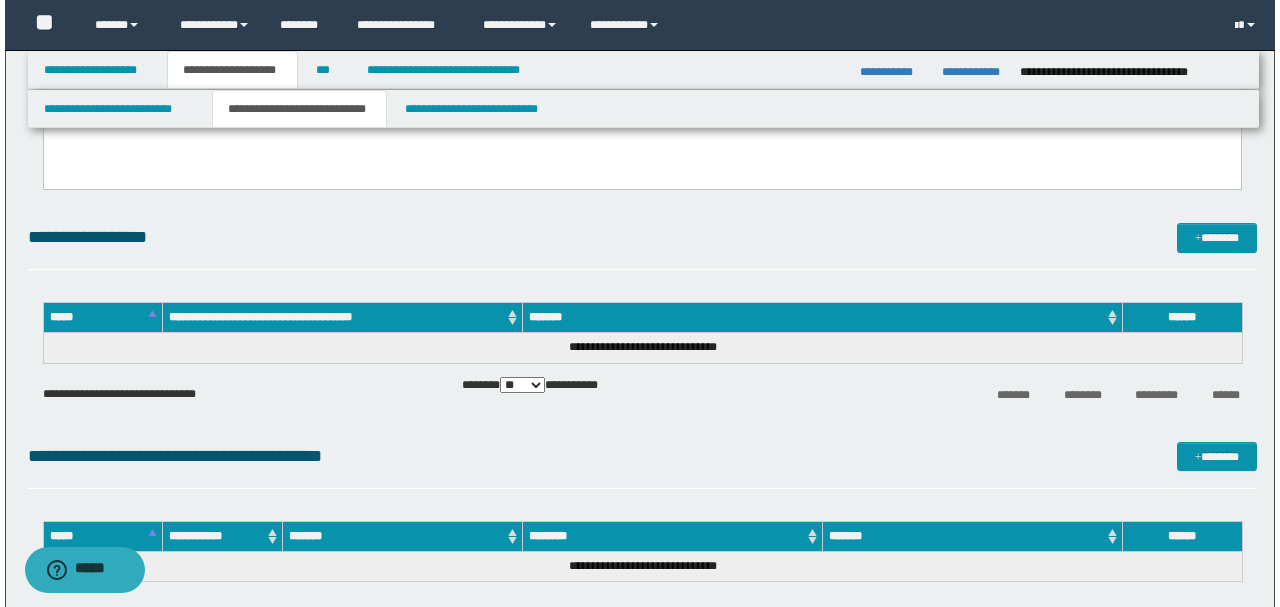scroll, scrollTop: 3133, scrollLeft: 0, axis: vertical 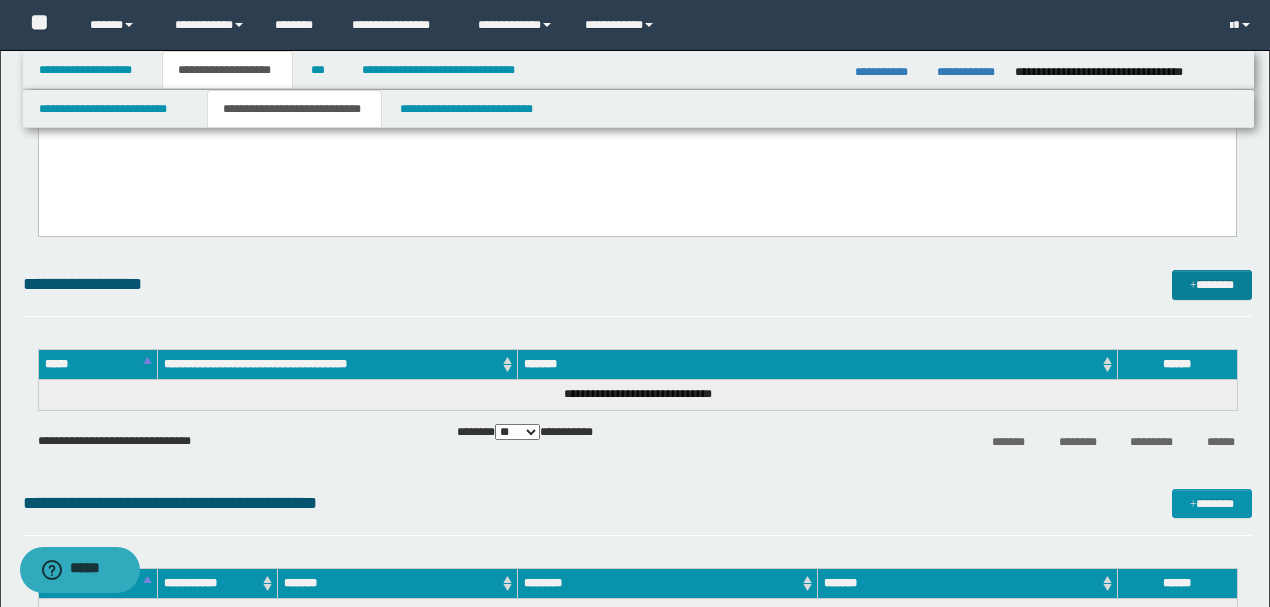 click on "*******" at bounding box center (1211, 284) 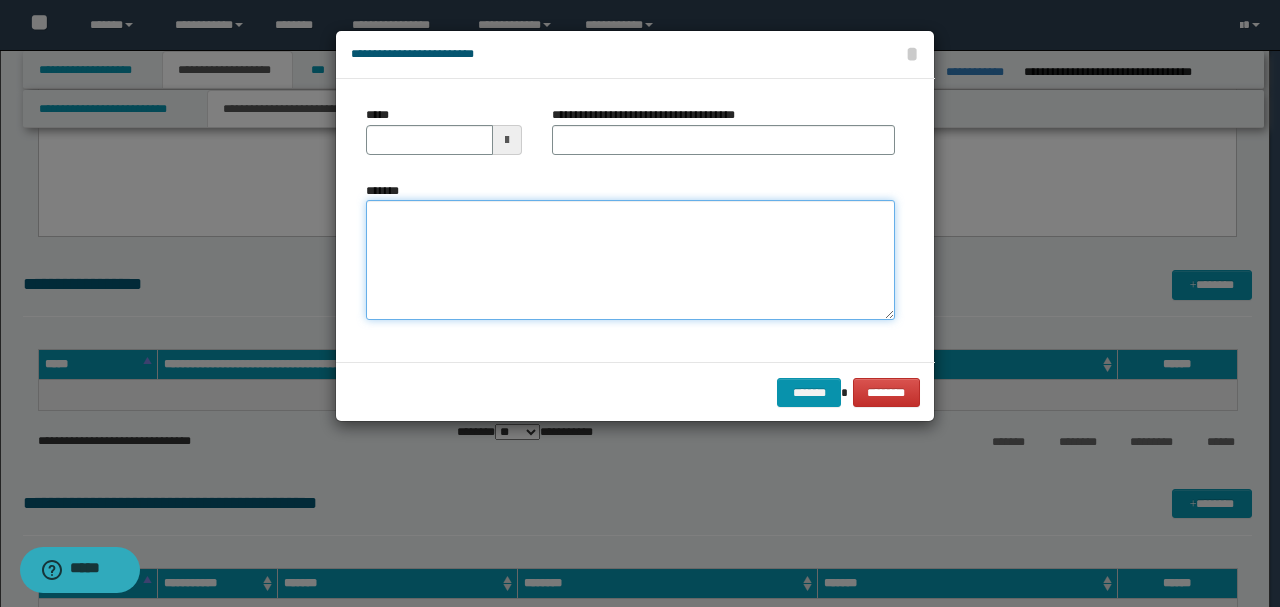 click on "*******" at bounding box center [630, 260] 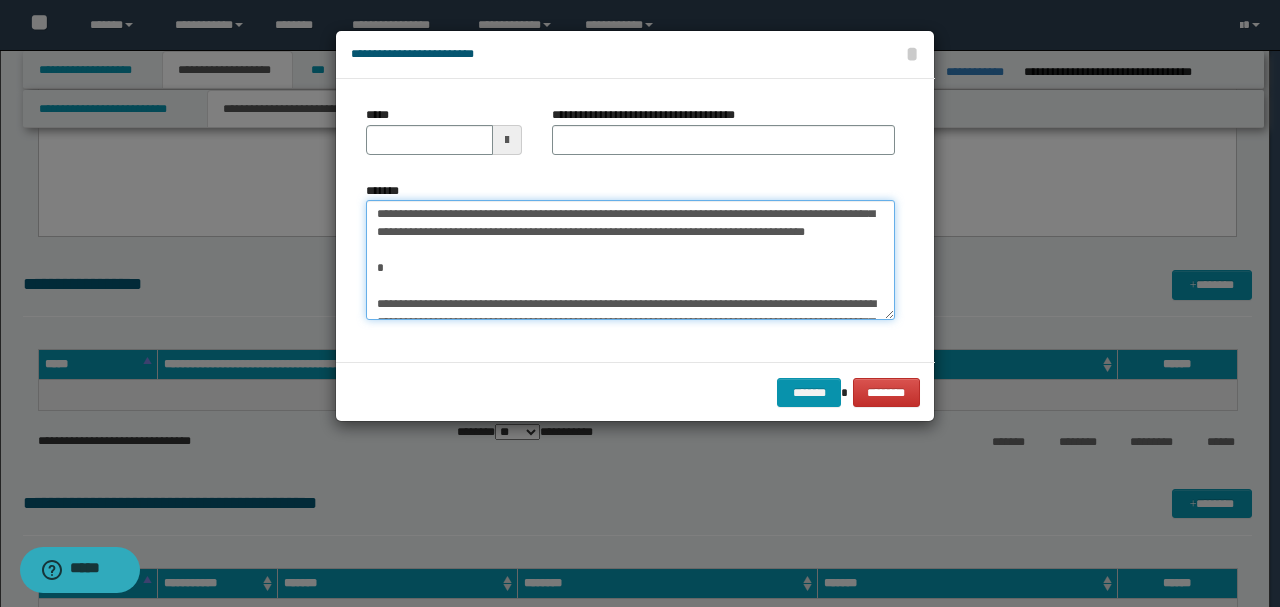 scroll, scrollTop: 0, scrollLeft: 0, axis: both 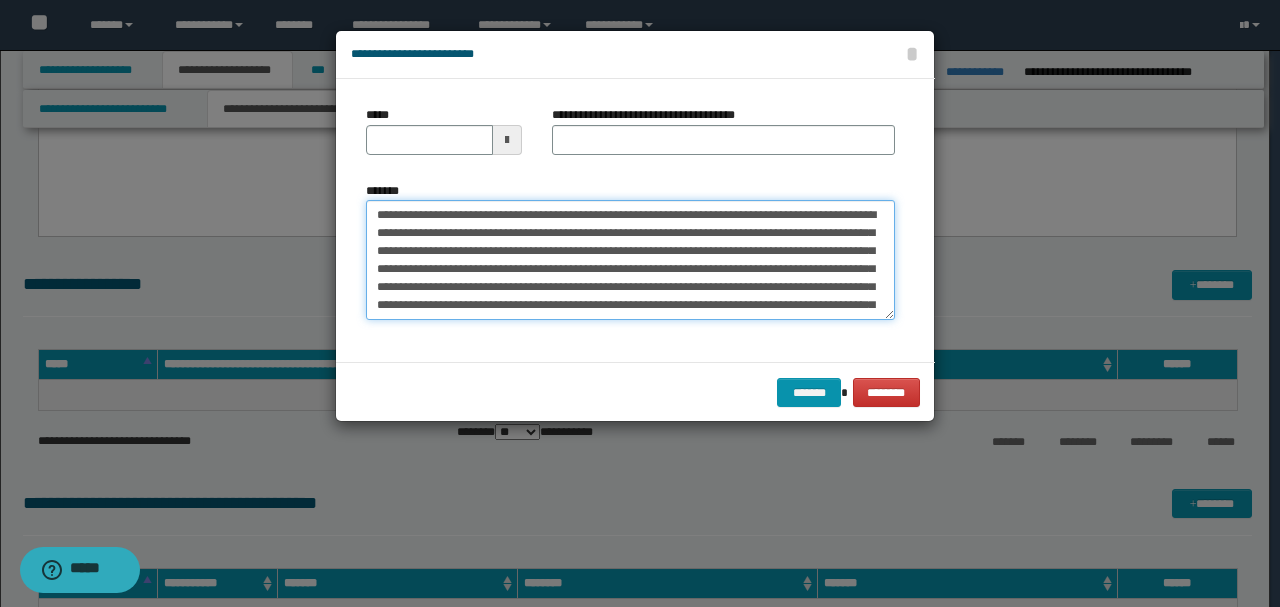 drag, startPoint x: 440, startPoint y: 212, endPoint x: 240, endPoint y: 212, distance: 200 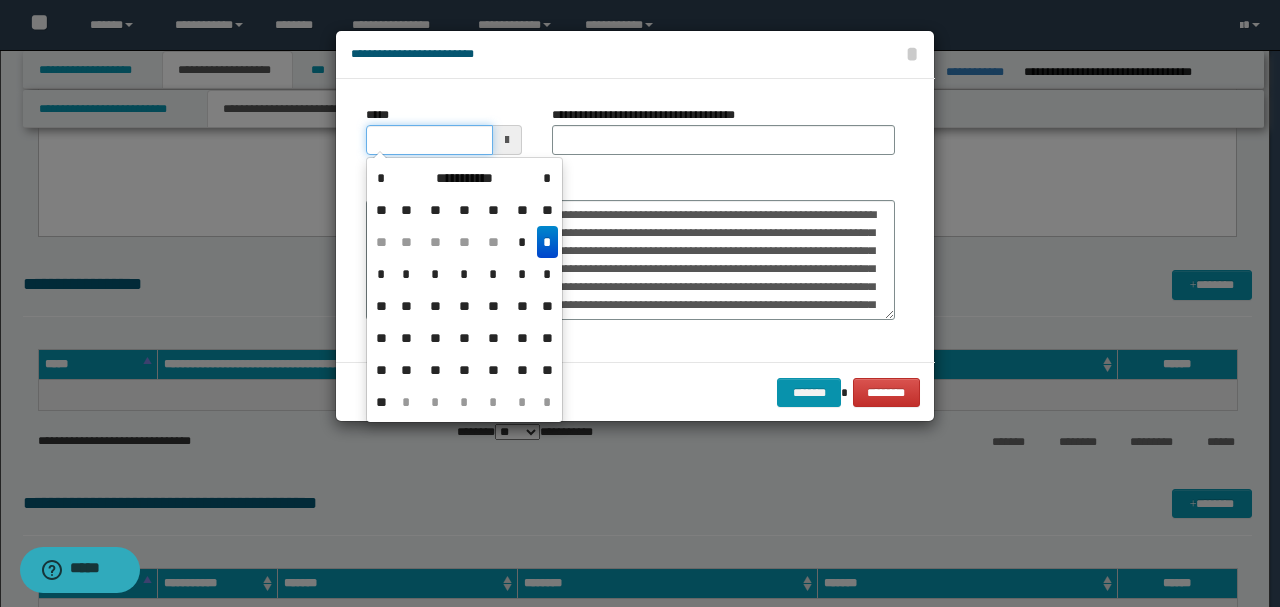 click on "*****" at bounding box center [429, 140] 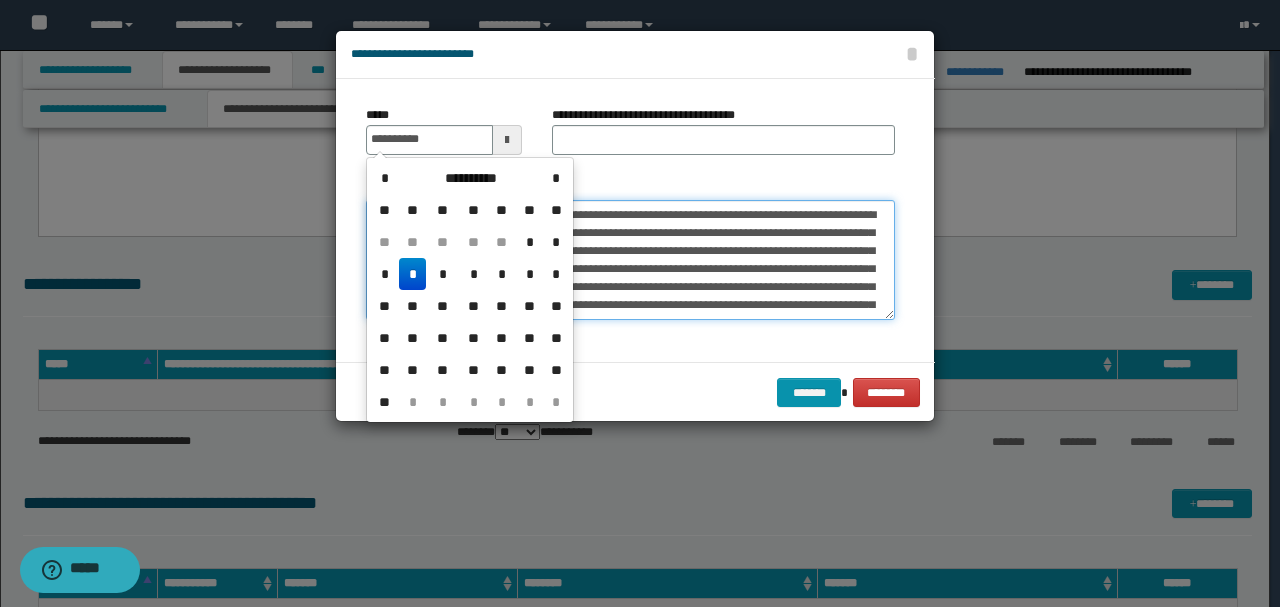 type on "**********" 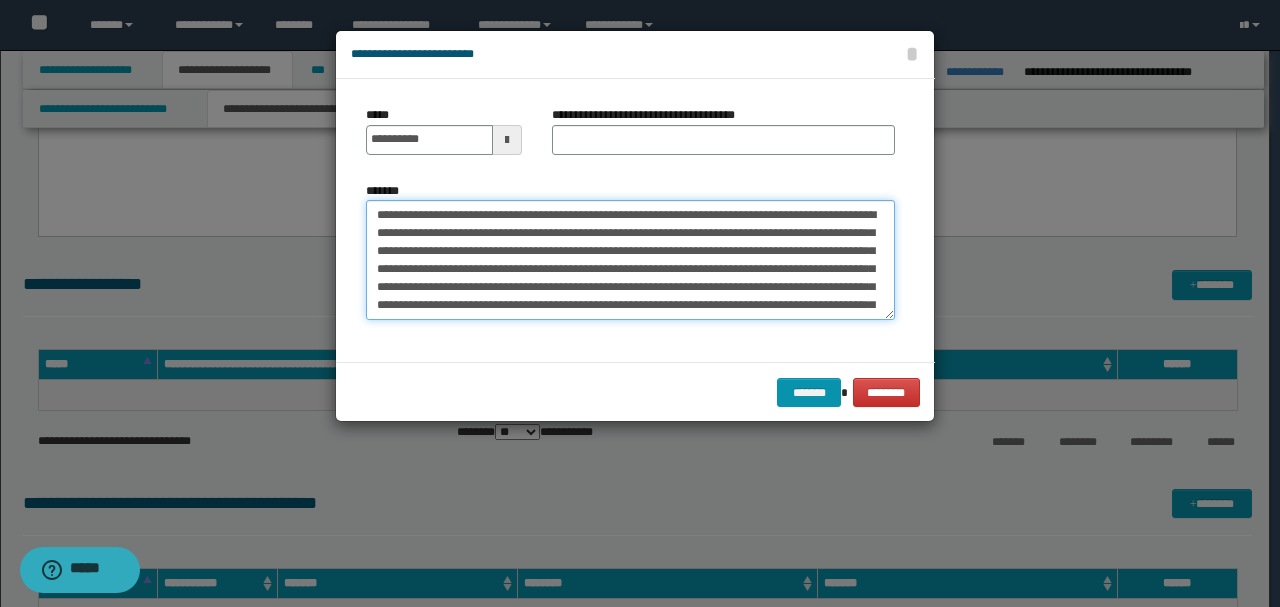 drag, startPoint x: 432, startPoint y: 210, endPoint x: 240, endPoint y: 209, distance: 192.00261 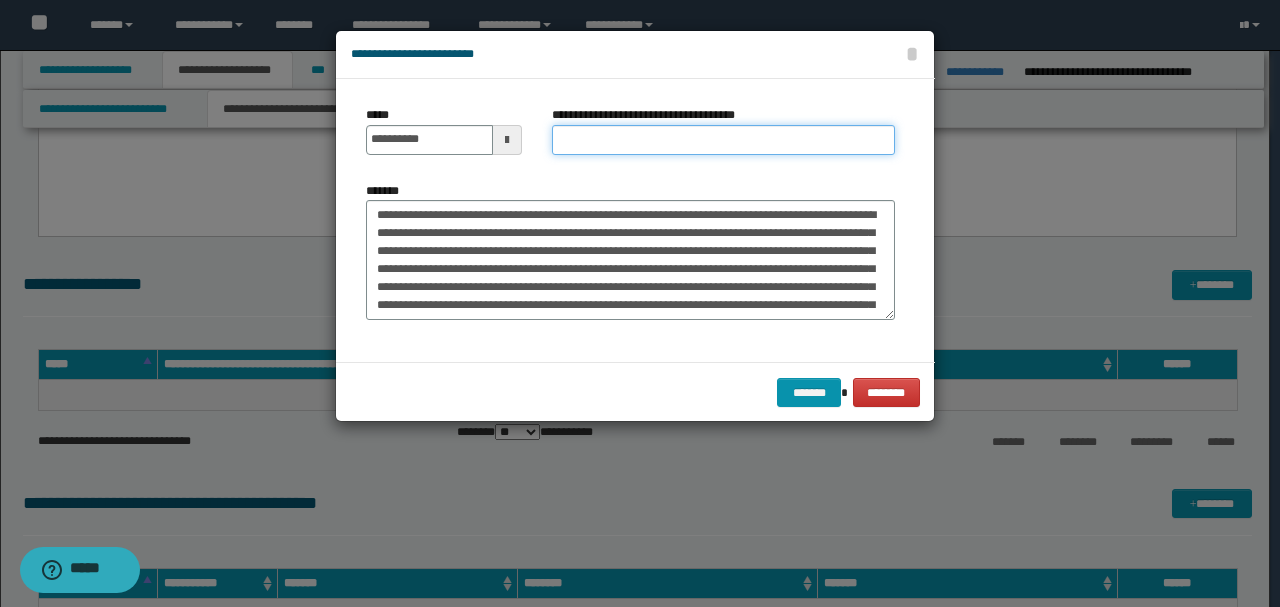 click on "**********" at bounding box center [723, 140] 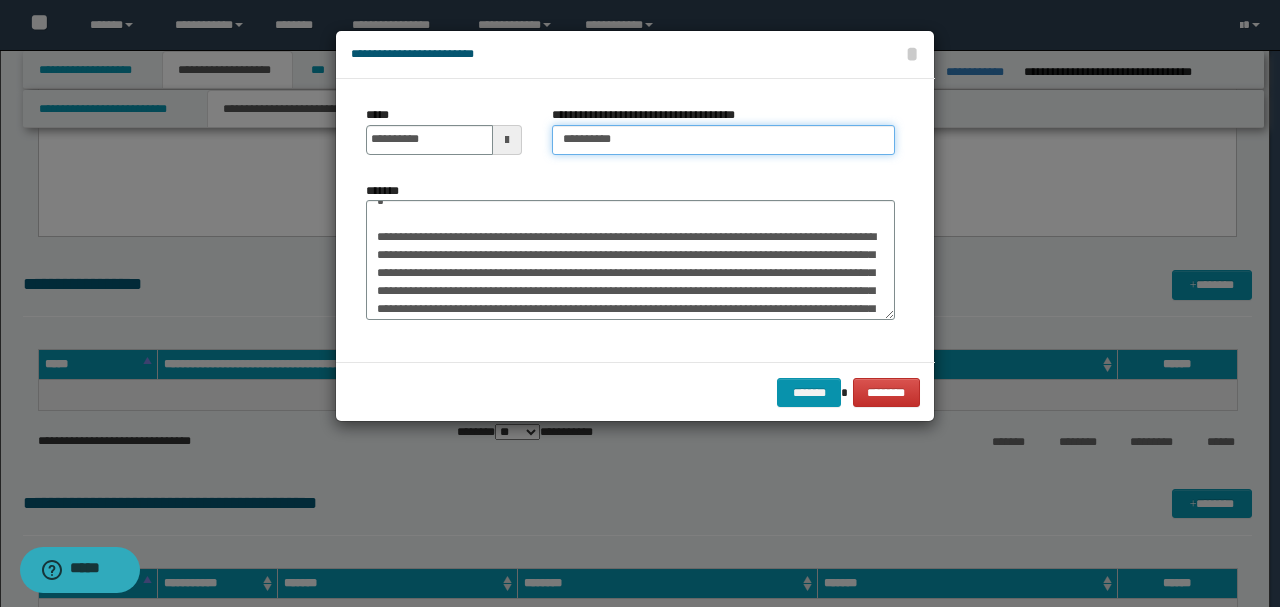 type on "*********" 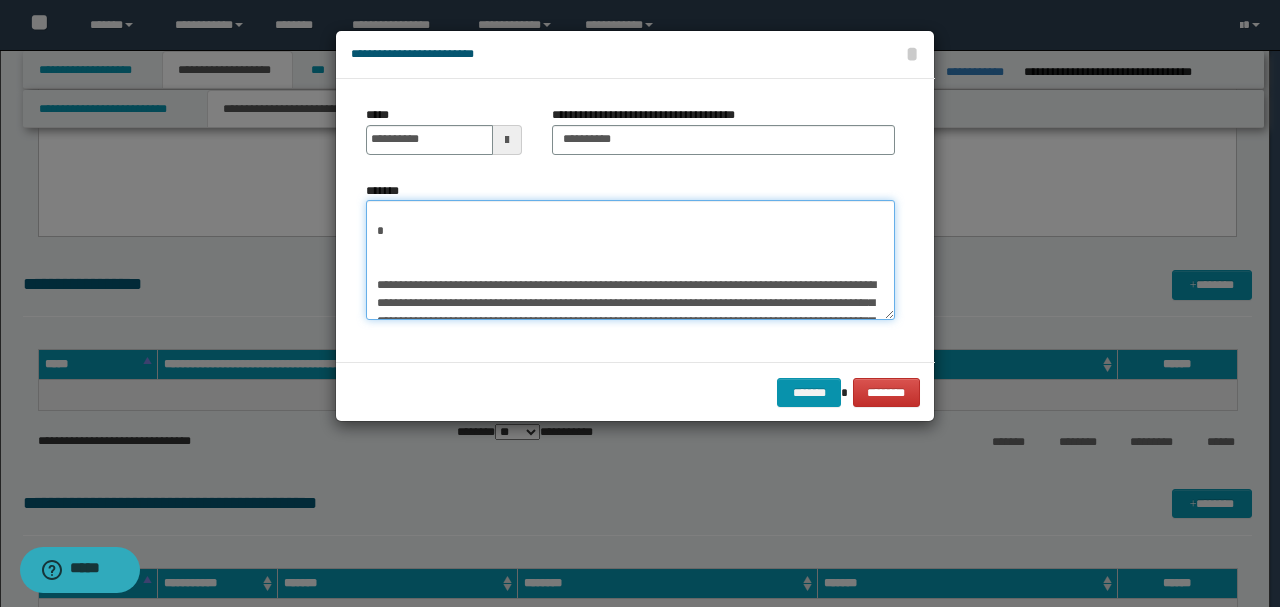 scroll, scrollTop: 846, scrollLeft: 0, axis: vertical 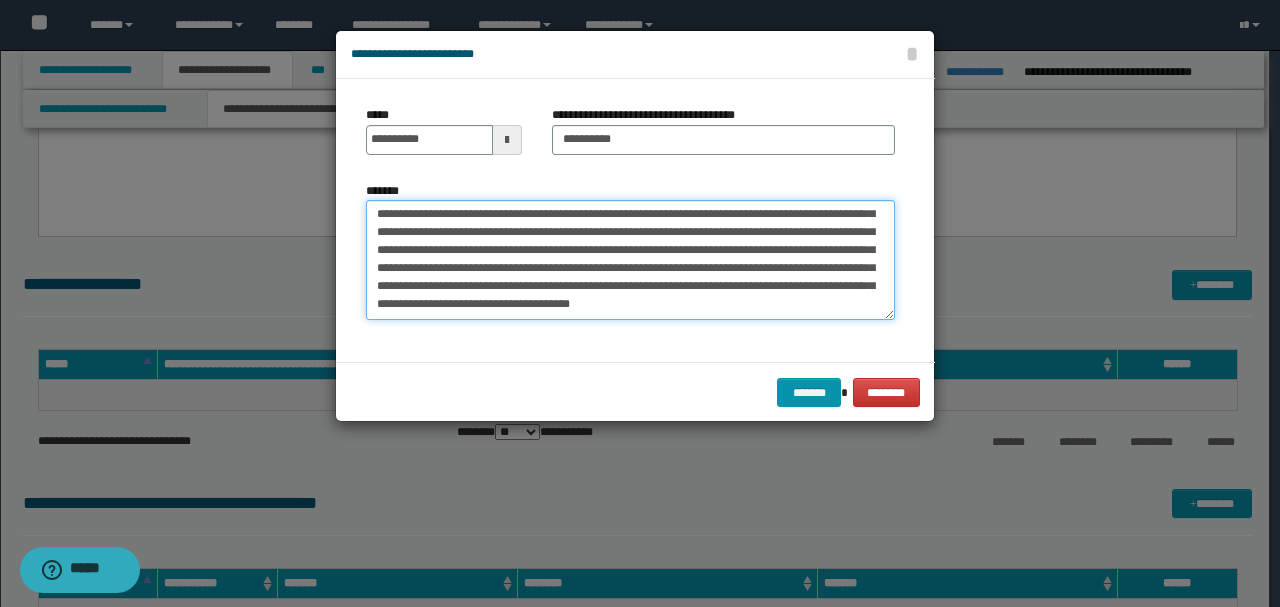 drag, startPoint x: 461, startPoint y: 244, endPoint x: 833, endPoint y: 340, distance: 384.18747 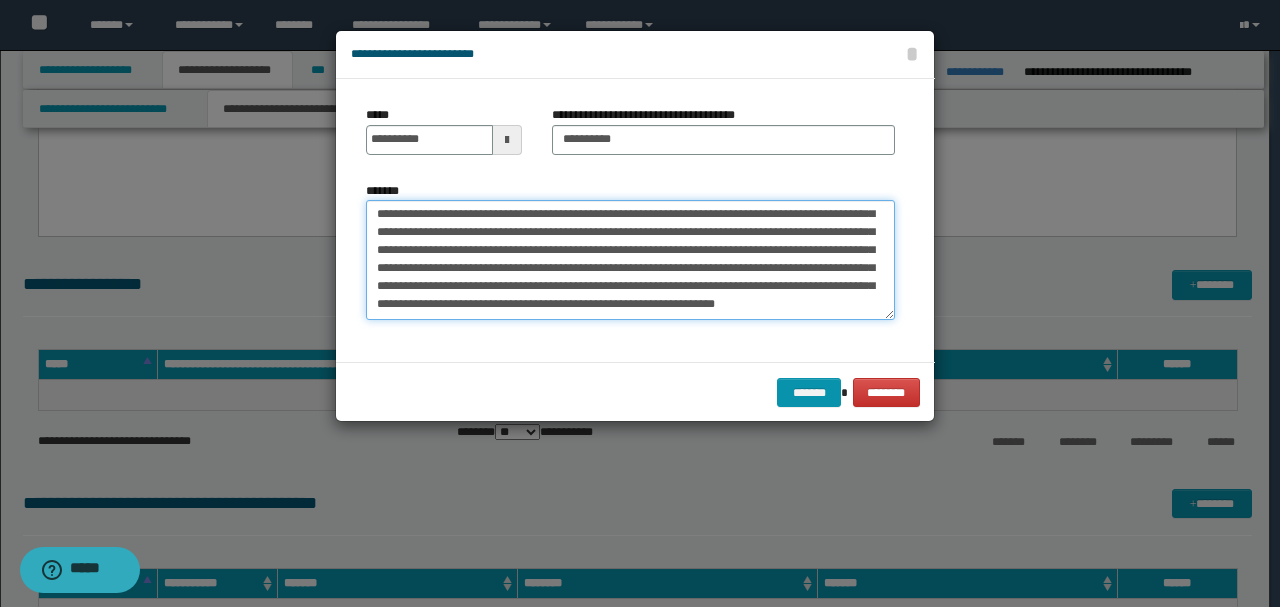 scroll, scrollTop: 198, scrollLeft: 0, axis: vertical 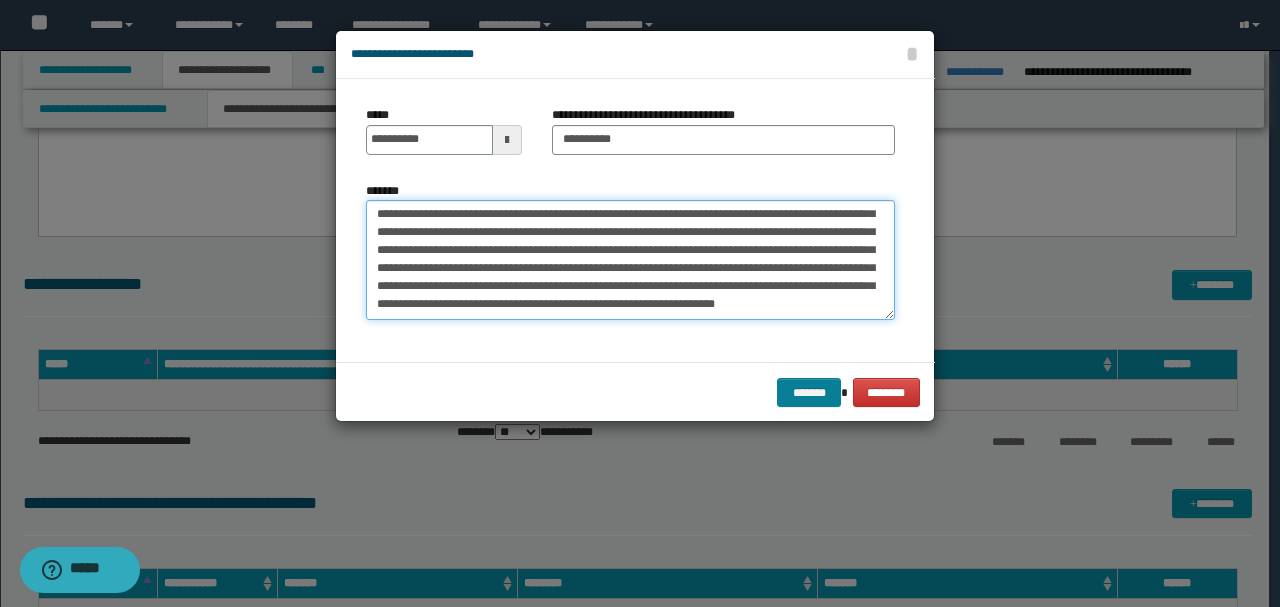 type on "**********" 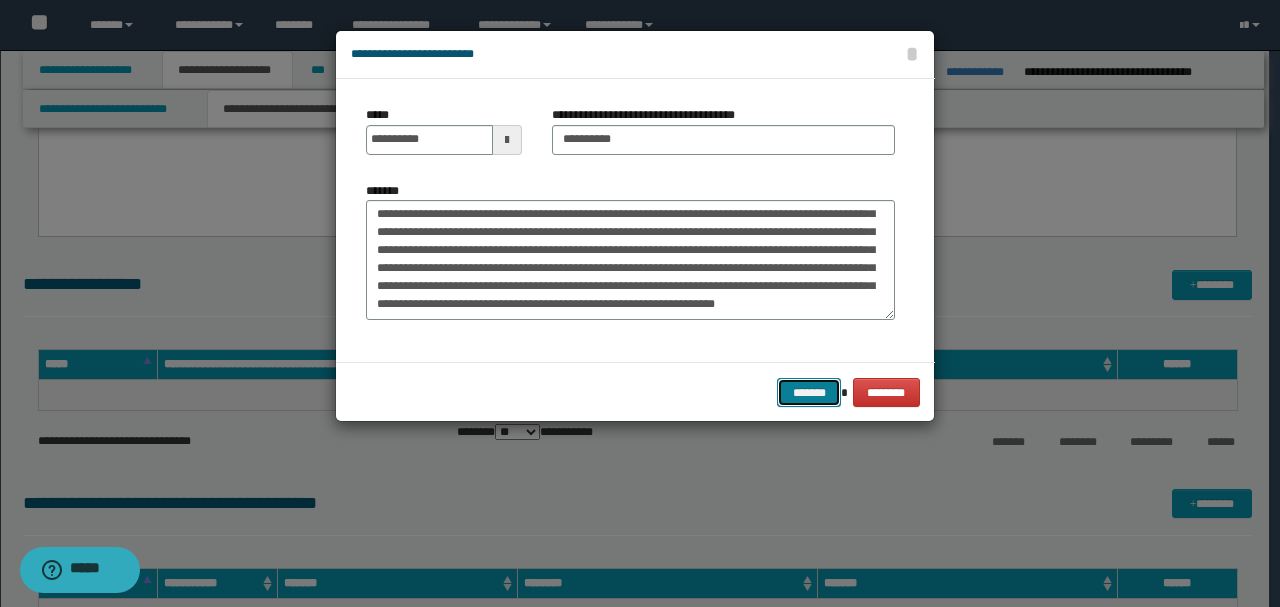 click on "*******" at bounding box center (809, 392) 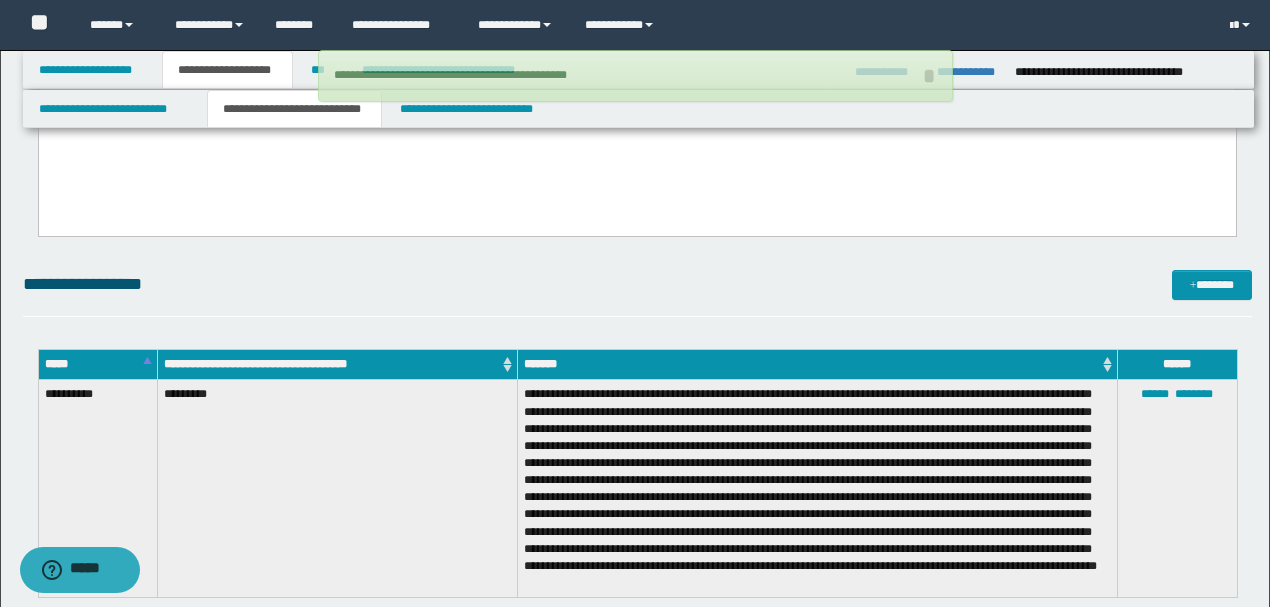 type 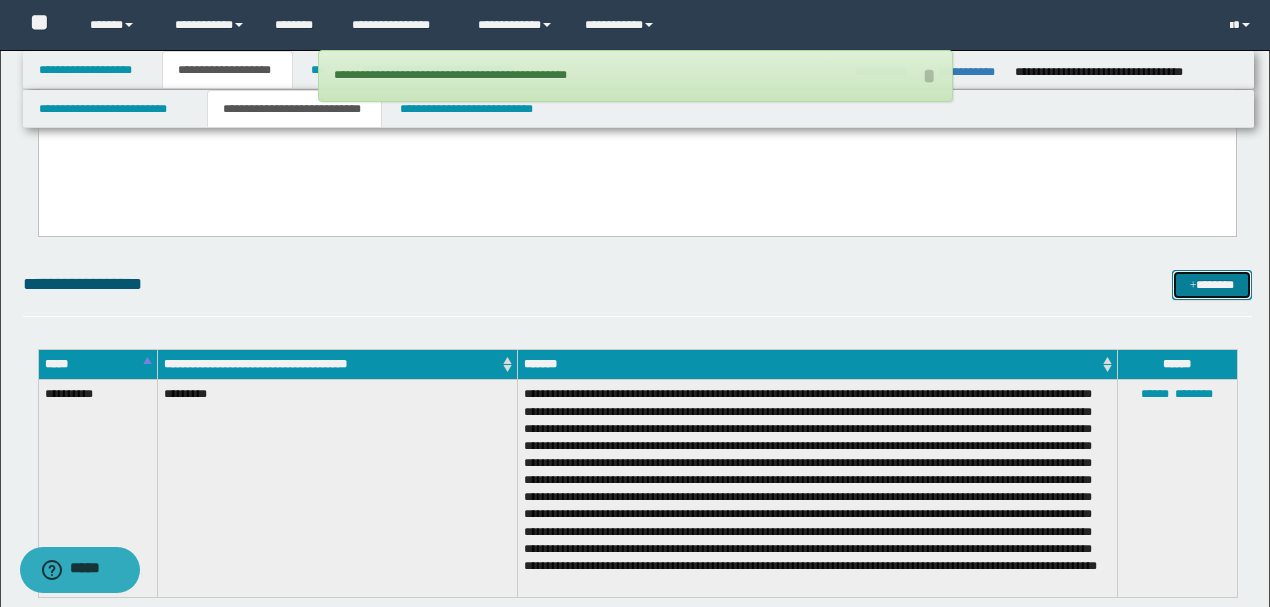 click on "*******" at bounding box center (1211, 284) 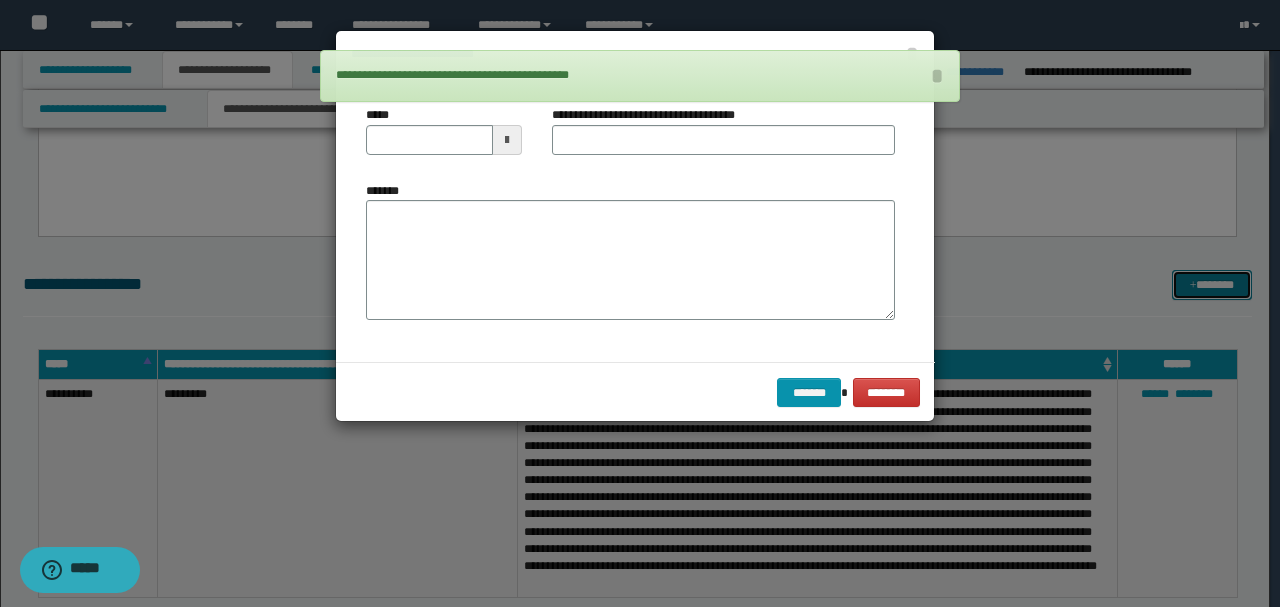 scroll, scrollTop: 0, scrollLeft: 0, axis: both 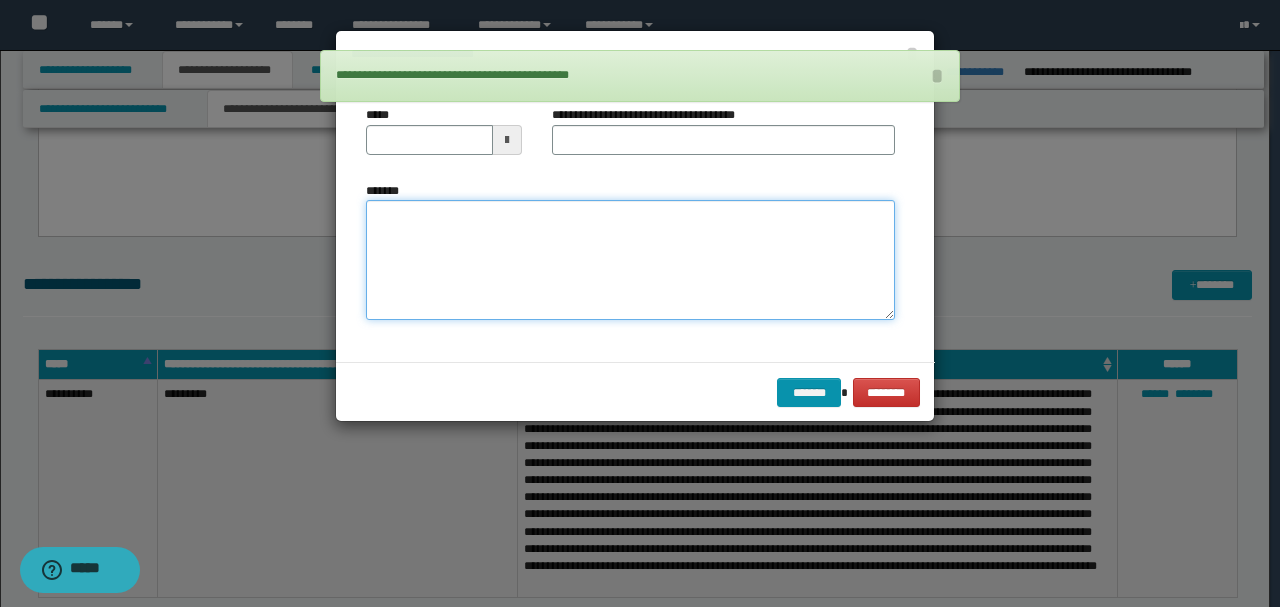 click on "*******" at bounding box center [630, 259] 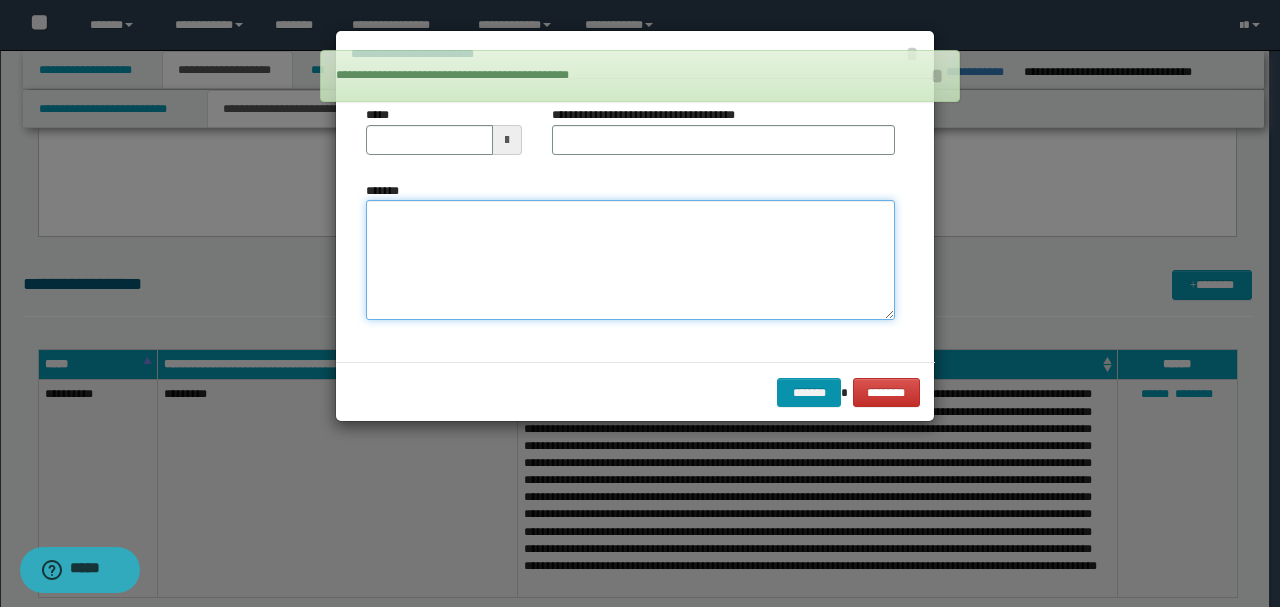 paste on "**********" 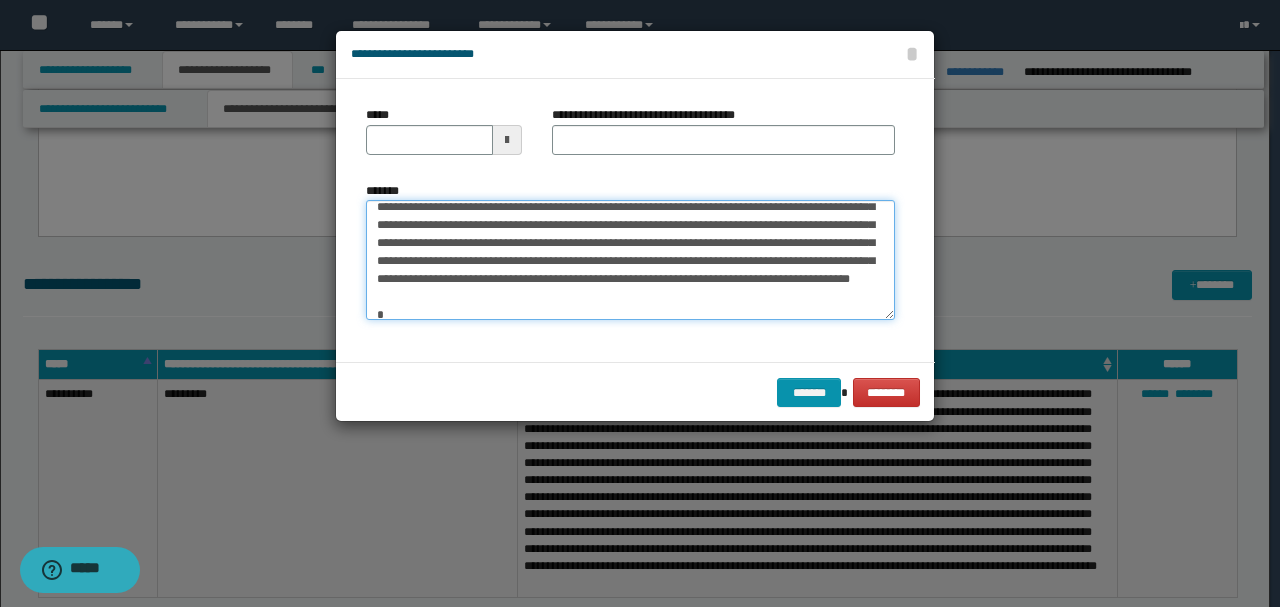 scroll, scrollTop: 0, scrollLeft: 0, axis: both 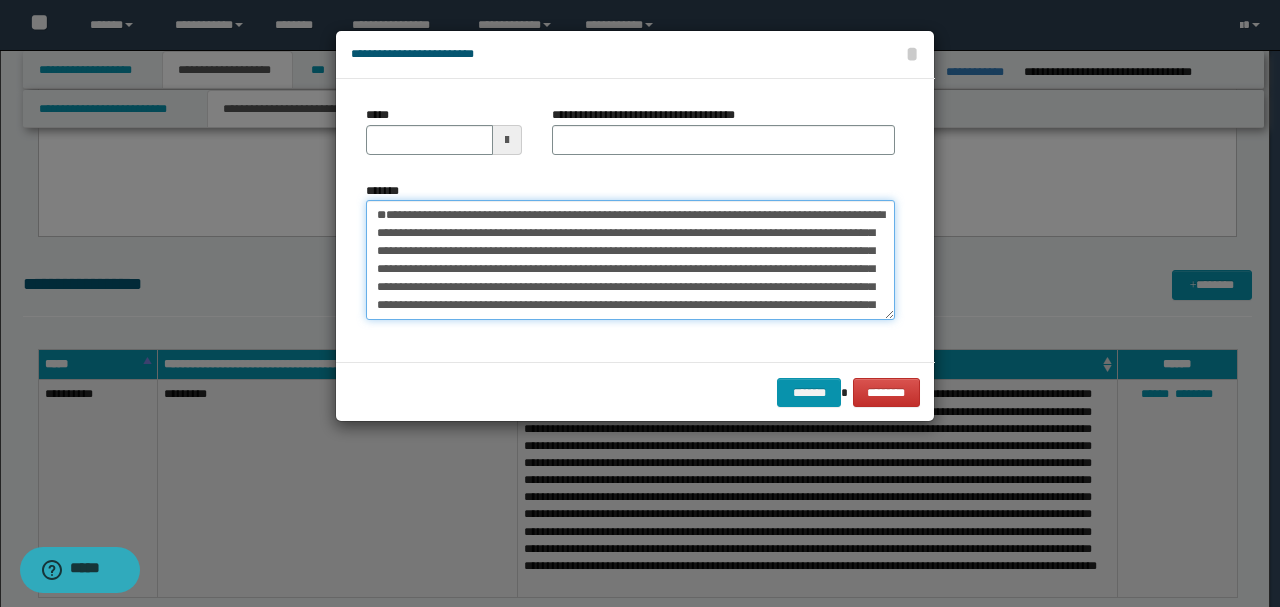 drag, startPoint x: 440, startPoint y: 250, endPoint x: 312, endPoint y: 200, distance: 137.41907 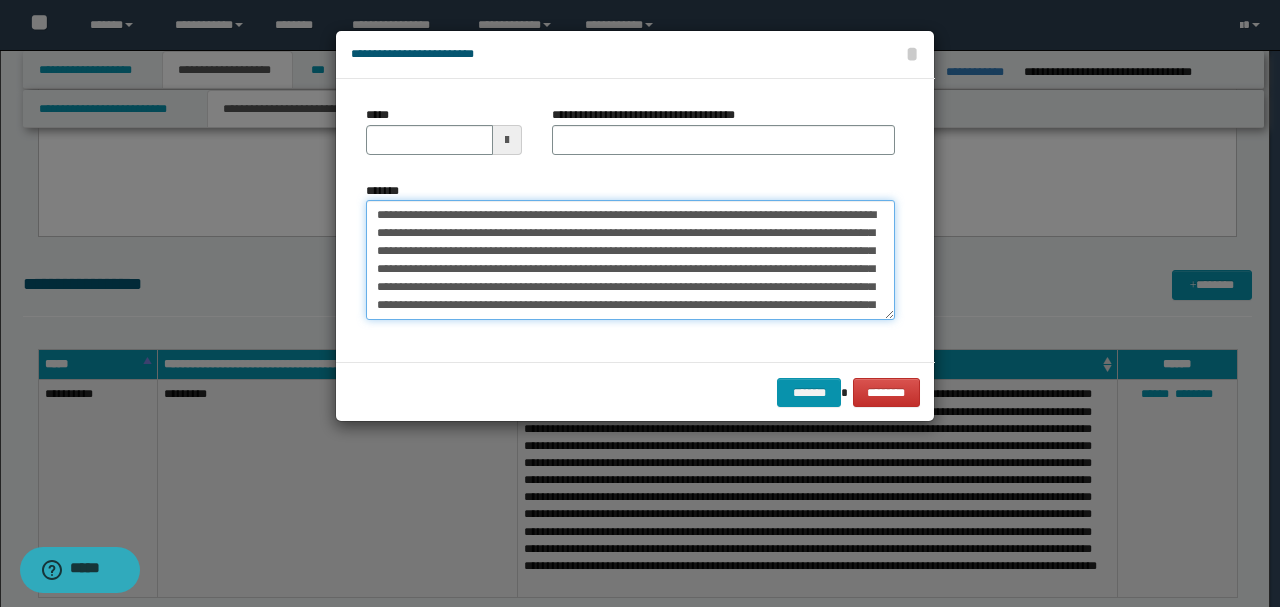 type 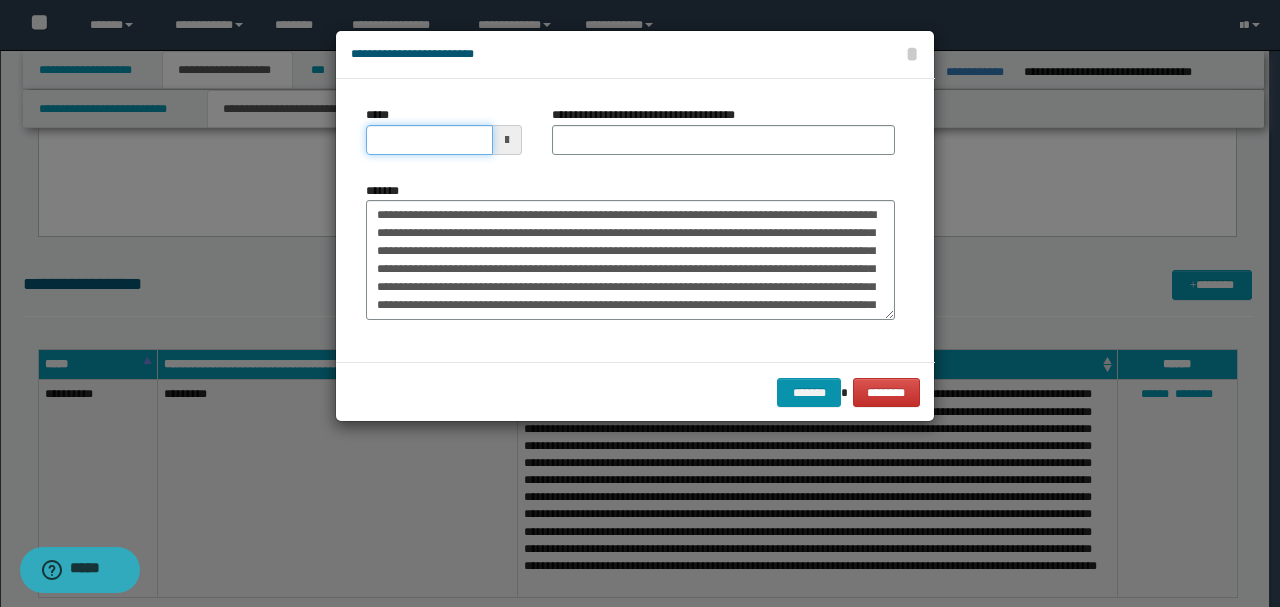 click on "*****" at bounding box center (429, 140) 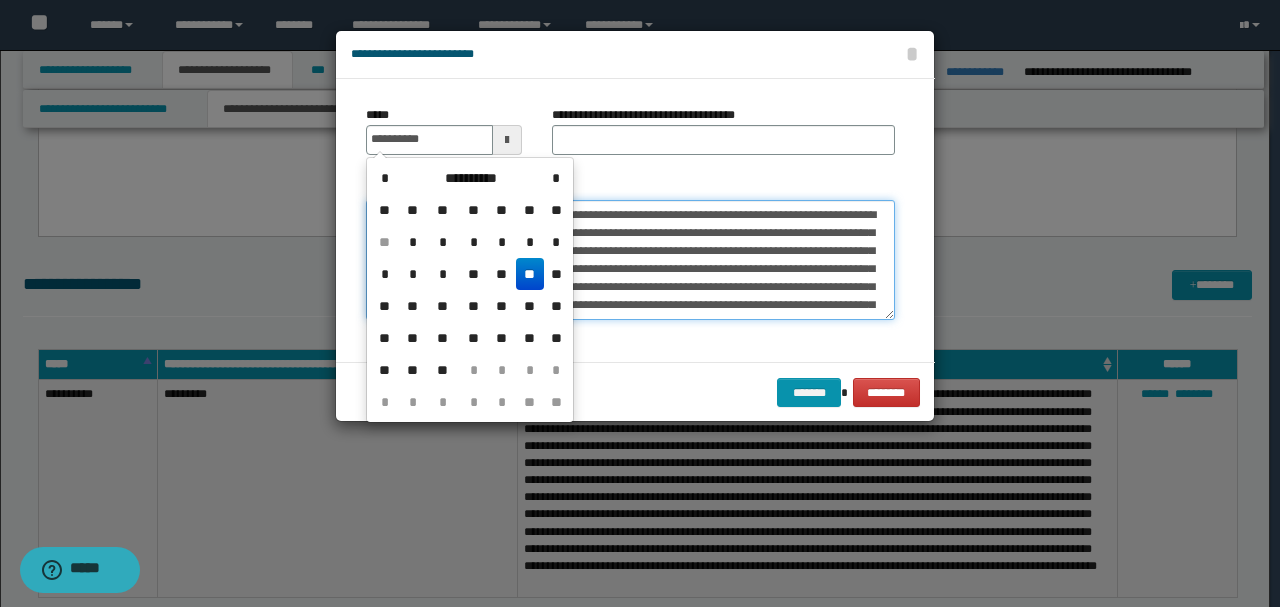 type on "**********" 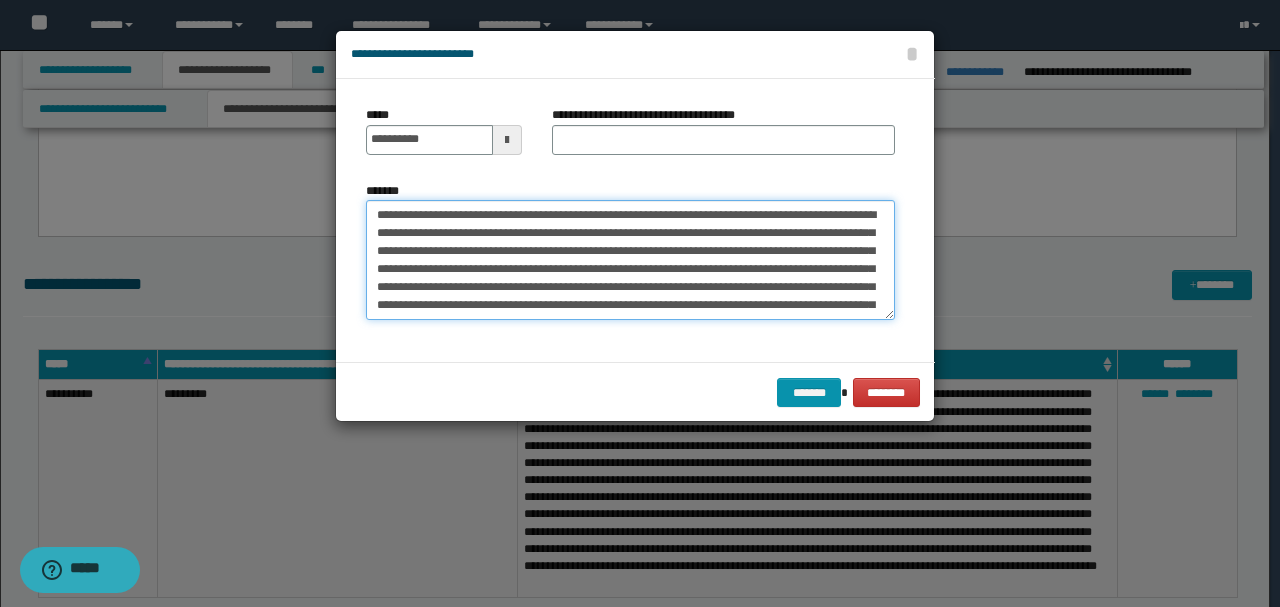 drag, startPoint x: 432, startPoint y: 211, endPoint x: 318, endPoint y: 223, distance: 114.62984 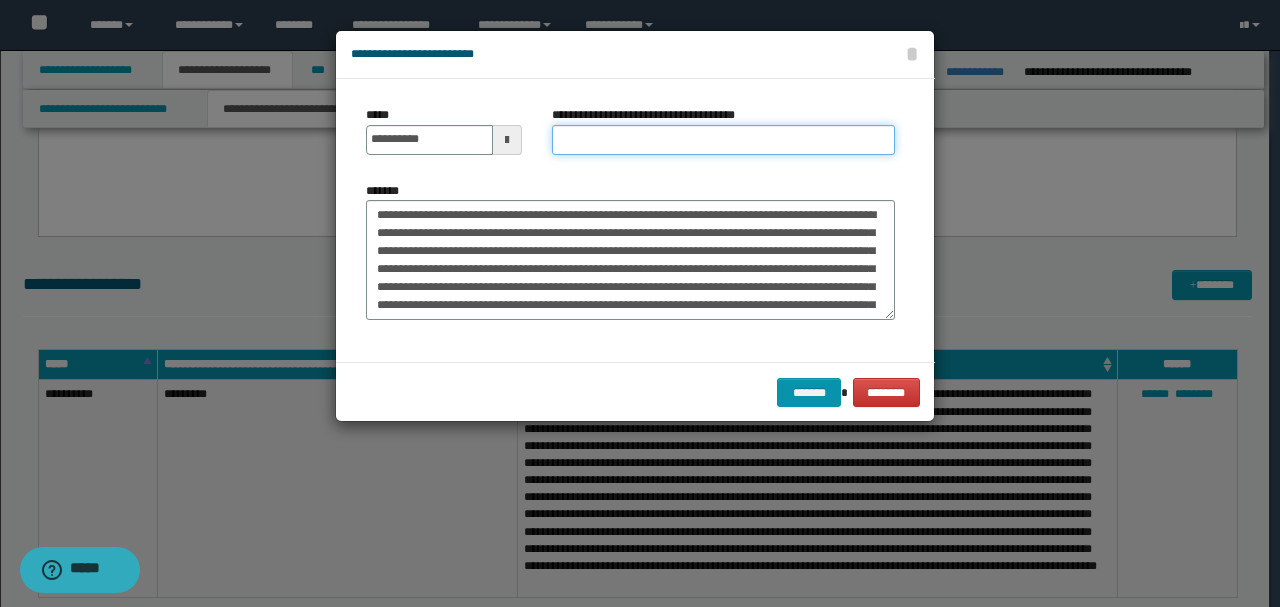 click on "**********" at bounding box center (723, 140) 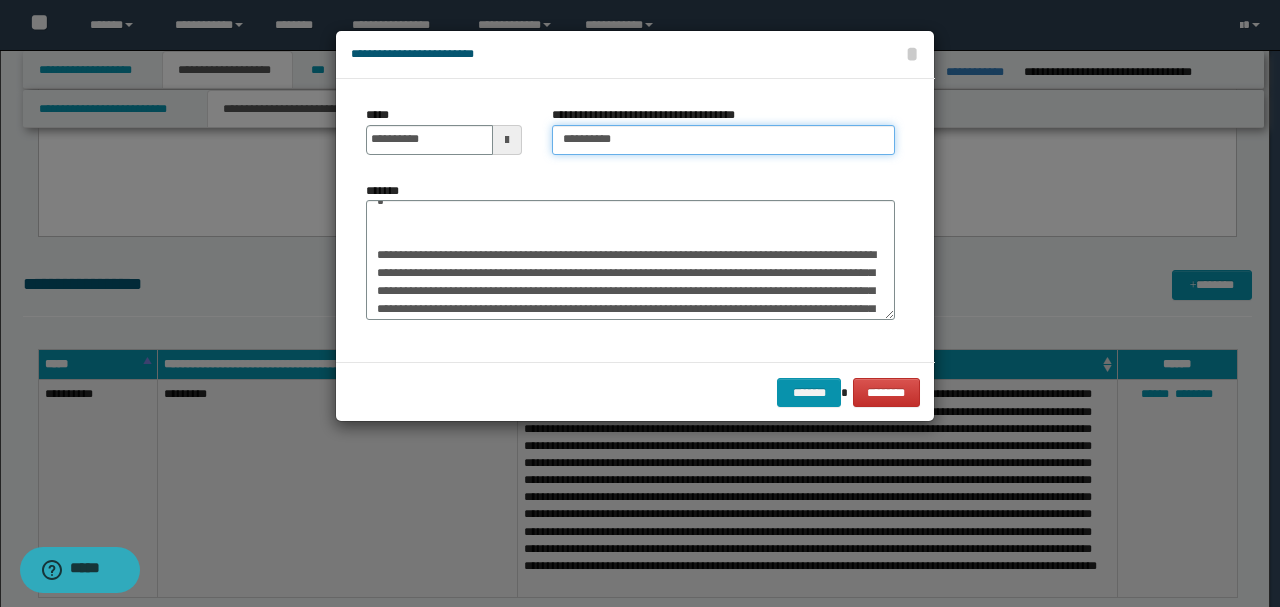 type on "*********" 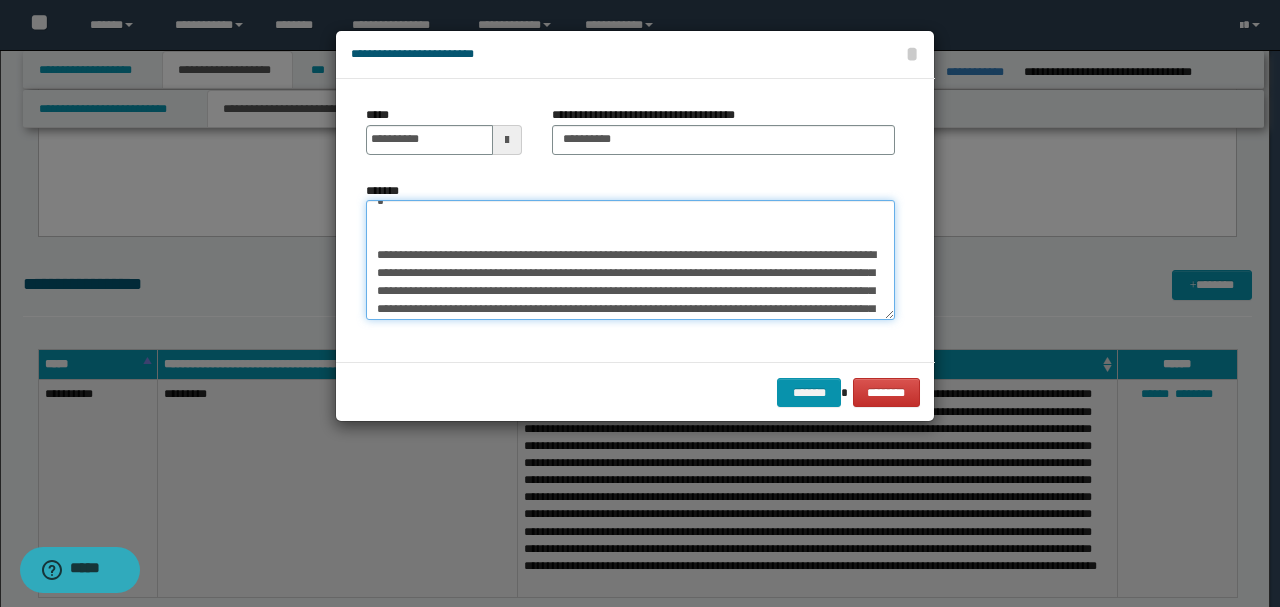 scroll, scrollTop: 522, scrollLeft: 0, axis: vertical 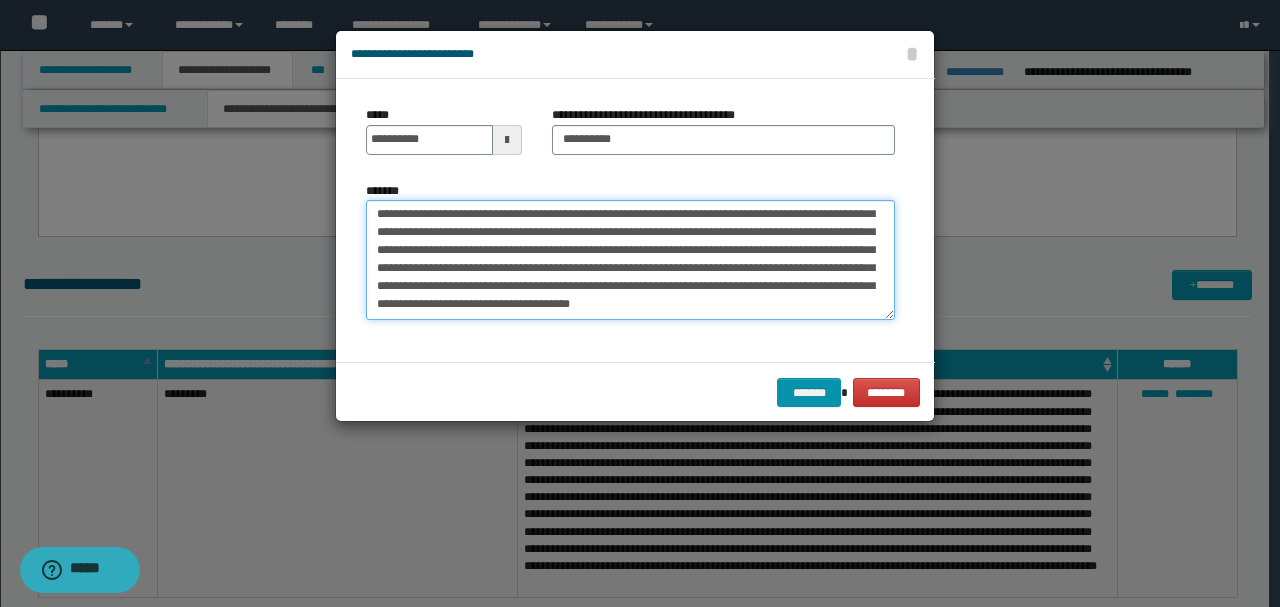 drag, startPoint x: 496, startPoint y: 242, endPoint x: 834, endPoint y: 333, distance: 350.0357 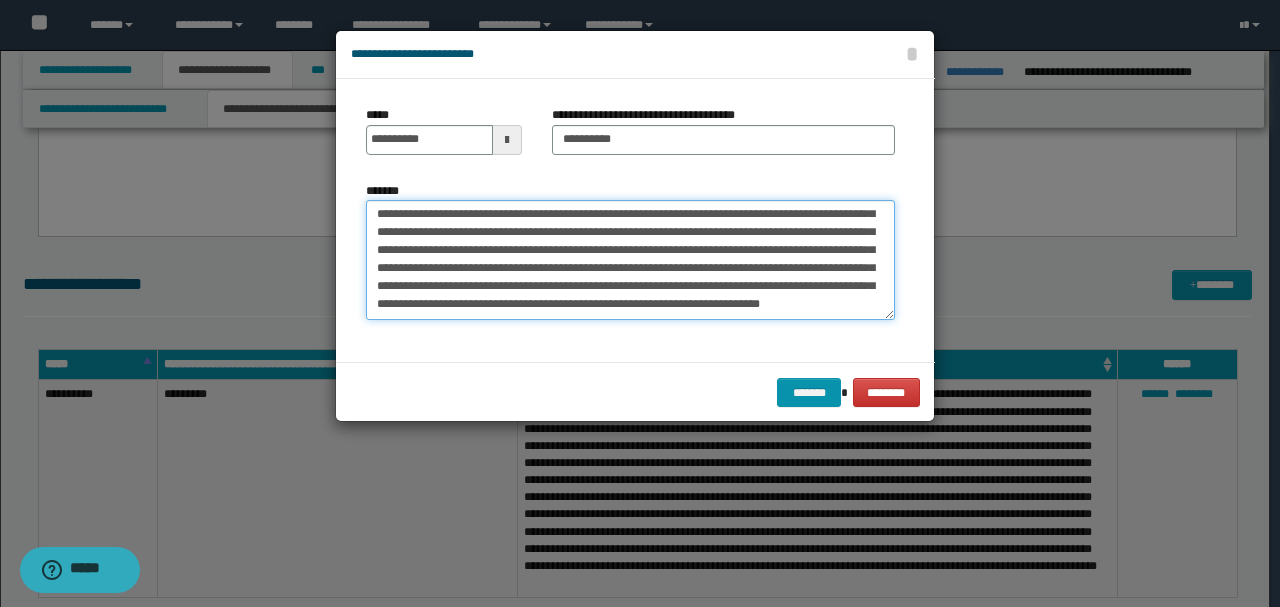 scroll, scrollTop: 198, scrollLeft: 0, axis: vertical 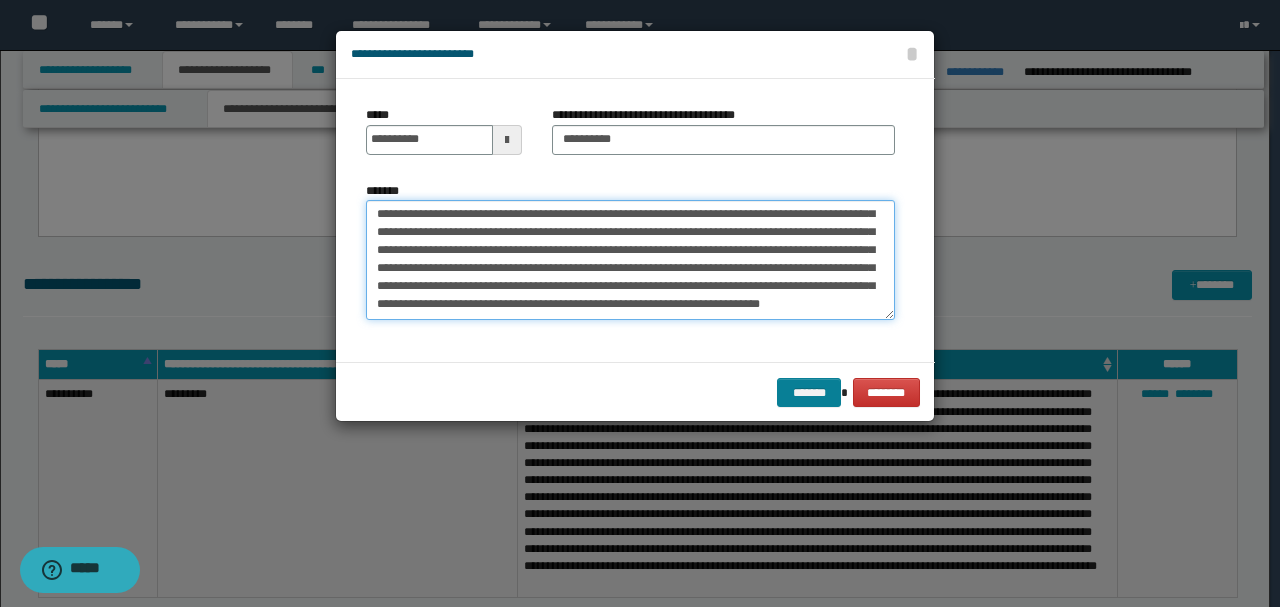 type on "**********" 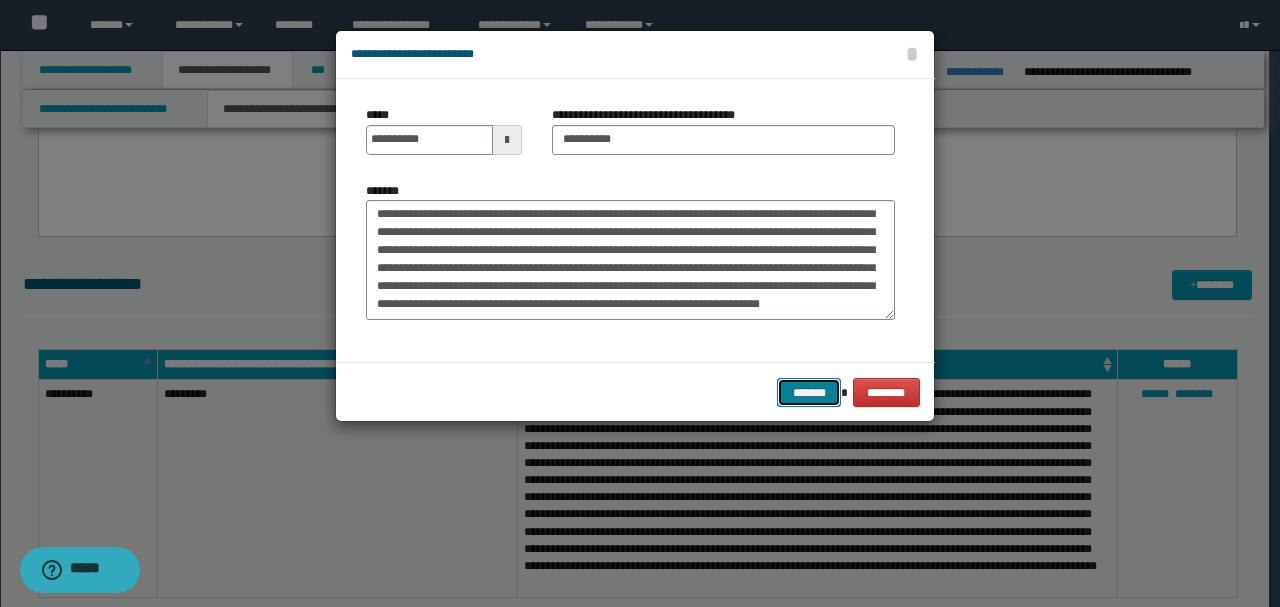 click on "*******" at bounding box center (809, 392) 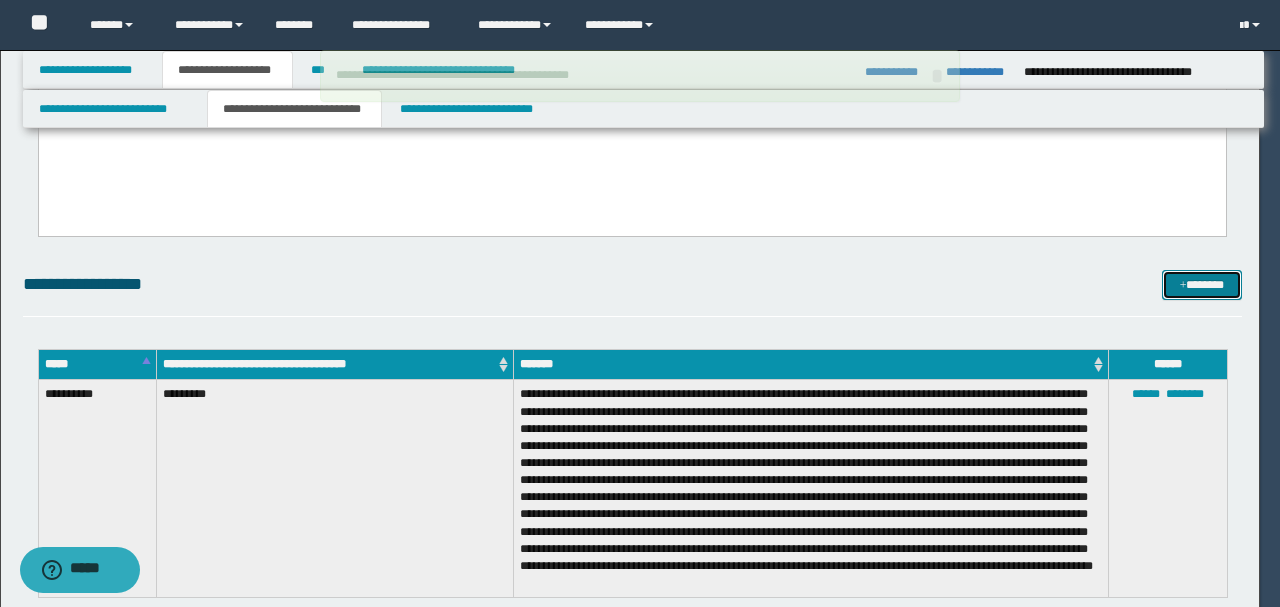type 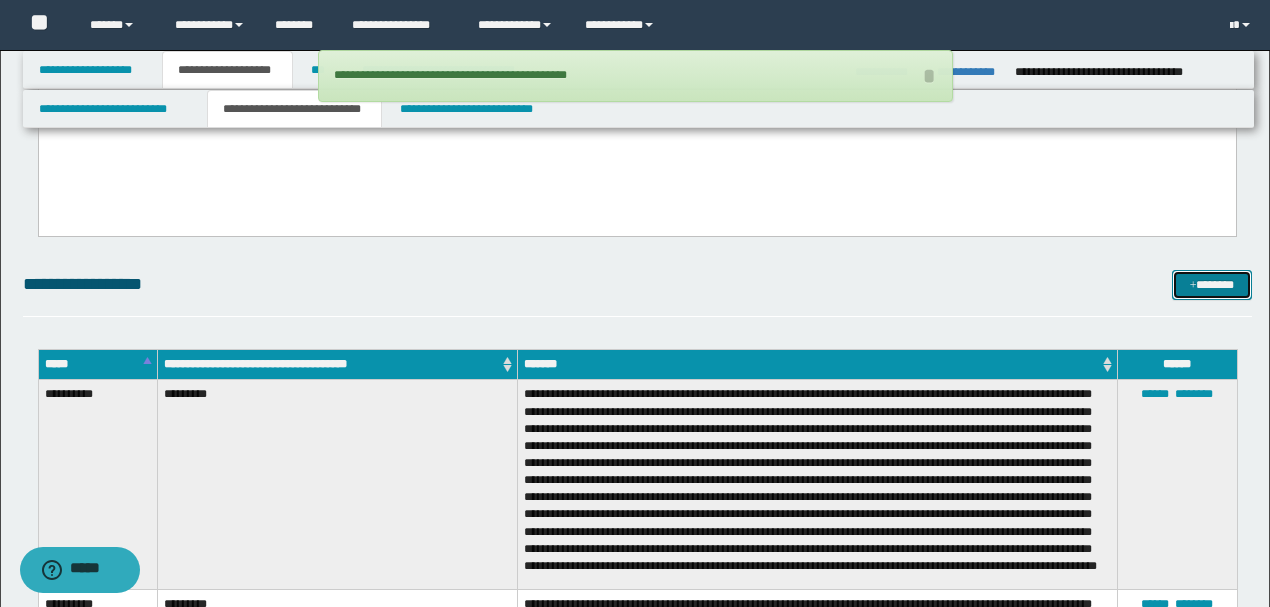 click on "*******" at bounding box center [1211, 284] 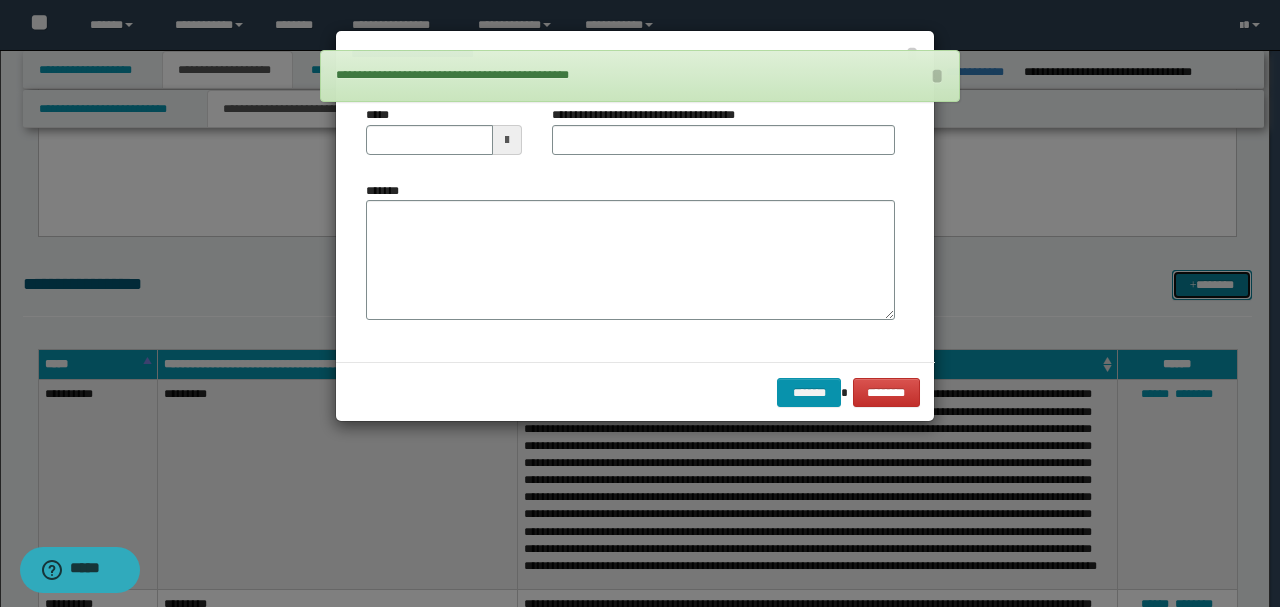 scroll, scrollTop: 0, scrollLeft: 0, axis: both 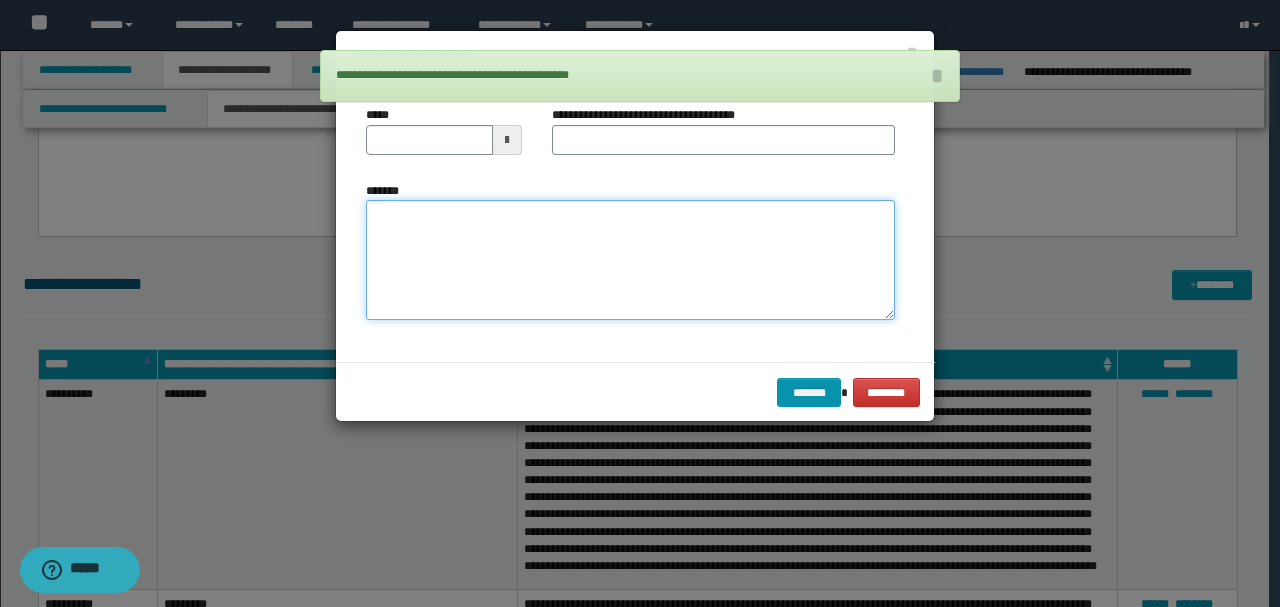 click on "*******" at bounding box center (630, 259) 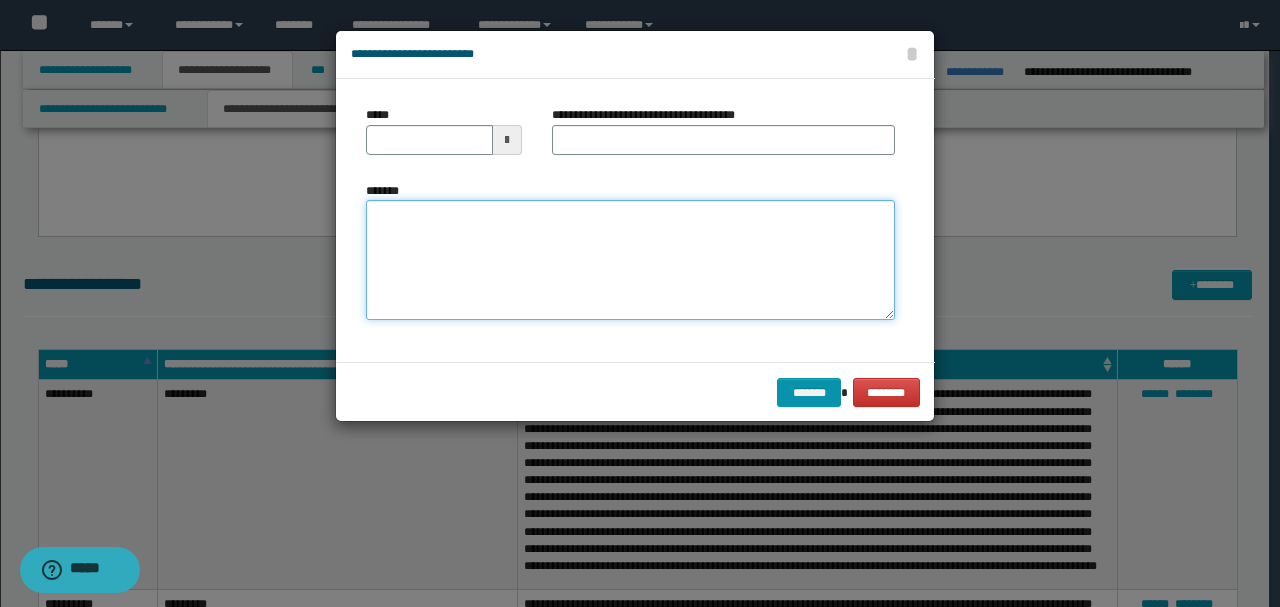 paste on "**********" 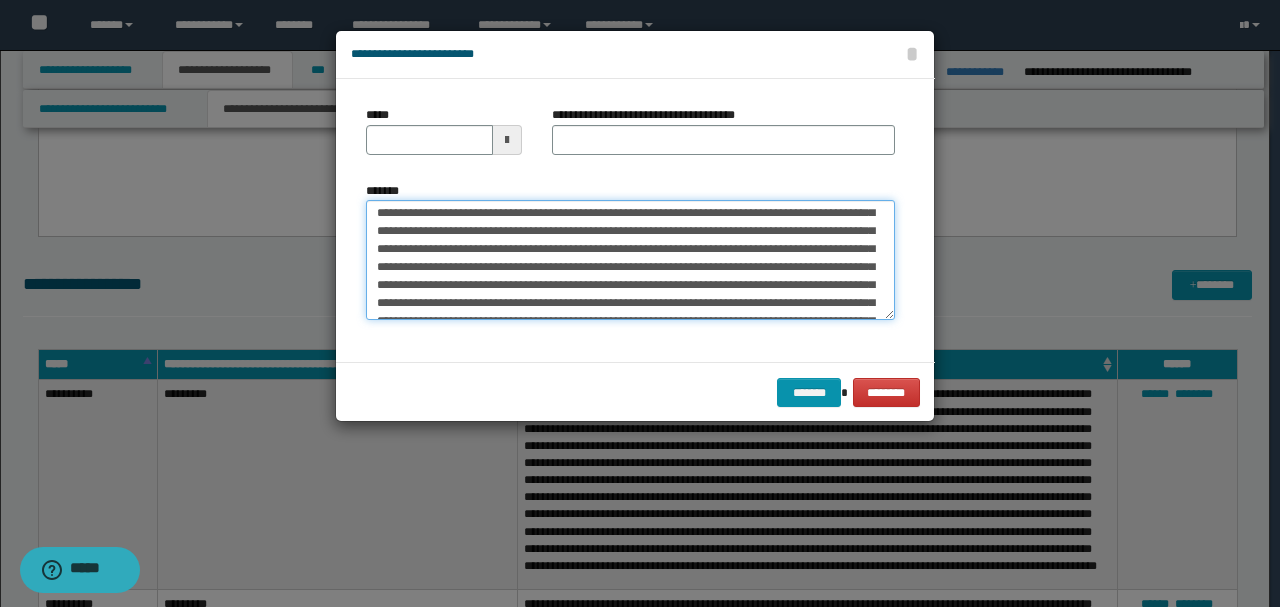 scroll, scrollTop: 0, scrollLeft: 0, axis: both 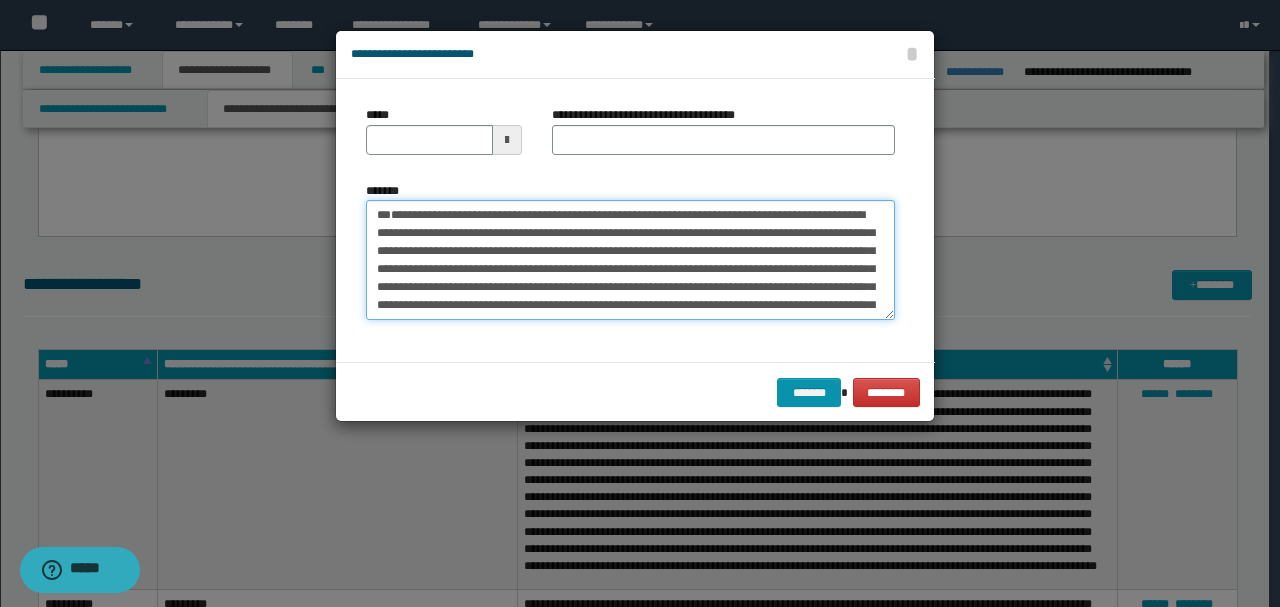 drag, startPoint x: 440, startPoint y: 265, endPoint x: 321, endPoint y: 170, distance: 152.2695 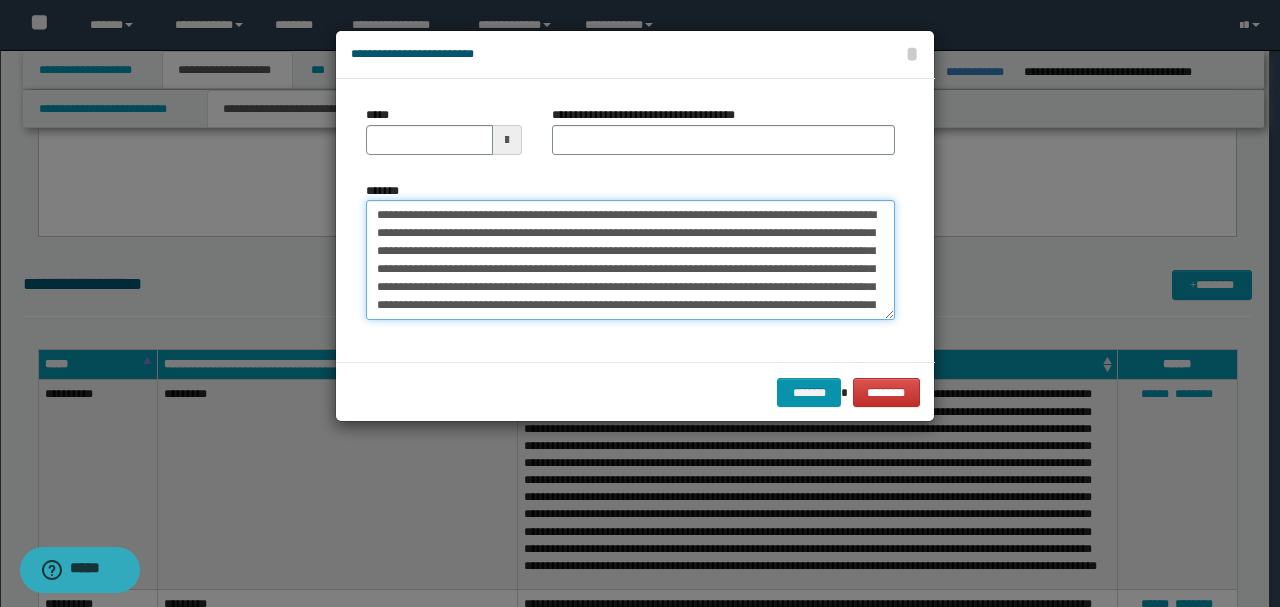 type 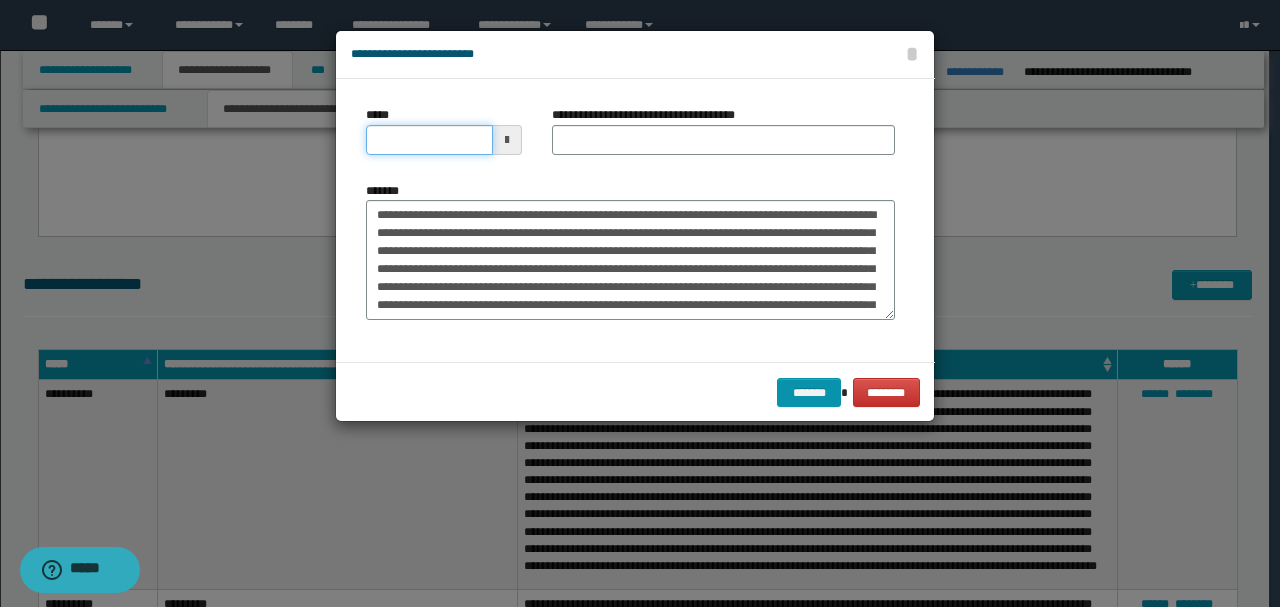 click on "*****" at bounding box center (429, 140) 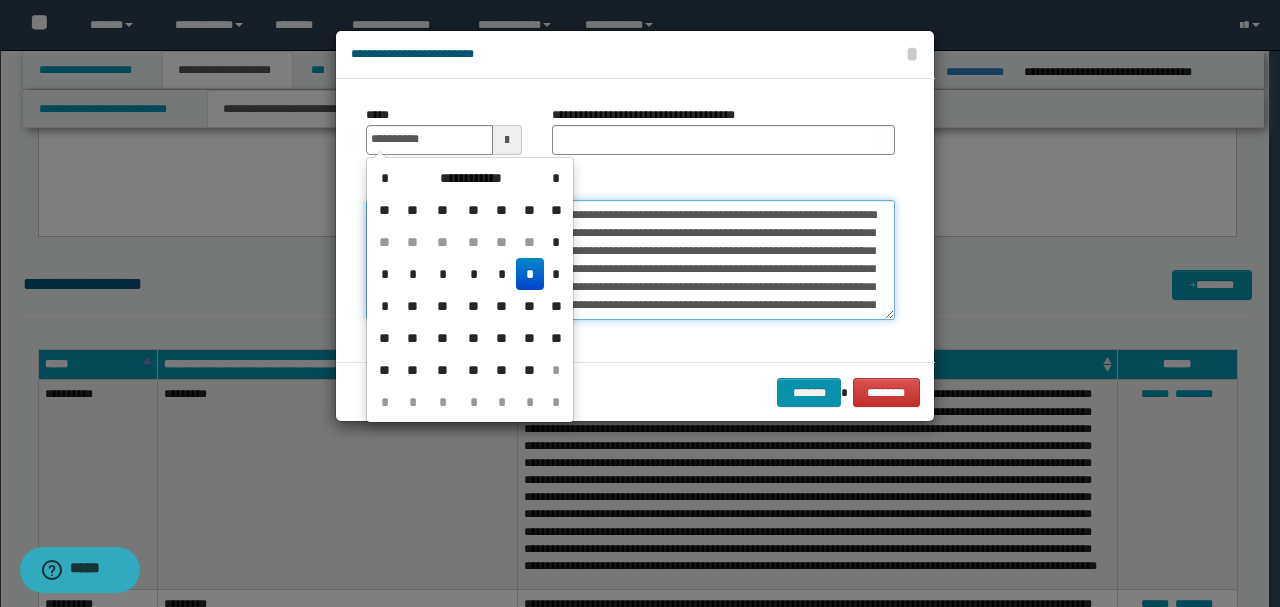 type on "**********" 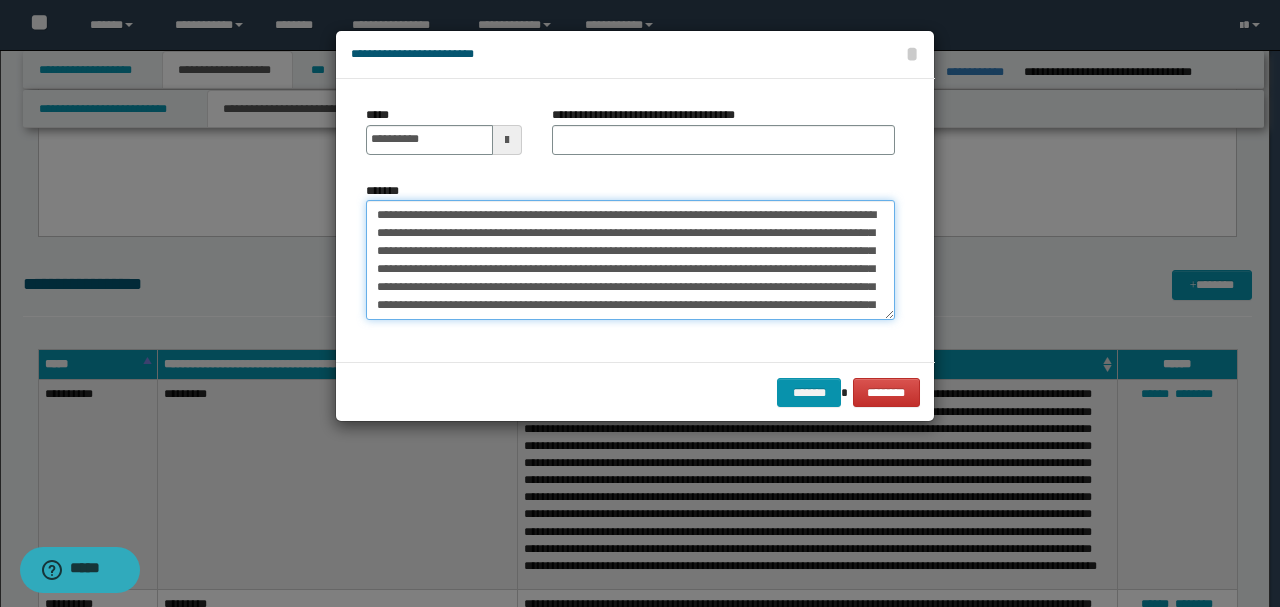 click on "*******" at bounding box center (630, 259) 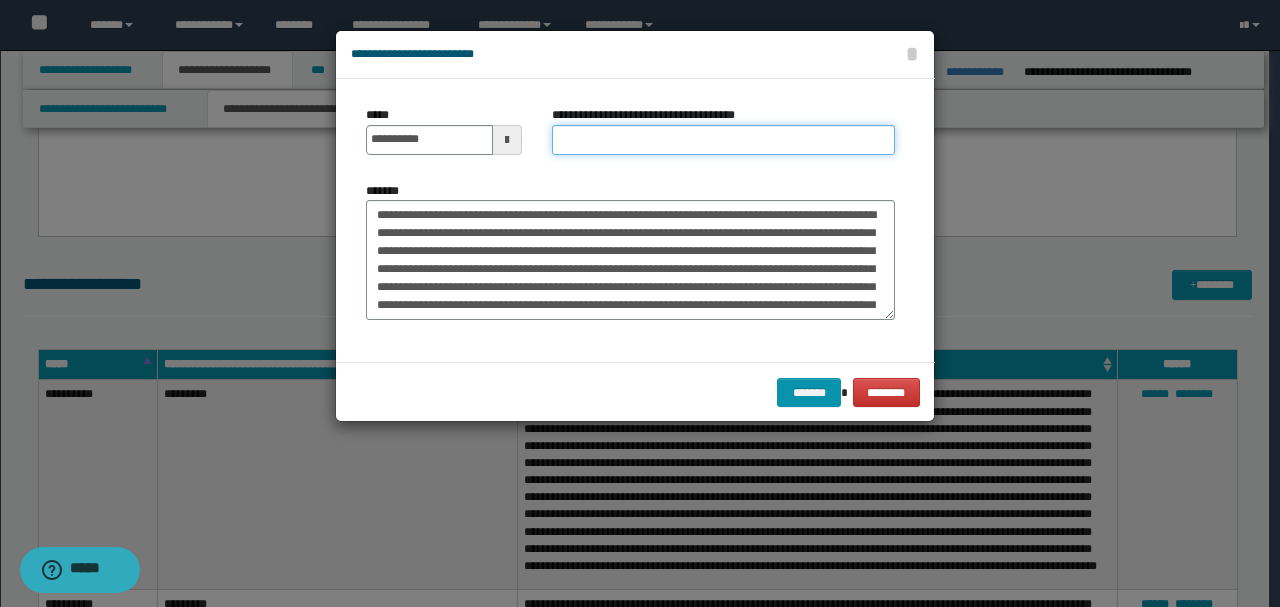 click on "**********" at bounding box center [723, 140] 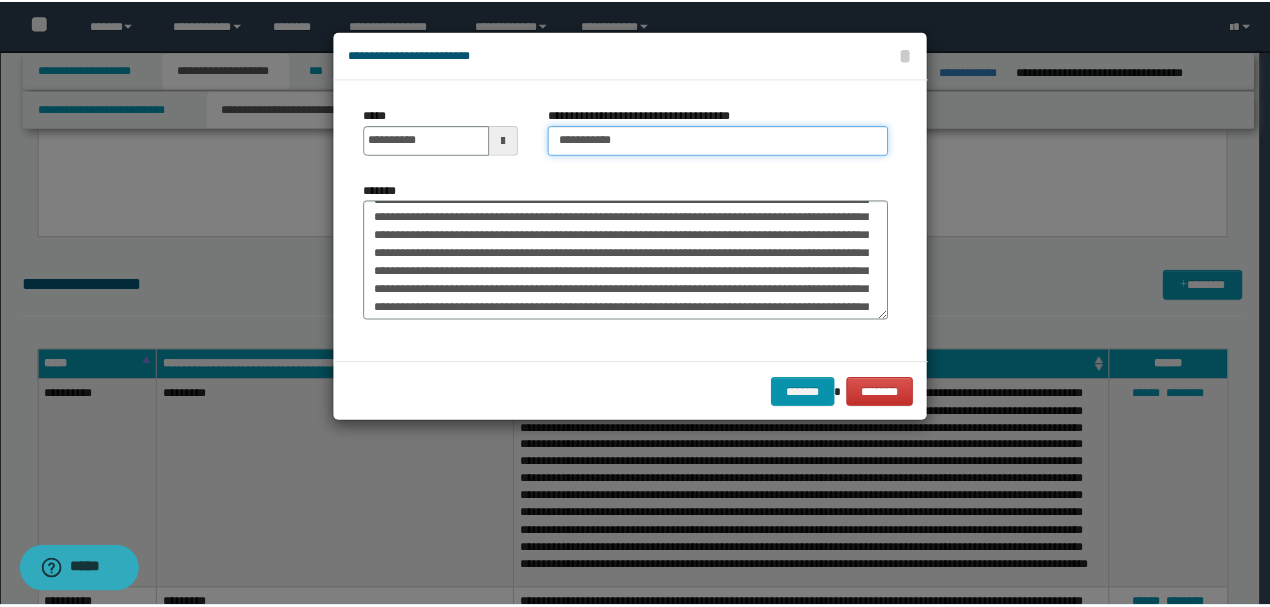 scroll, scrollTop: 180, scrollLeft: 0, axis: vertical 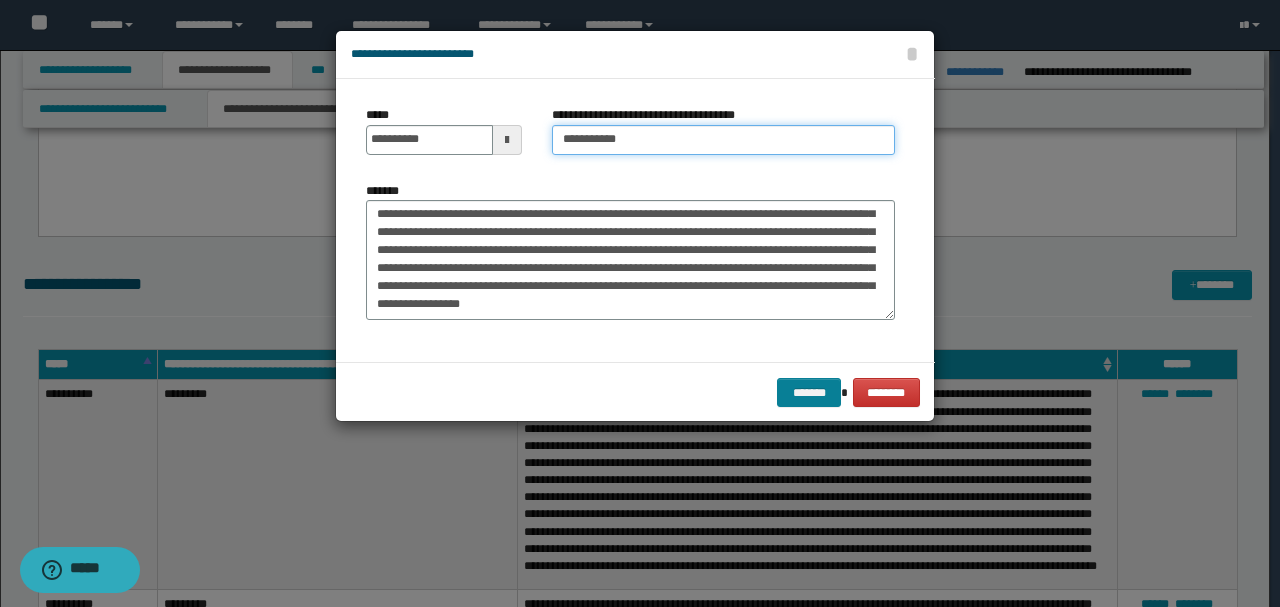 type on "**********" 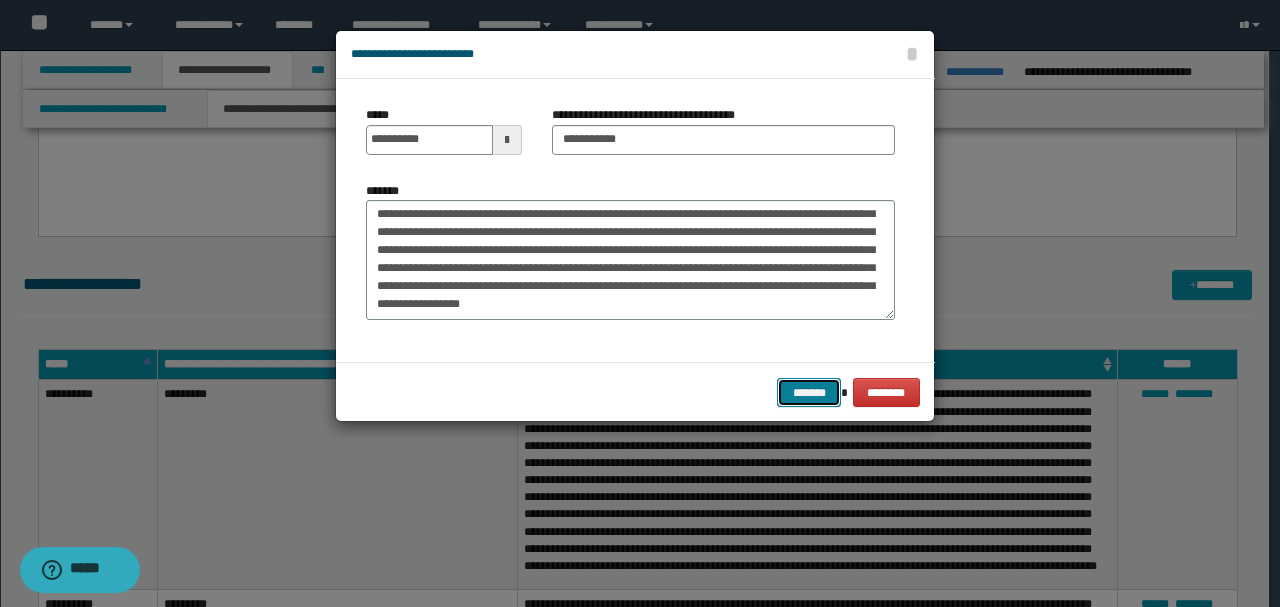 click on "*******" at bounding box center (809, 392) 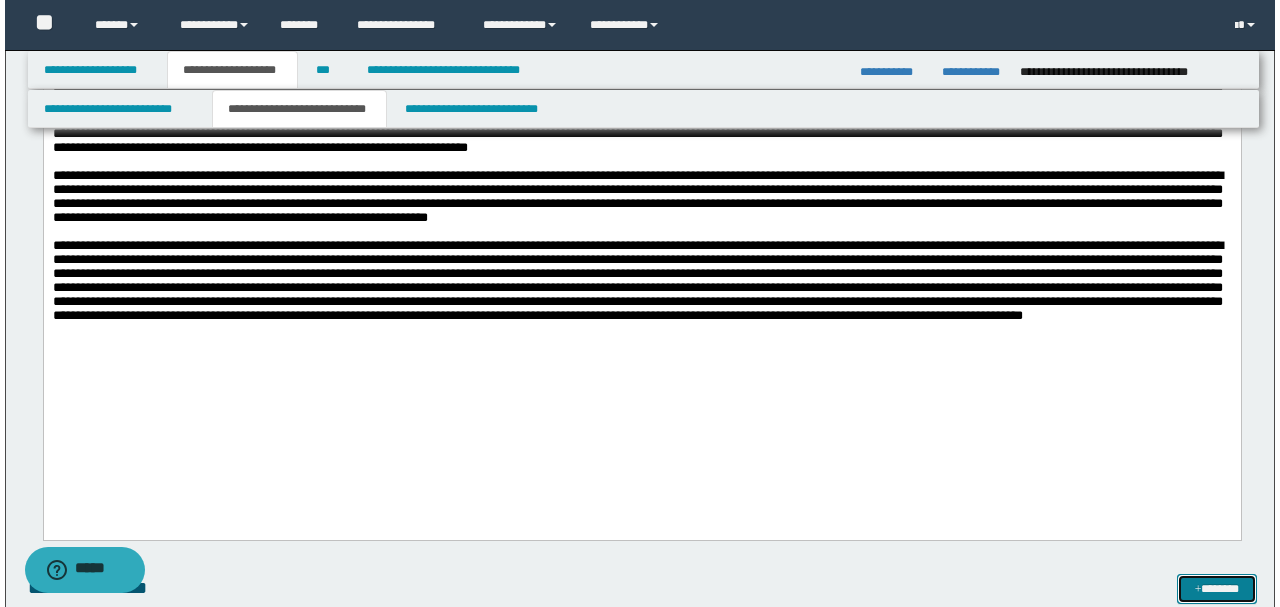 scroll, scrollTop: 2733, scrollLeft: 0, axis: vertical 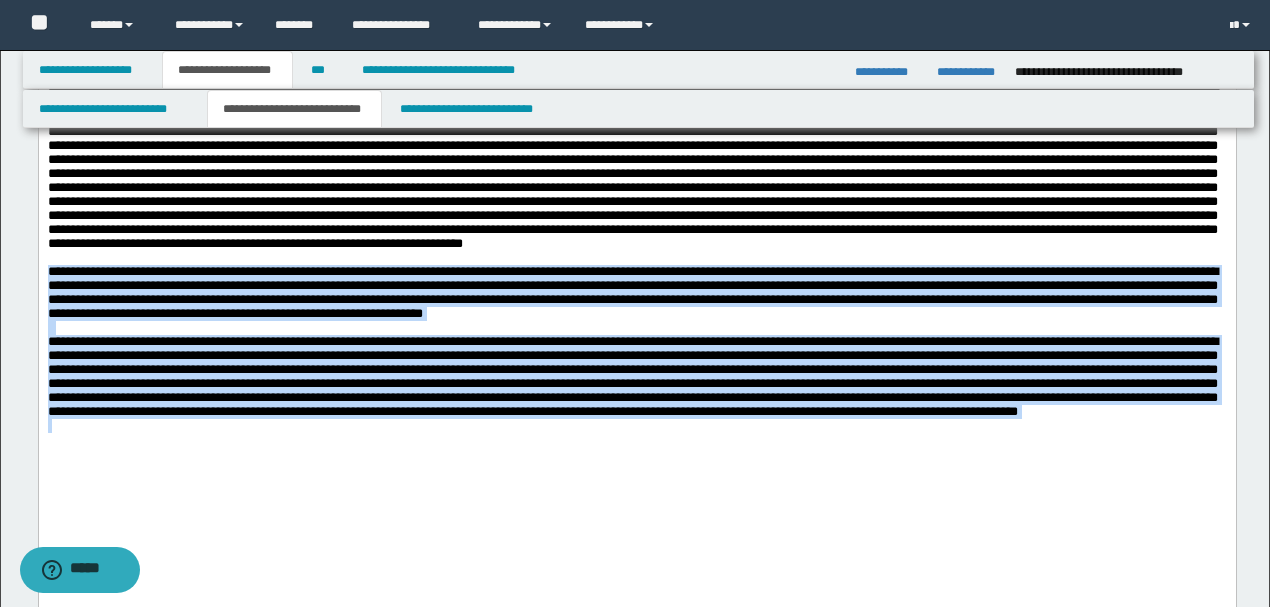 drag, startPoint x: 48, startPoint y: 338, endPoint x: 436, endPoint y: 516, distance: 426.8817 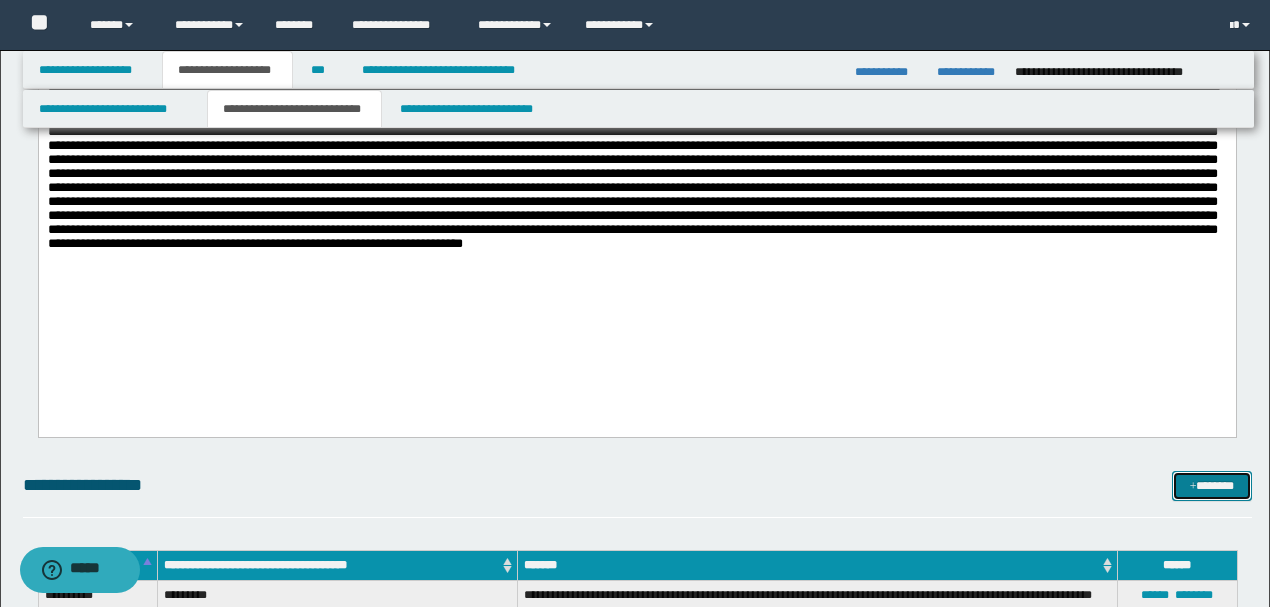 click on "*******" at bounding box center [1211, 485] 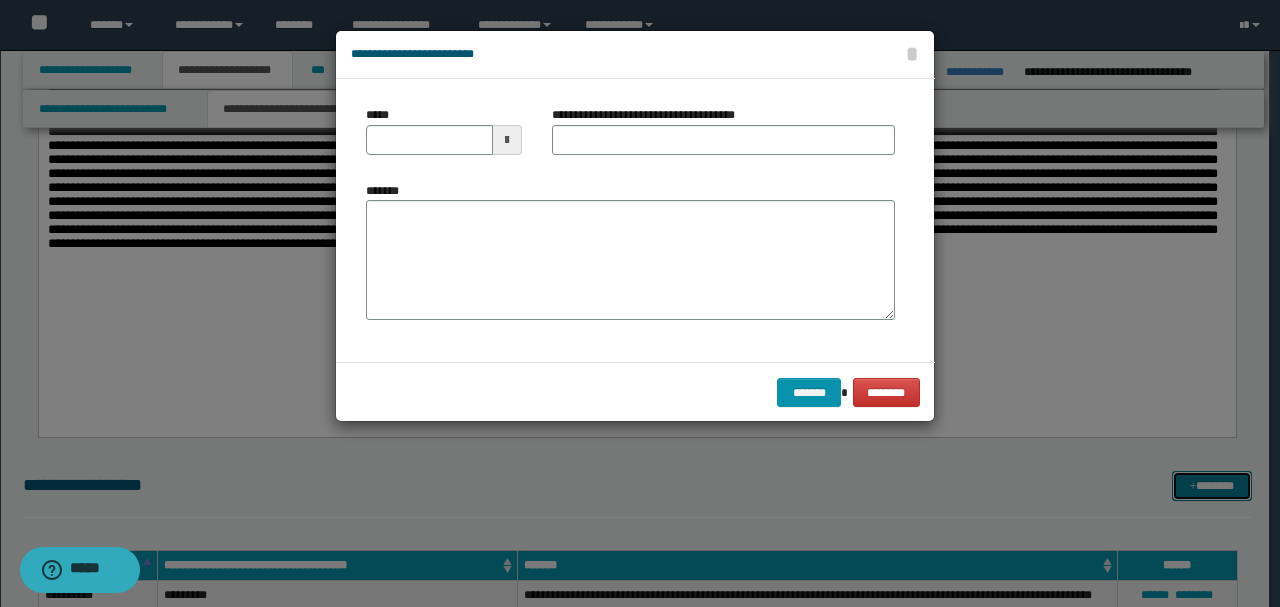 scroll, scrollTop: 0, scrollLeft: 0, axis: both 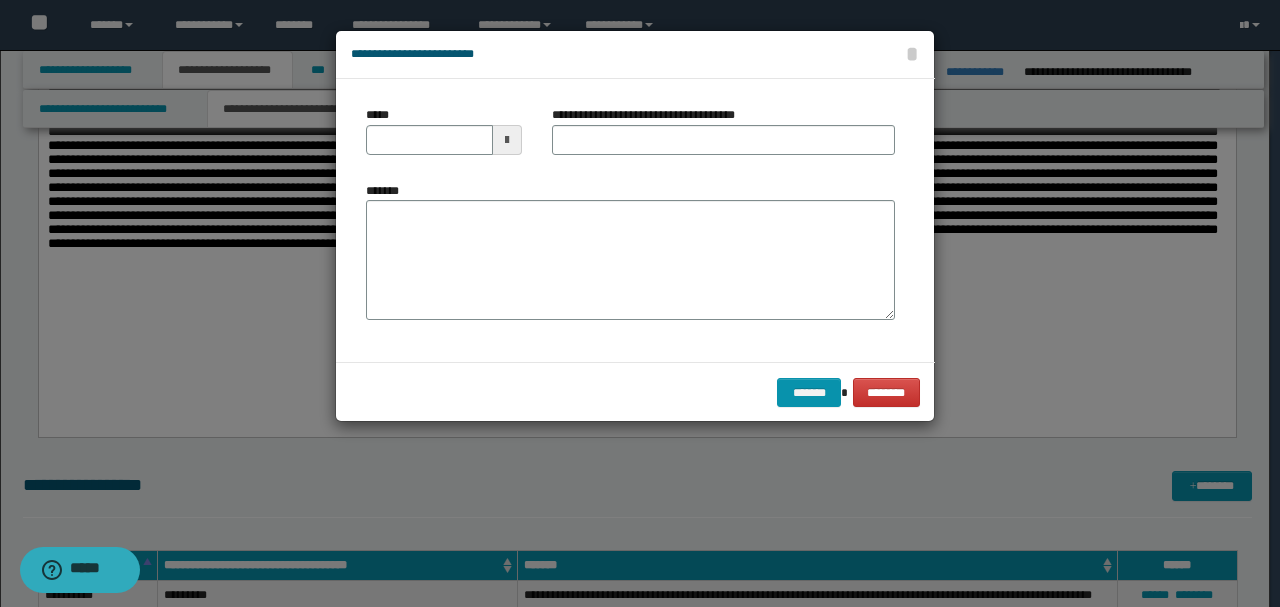 click on "*******" at bounding box center (630, 251) 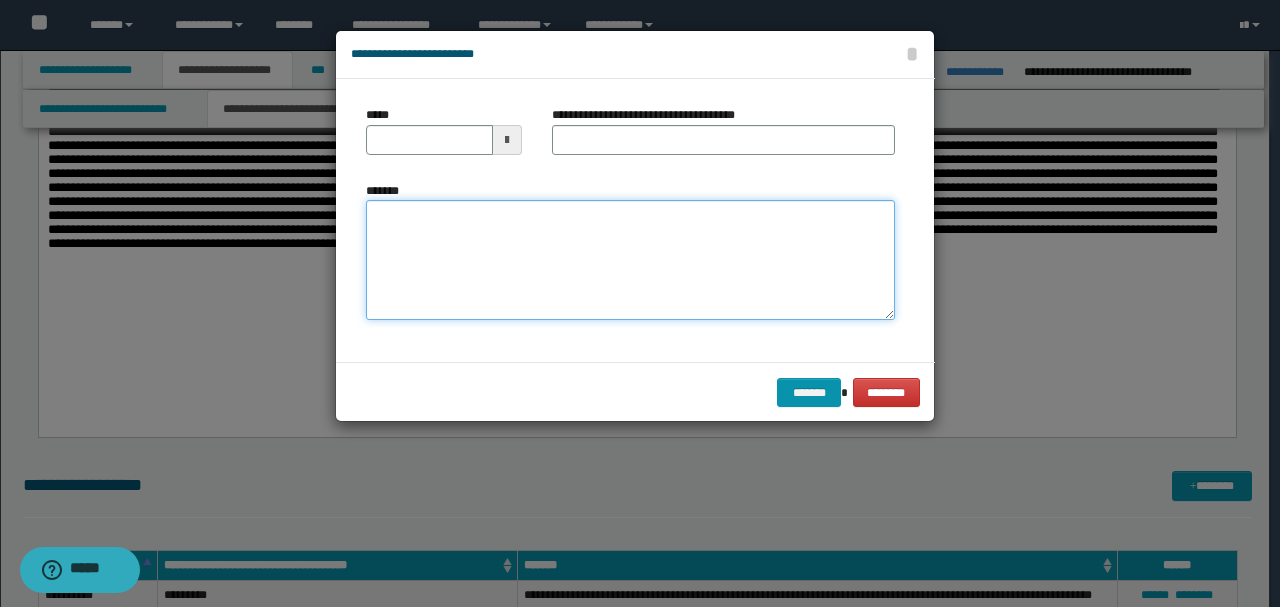 click on "*******" at bounding box center (630, 259) 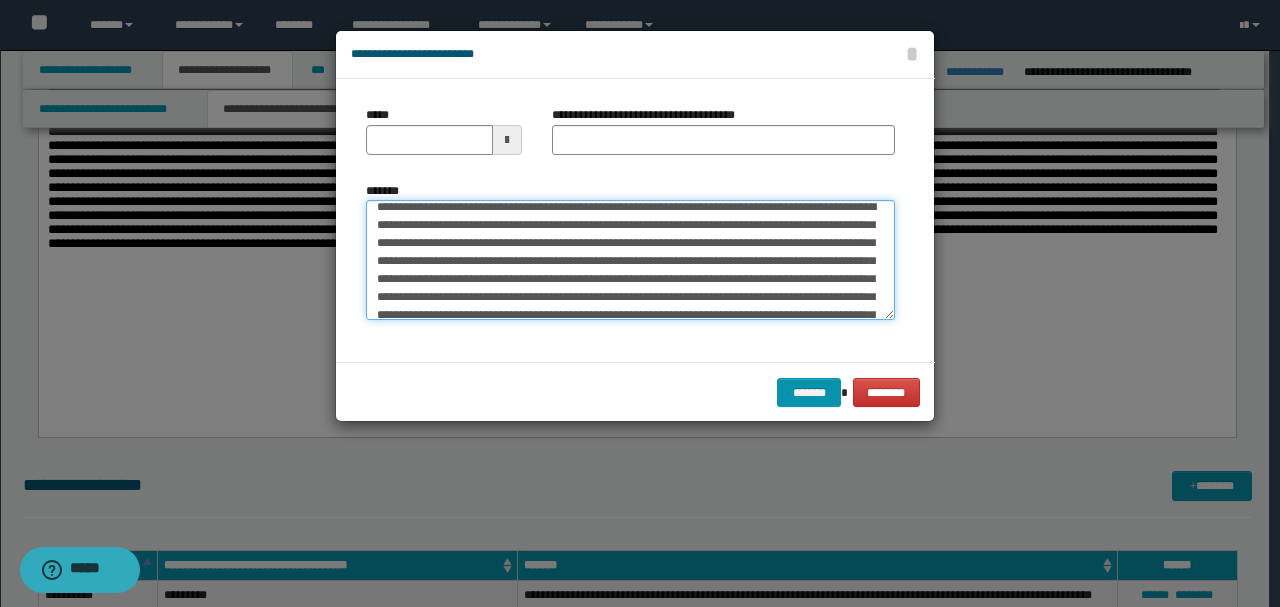 scroll, scrollTop: 0, scrollLeft: 0, axis: both 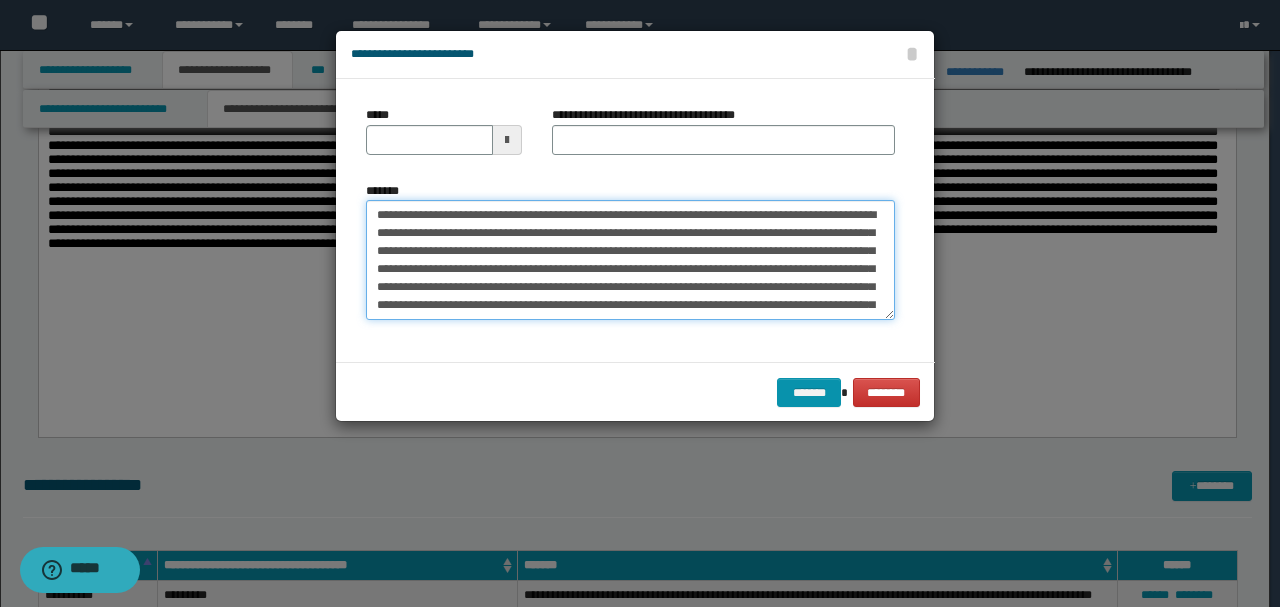 drag, startPoint x: 402, startPoint y: 208, endPoint x: 284, endPoint y: 208, distance: 118 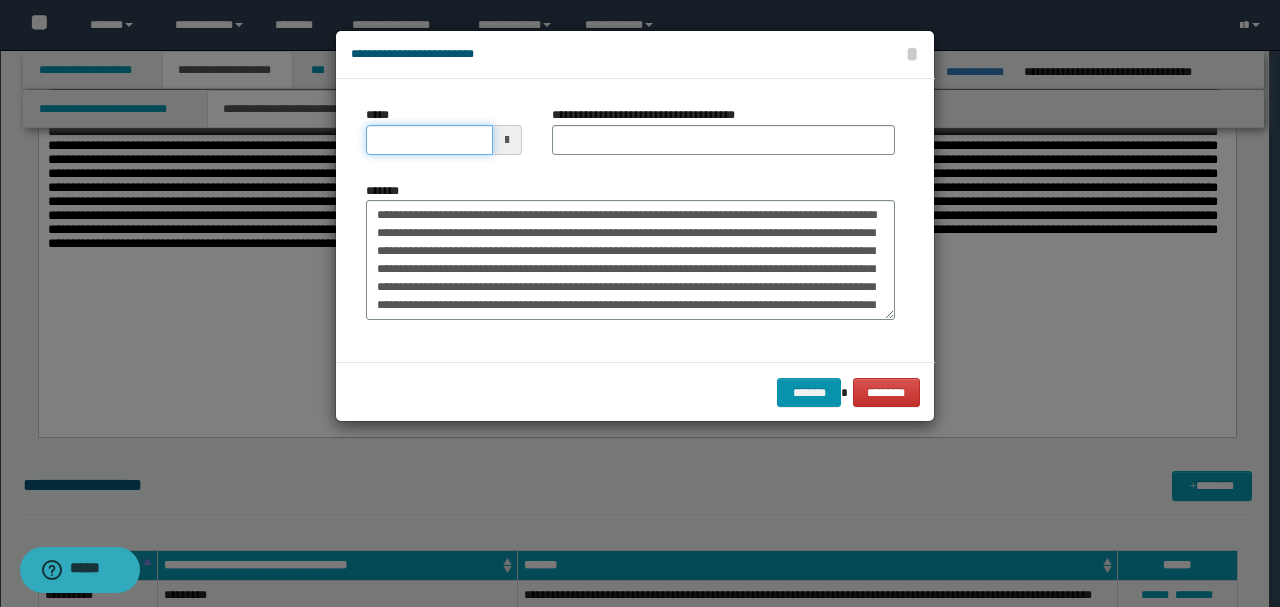 click on "*****" at bounding box center (429, 140) 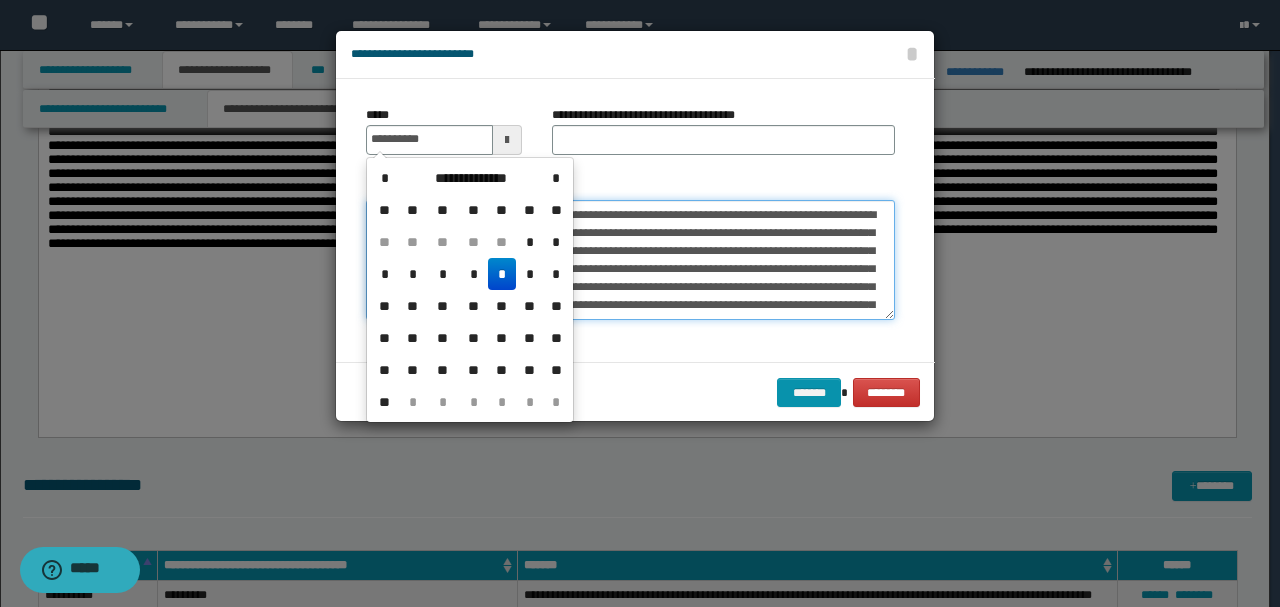 type on "**********" 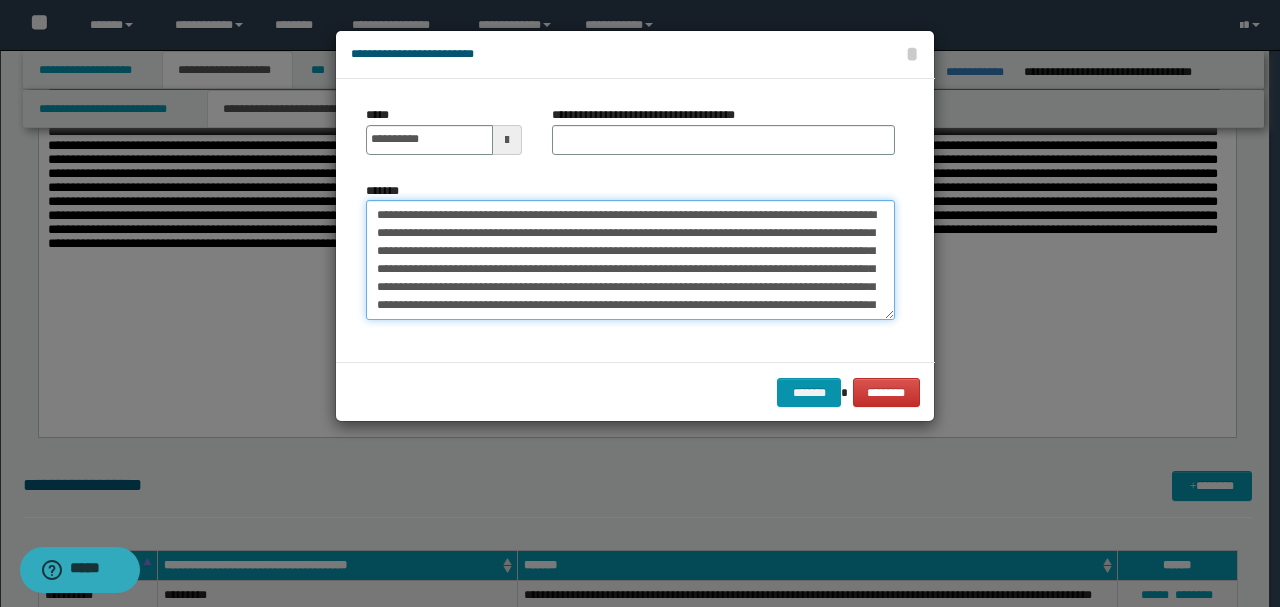 drag, startPoint x: 435, startPoint y: 212, endPoint x: 290, endPoint y: 214, distance: 145.0138 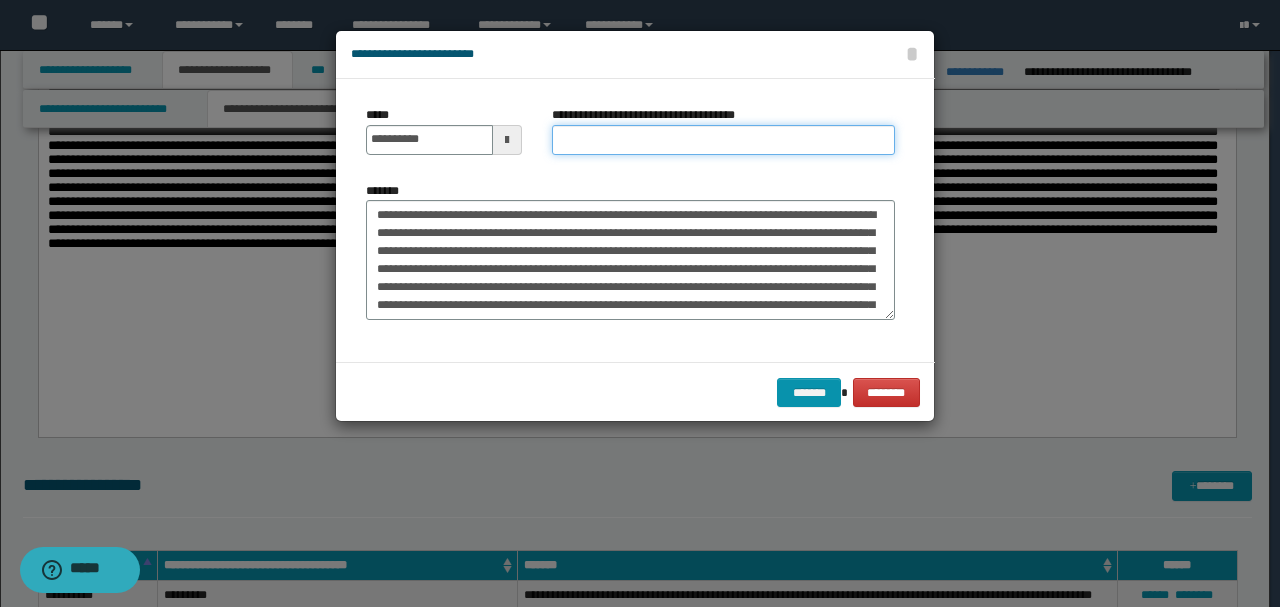 click on "**********" at bounding box center [723, 140] 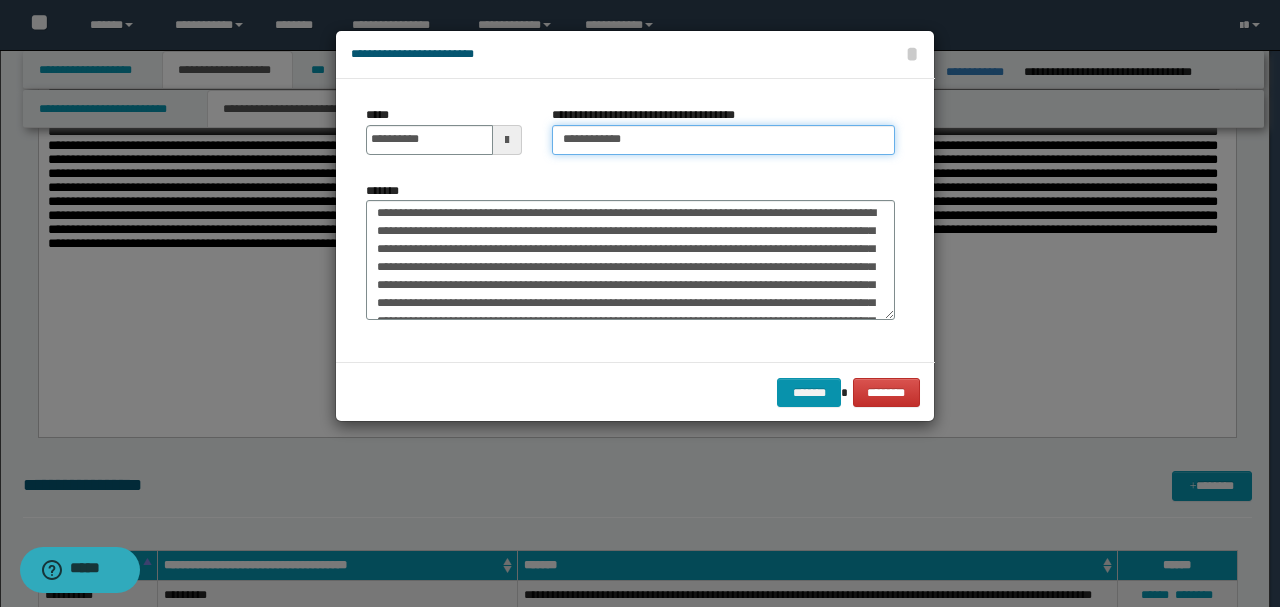 type on "**********" 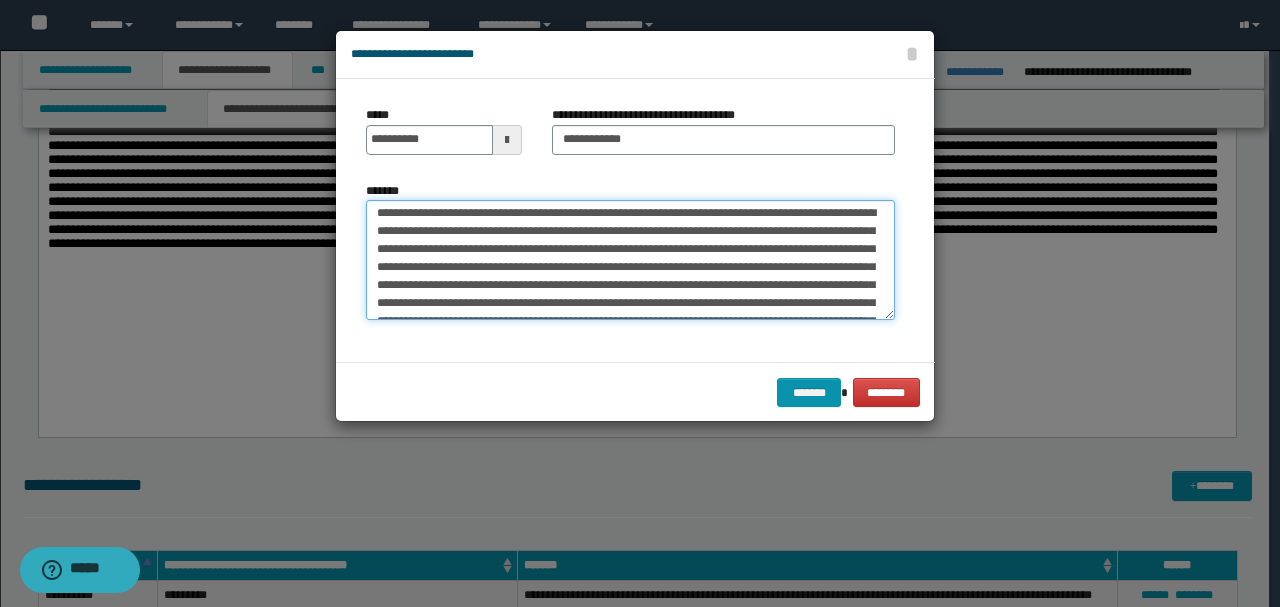 scroll, scrollTop: 432, scrollLeft: 0, axis: vertical 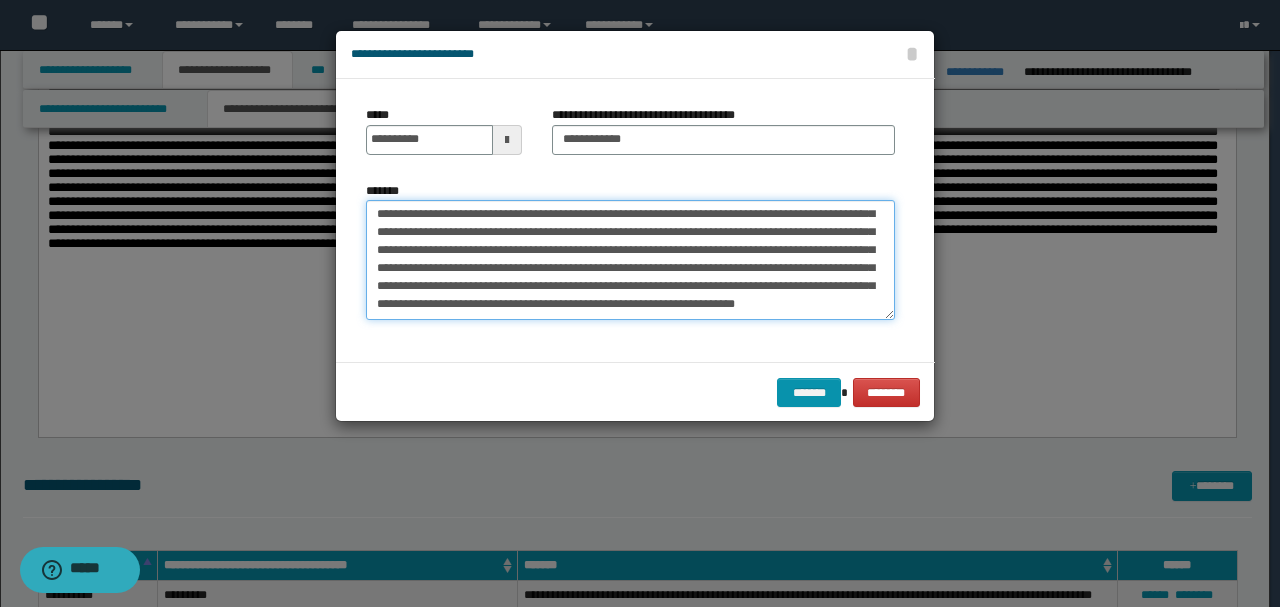 drag, startPoint x: 476, startPoint y: 211, endPoint x: 532, endPoint y: 400, distance: 197.1218 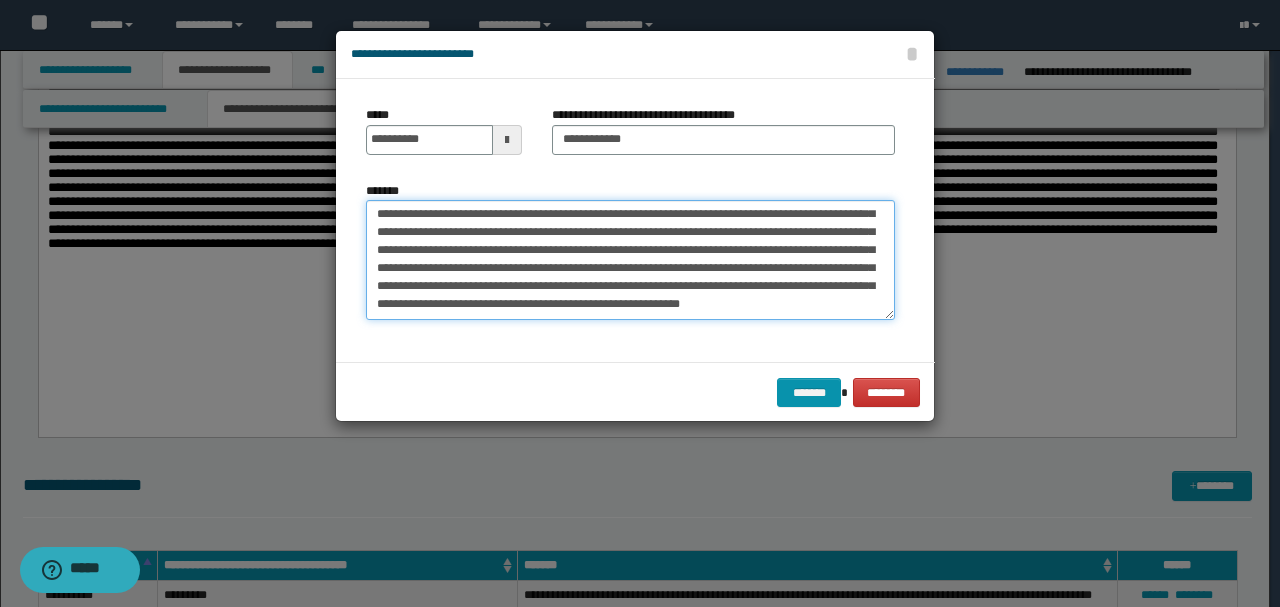 scroll, scrollTop: 108, scrollLeft: 0, axis: vertical 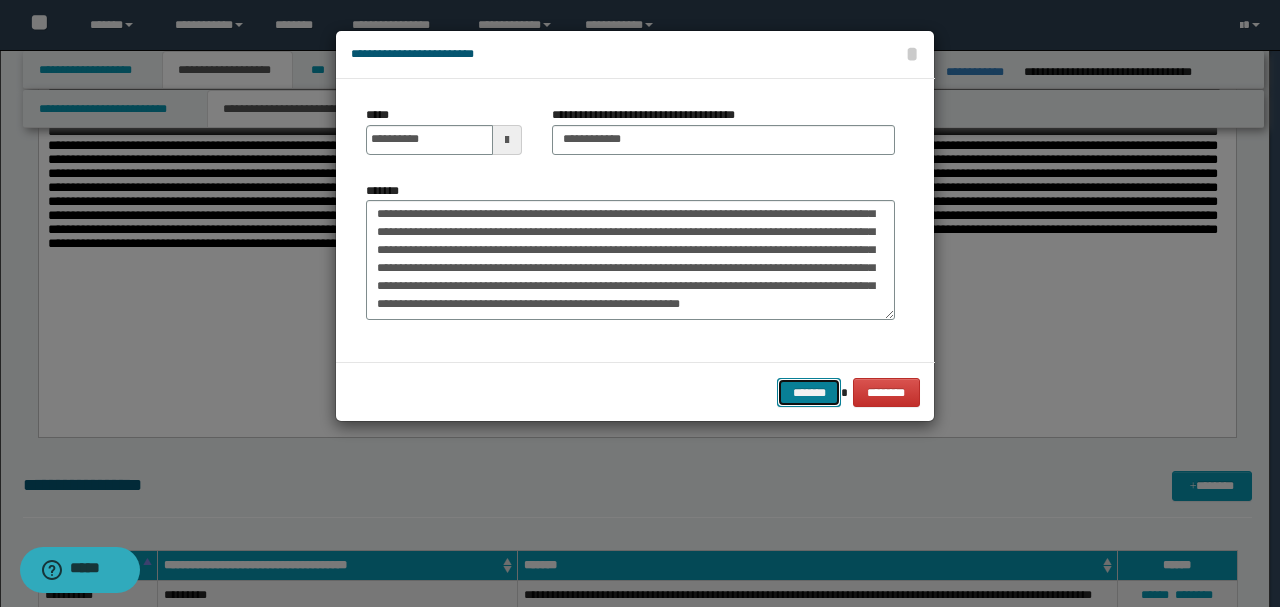 click on "*******" at bounding box center [809, 392] 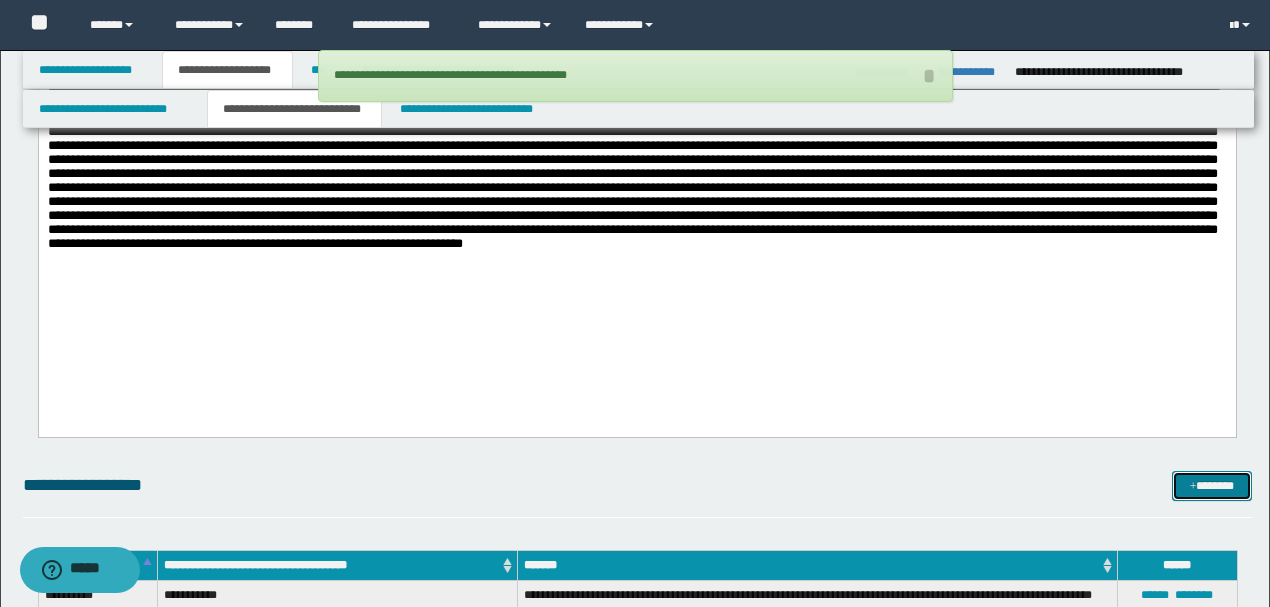 click on "*******" at bounding box center (1211, 485) 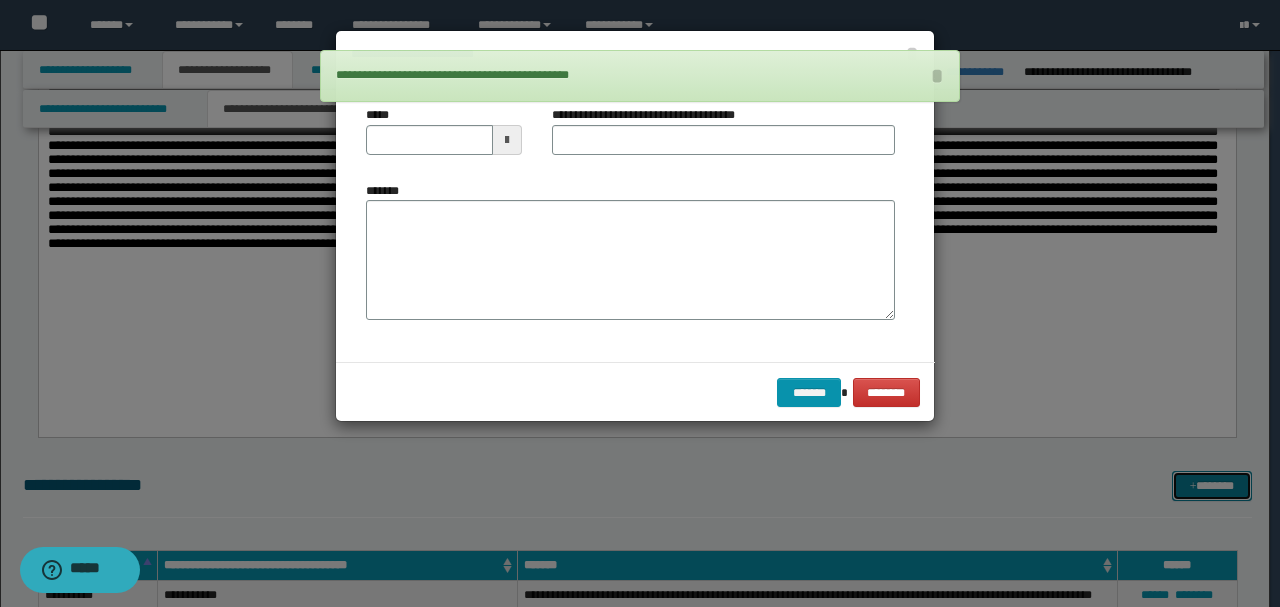 scroll, scrollTop: 0, scrollLeft: 0, axis: both 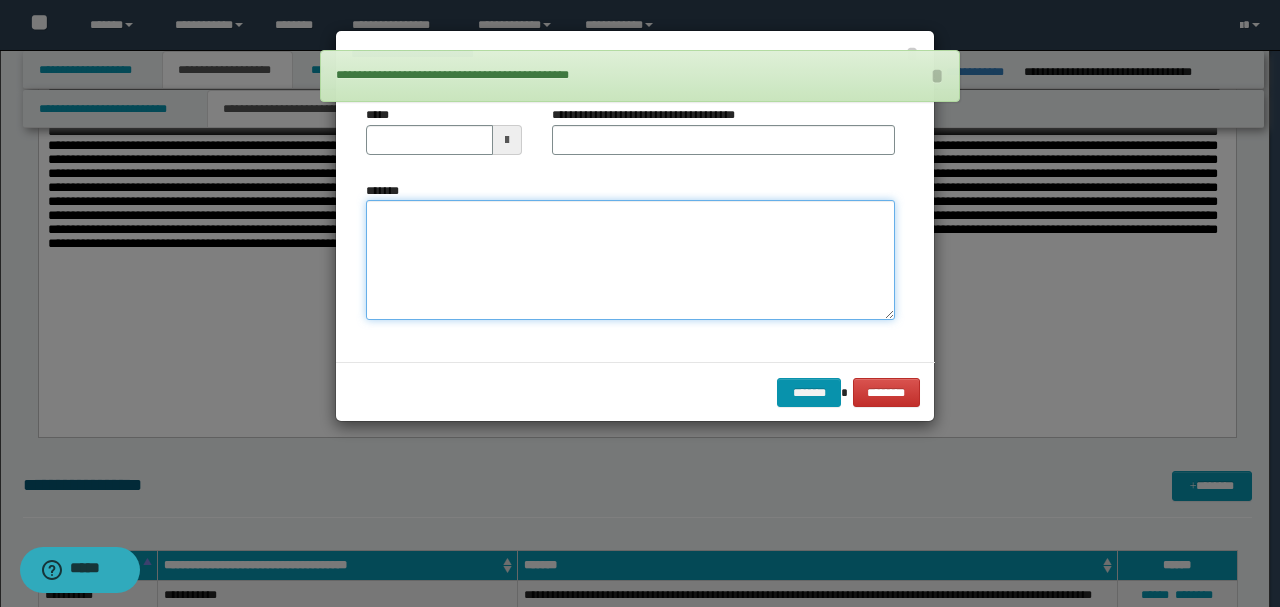 drag, startPoint x: 539, startPoint y: 278, endPoint x: 533, endPoint y: 269, distance: 10.816654 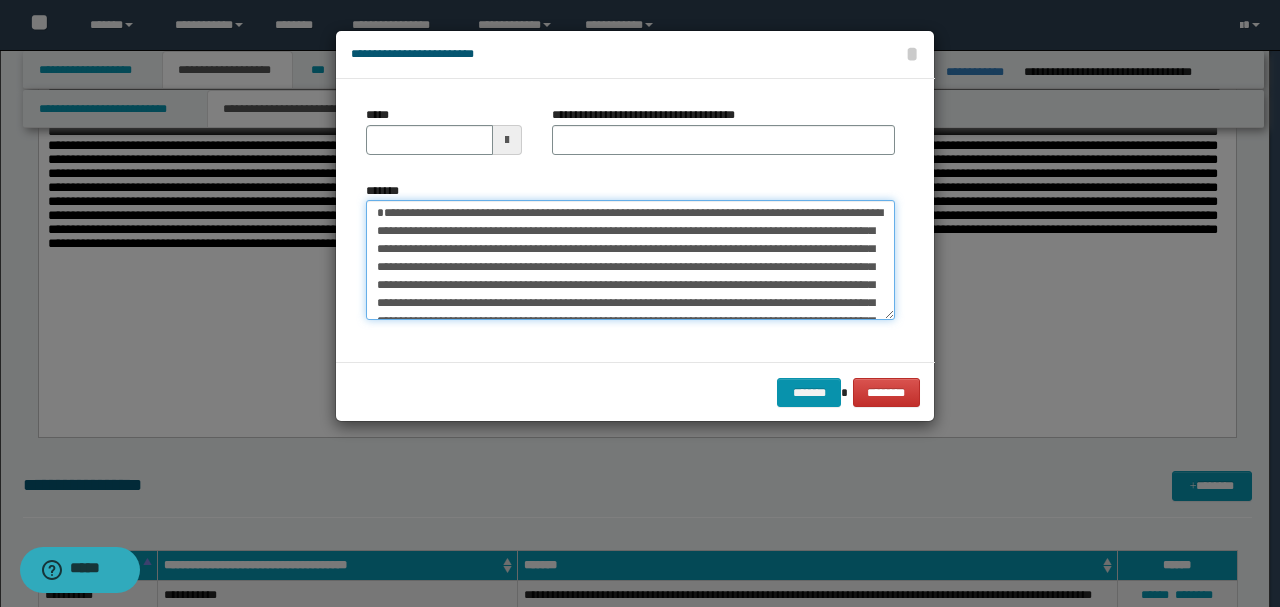 scroll, scrollTop: 0, scrollLeft: 0, axis: both 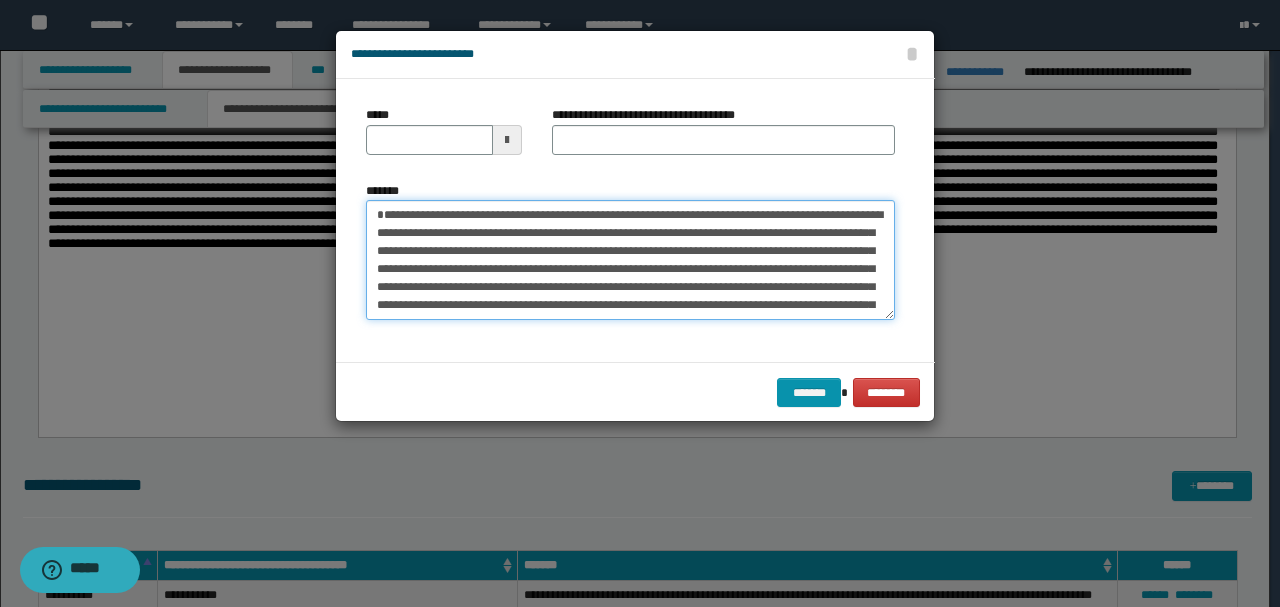 drag, startPoint x: 440, startPoint y: 230, endPoint x: 288, endPoint y: 191, distance: 156.92355 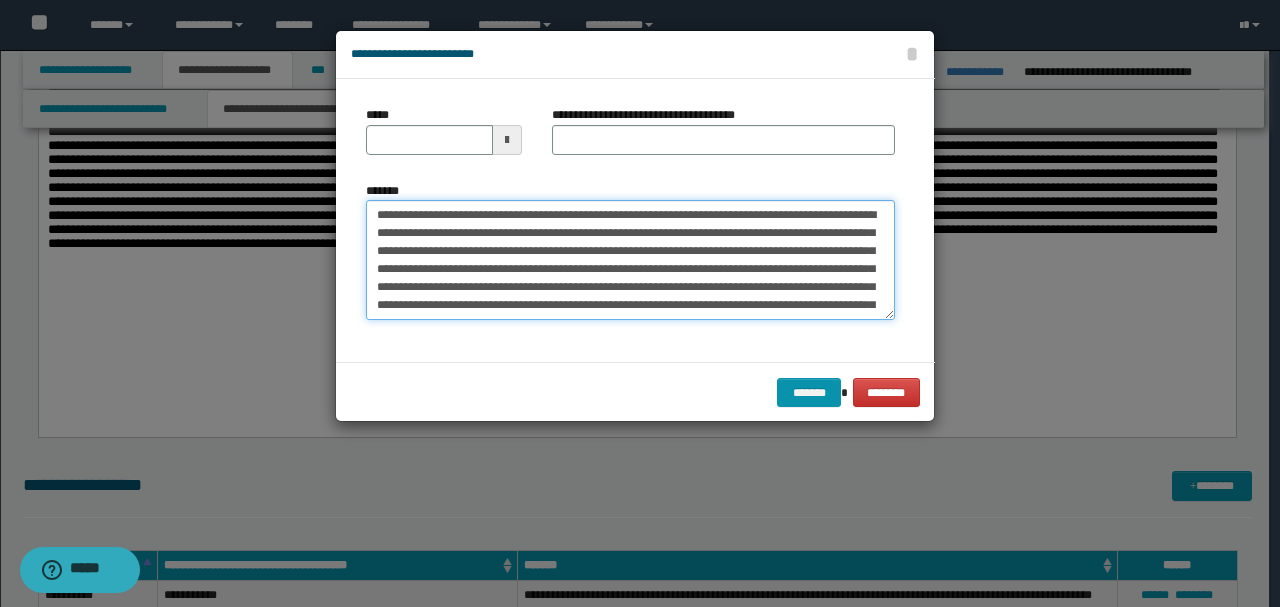 type 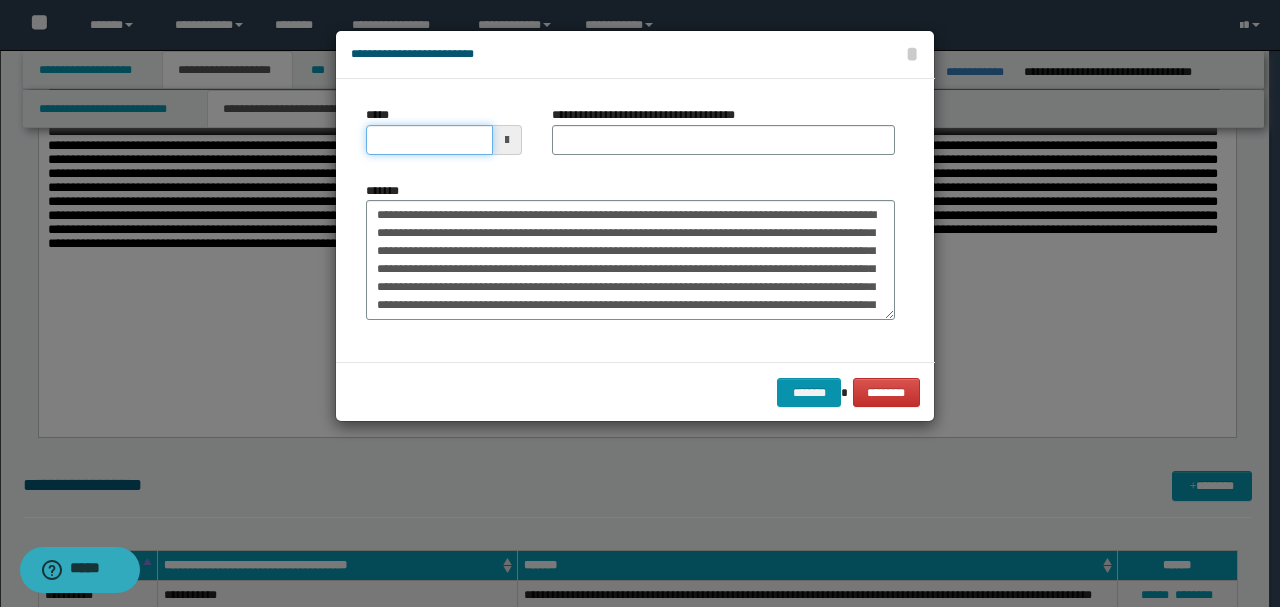 click on "*****" at bounding box center (429, 140) 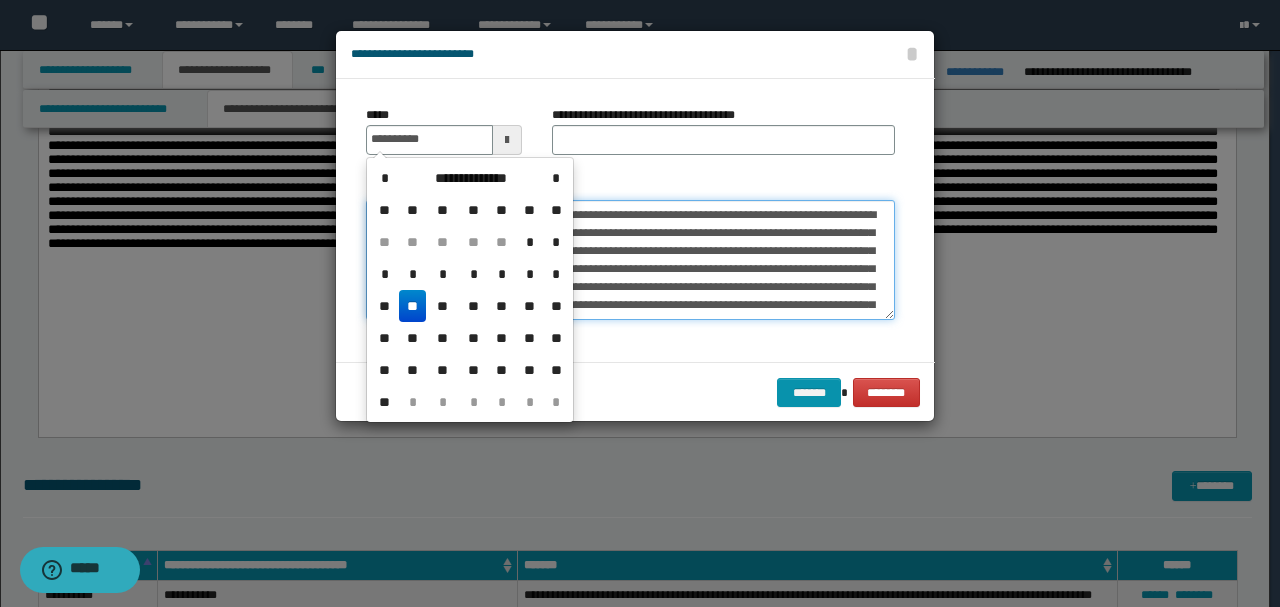 type on "**********" 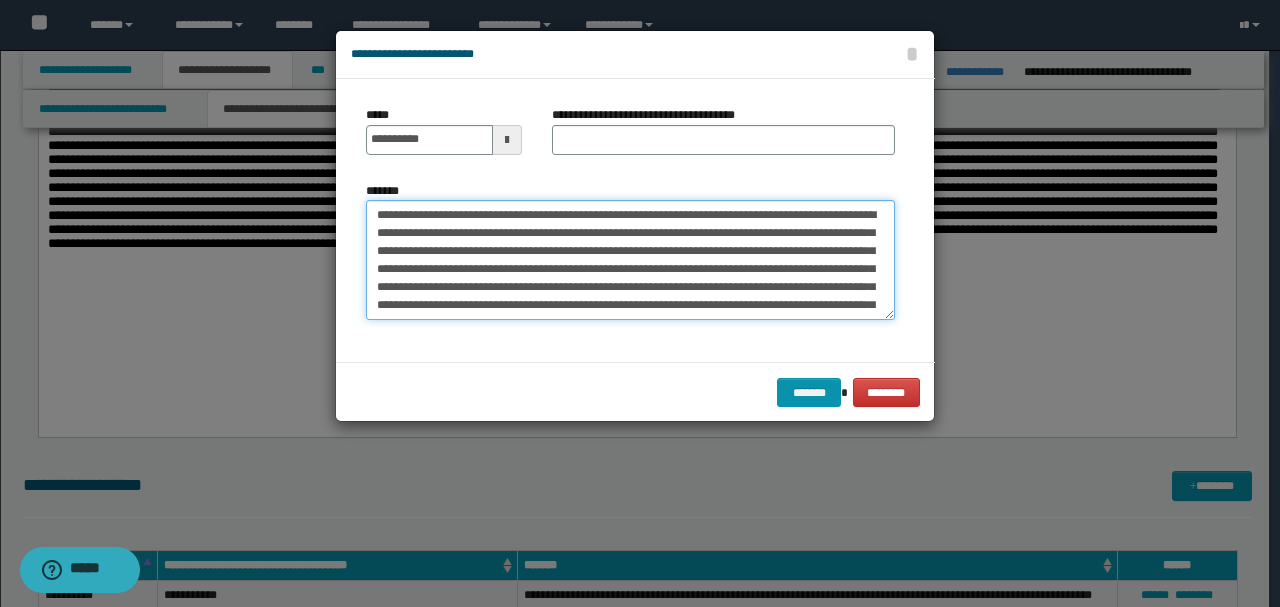 drag, startPoint x: 431, startPoint y: 215, endPoint x: 252, endPoint y: 214, distance: 179.00279 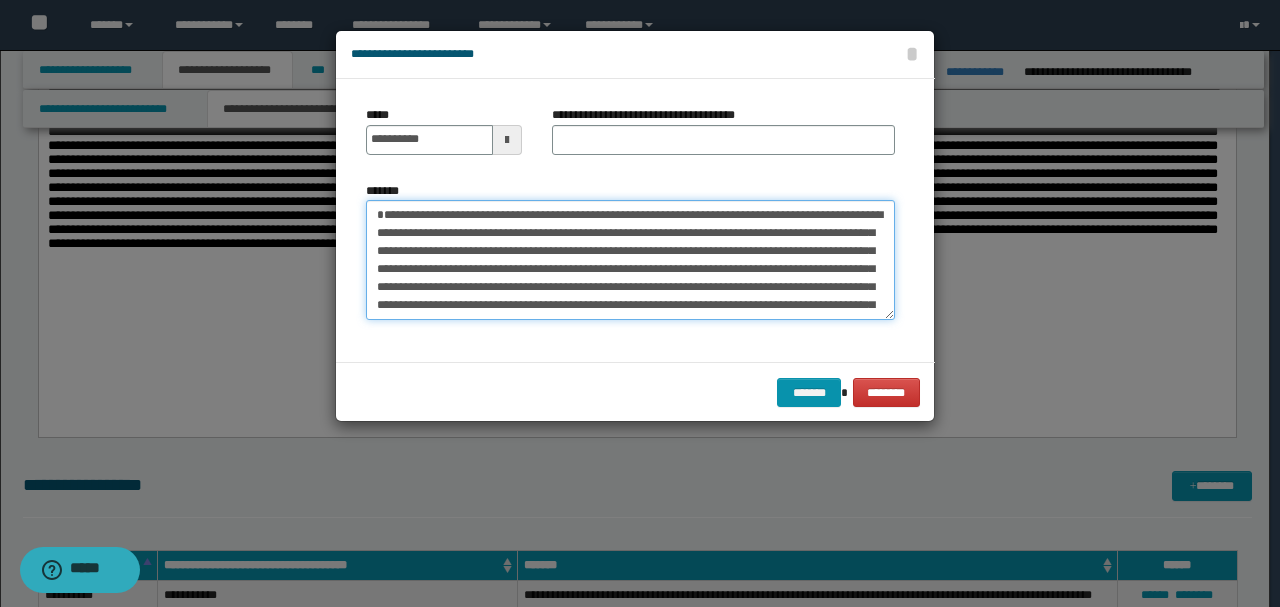 type on "**********" 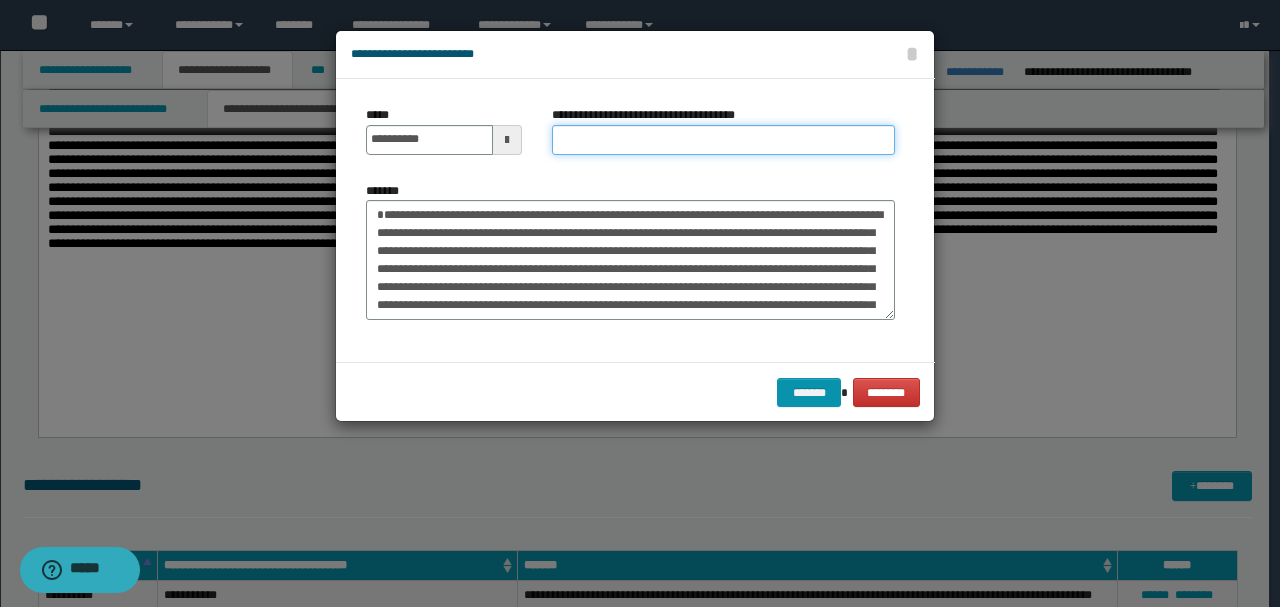 click on "**********" at bounding box center (723, 140) 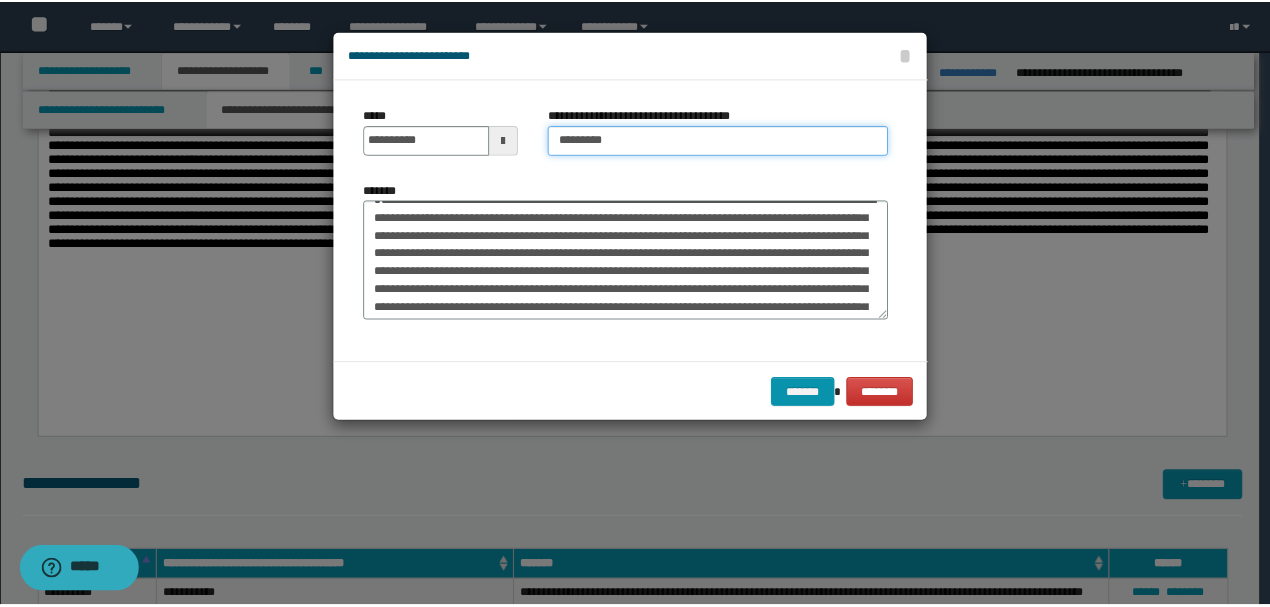 scroll, scrollTop: 0, scrollLeft: 0, axis: both 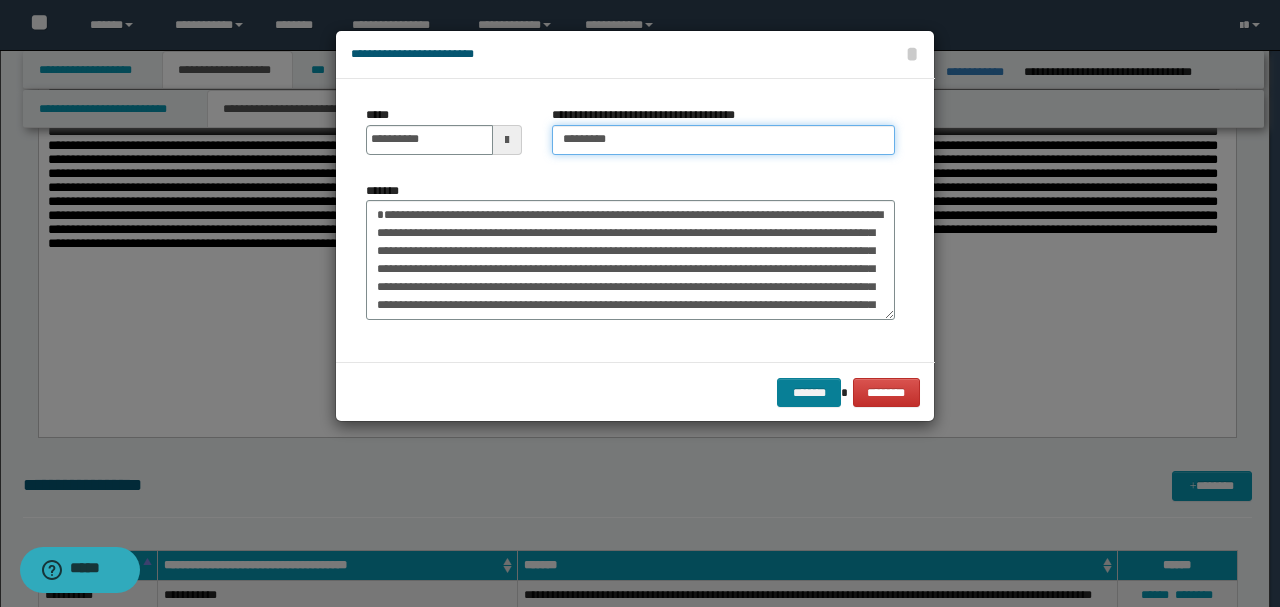 type on "*********" 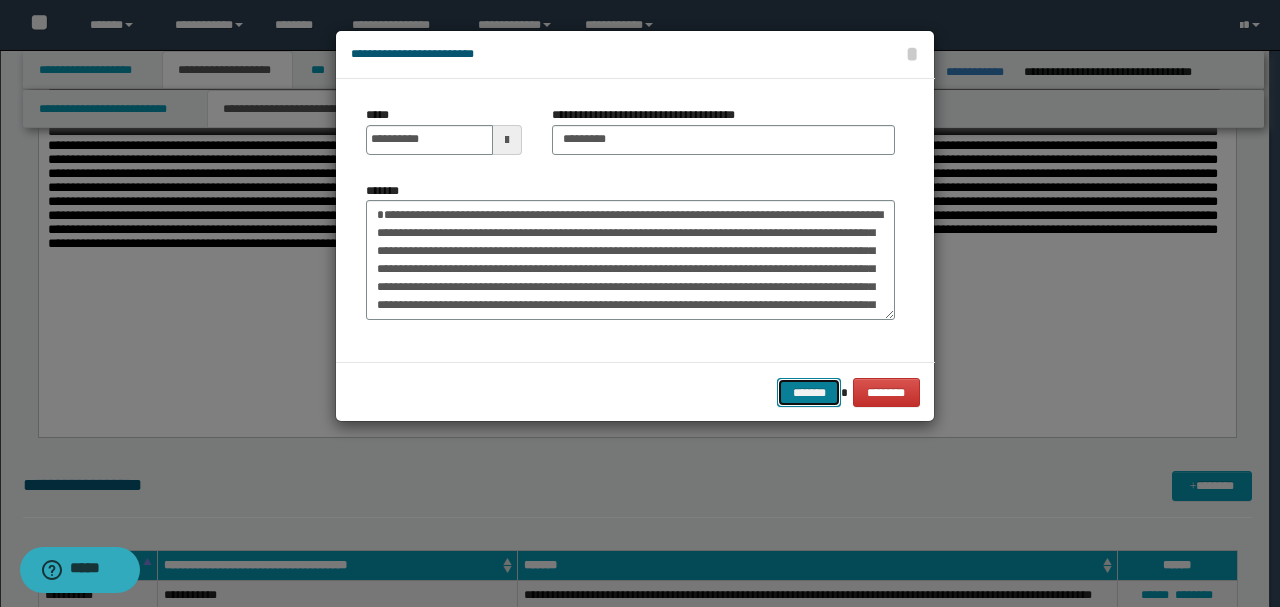 click on "*******" at bounding box center (809, 392) 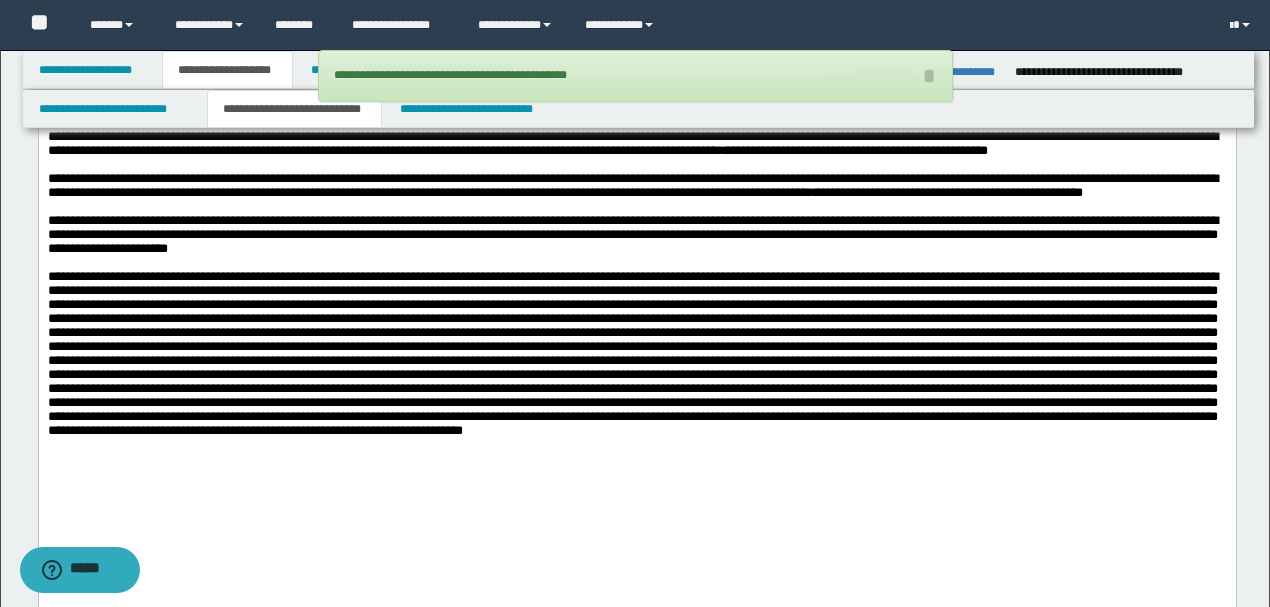 scroll, scrollTop: 2533, scrollLeft: 0, axis: vertical 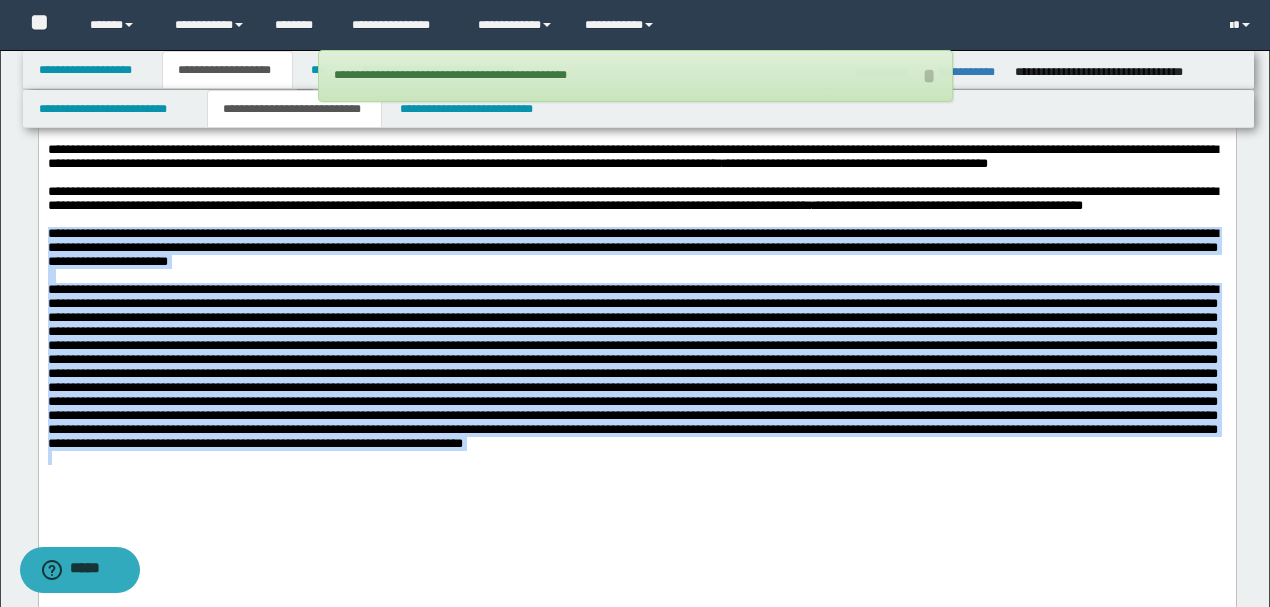 drag, startPoint x: 415, startPoint y: 517, endPoint x: 52, endPoint y: 363, distance: 394.31586 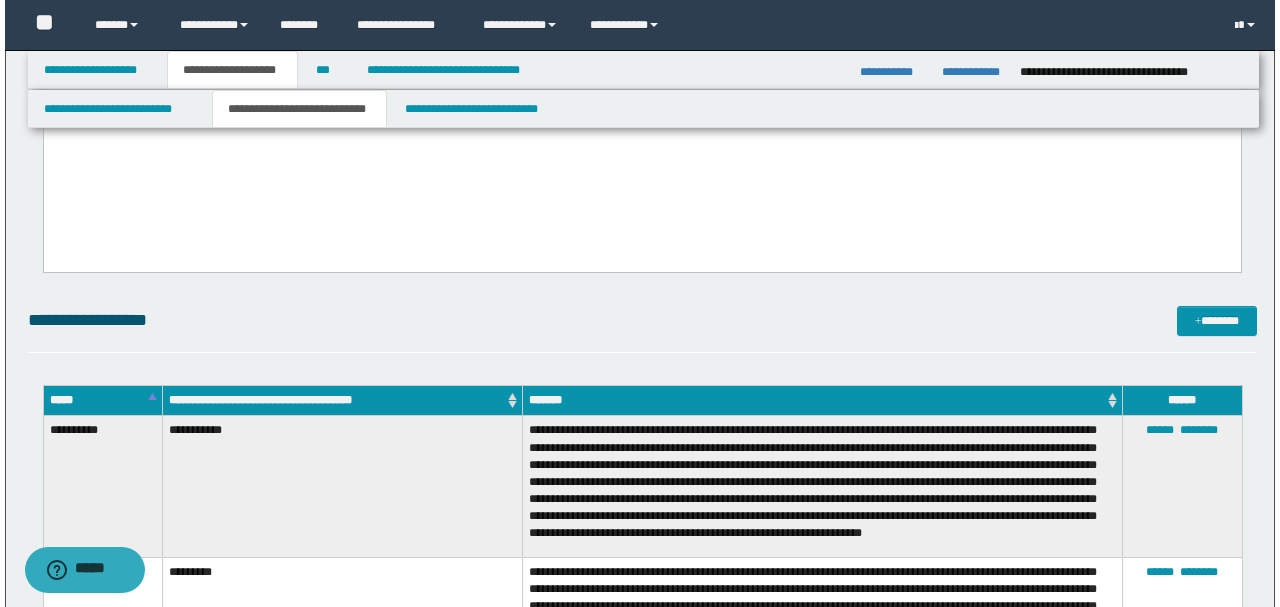 scroll, scrollTop: 2733, scrollLeft: 0, axis: vertical 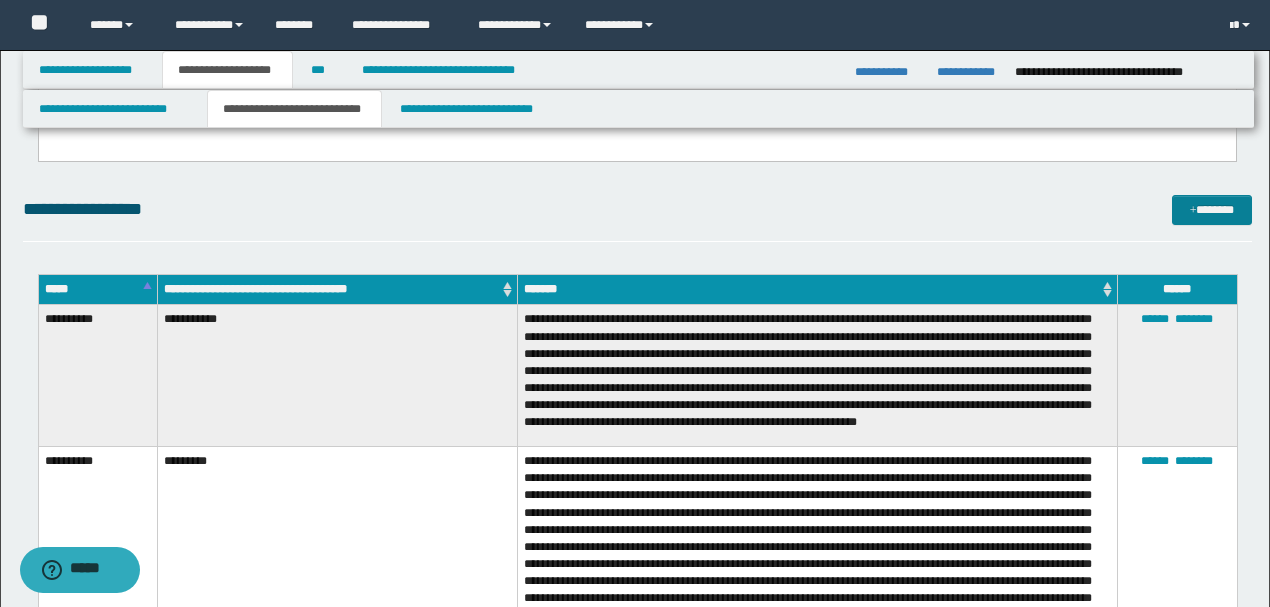 click on "*******" at bounding box center [1211, 209] 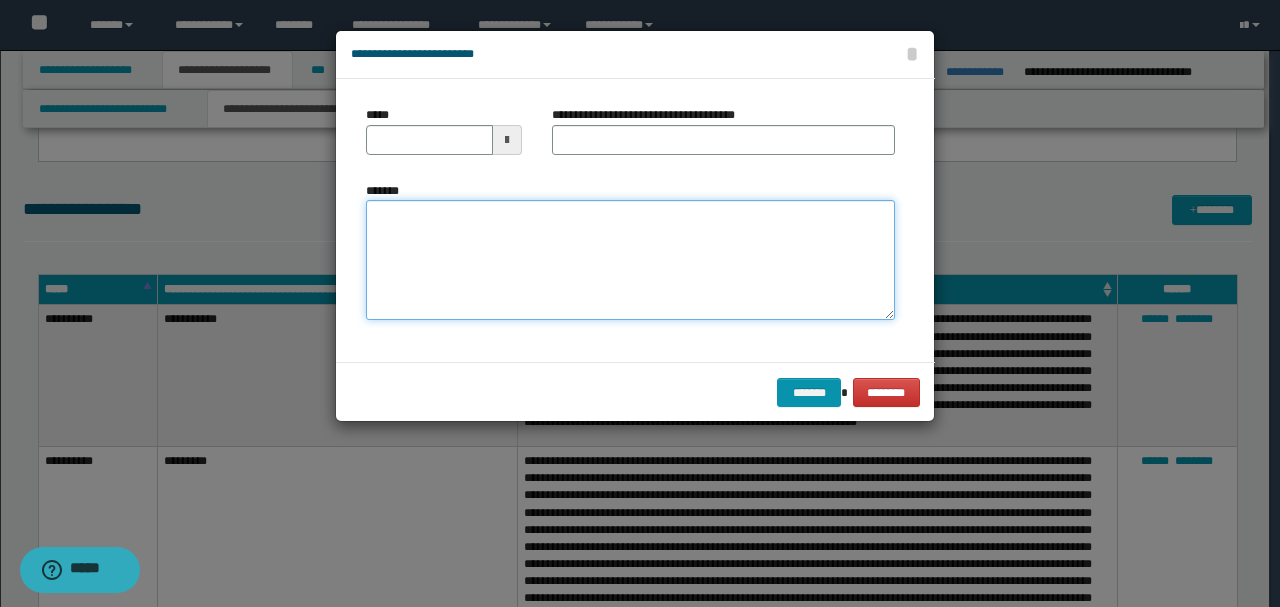 click on "*******" at bounding box center (630, 259) 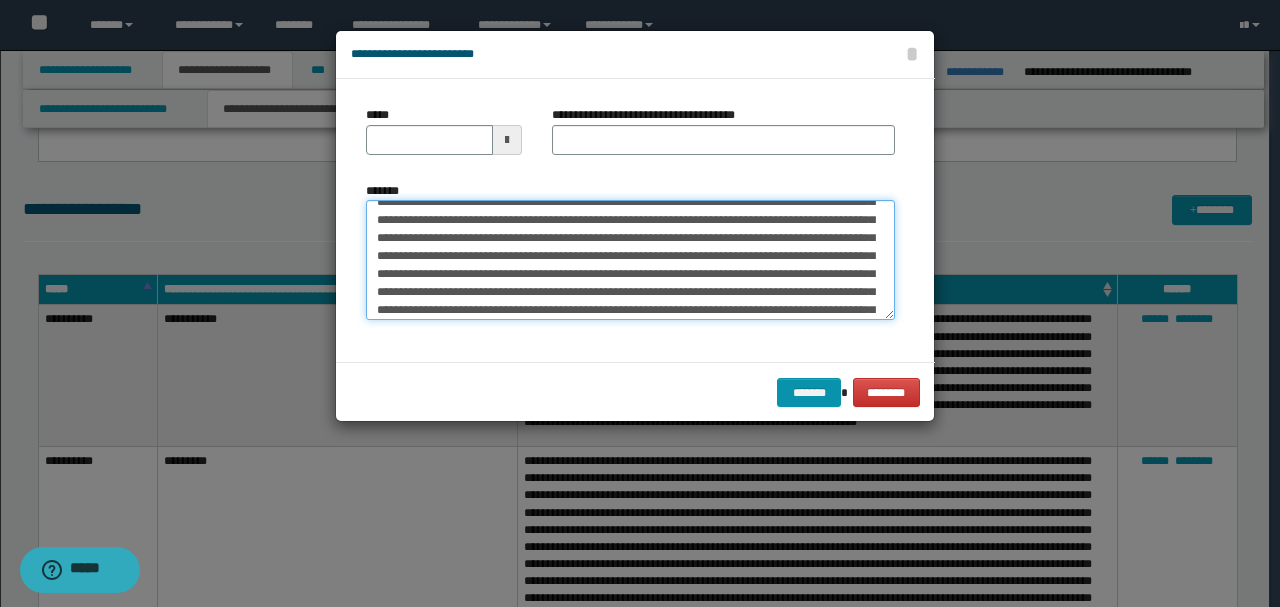scroll, scrollTop: 0, scrollLeft: 0, axis: both 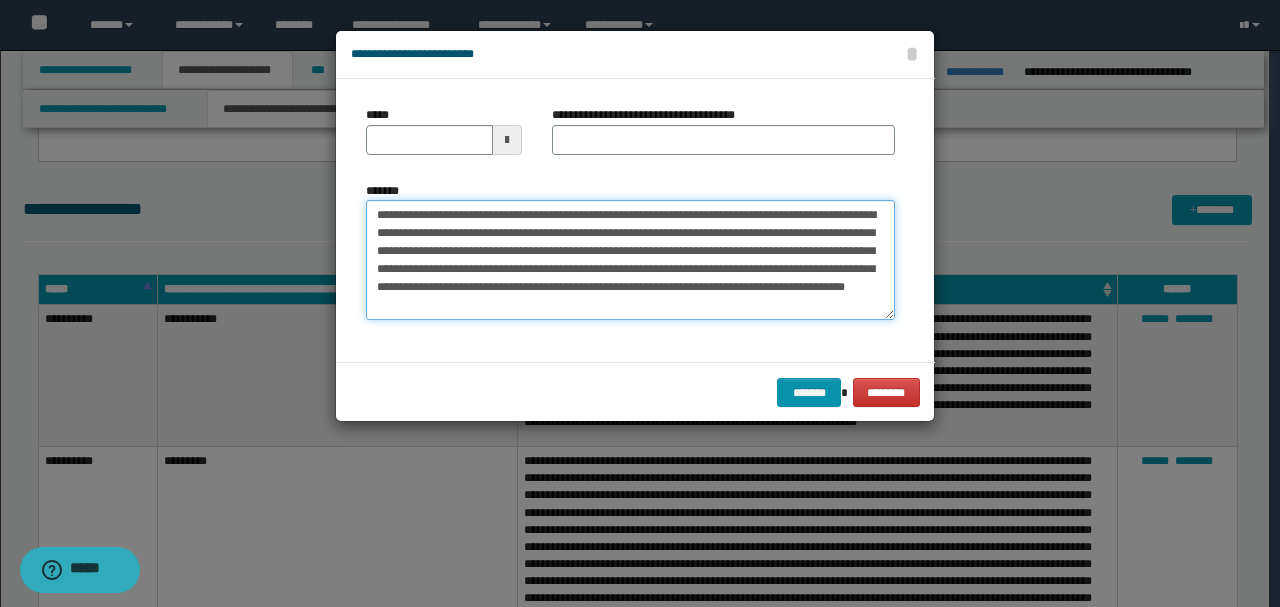 drag, startPoint x: 442, startPoint y: 218, endPoint x: 326, endPoint y: 204, distance: 116.841774 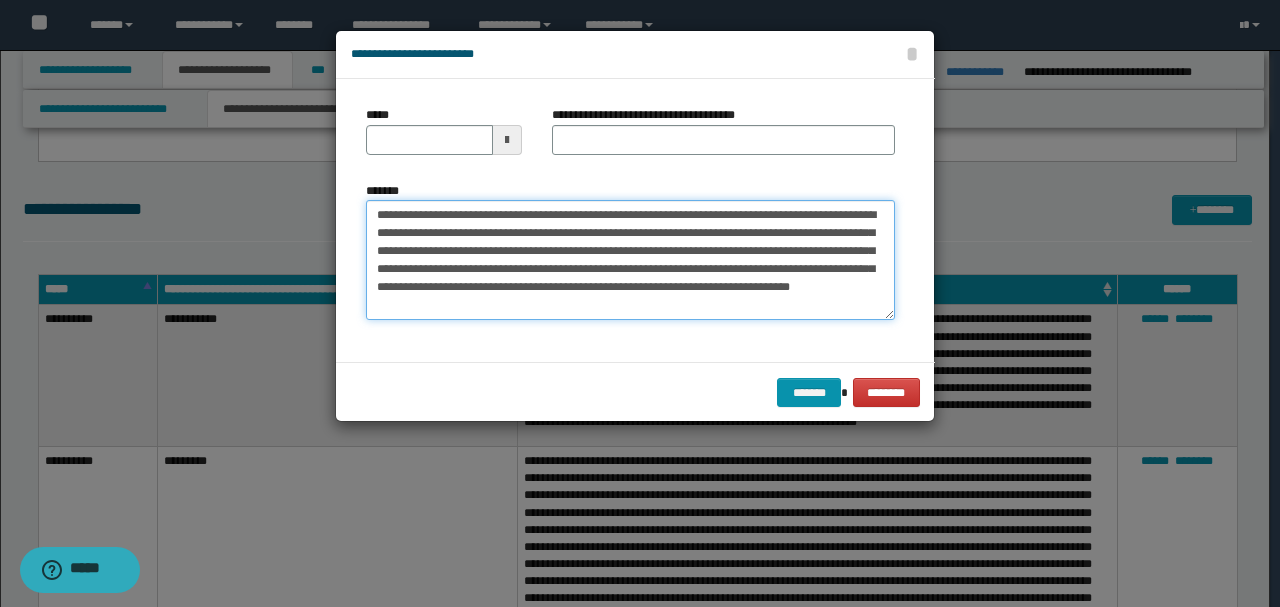 type 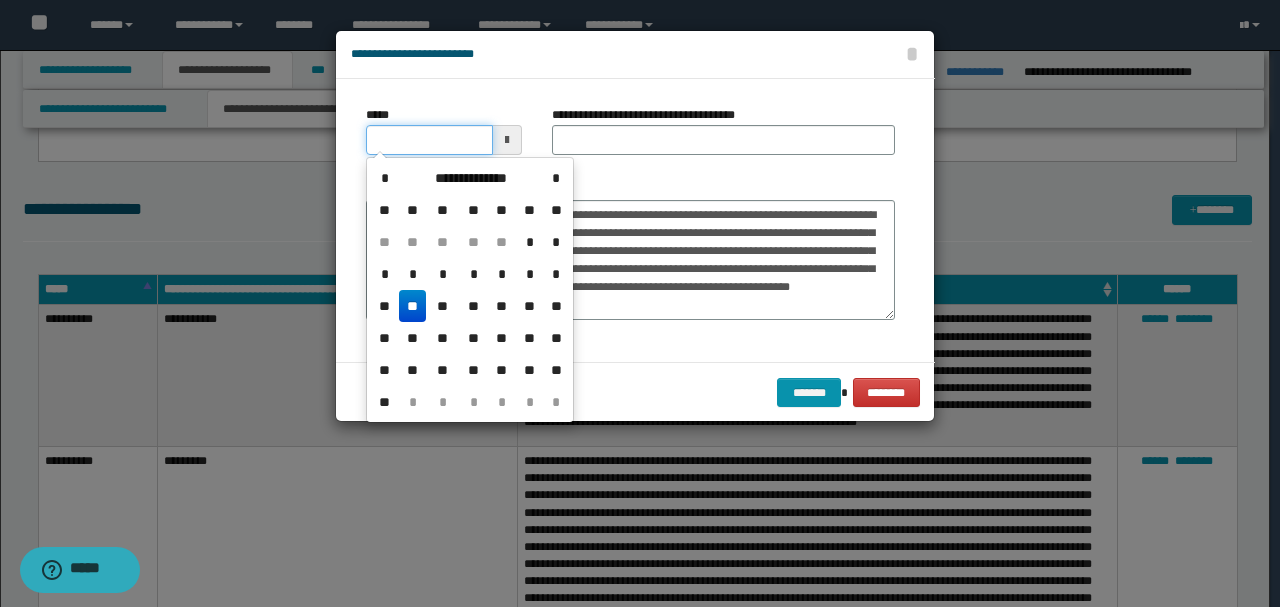 click on "*****" at bounding box center (429, 140) 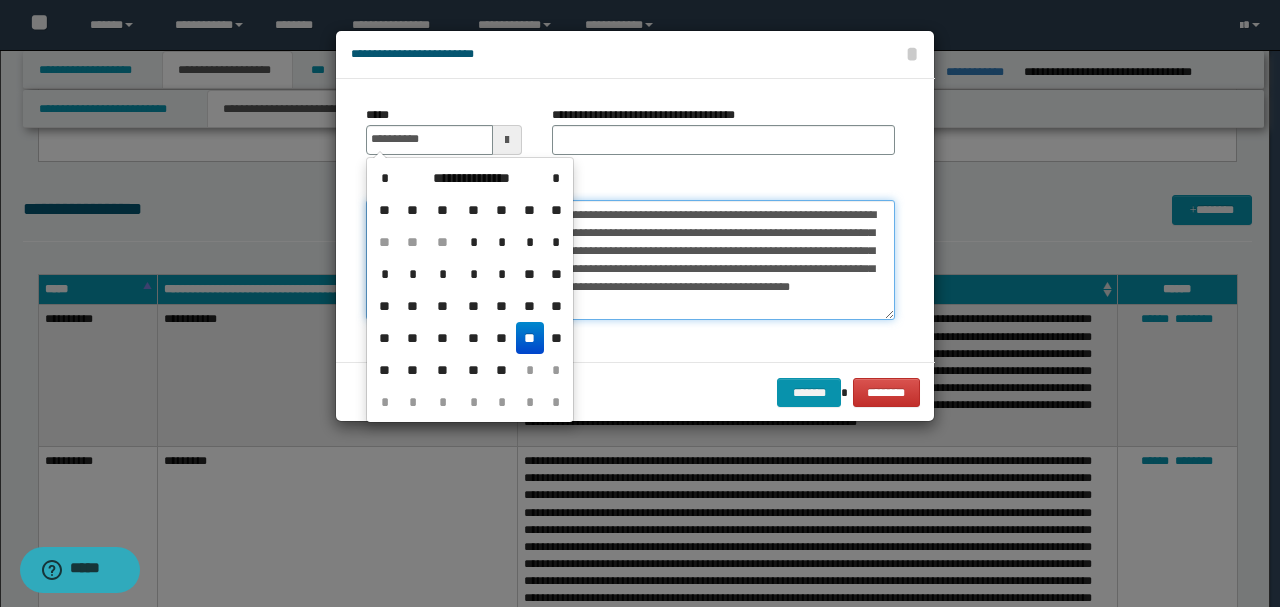 type on "**********" 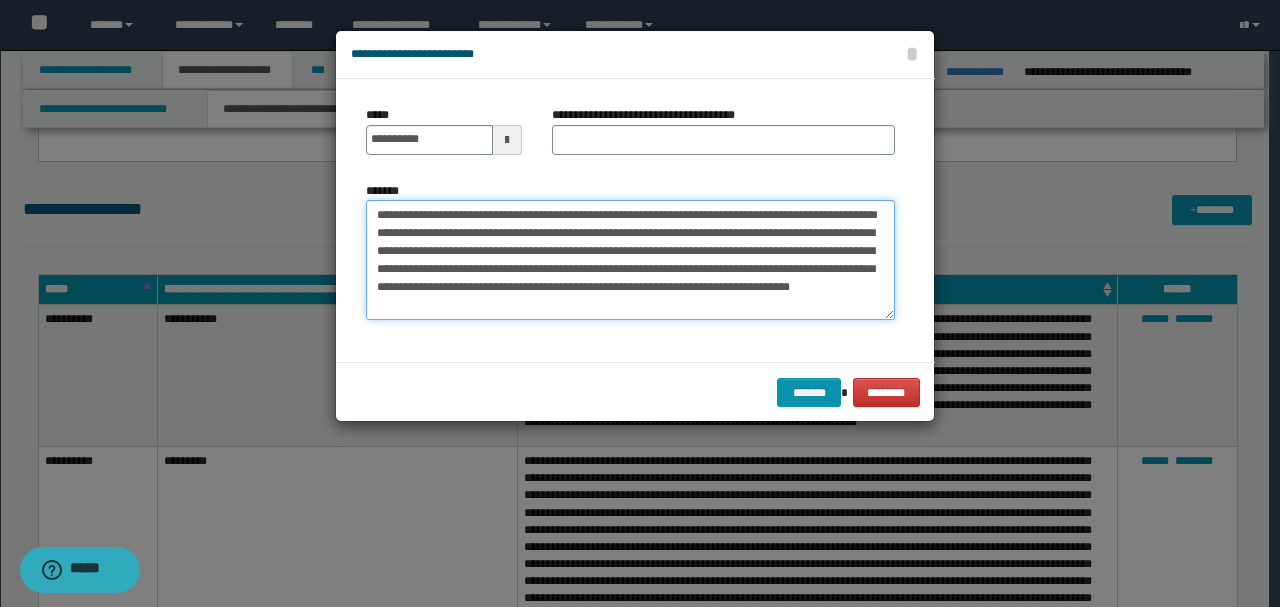 drag, startPoint x: 432, startPoint y: 214, endPoint x: 248, endPoint y: 214, distance: 184 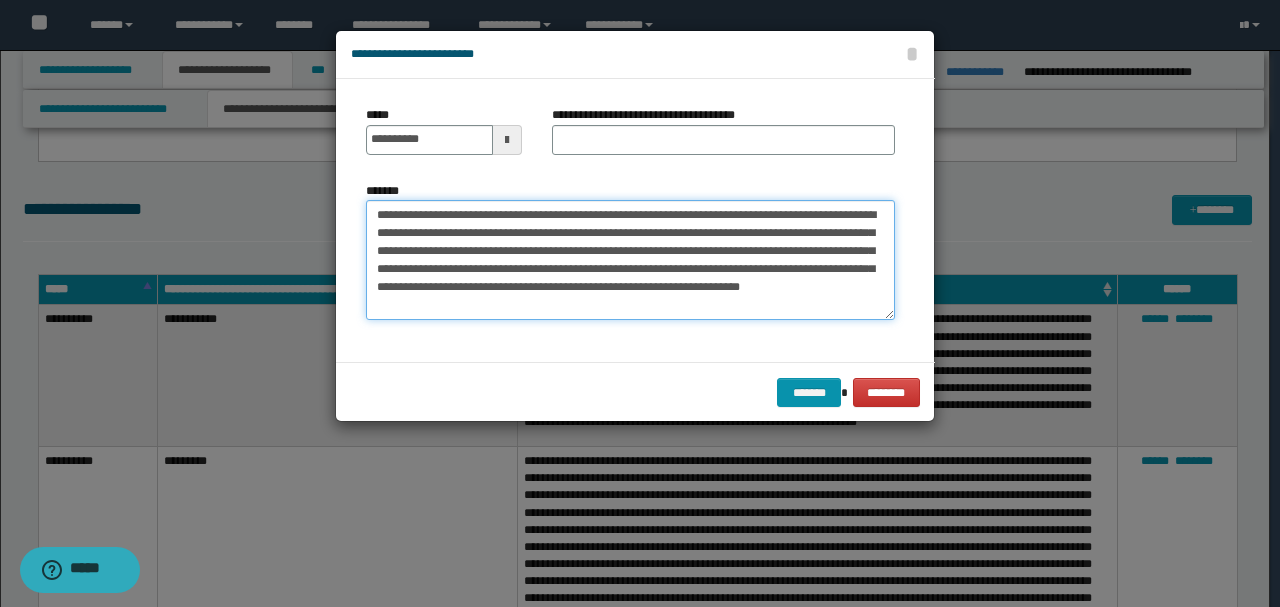 type on "**********" 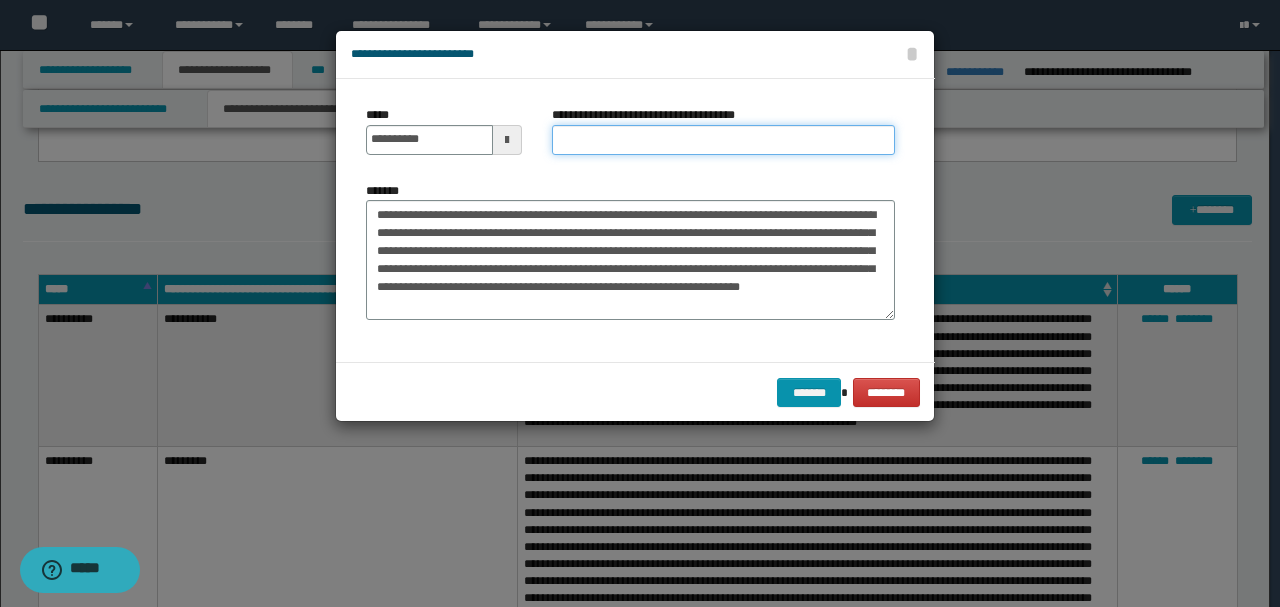 click on "**********" at bounding box center [723, 140] 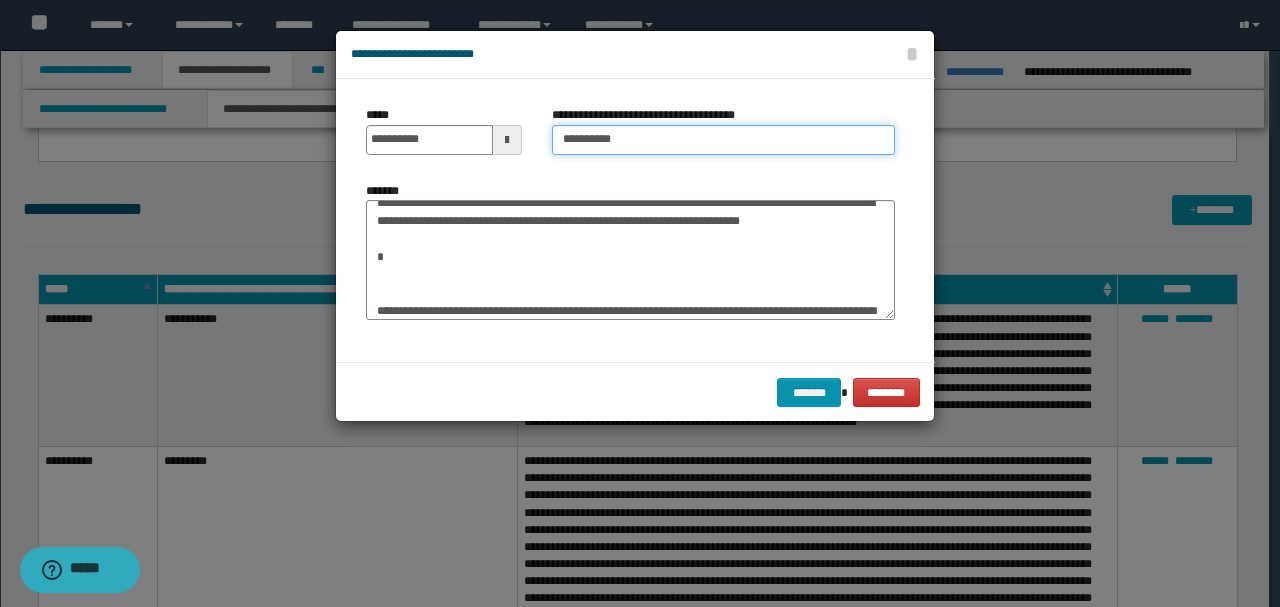type on "*********" 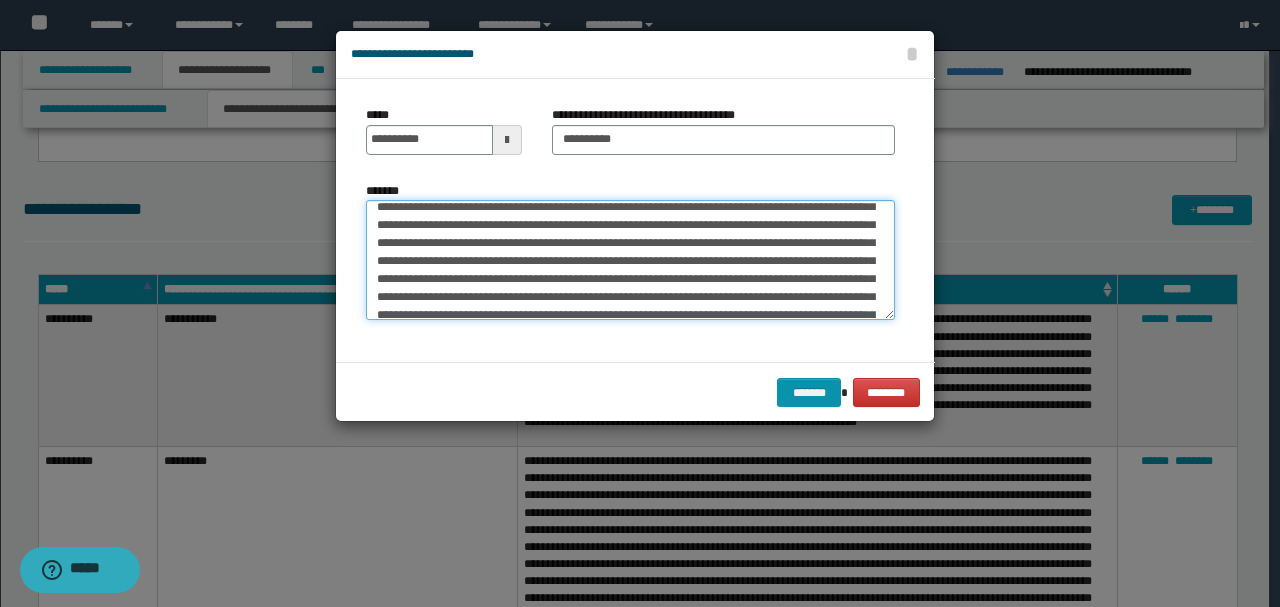 scroll, scrollTop: 648, scrollLeft: 0, axis: vertical 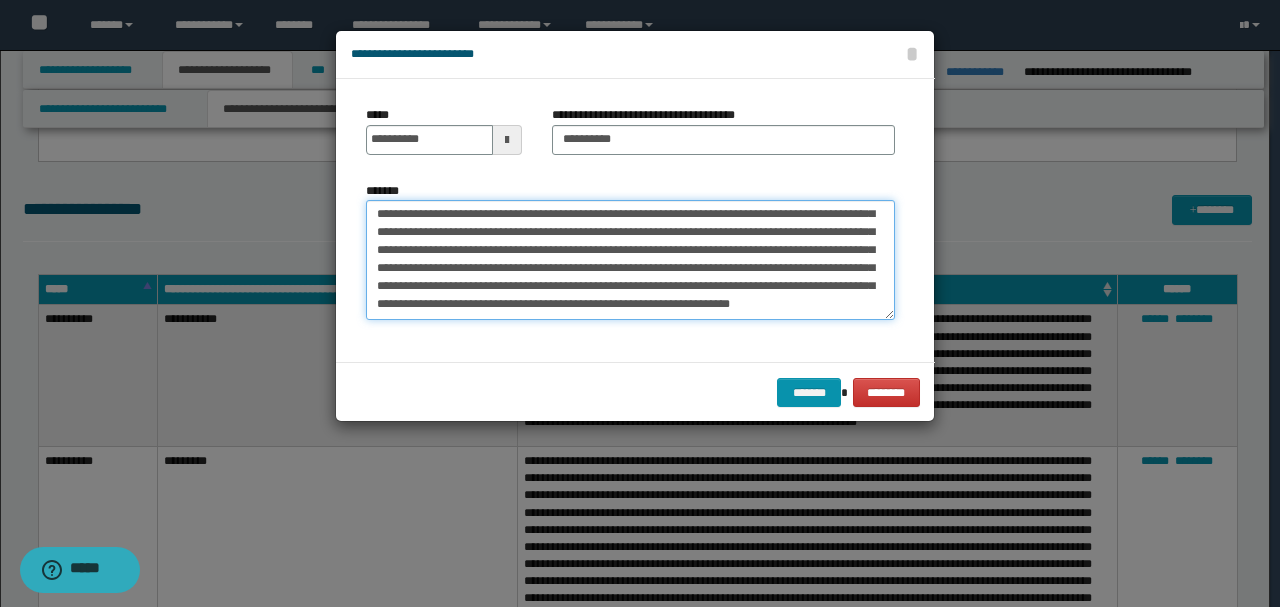 drag, startPoint x: 494, startPoint y: 270, endPoint x: 651, endPoint y: 348, distance: 175.3083 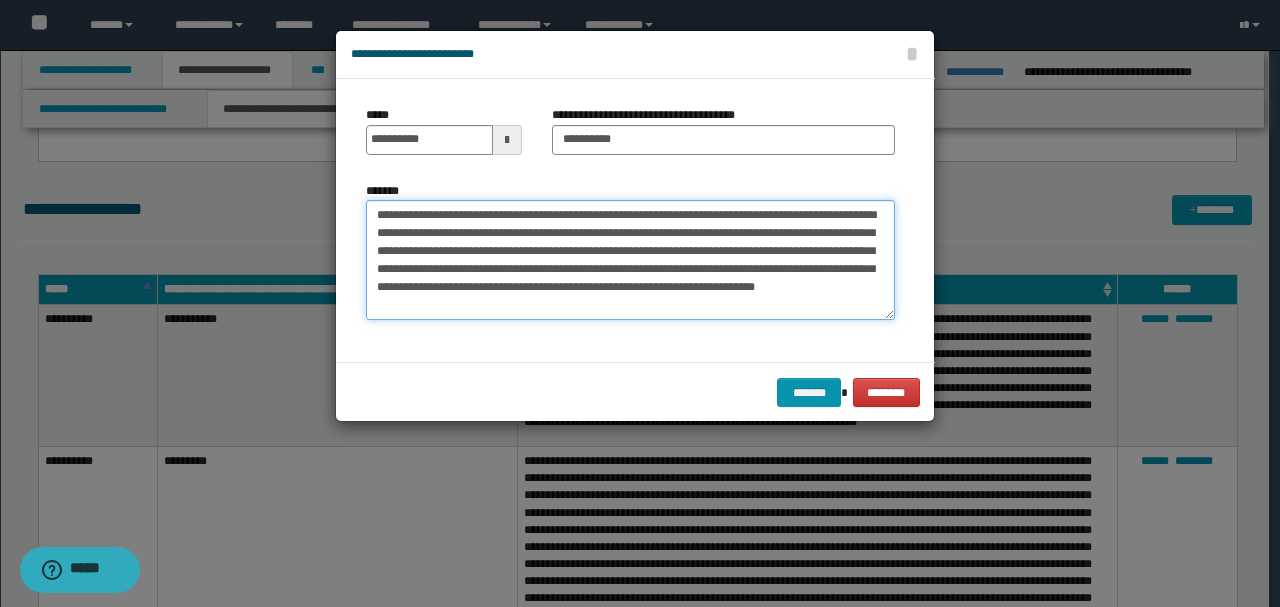 scroll, scrollTop: 36, scrollLeft: 0, axis: vertical 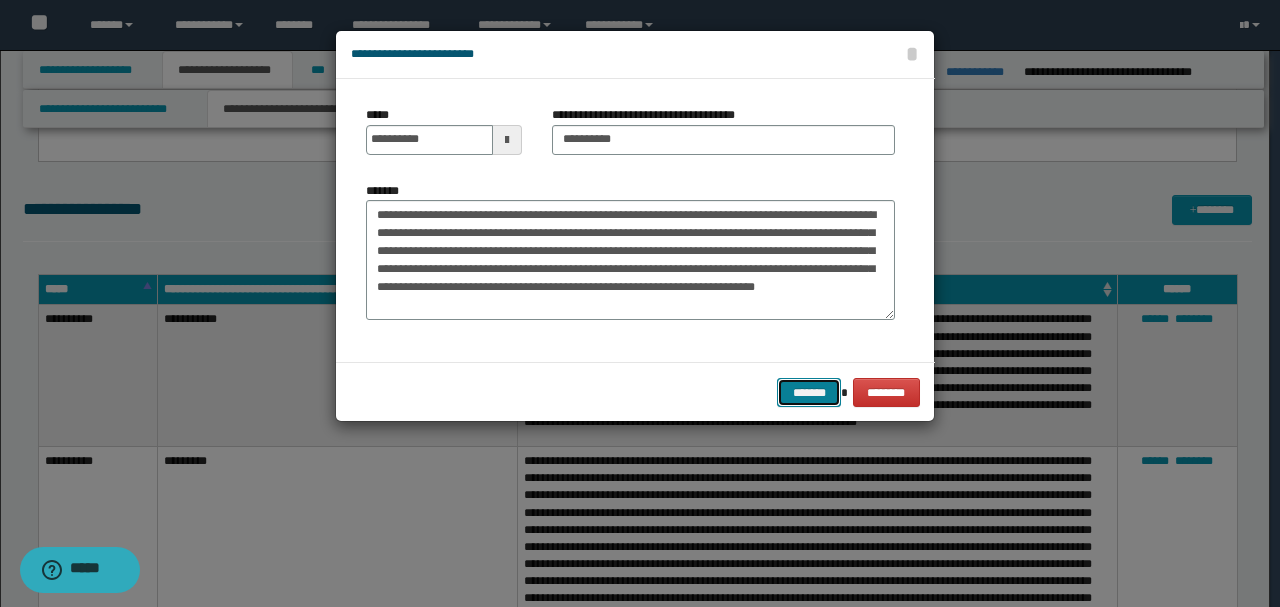 click on "*******" at bounding box center (809, 392) 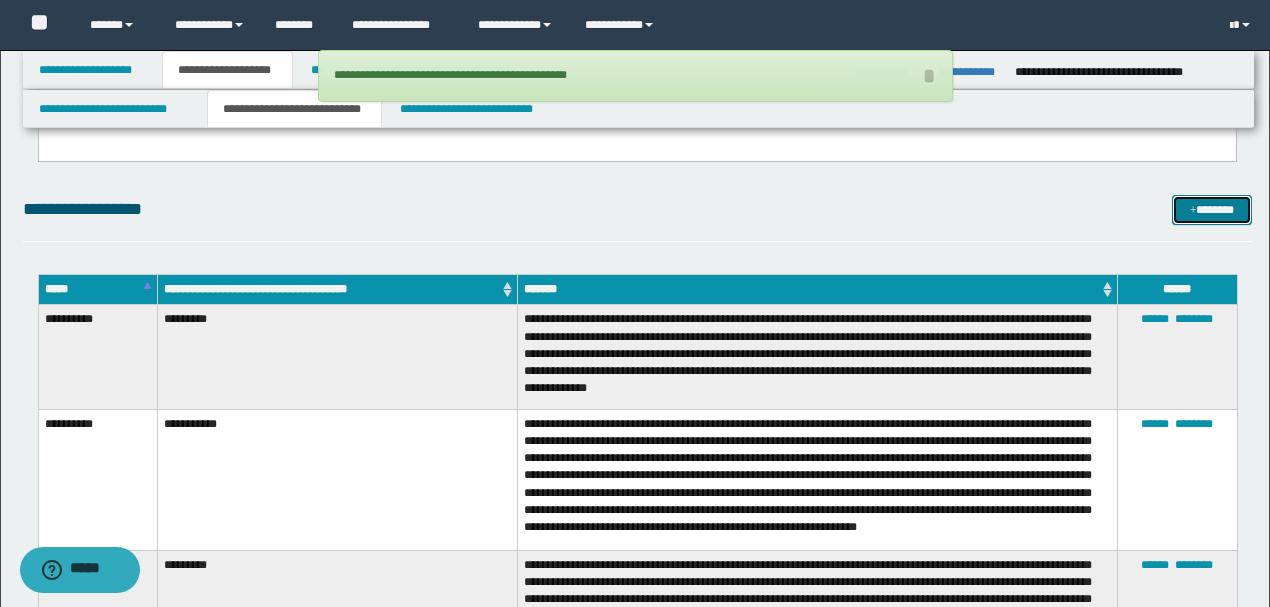click at bounding box center (1193, 211) 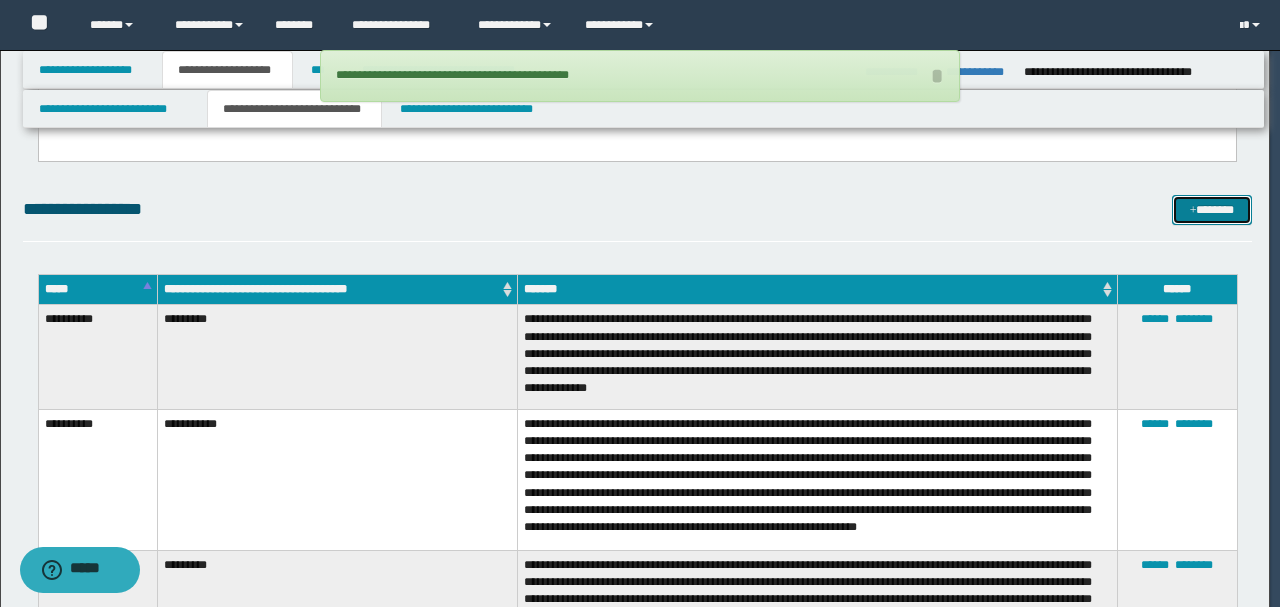 scroll, scrollTop: 0, scrollLeft: 0, axis: both 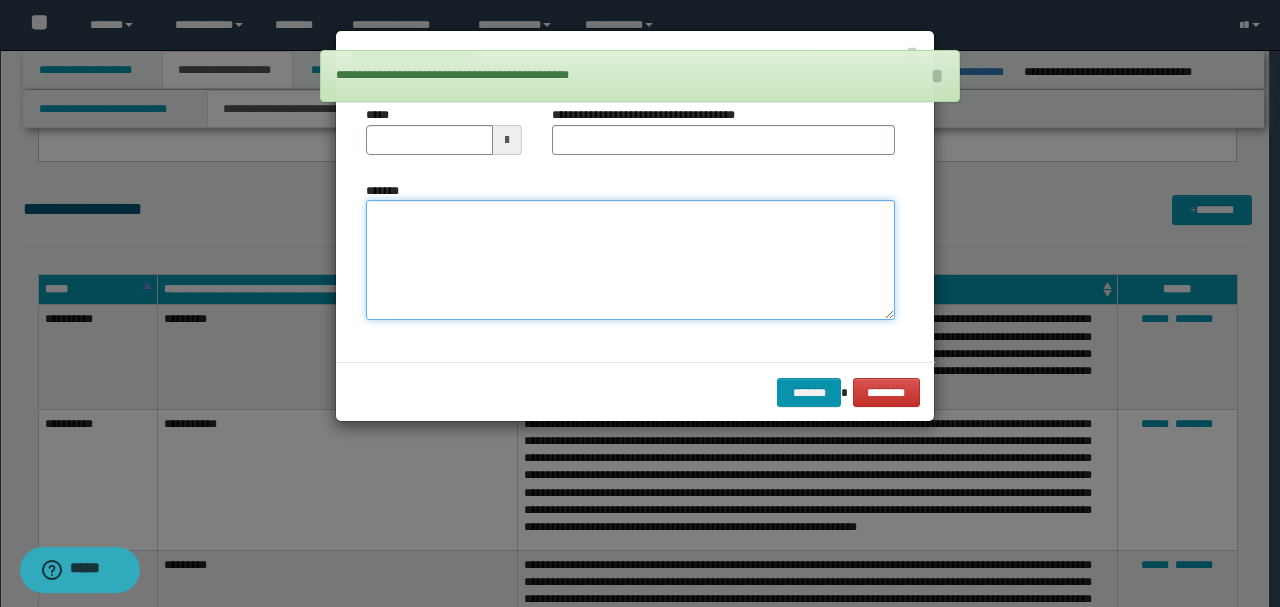 click on "*******" at bounding box center (630, 259) 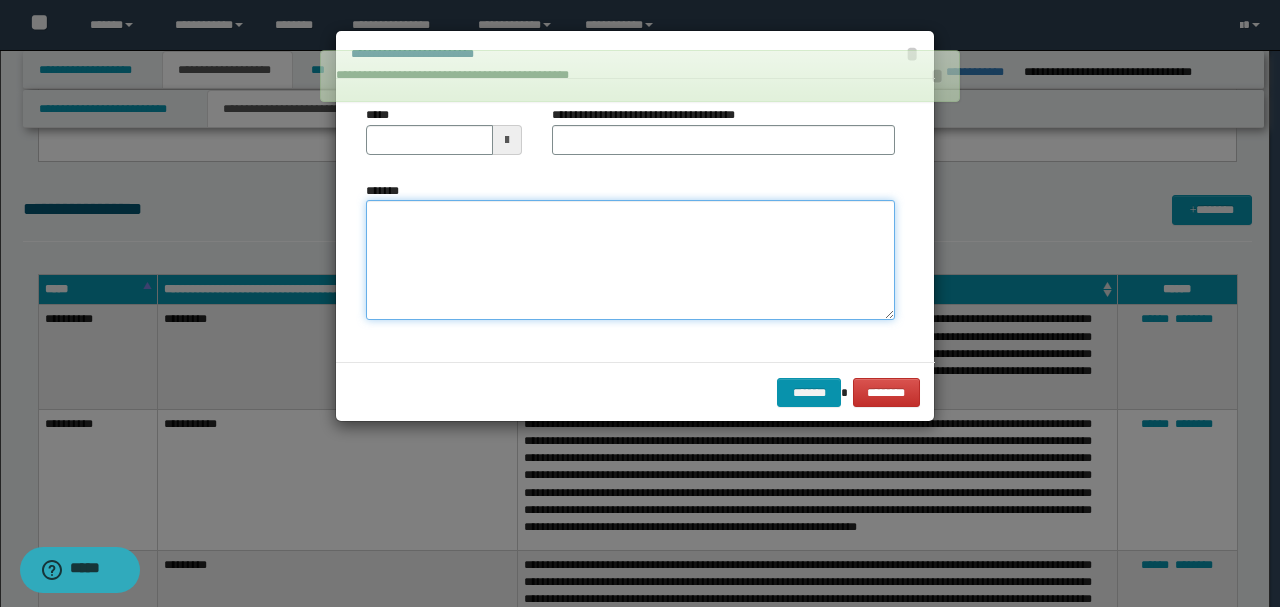 paste on "**********" 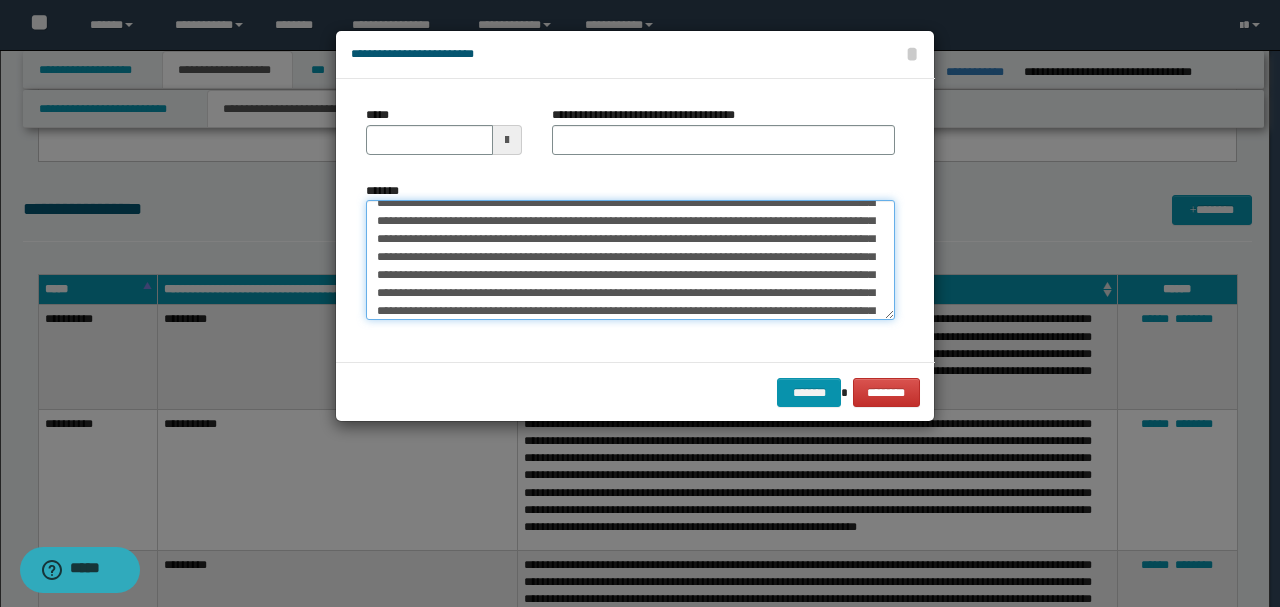 scroll, scrollTop: 0, scrollLeft: 0, axis: both 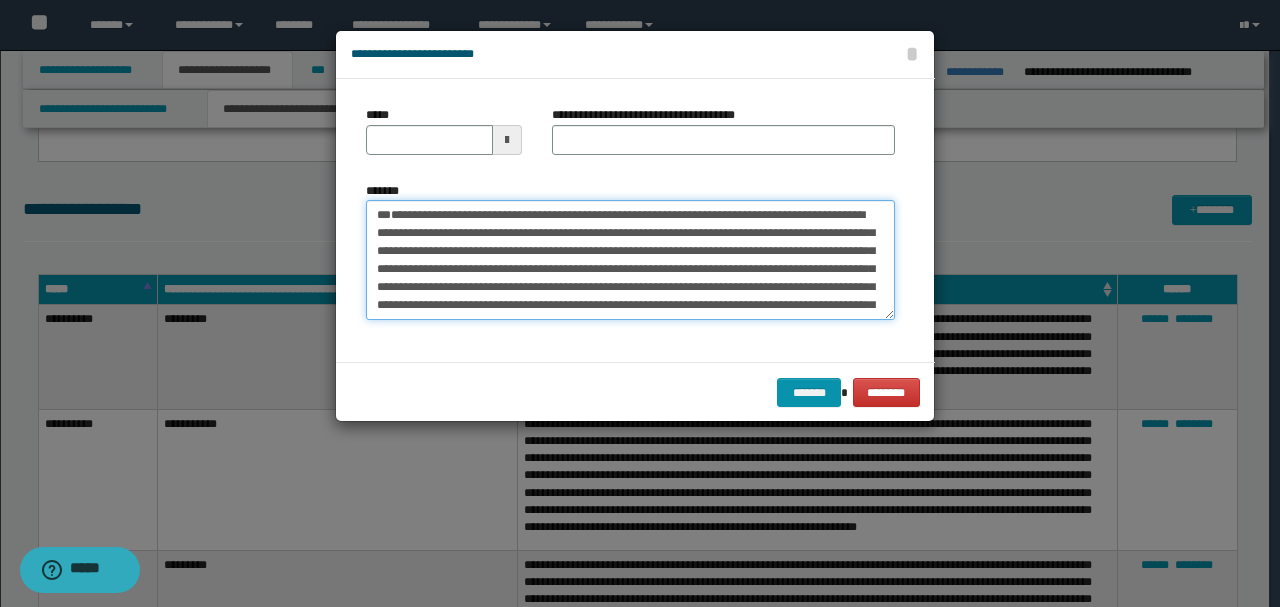 drag, startPoint x: 440, startPoint y: 268, endPoint x: 290, endPoint y: 162, distance: 183.67363 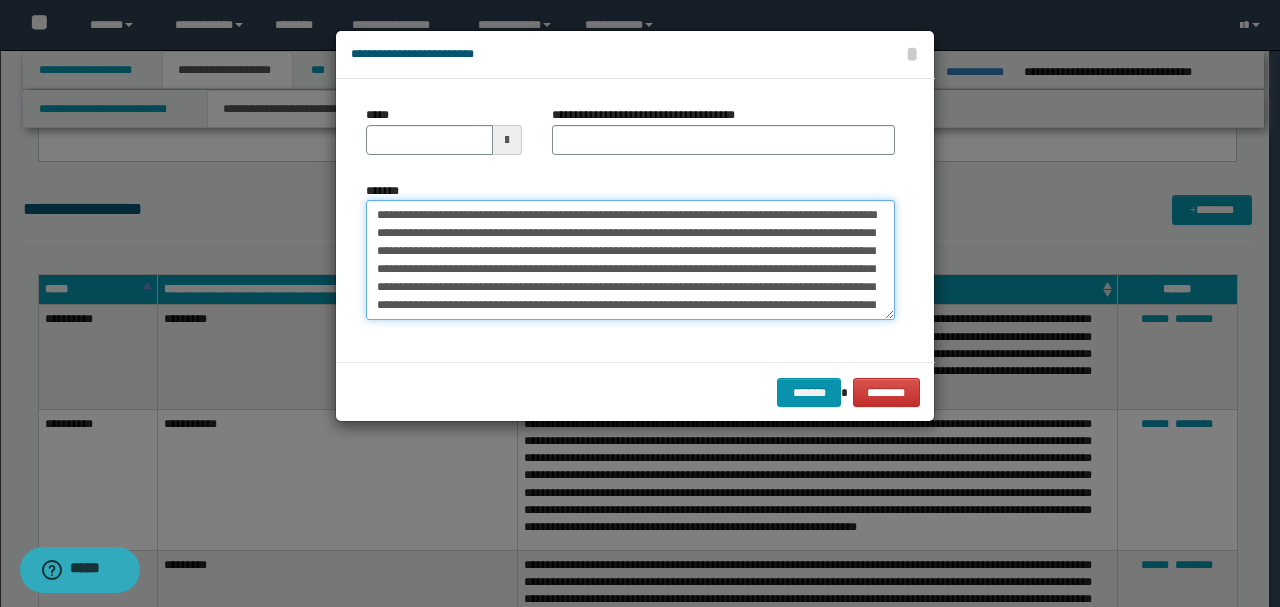 type 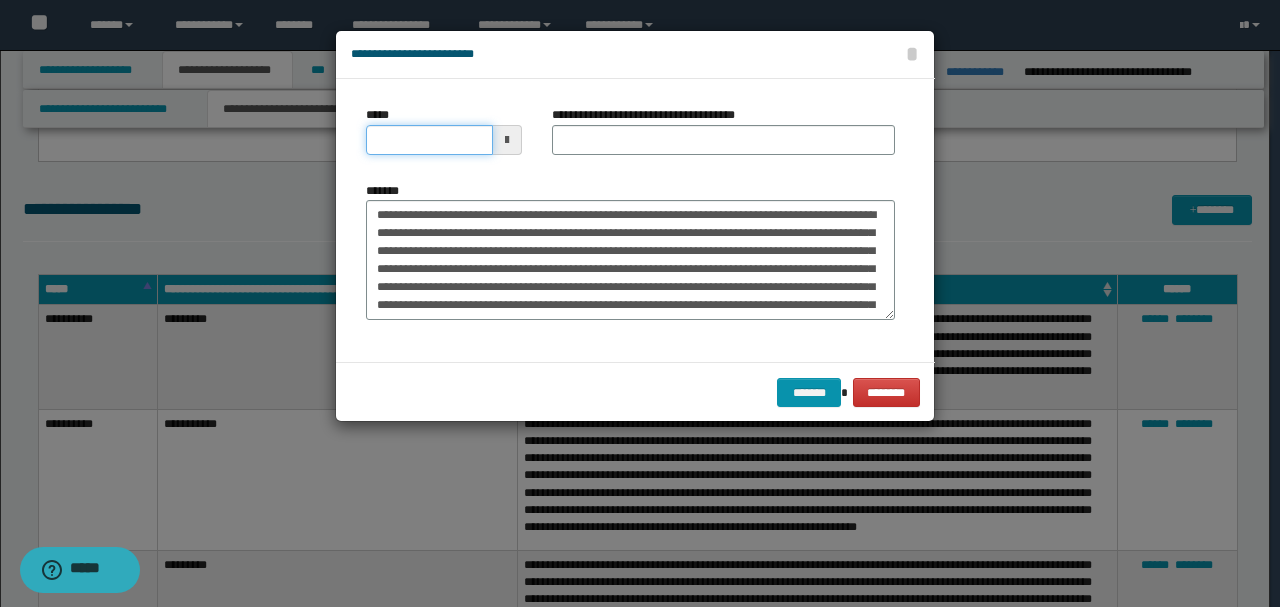 click on "*****" at bounding box center [429, 140] 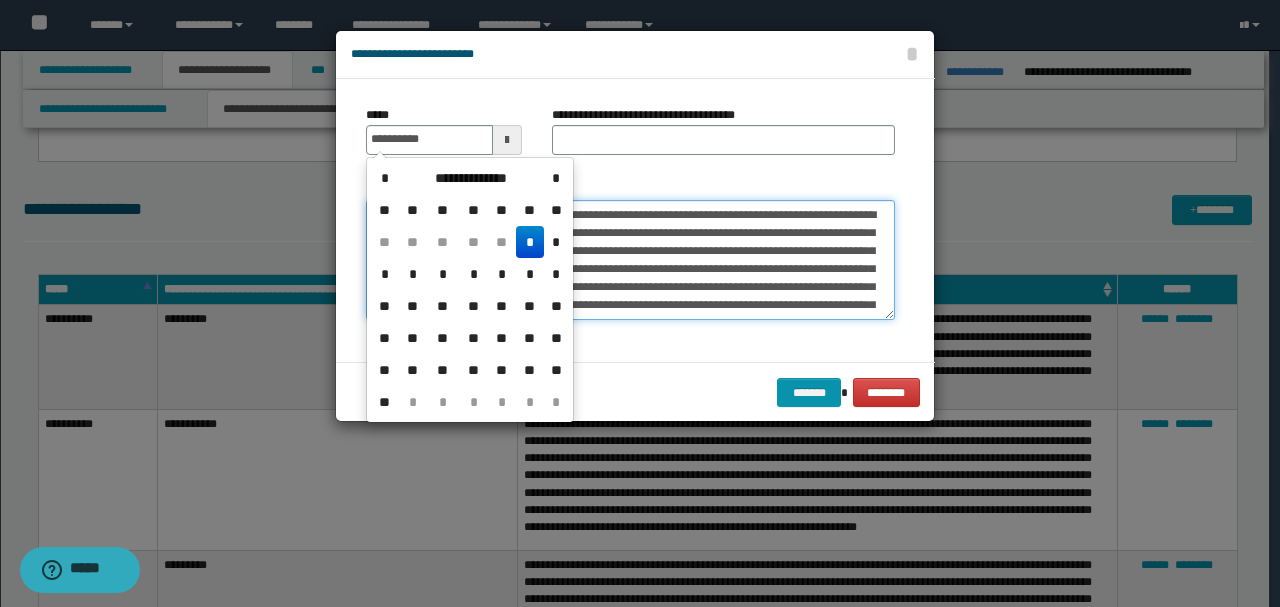 type on "**********" 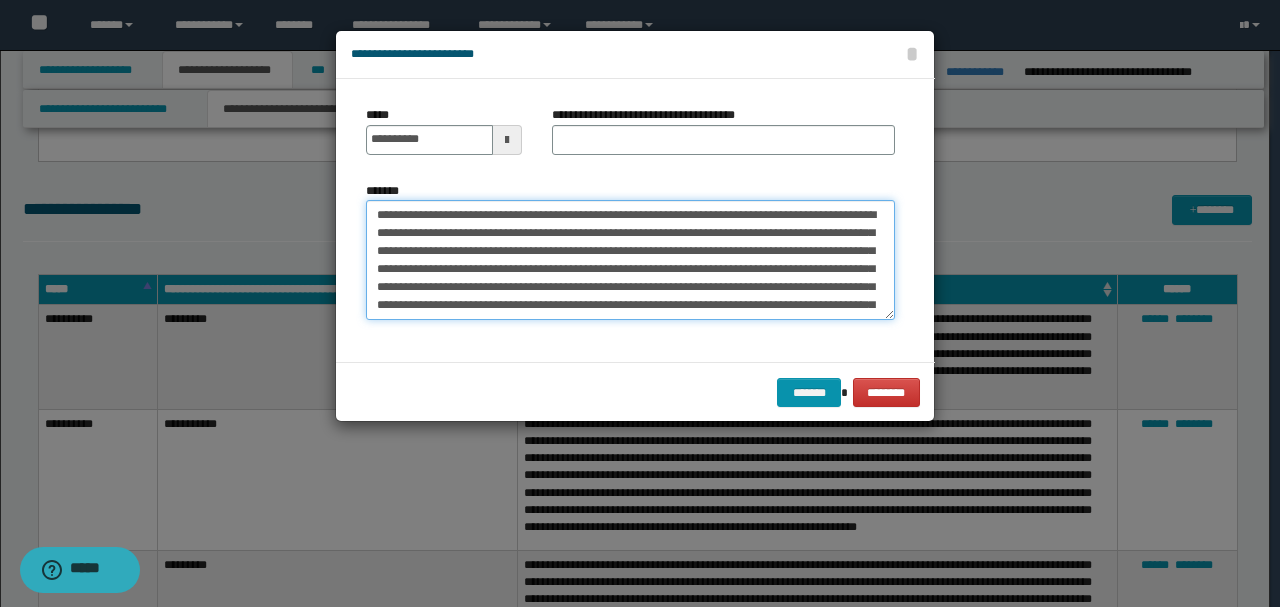 drag, startPoint x: 457, startPoint y: 212, endPoint x: 296, endPoint y: 212, distance: 161 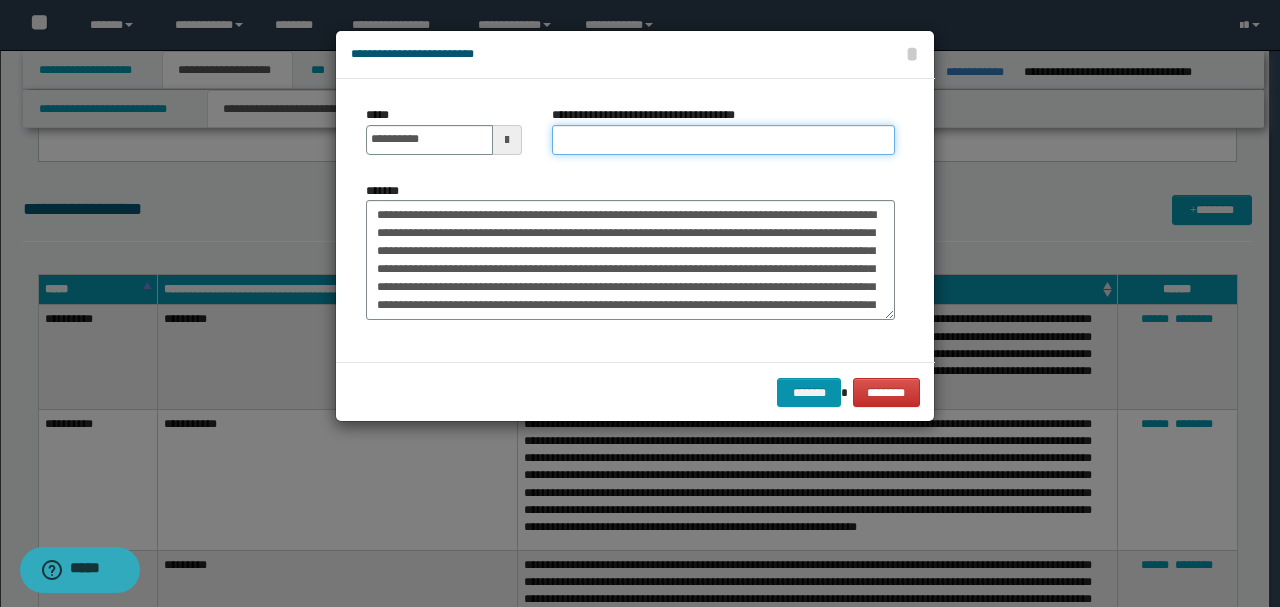 click on "**********" at bounding box center [723, 140] 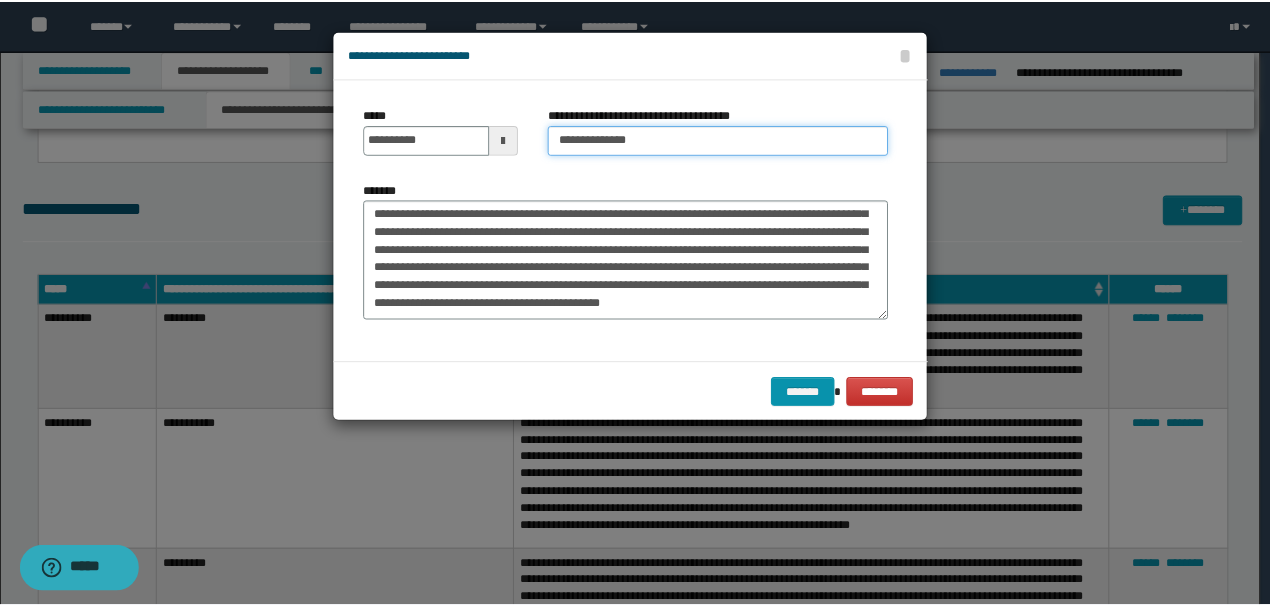 scroll, scrollTop: 468, scrollLeft: 0, axis: vertical 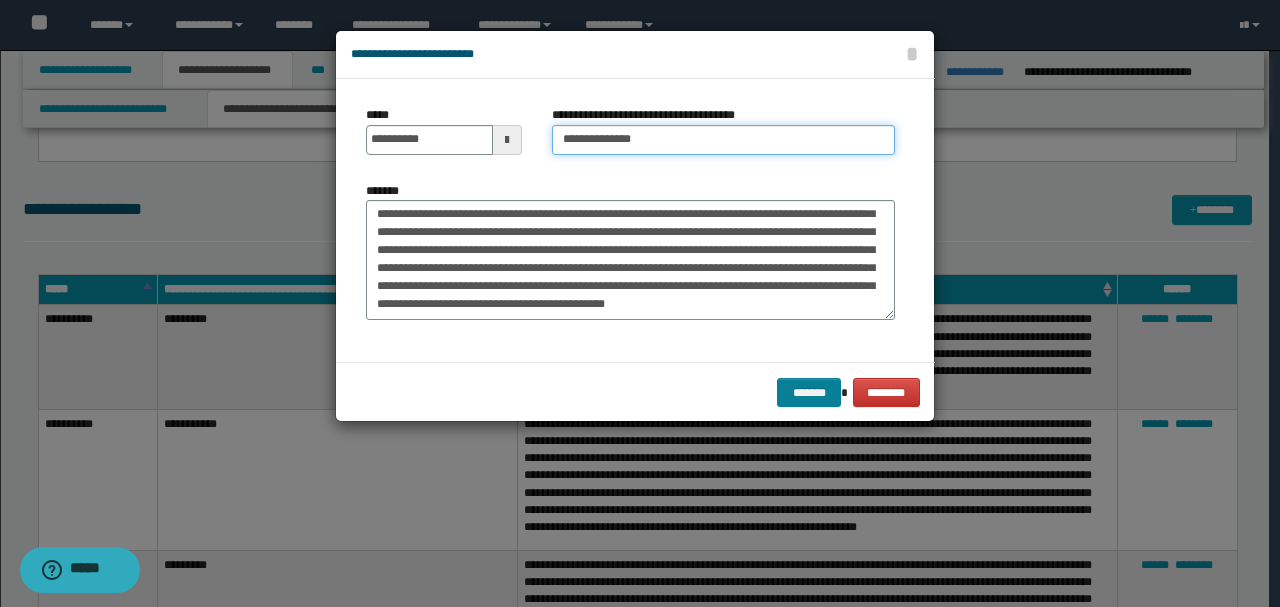 type on "**********" 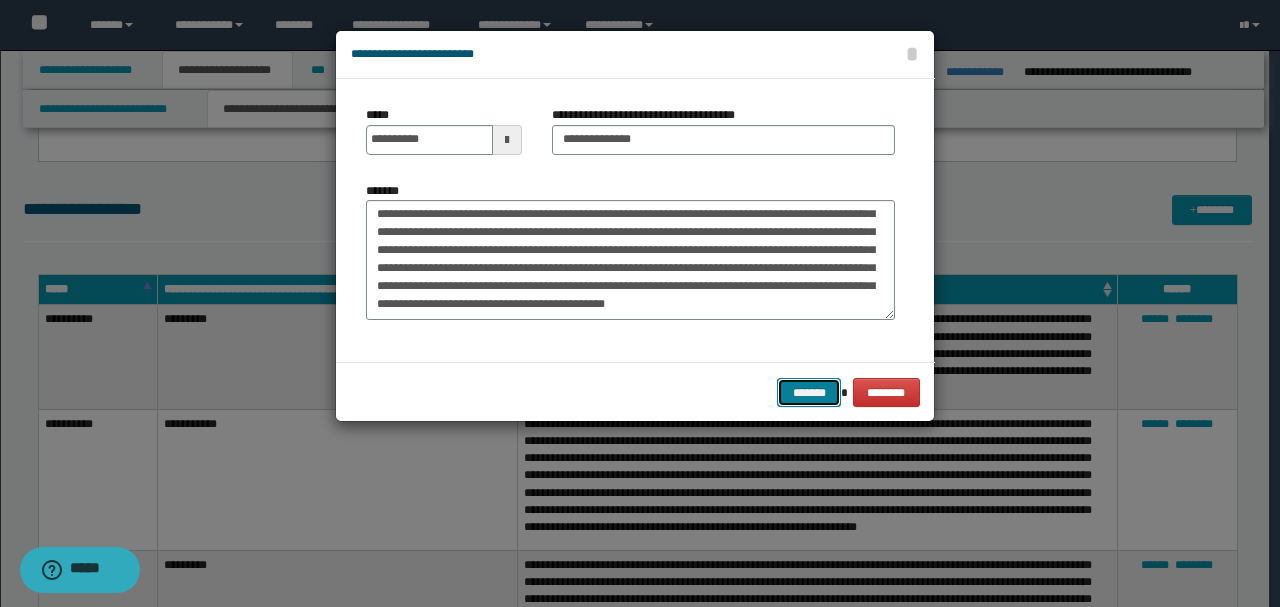 click on "*******" at bounding box center (809, 392) 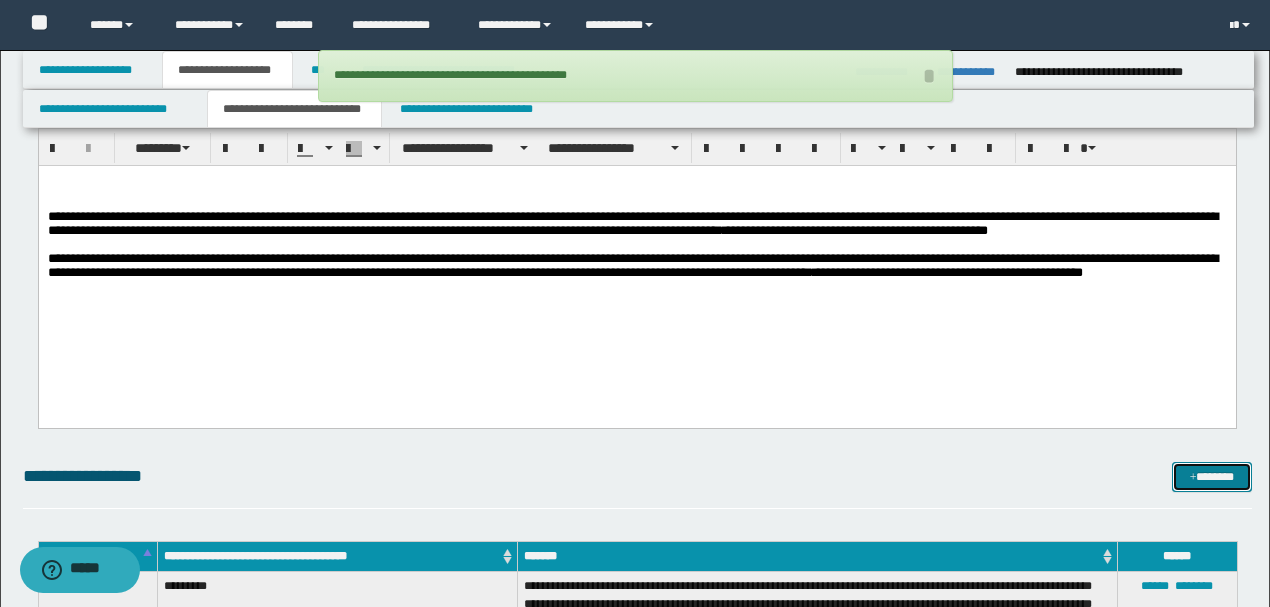 scroll, scrollTop: 2200, scrollLeft: 0, axis: vertical 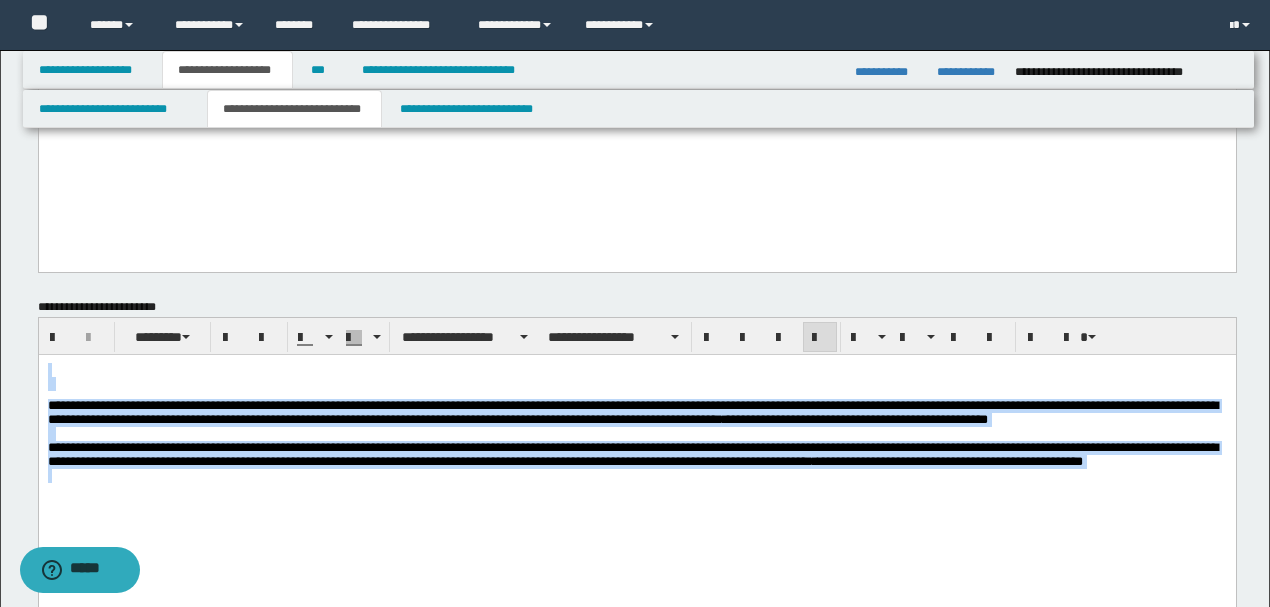 drag, startPoint x: 279, startPoint y: 369, endPoint x: 360, endPoint y: 564, distance: 211.15398 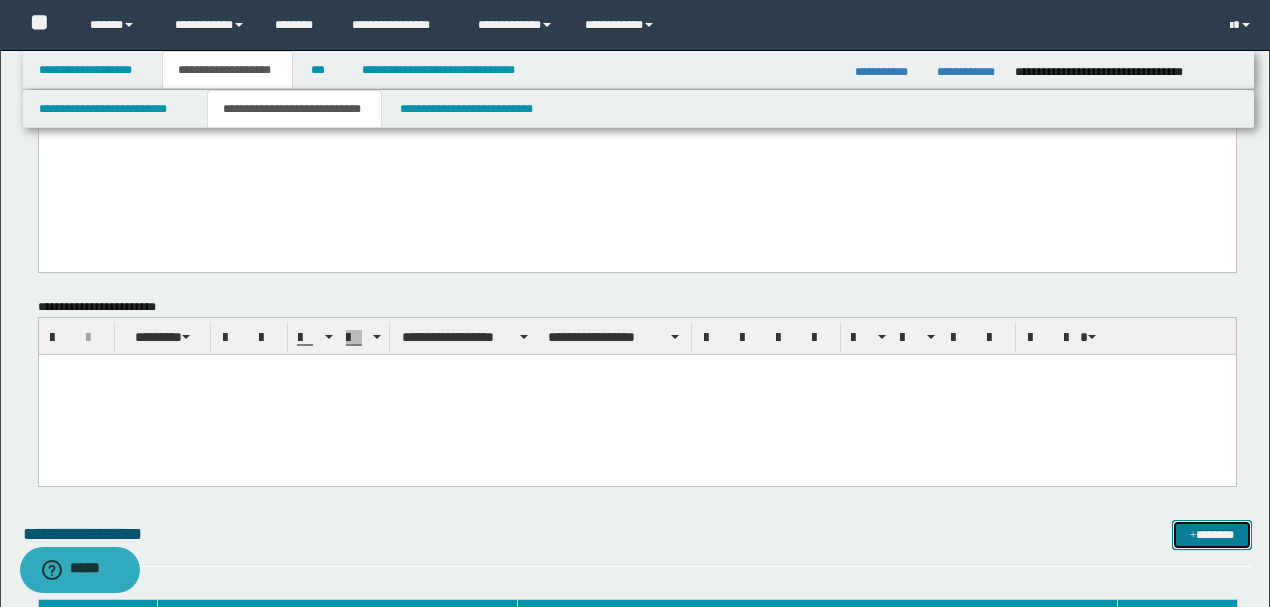 click on "*******" at bounding box center [1211, 534] 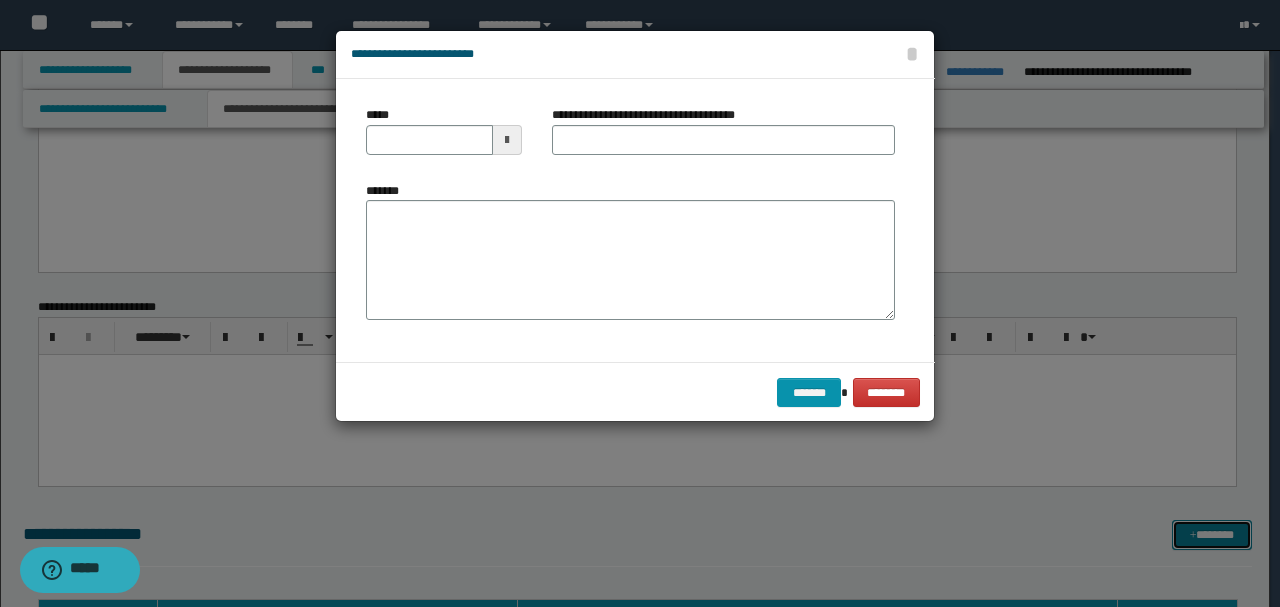 scroll, scrollTop: 0, scrollLeft: 0, axis: both 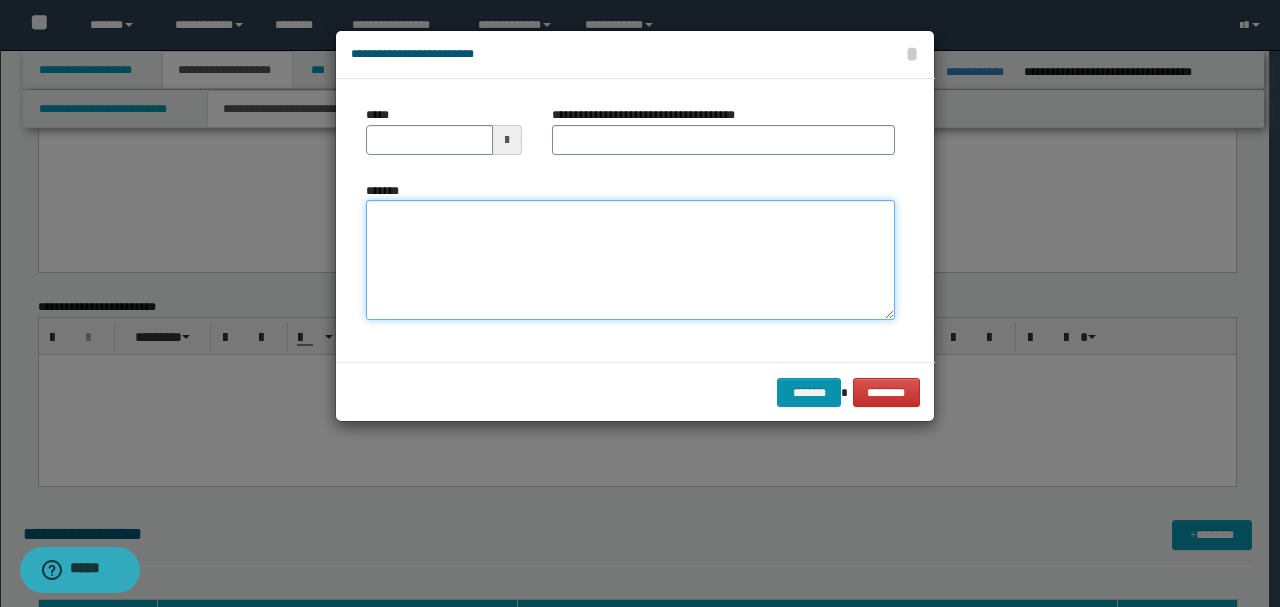 click on "*******" at bounding box center (630, 259) 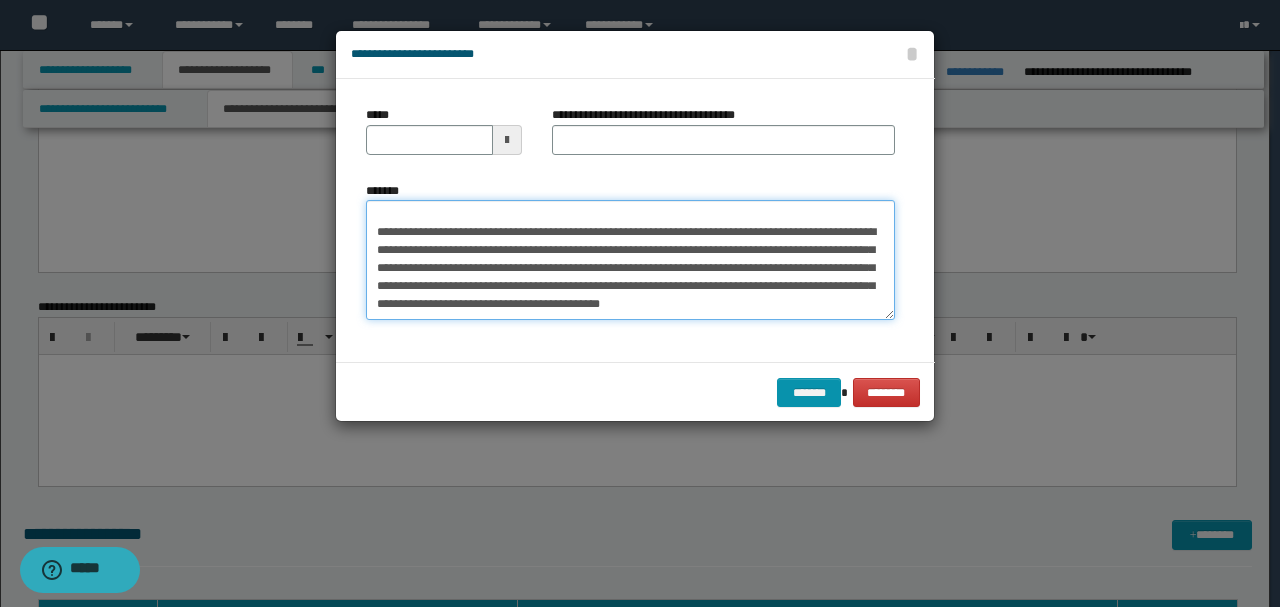 scroll, scrollTop: 0, scrollLeft: 0, axis: both 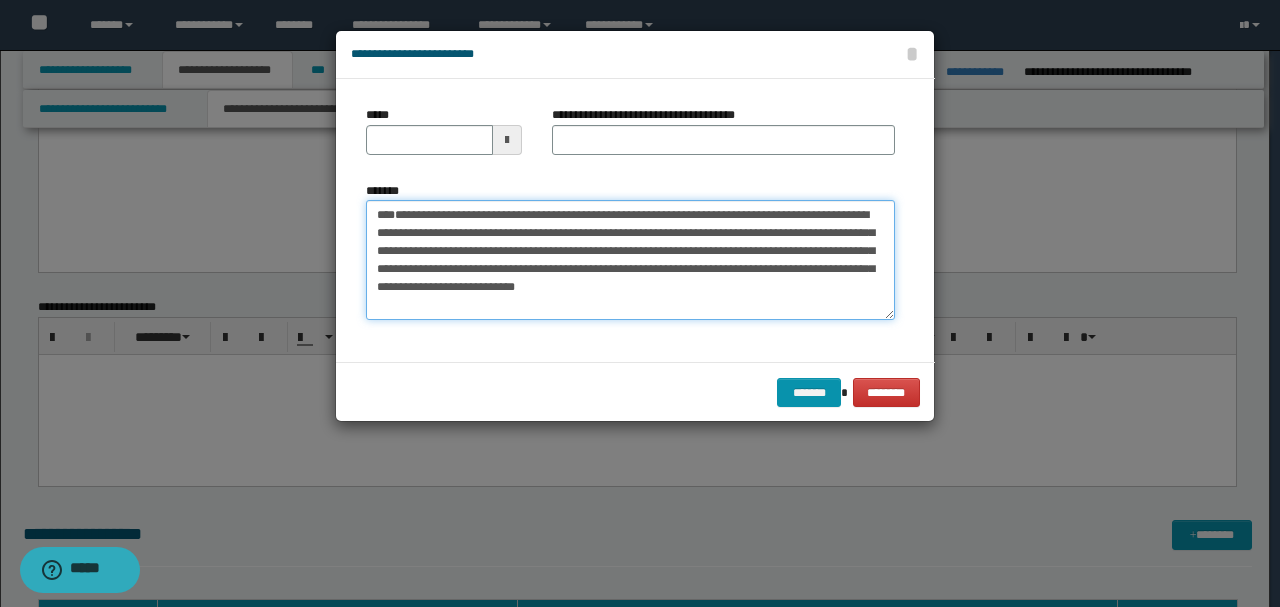 drag, startPoint x: 440, startPoint y: 268, endPoint x: 354, endPoint y: 185, distance: 119.519875 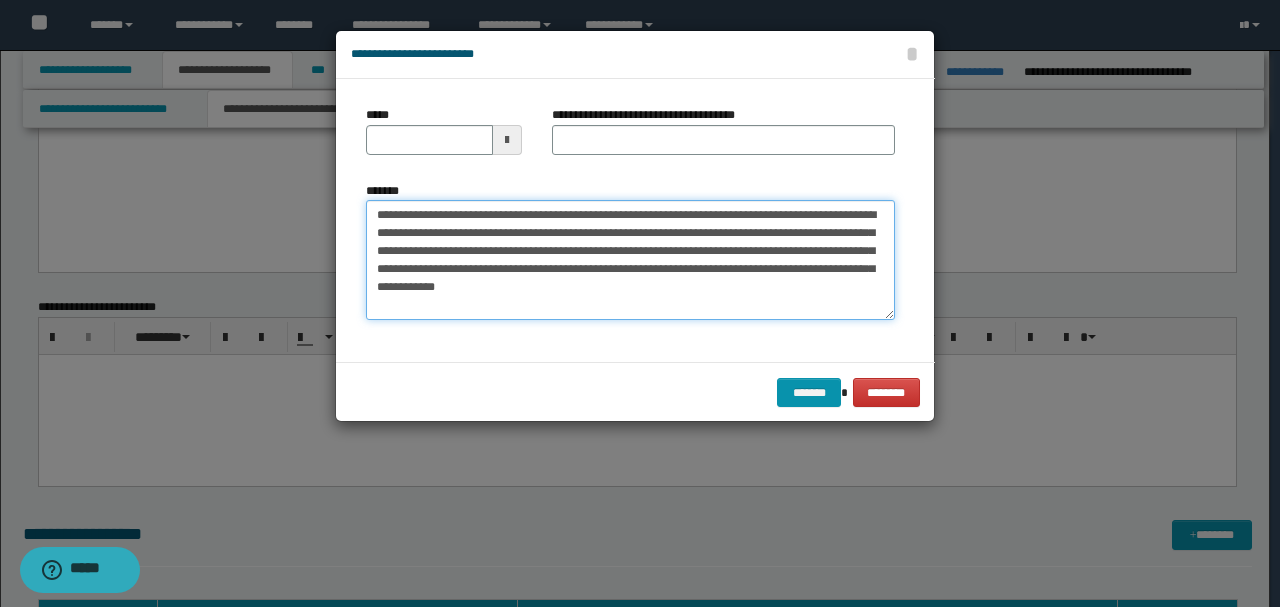 type 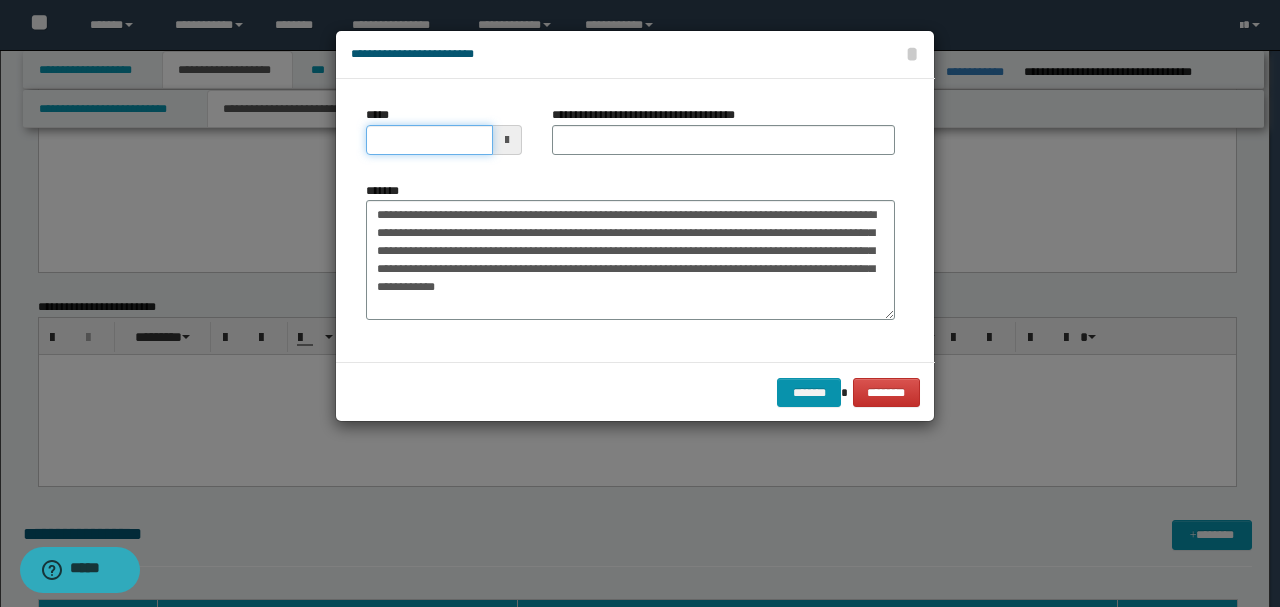 click on "*****" at bounding box center (429, 140) 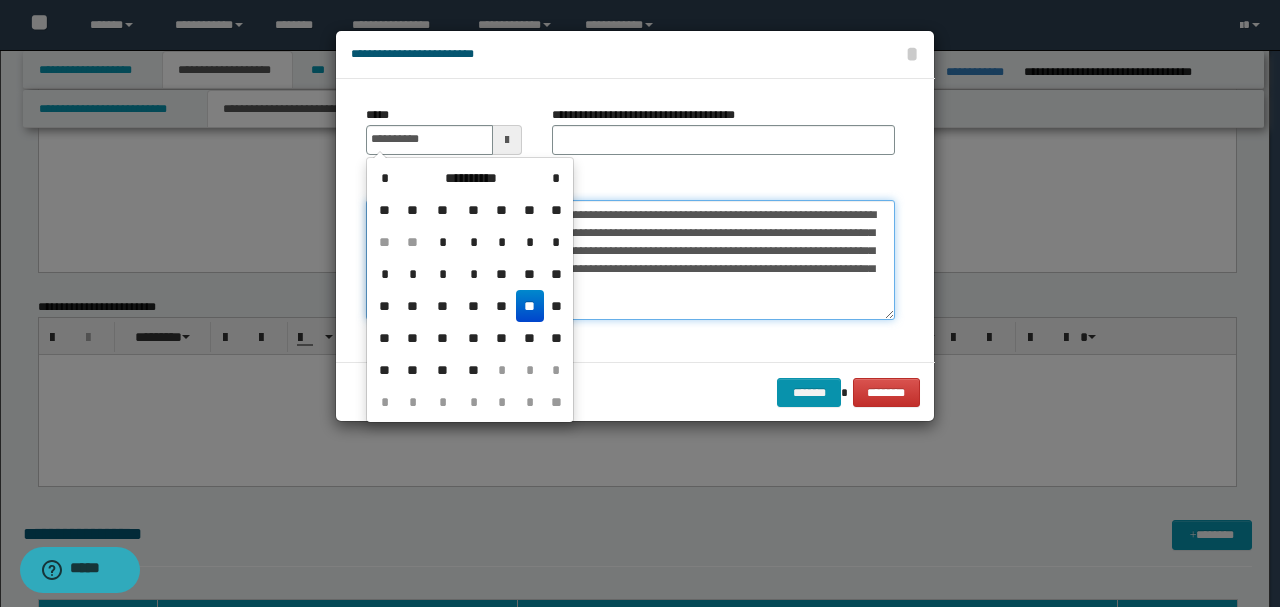 type on "**********" 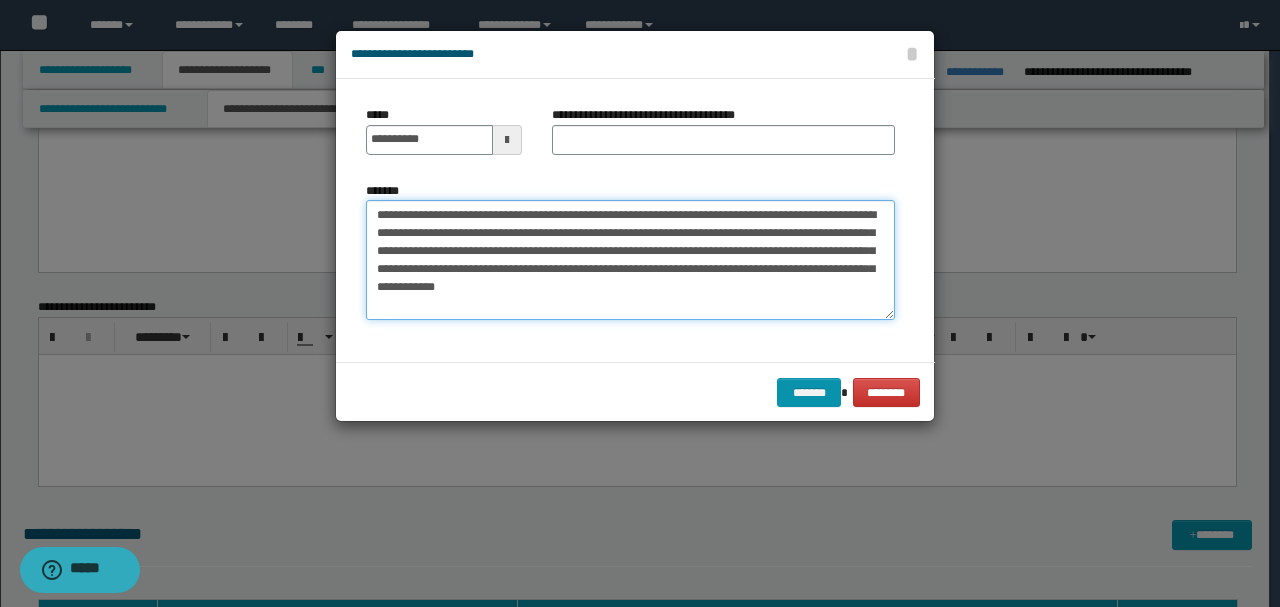 click on "**********" at bounding box center [630, 259] 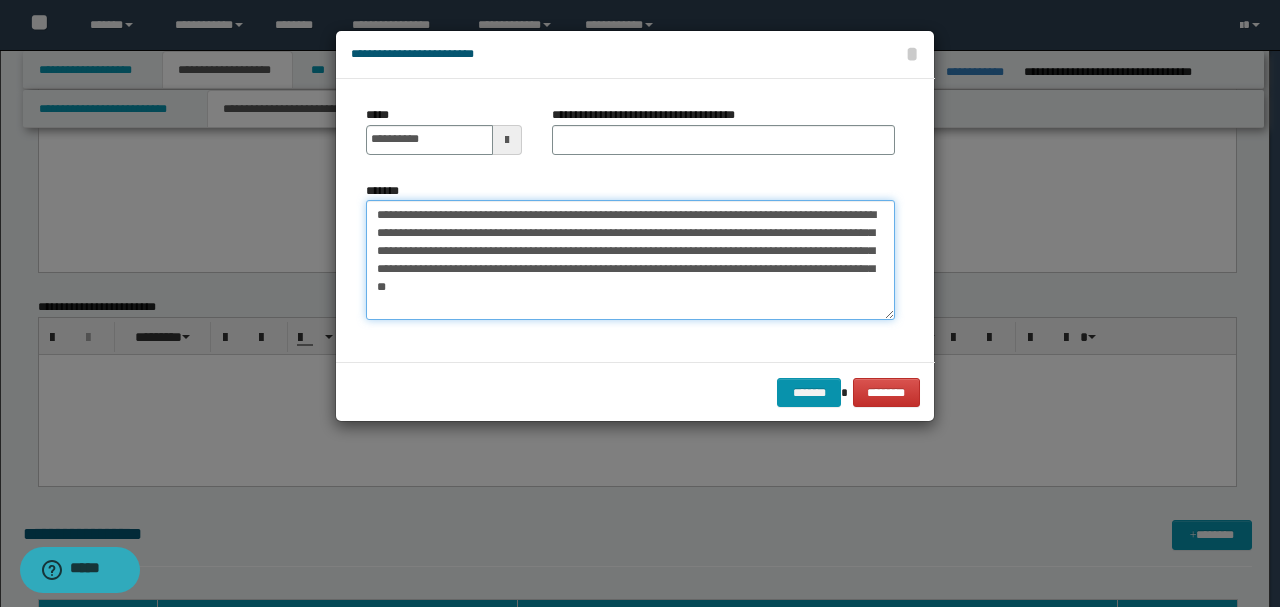 type on "**********" 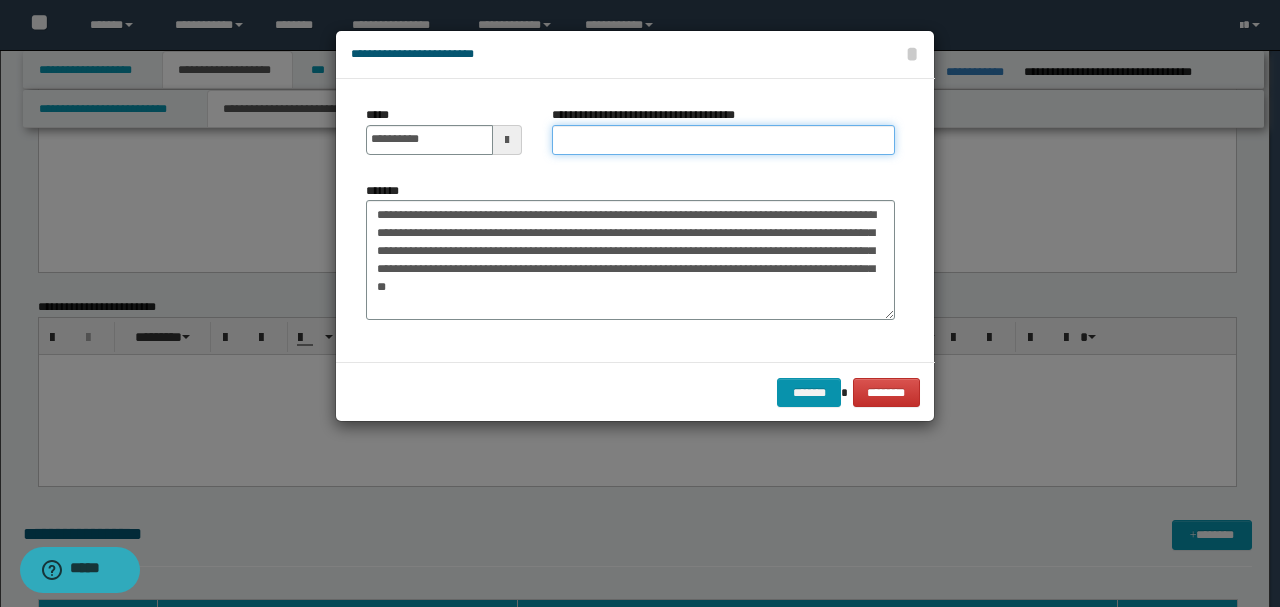 click on "**********" at bounding box center [723, 140] 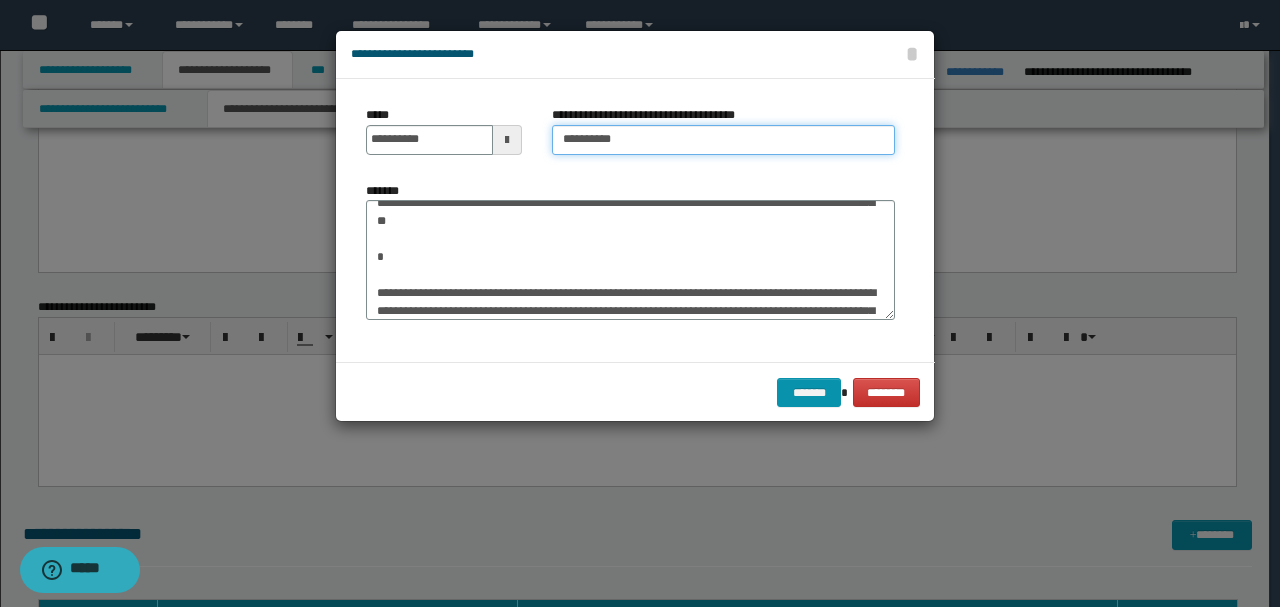 type on "*********" 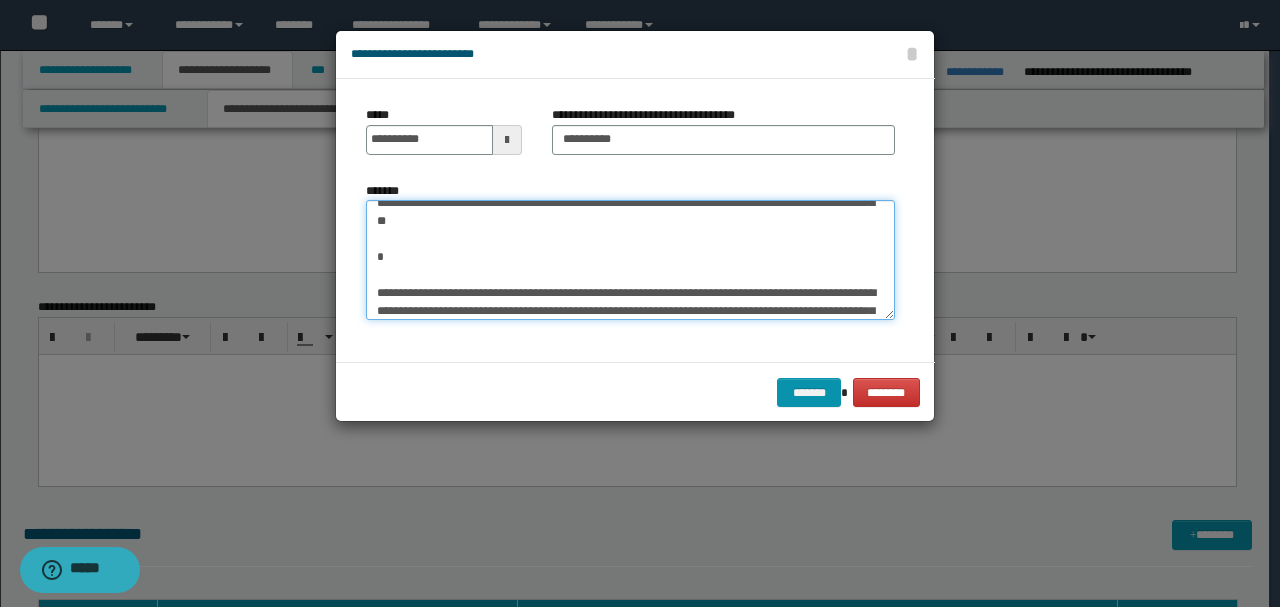 scroll, scrollTop: 162, scrollLeft: 0, axis: vertical 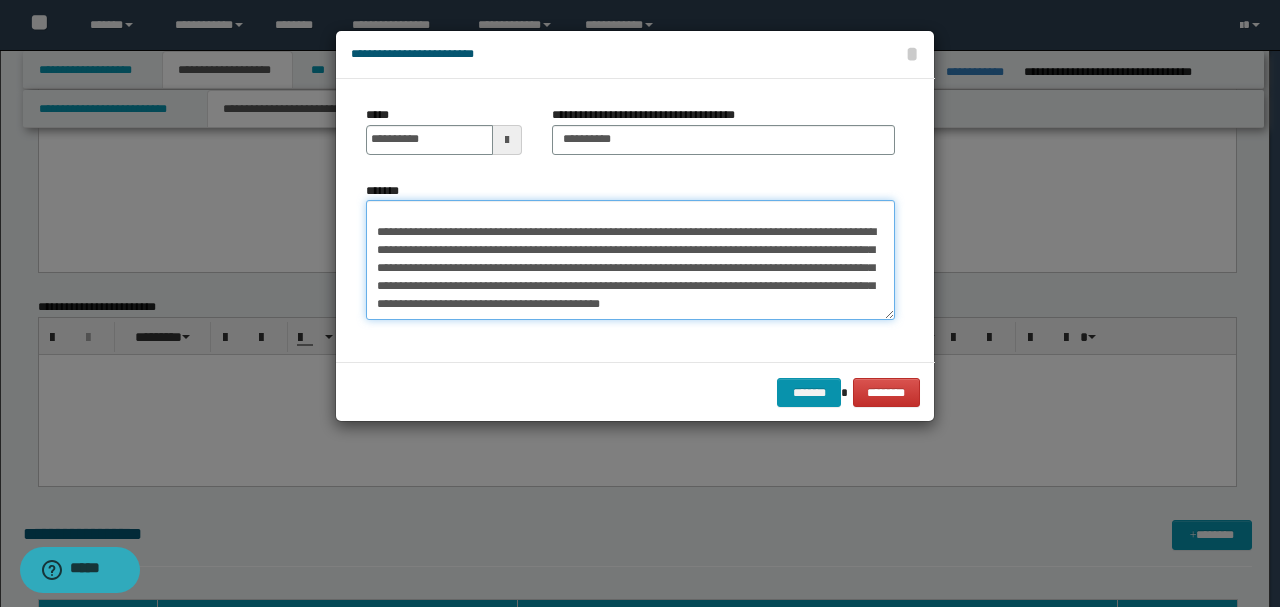drag, startPoint x: 490, startPoint y: 257, endPoint x: 491, endPoint y: 352, distance: 95.005264 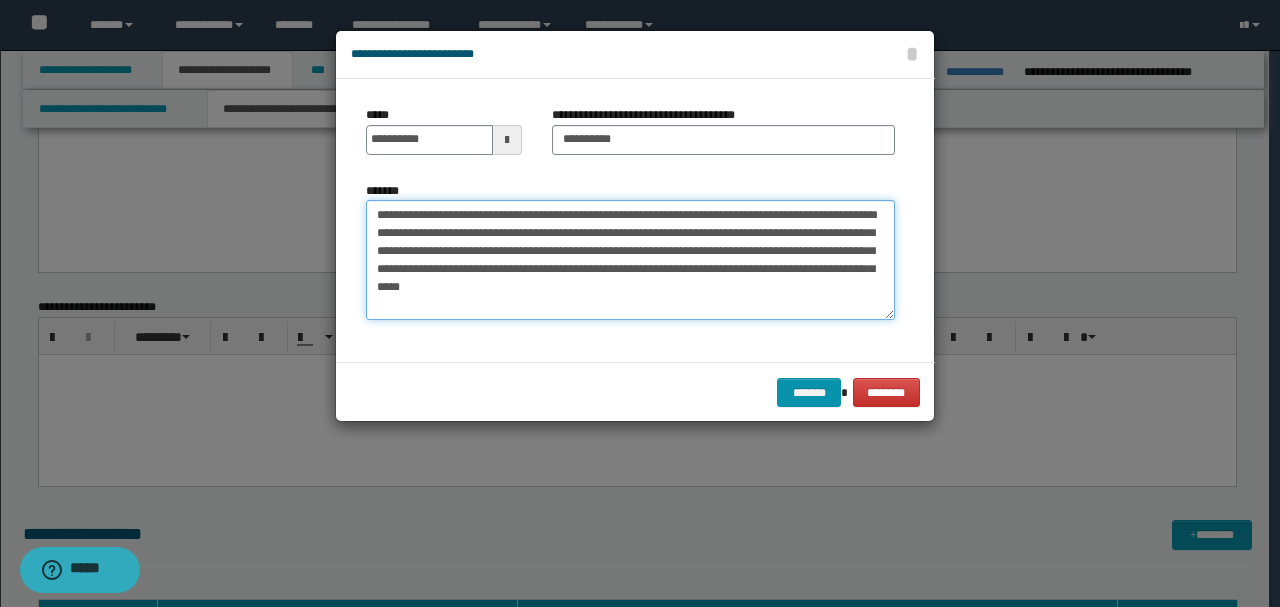 scroll, scrollTop: 18, scrollLeft: 0, axis: vertical 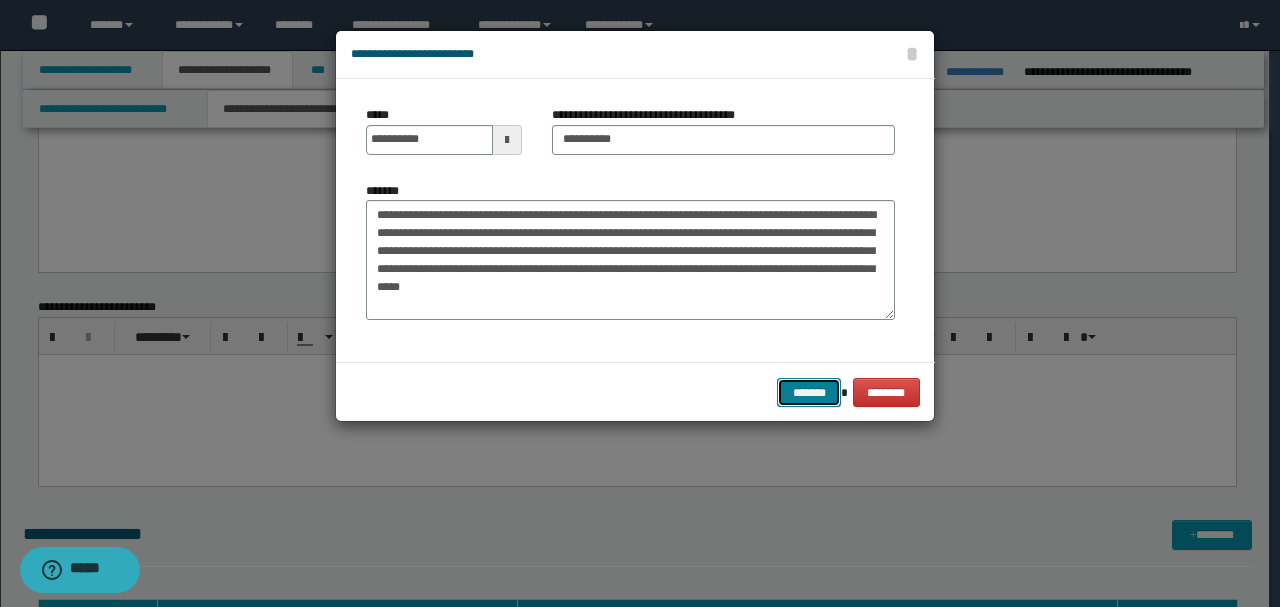 click on "*******" at bounding box center (809, 392) 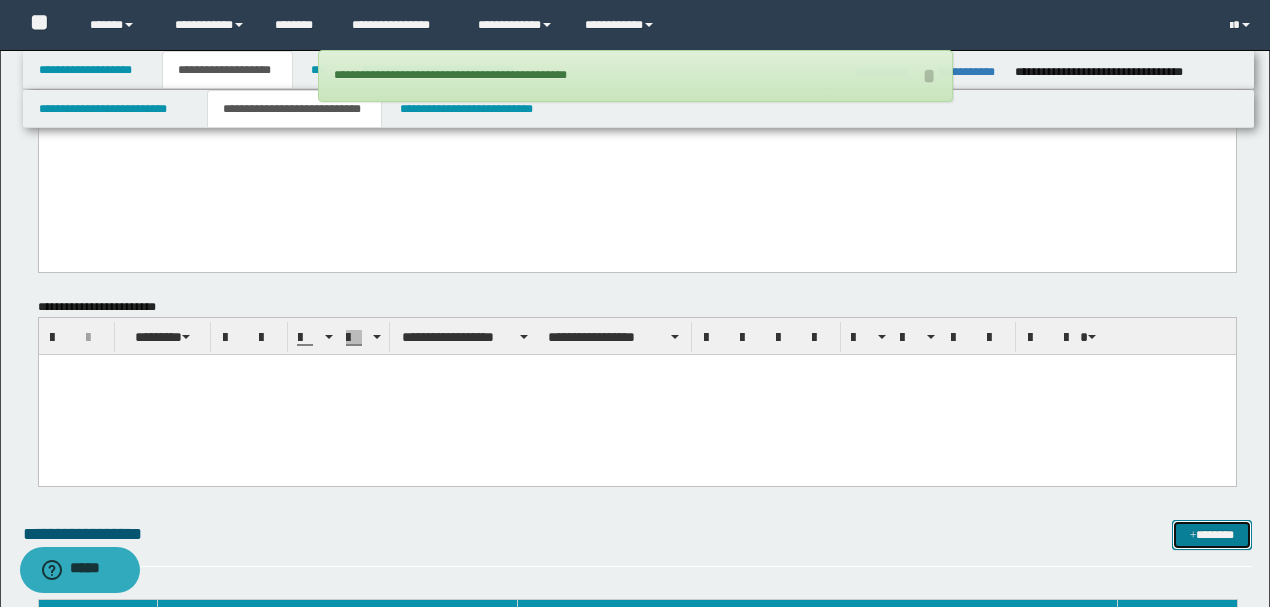 click on "*******" at bounding box center (1211, 534) 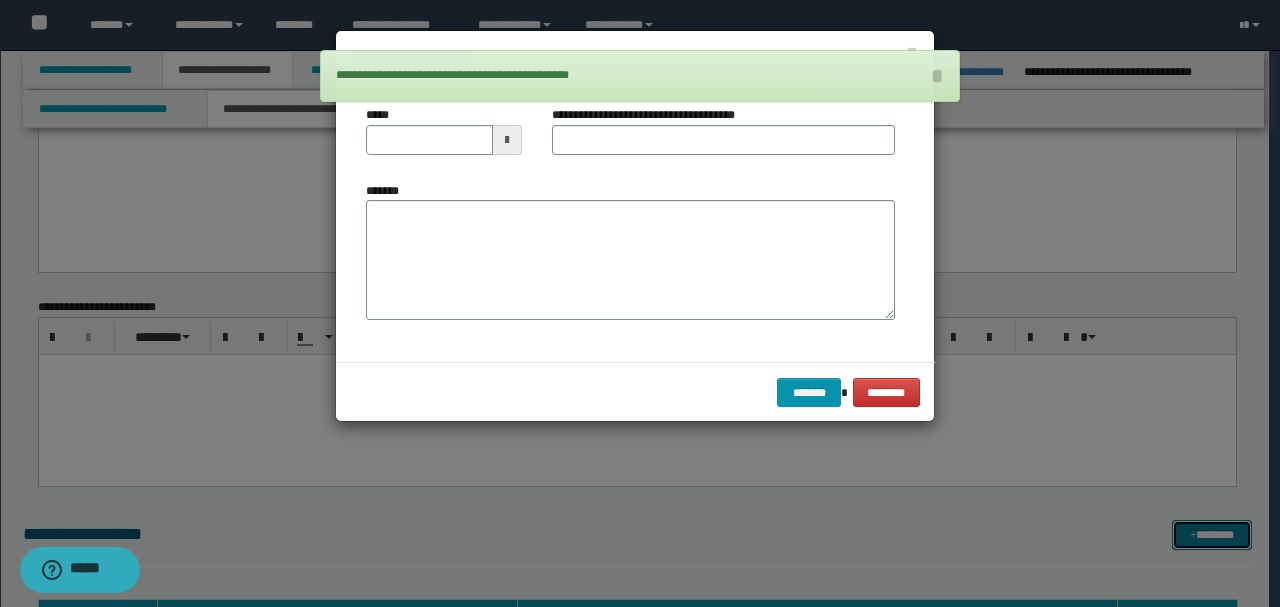 scroll, scrollTop: 0, scrollLeft: 0, axis: both 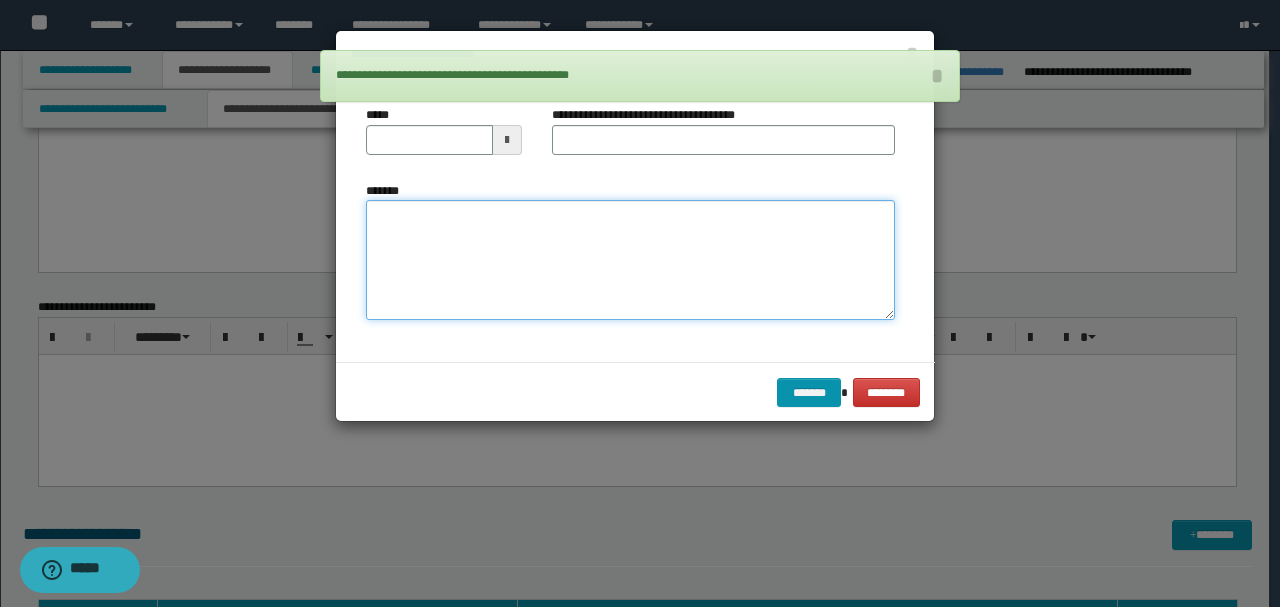 click on "*******" at bounding box center [630, 259] 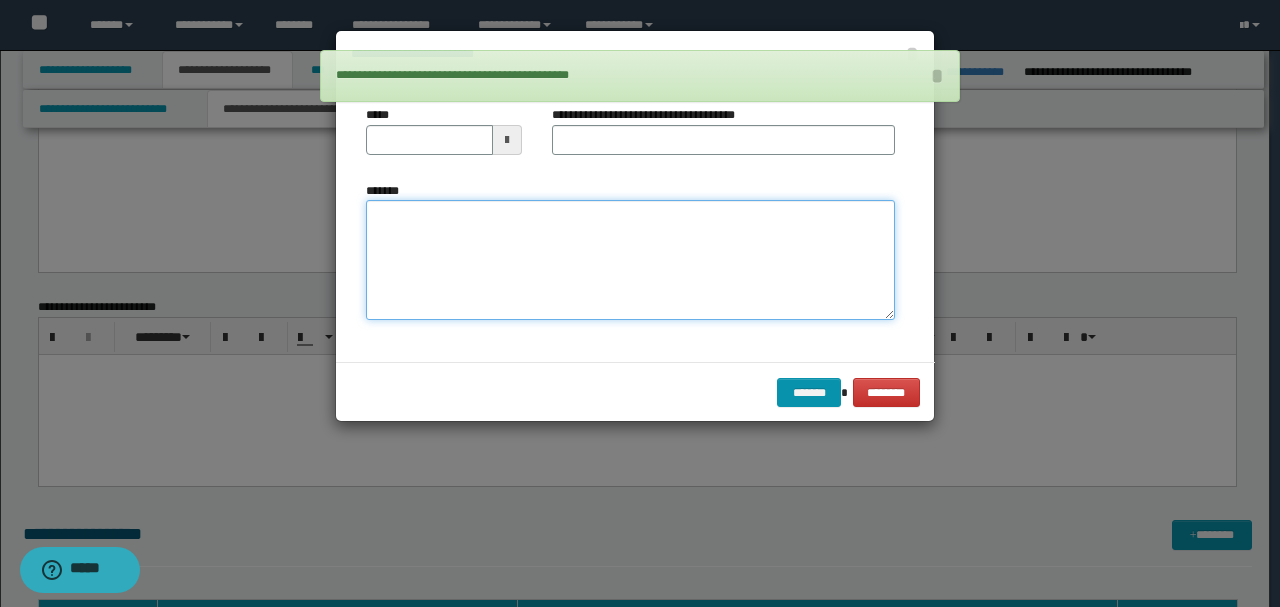 paste on "**********" 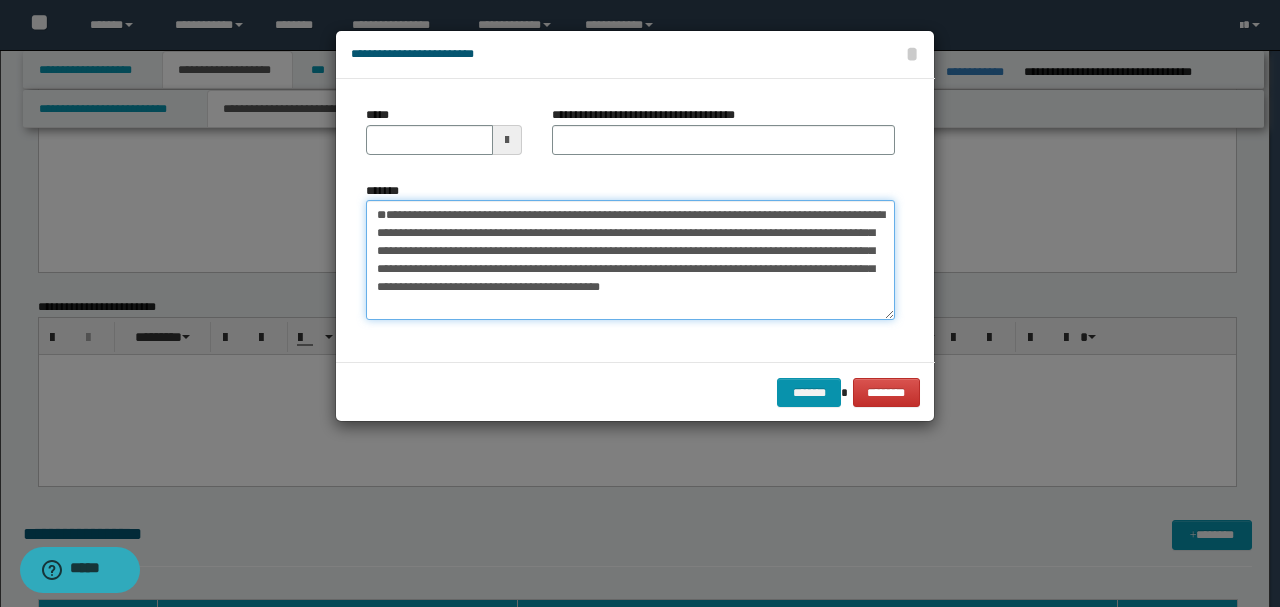 scroll, scrollTop: 0, scrollLeft: 0, axis: both 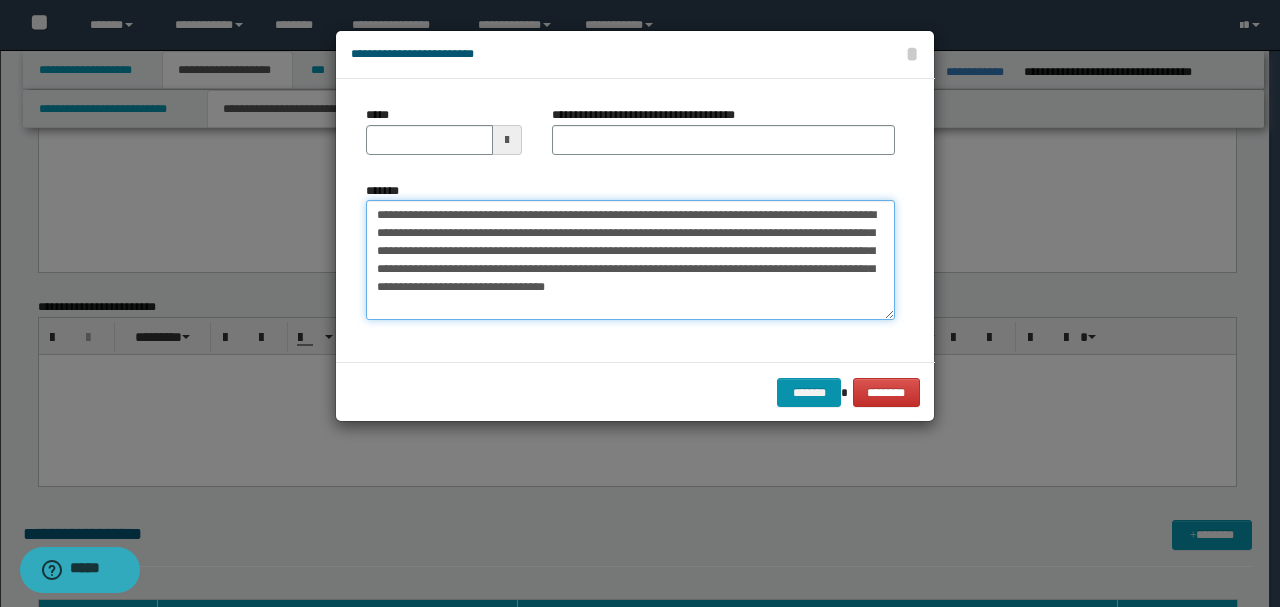 type 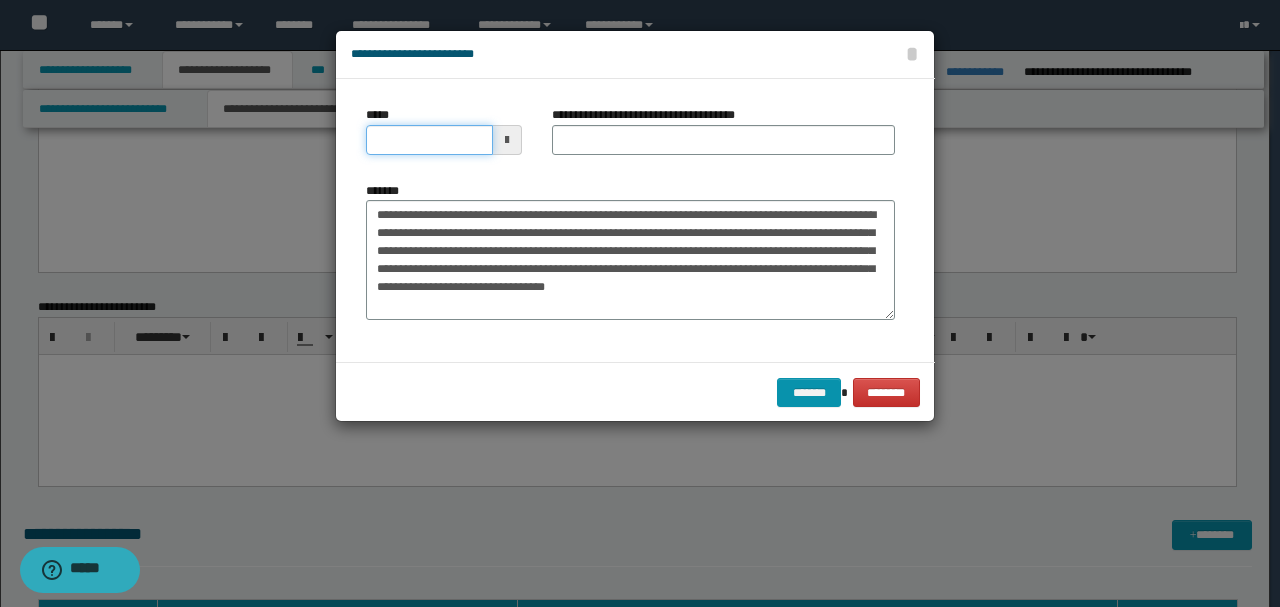 click on "*****" at bounding box center [429, 140] 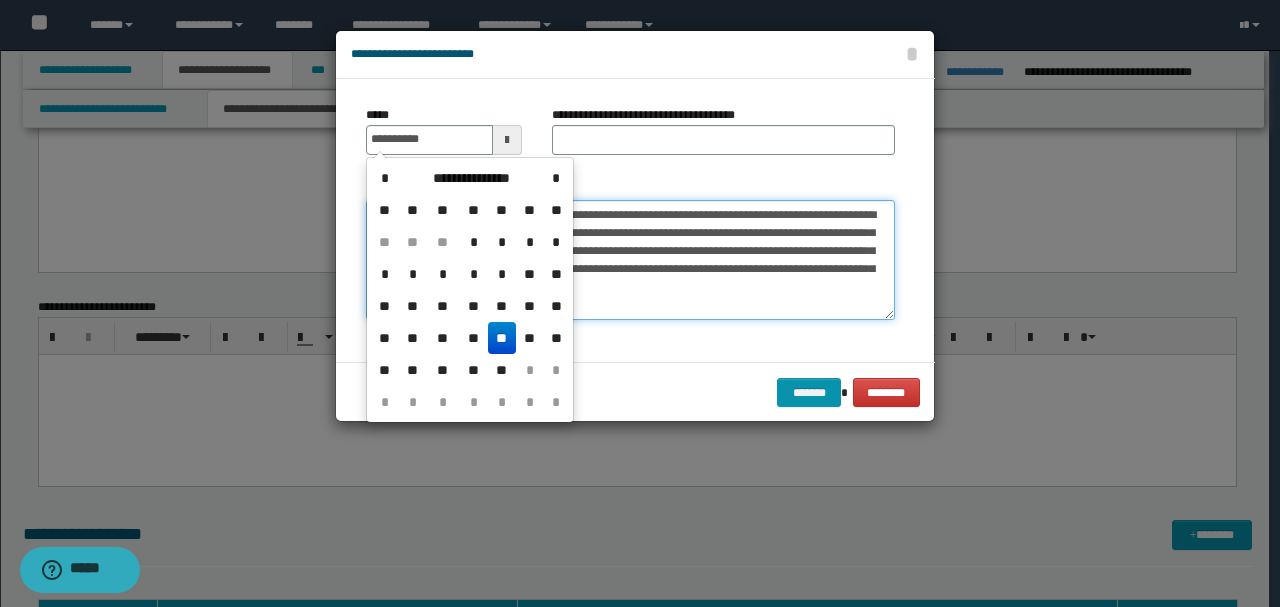 type on "**********" 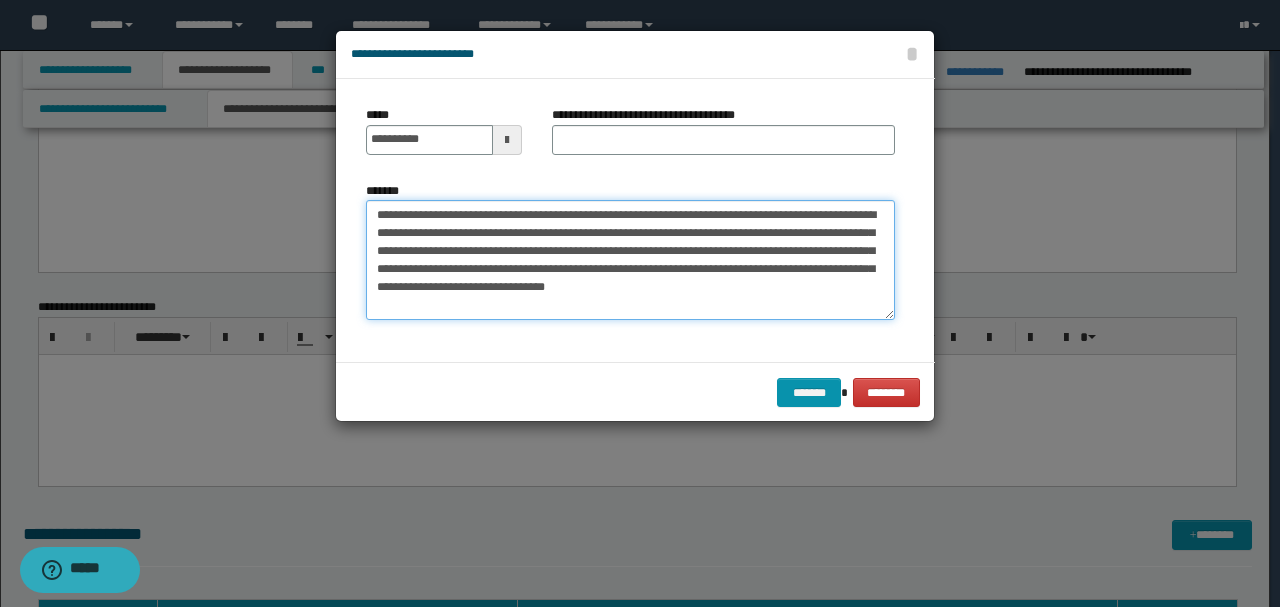 drag, startPoint x: 433, startPoint y: 213, endPoint x: 189, endPoint y: 213, distance: 244 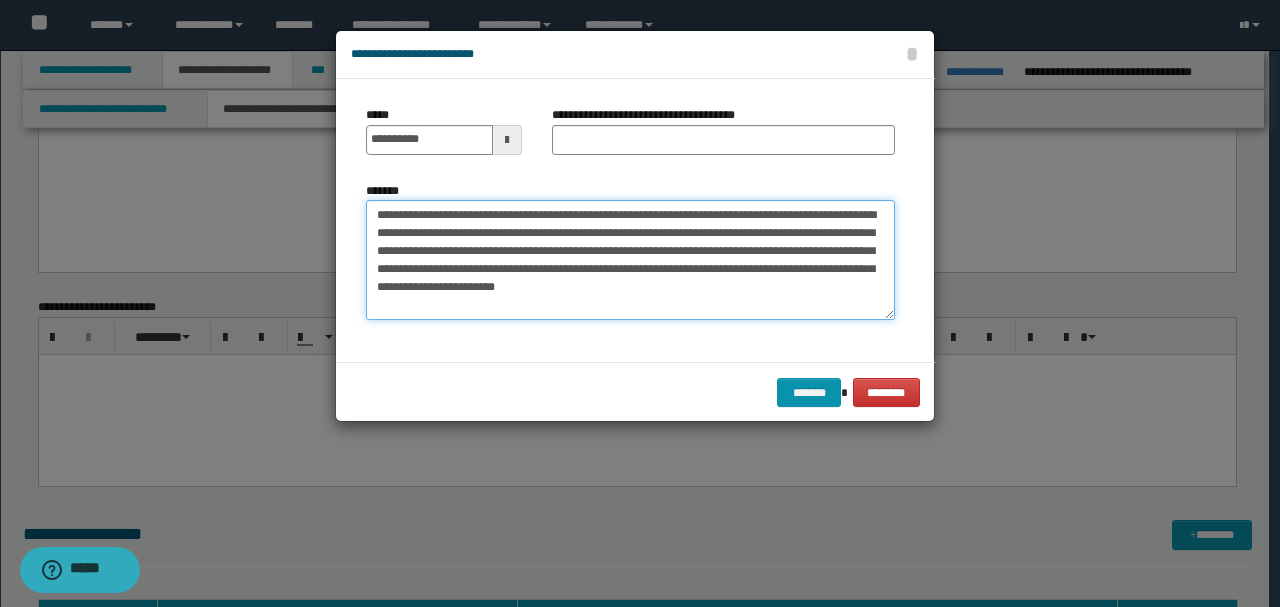 type on "**********" 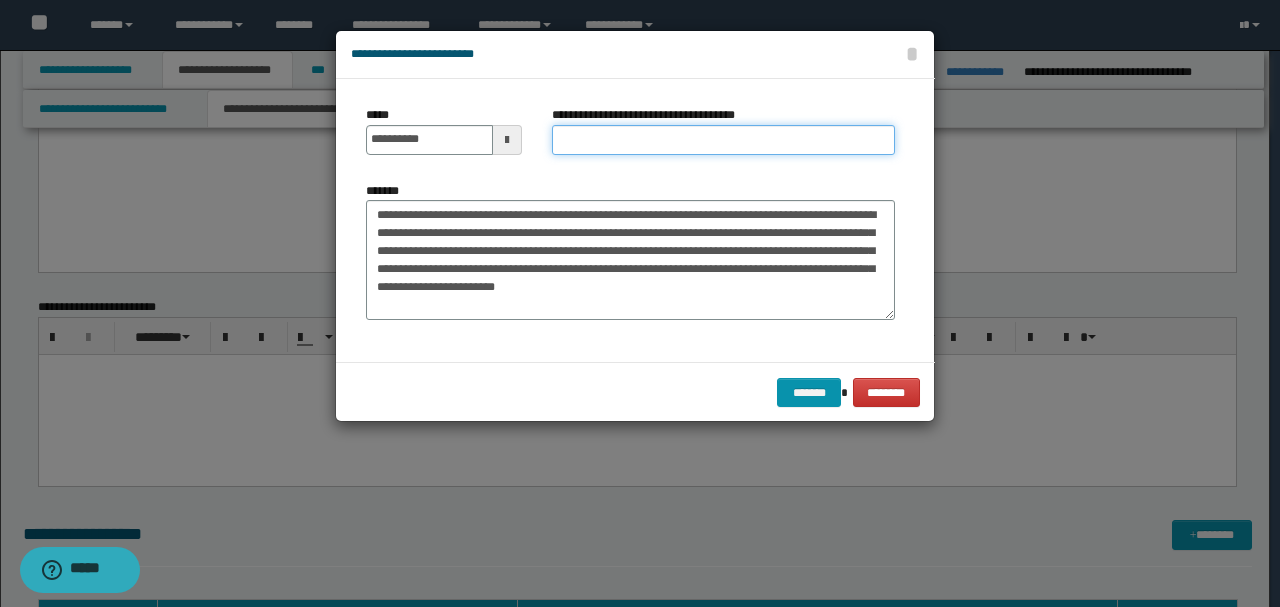 click on "**********" at bounding box center (723, 140) 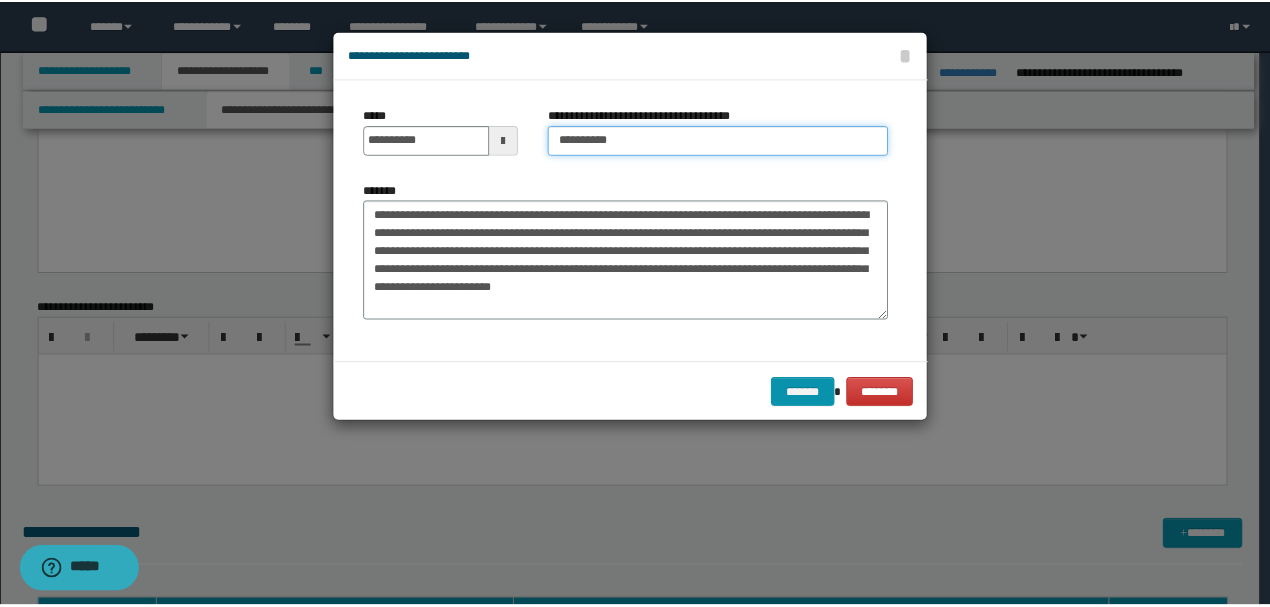 scroll, scrollTop: 18, scrollLeft: 0, axis: vertical 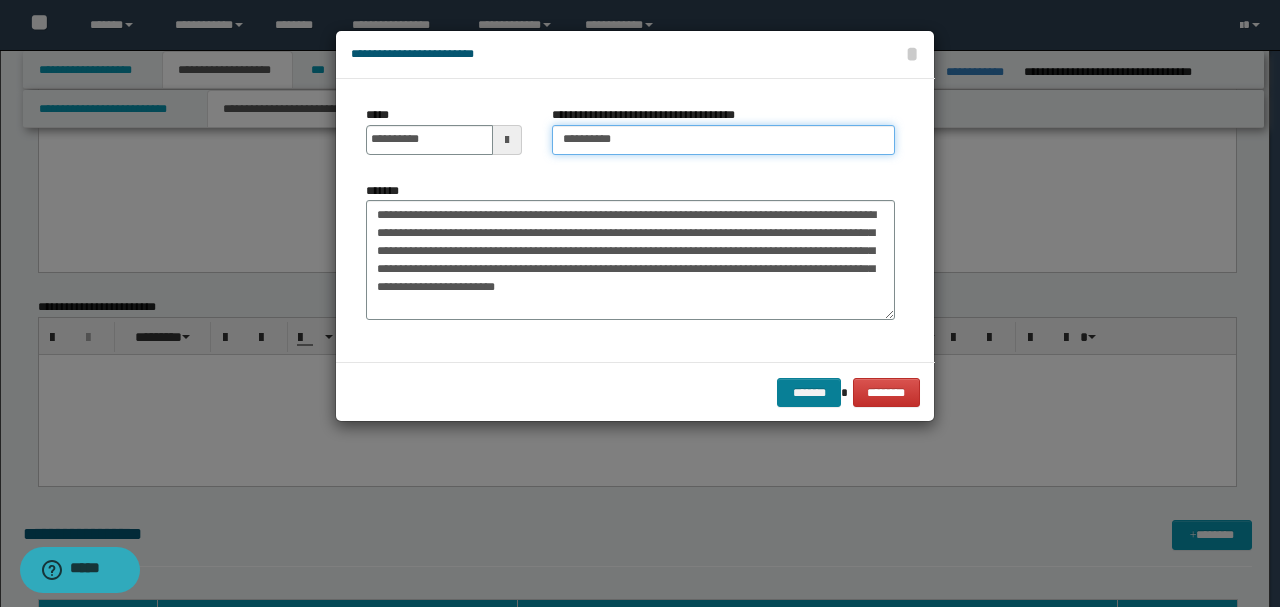 type on "*********" 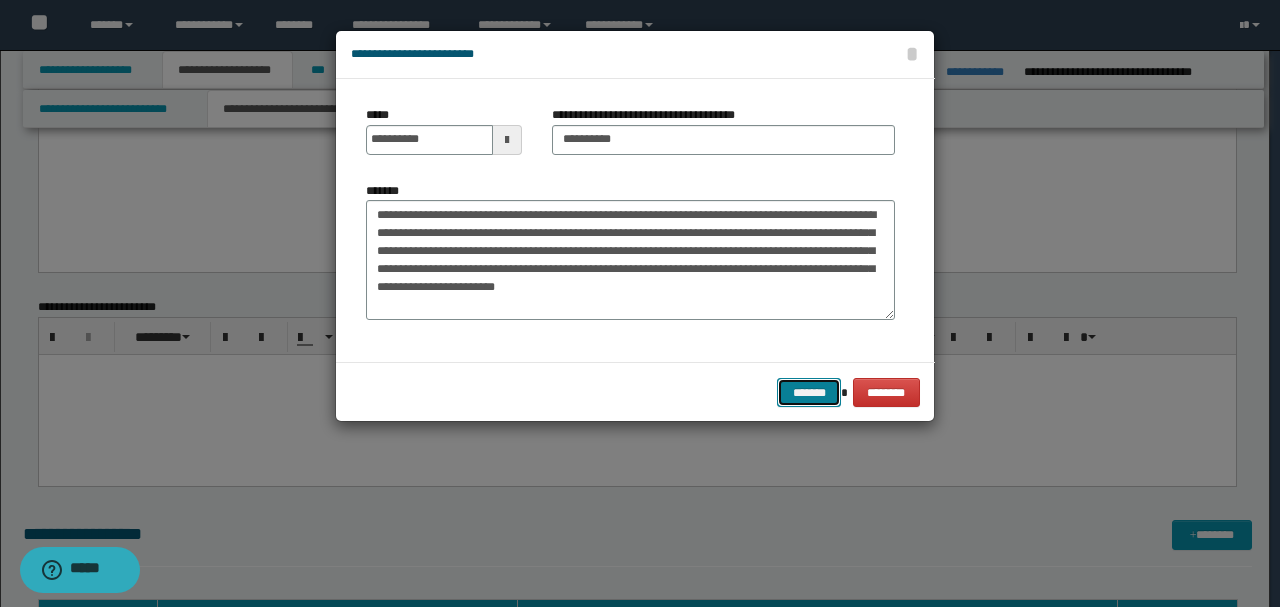 click on "*******" at bounding box center [809, 392] 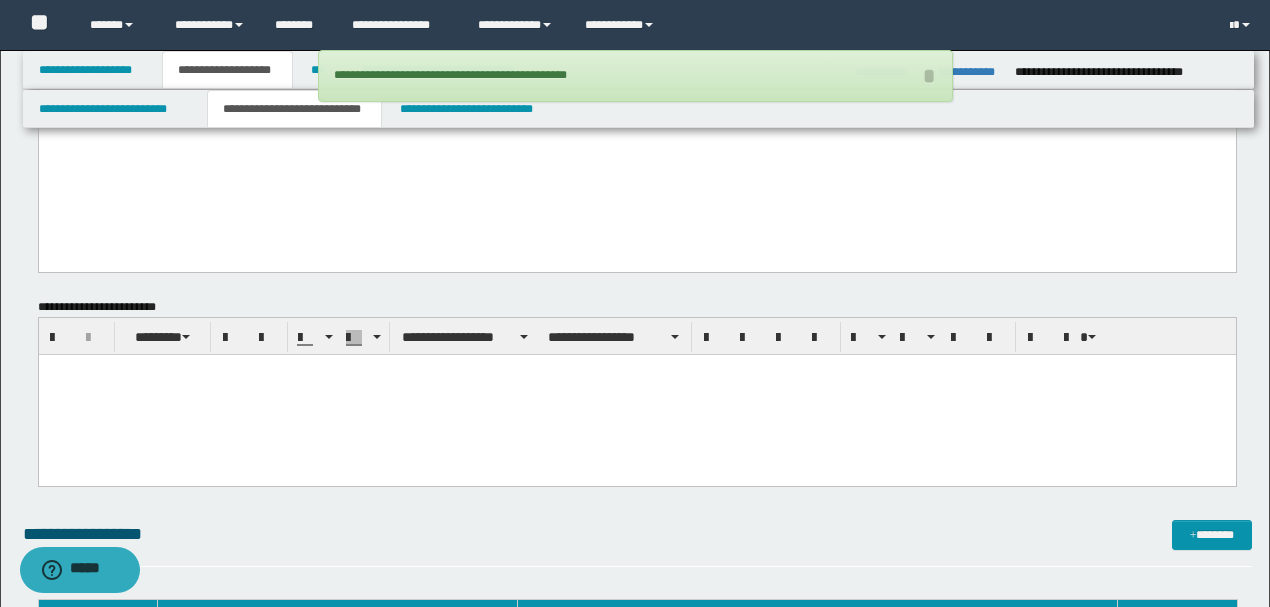 click at bounding box center [636, 395] 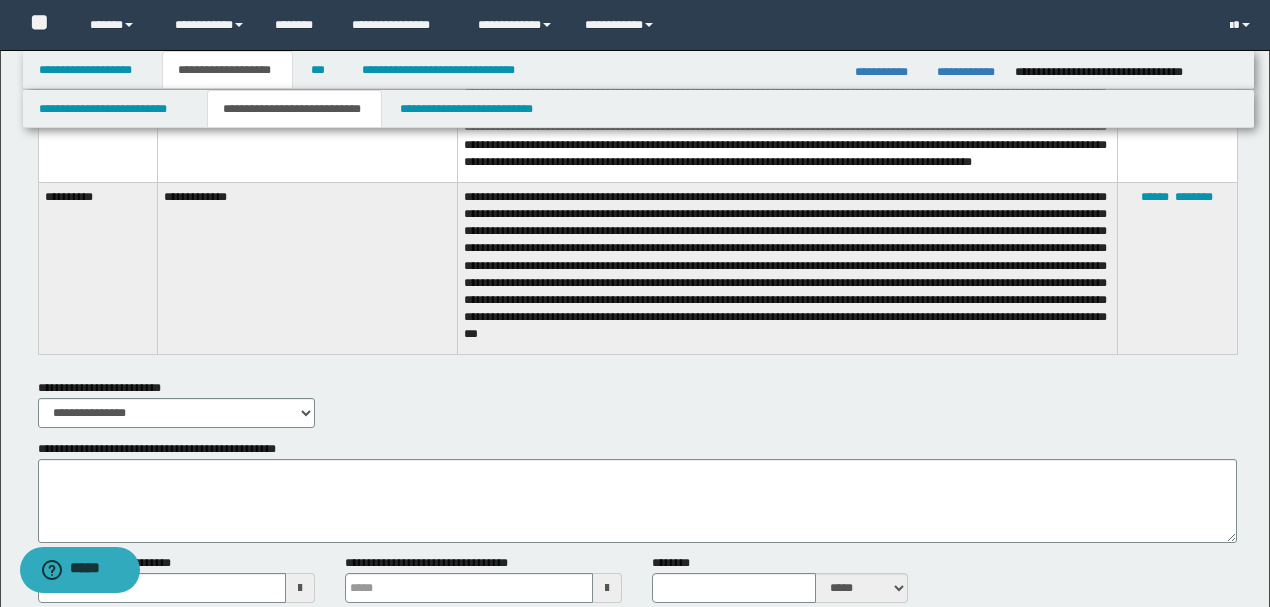 scroll, scrollTop: 5581, scrollLeft: 0, axis: vertical 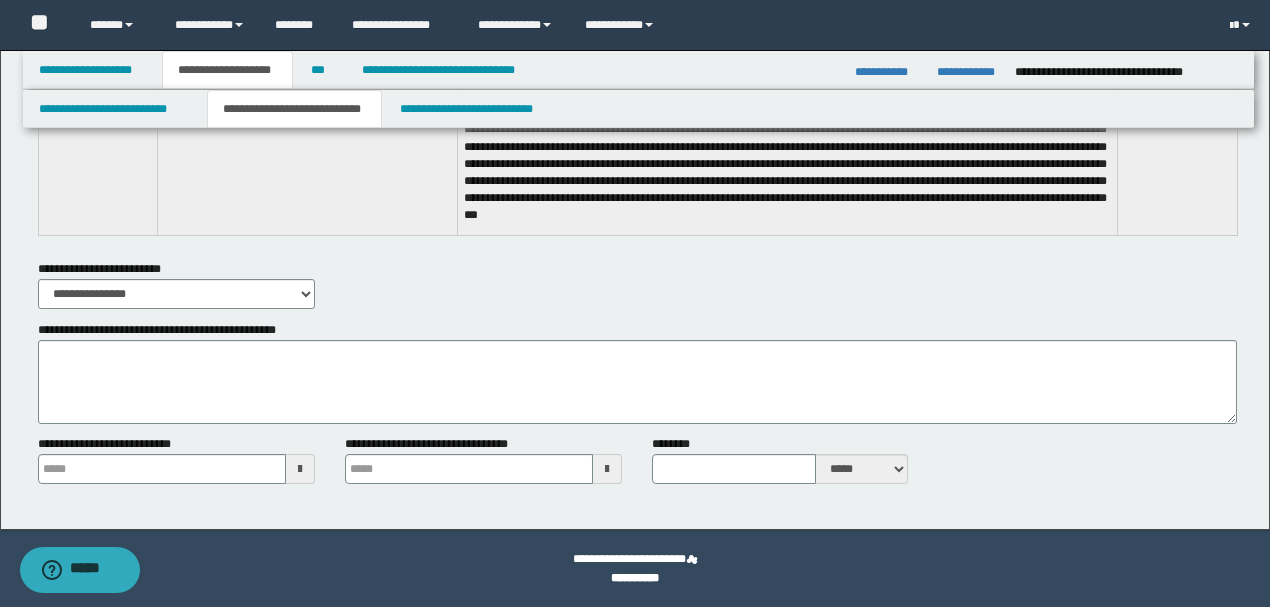 type 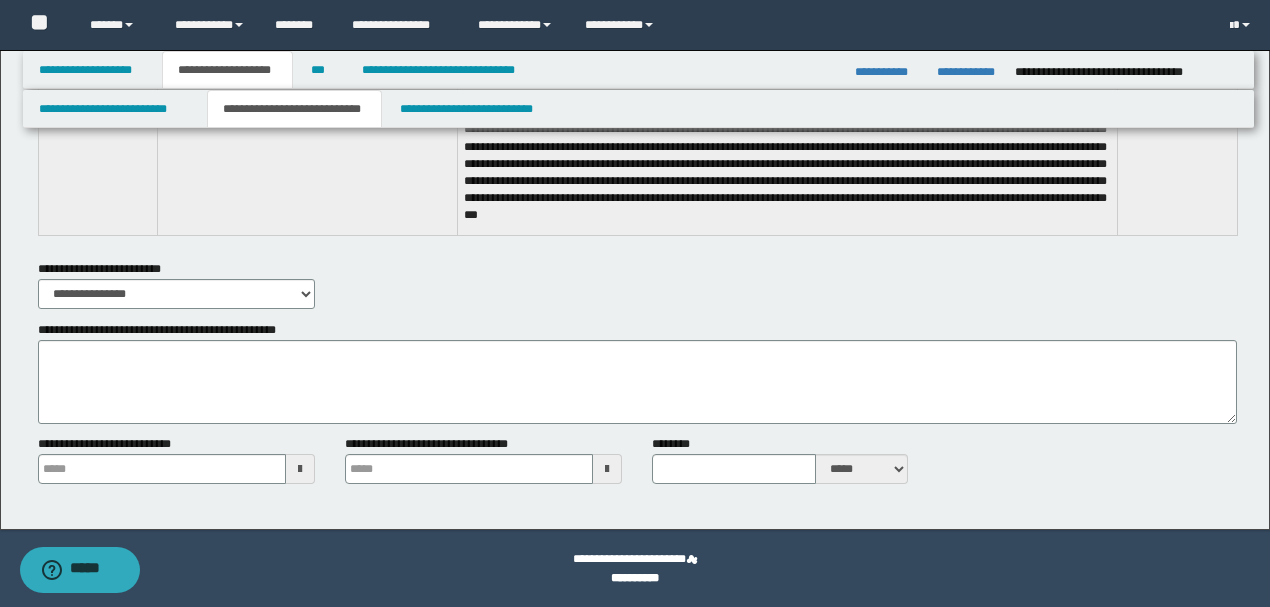 click on "**********" at bounding box center [637, 372] 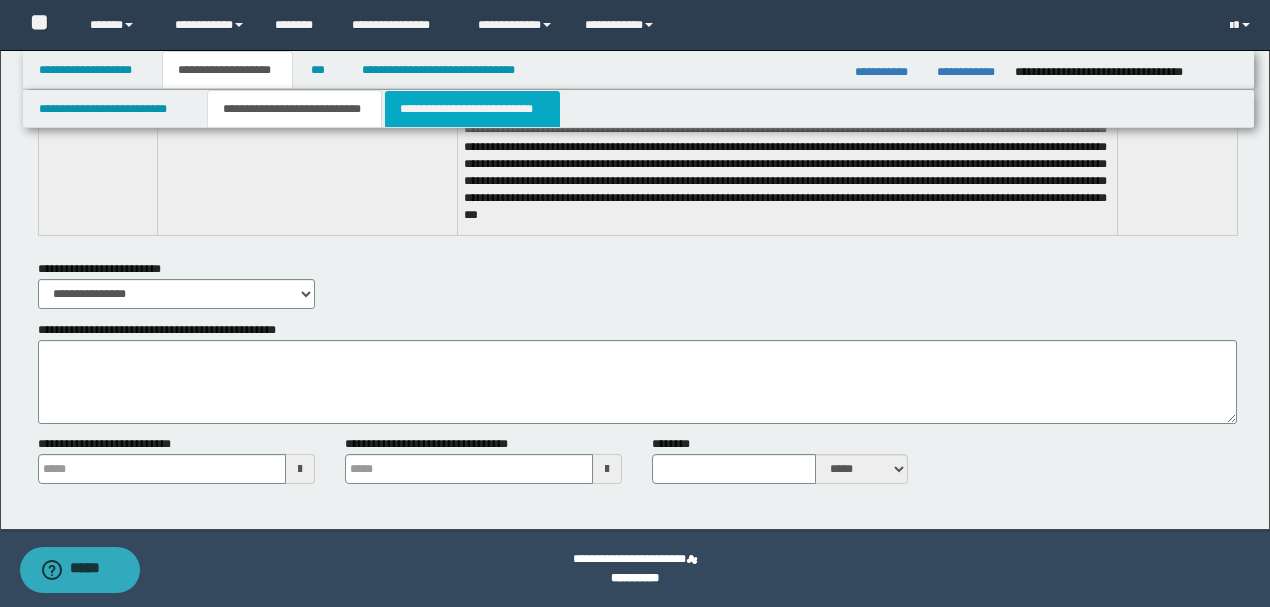 click on "**********" at bounding box center (472, 109) 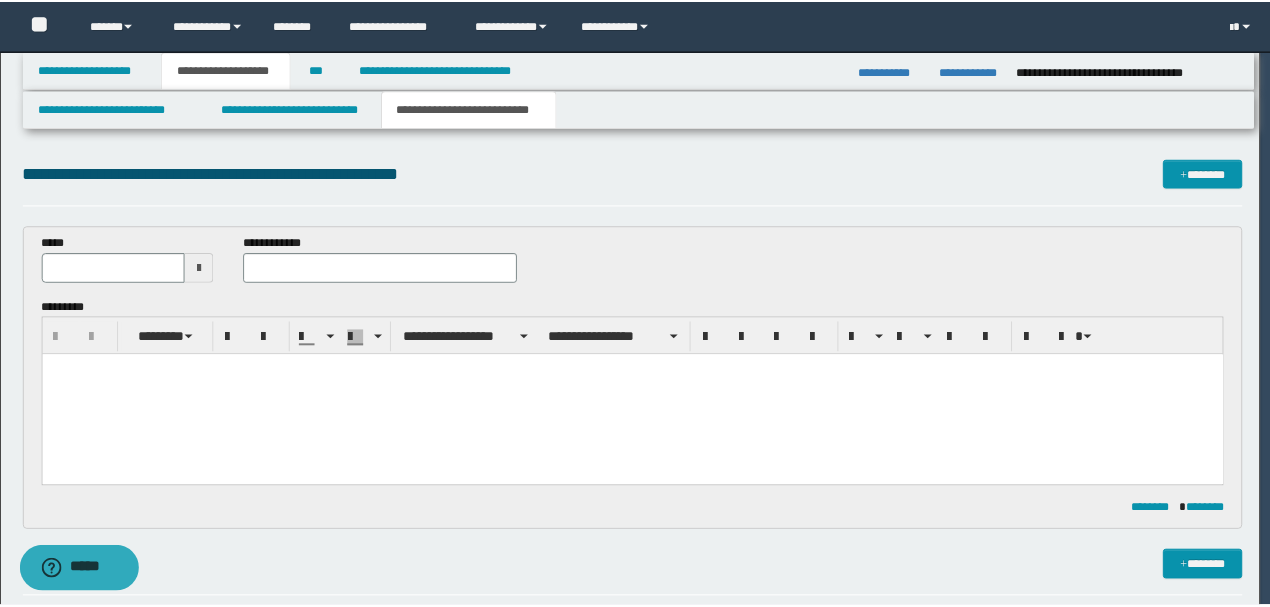 scroll, scrollTop: 0, scrollLeft: 0, axis: both 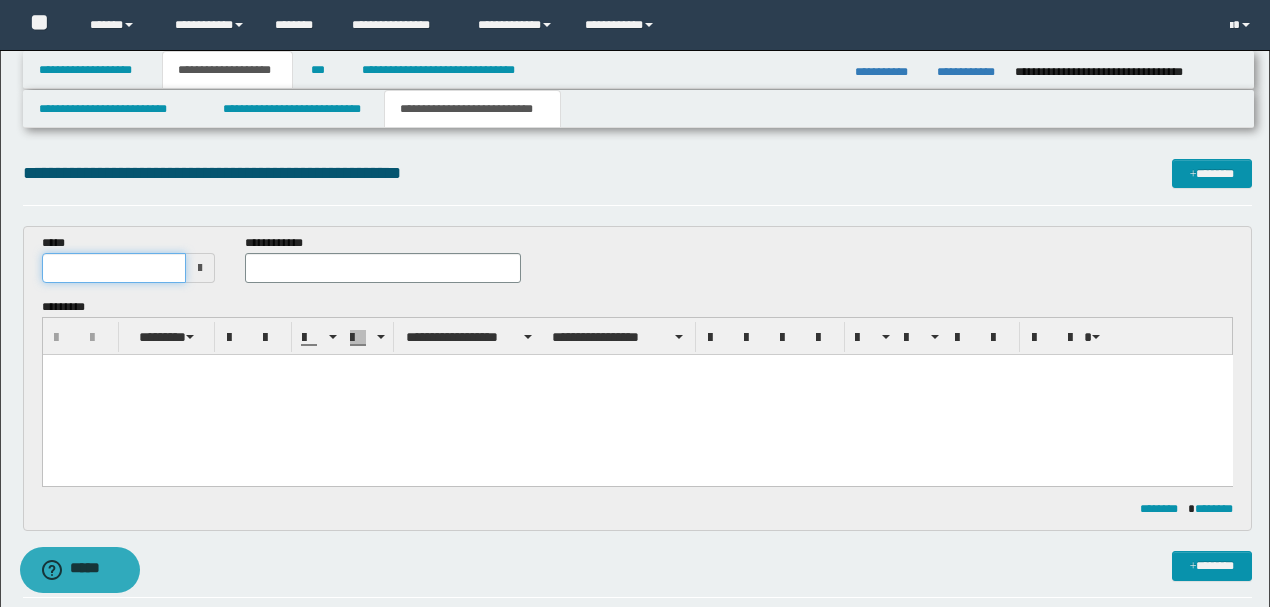 click at bounding box center (114, 268) 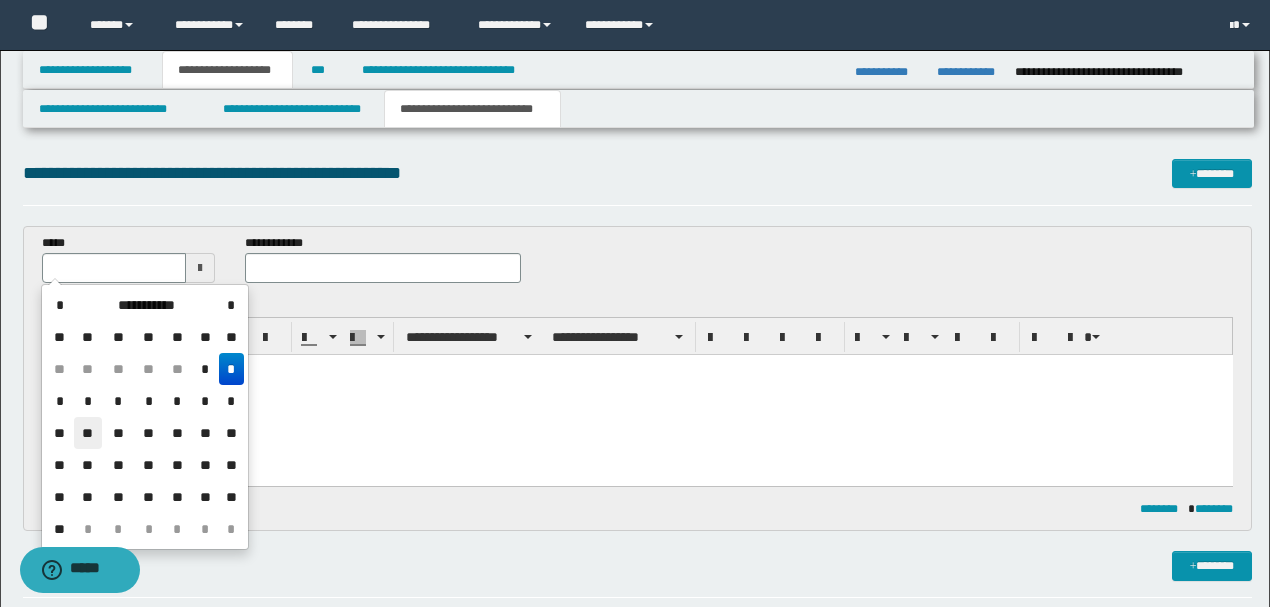 click on "**" at bounding box center [88, 433] 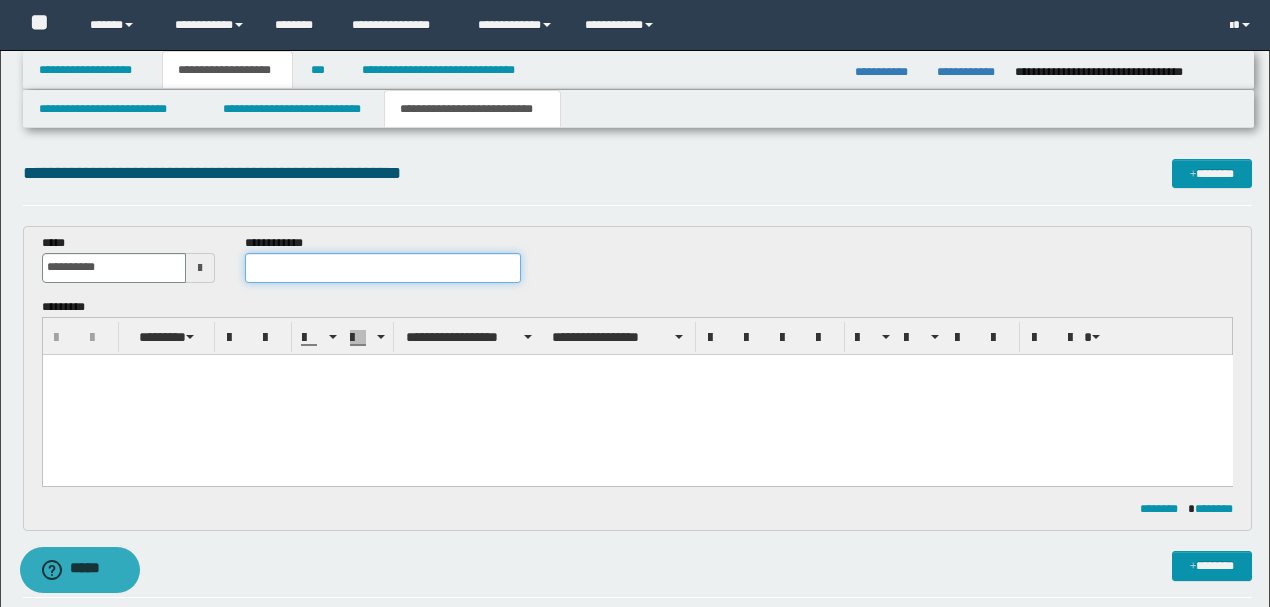 click at bounding box center (382, 268) 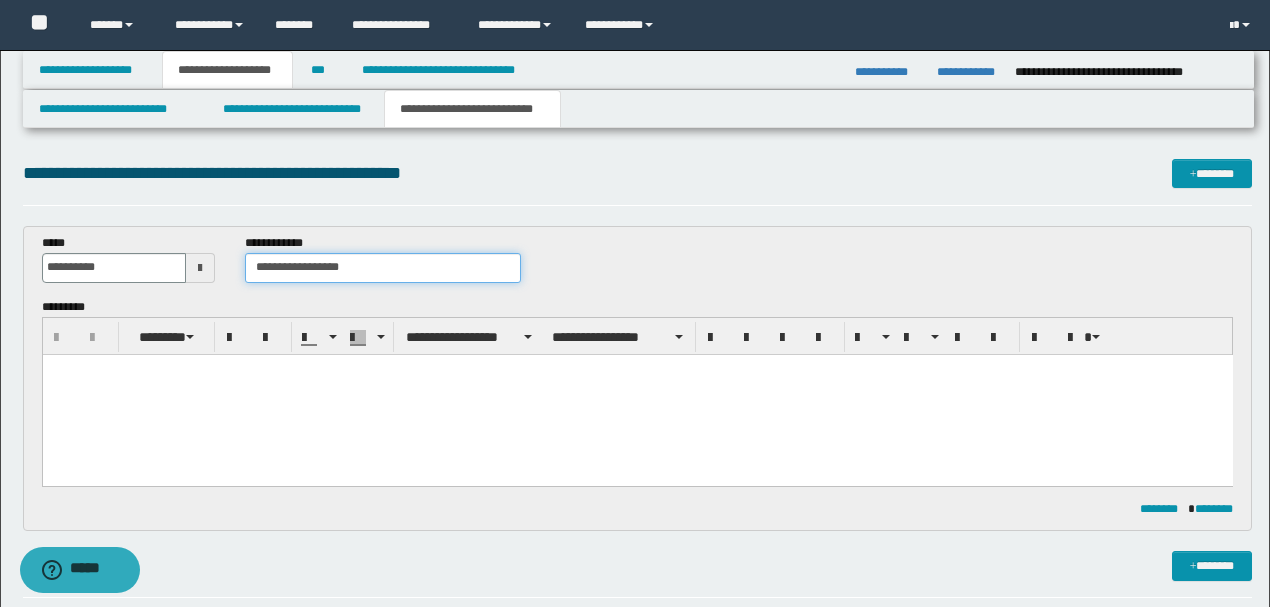 type on "**********" 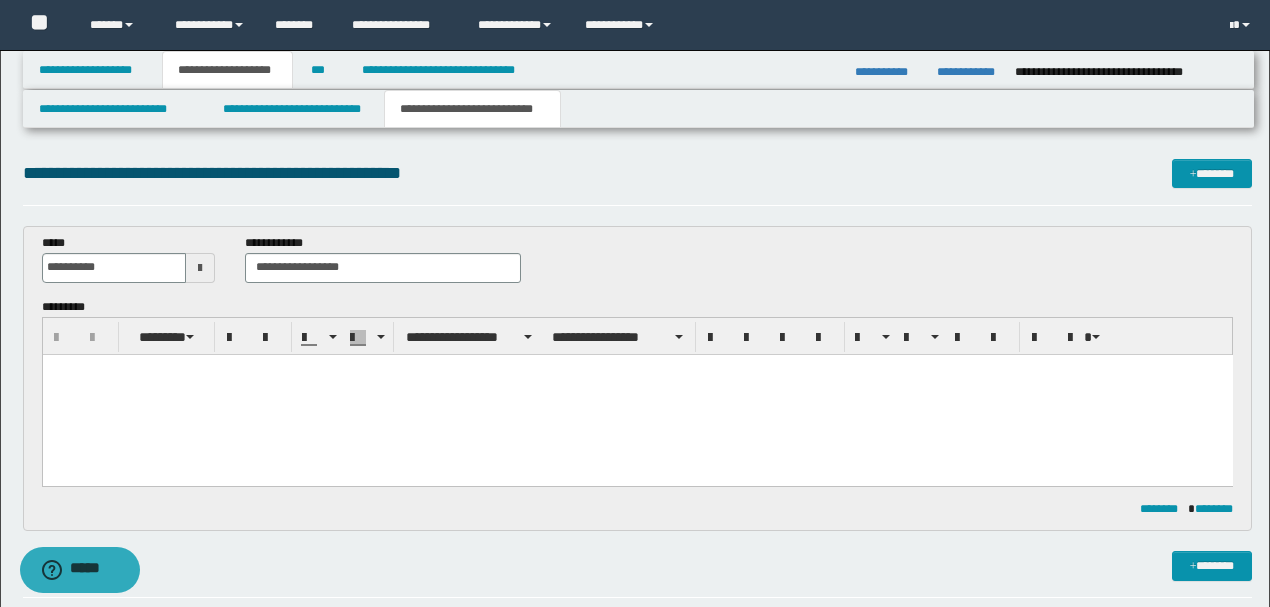 click at bounding box center [637, 369] 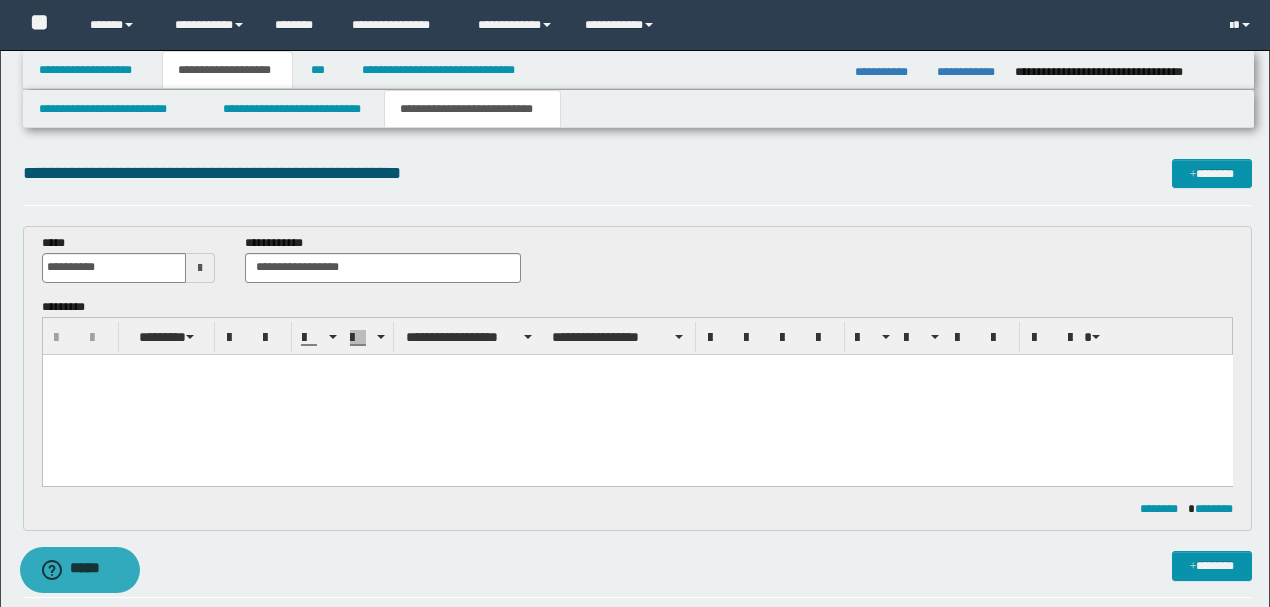 click at bounding box center [637, 394] 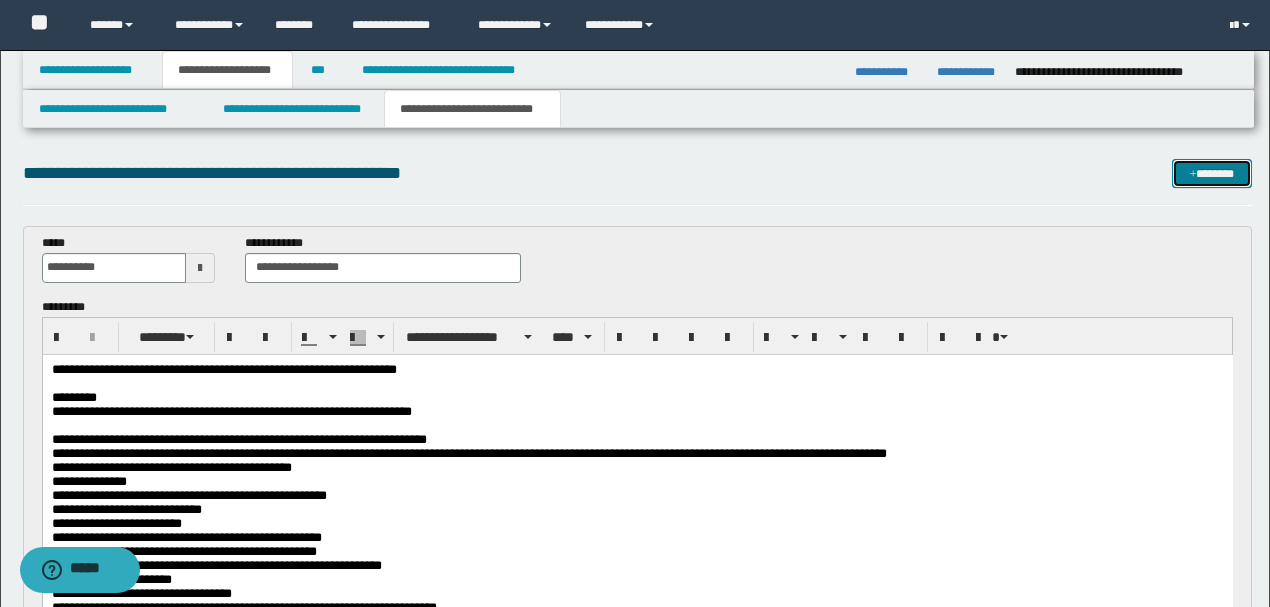 click on "*******" at bounding box center [1211, 173] 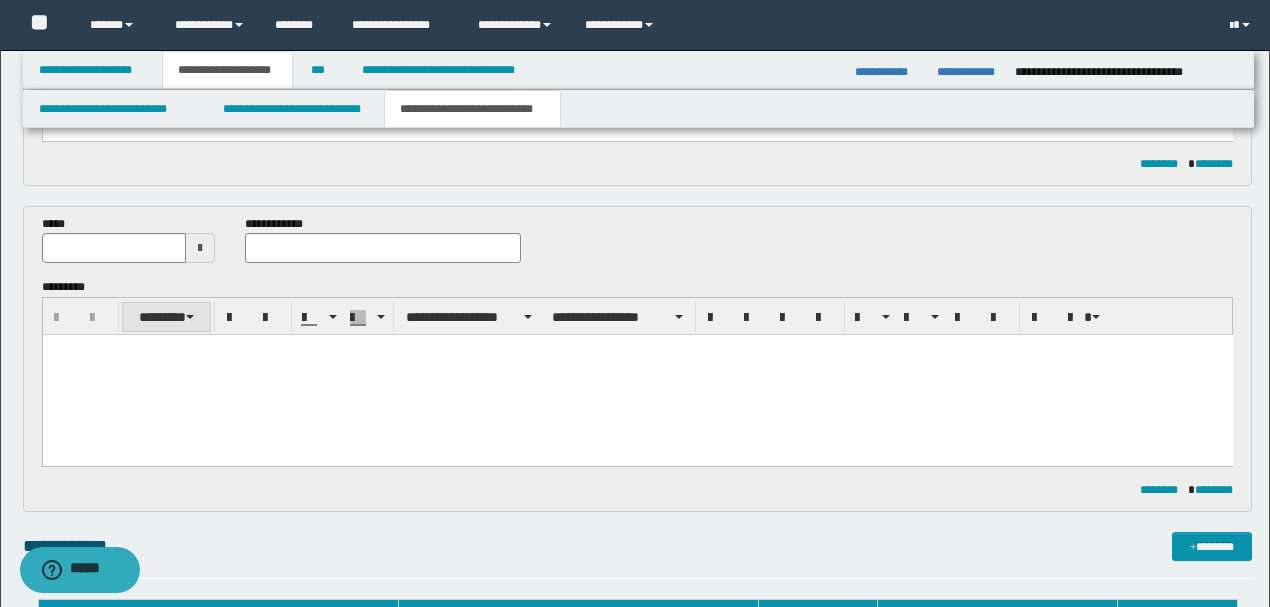 scroll, scrollTop: 728, scrollLeft: 0, axis: vertical 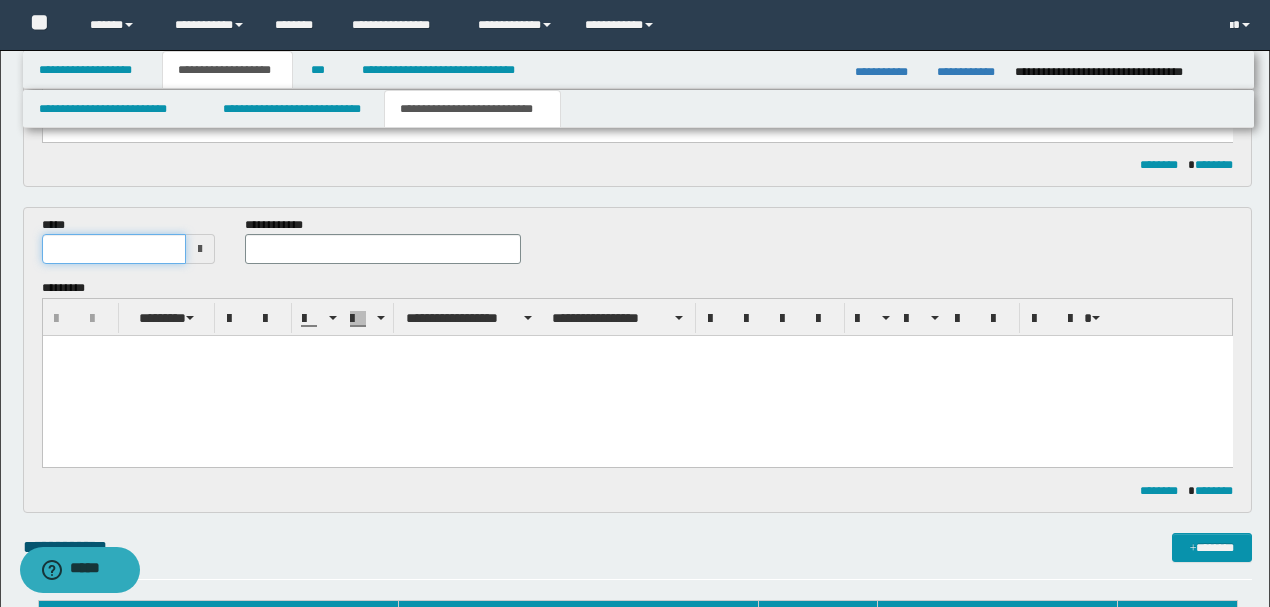 click at bounding box center (114, 249) 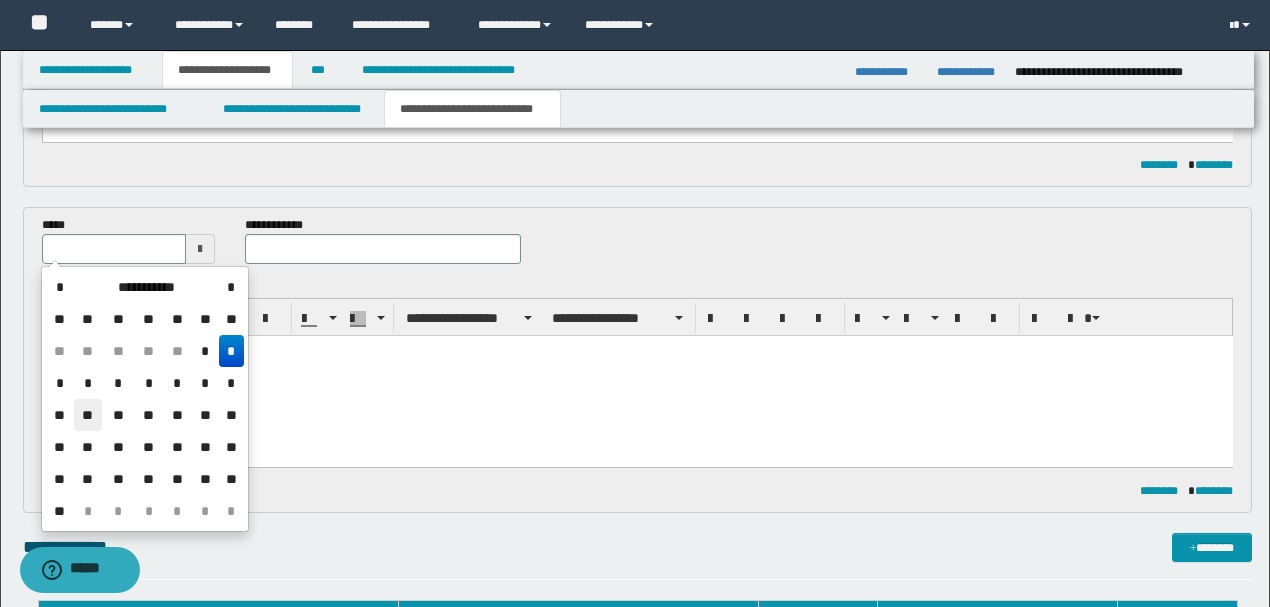 click on "**" at bounding box center [88, 415] 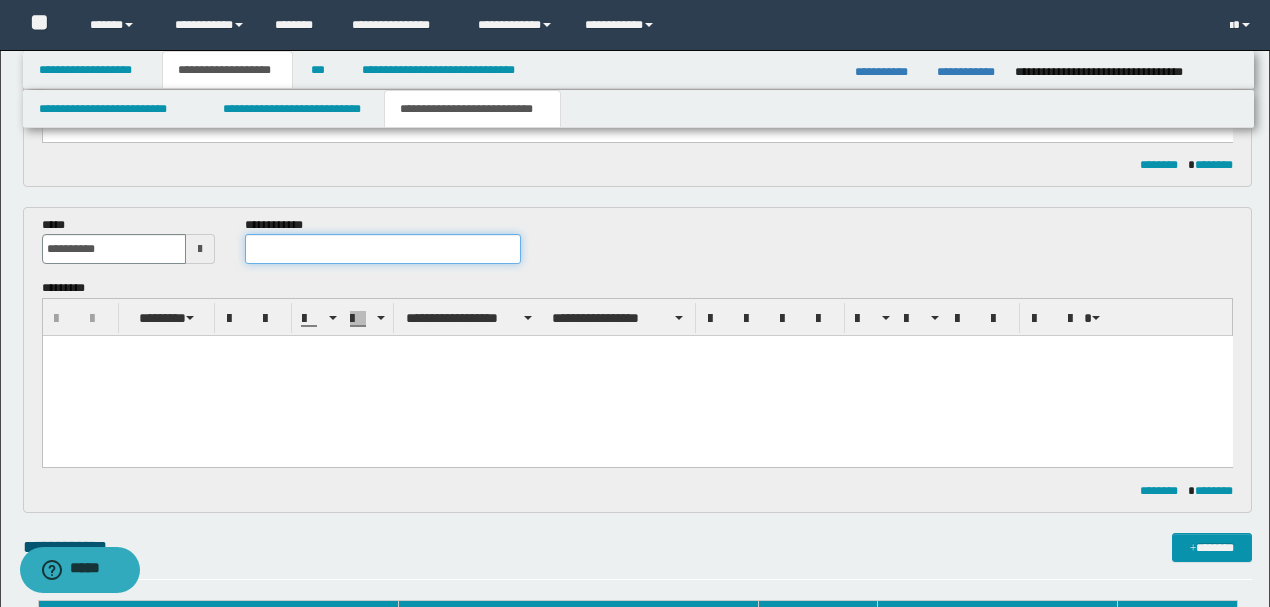 click at bounding box center (382, 249) 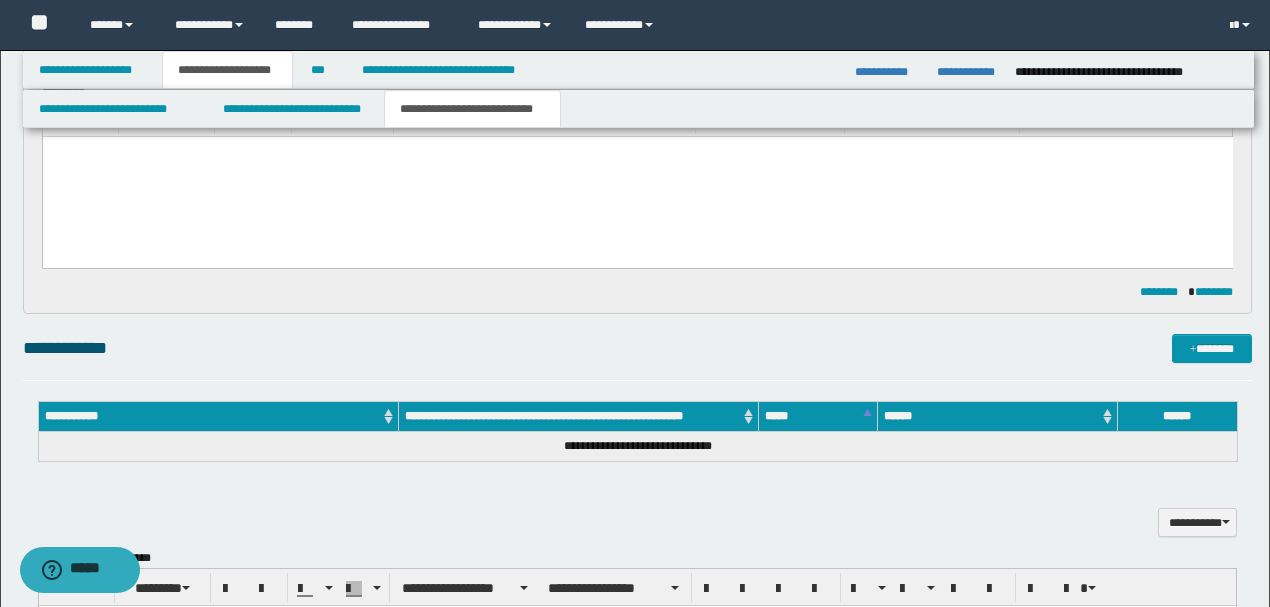 scroll, scrollTop: 928, scrollLeft: 0, axis: vertical 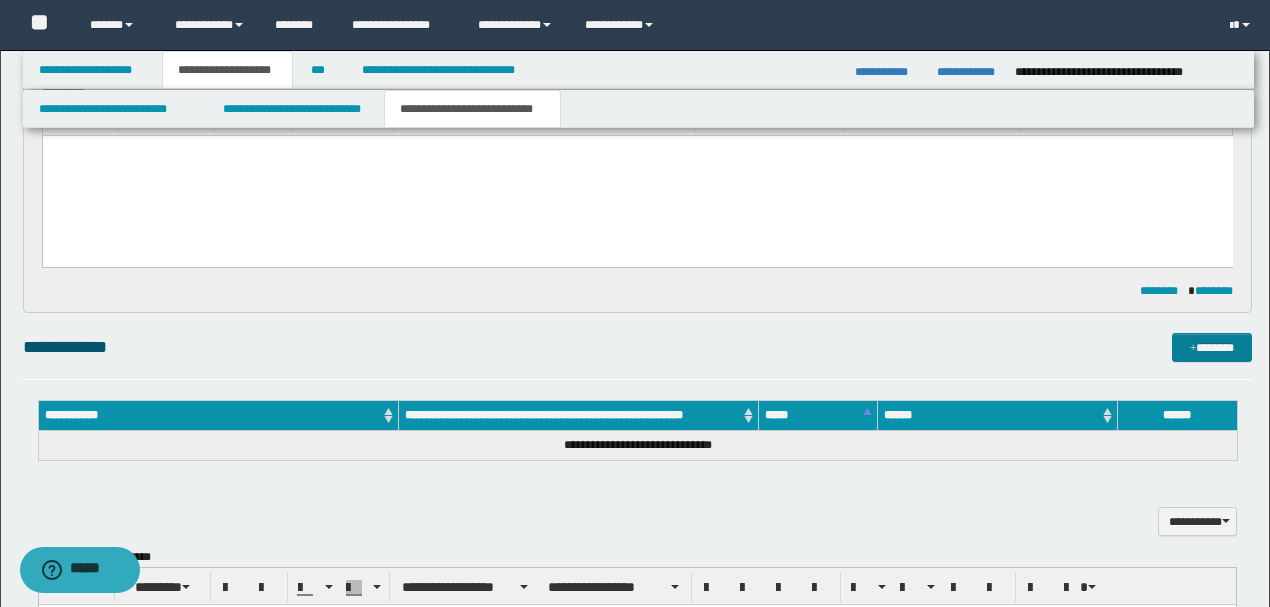 type on "**********" 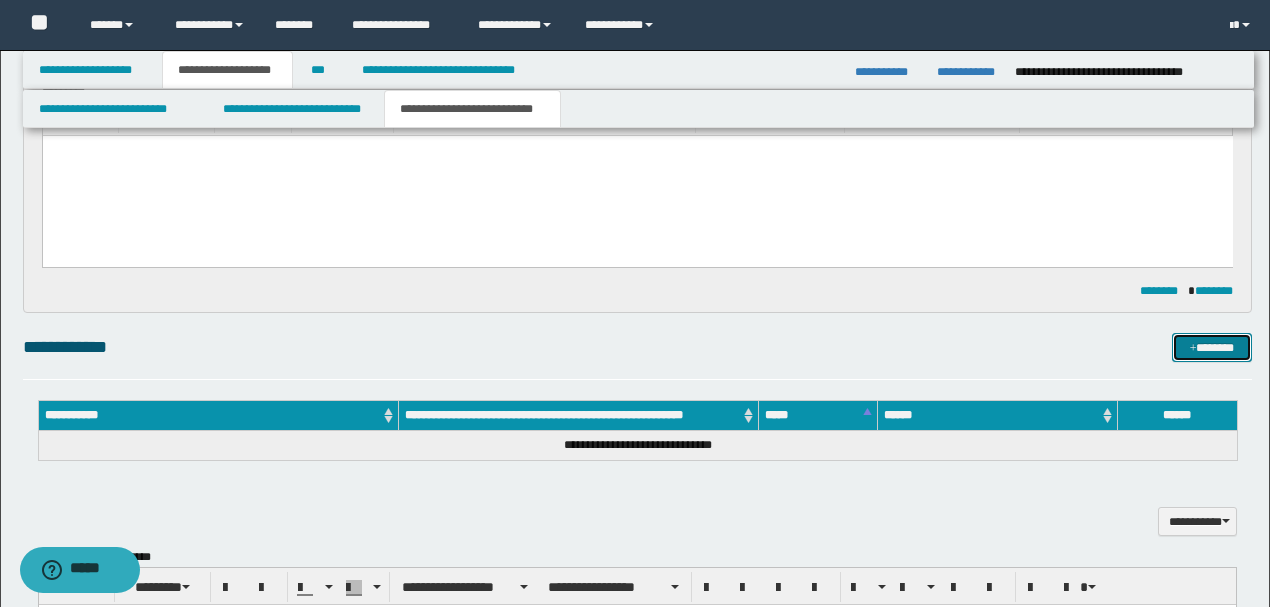 click on "*******" at bounding box center (1211, 347) 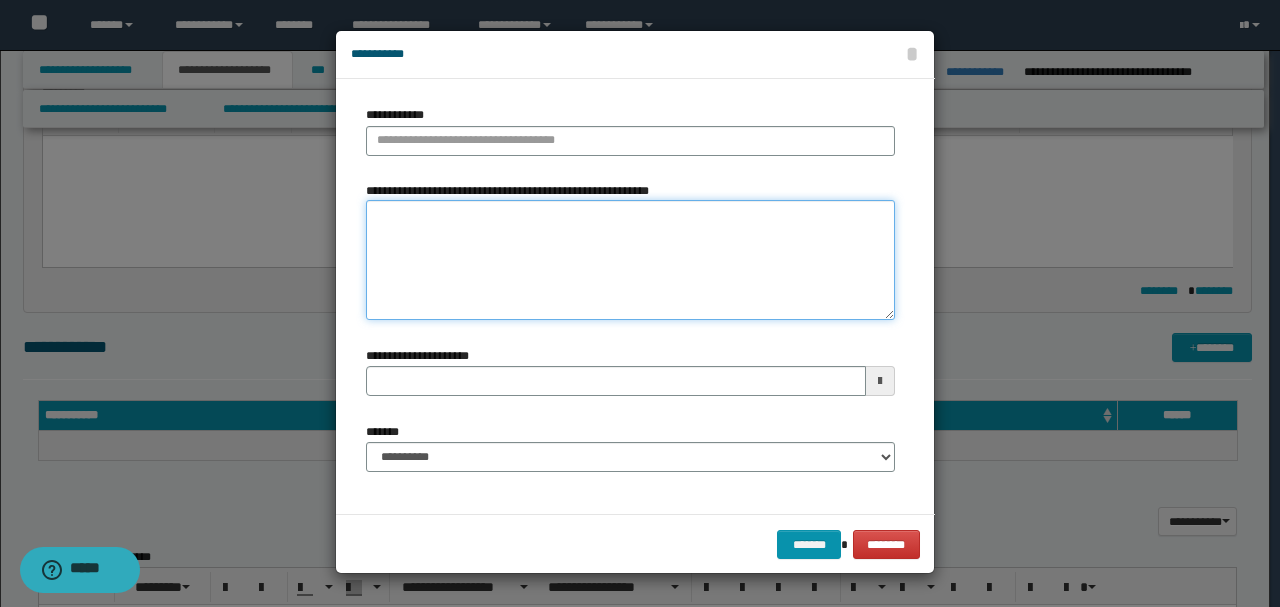 click on "**********" at bounding box center (630, 260) 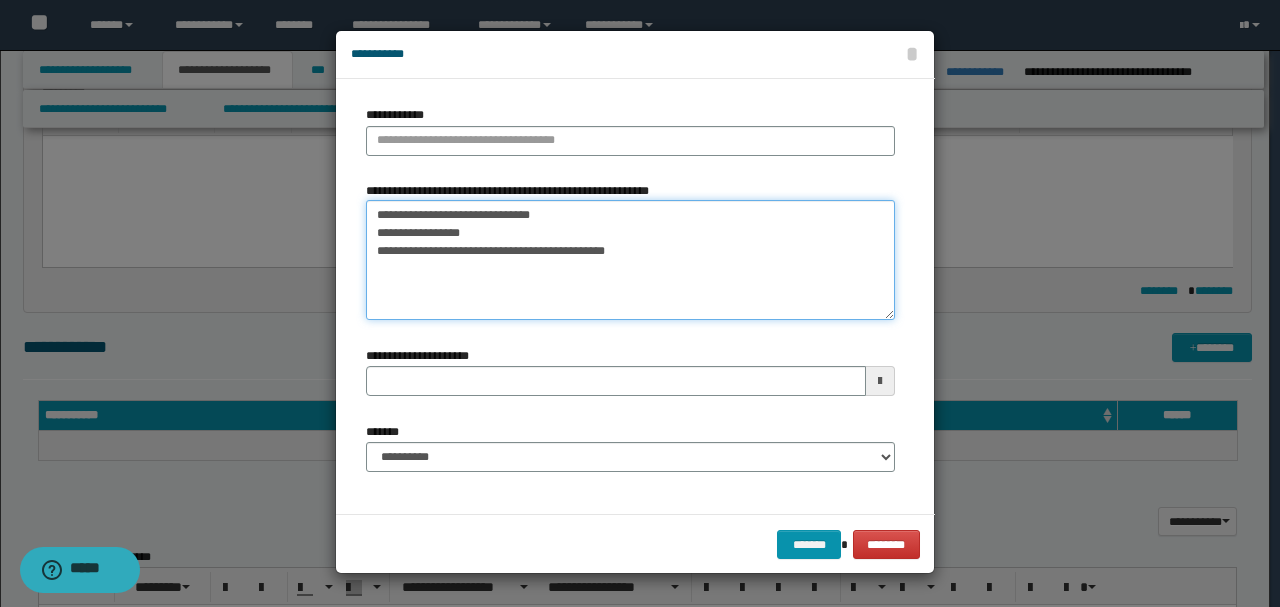 drag, startPoint x: 548, startPoint y: 207, endPoint x: 210, endPoint y: 207, distance: 338 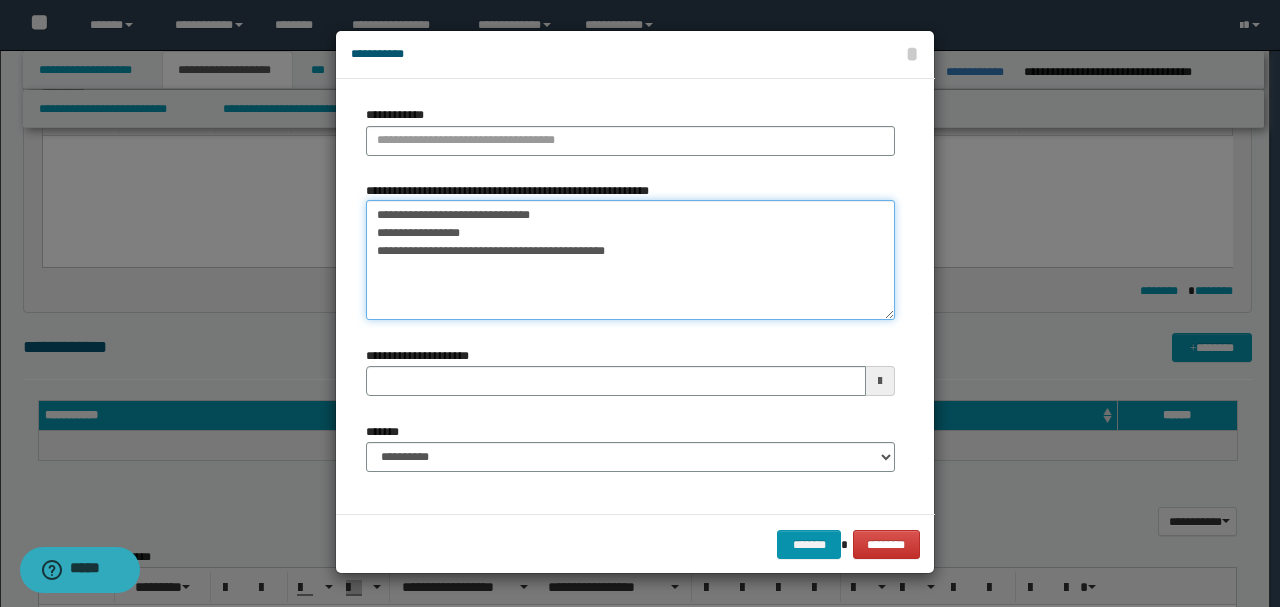 type on "**********" 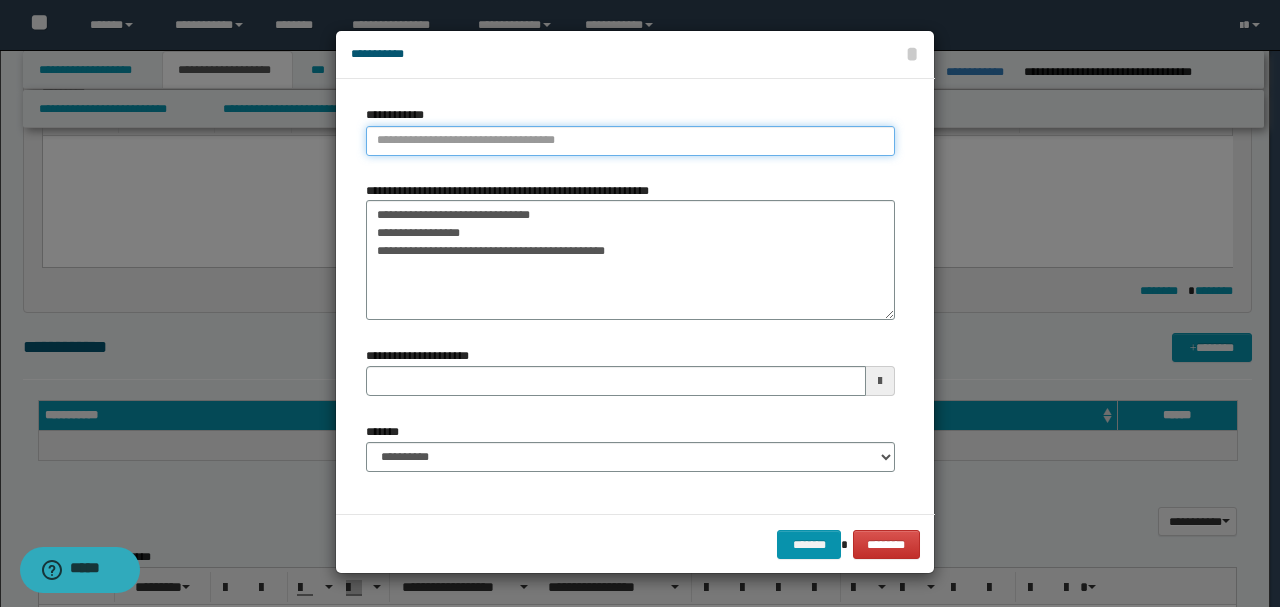 click on "**********" at bounding box center (630, 141) 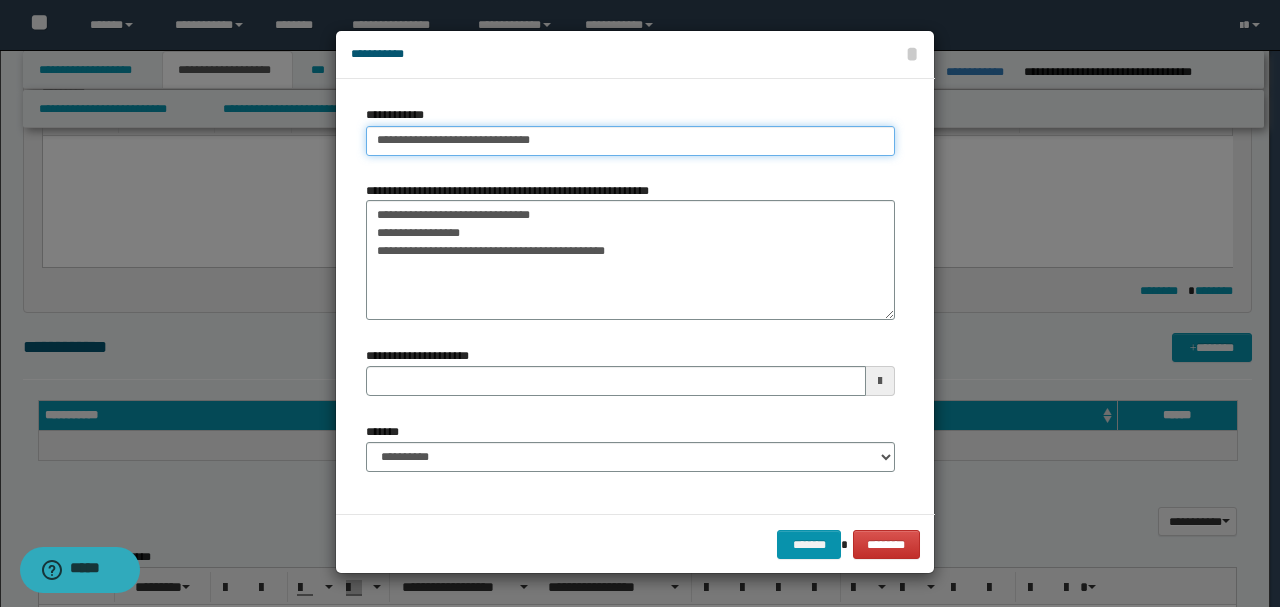 type on "**********" 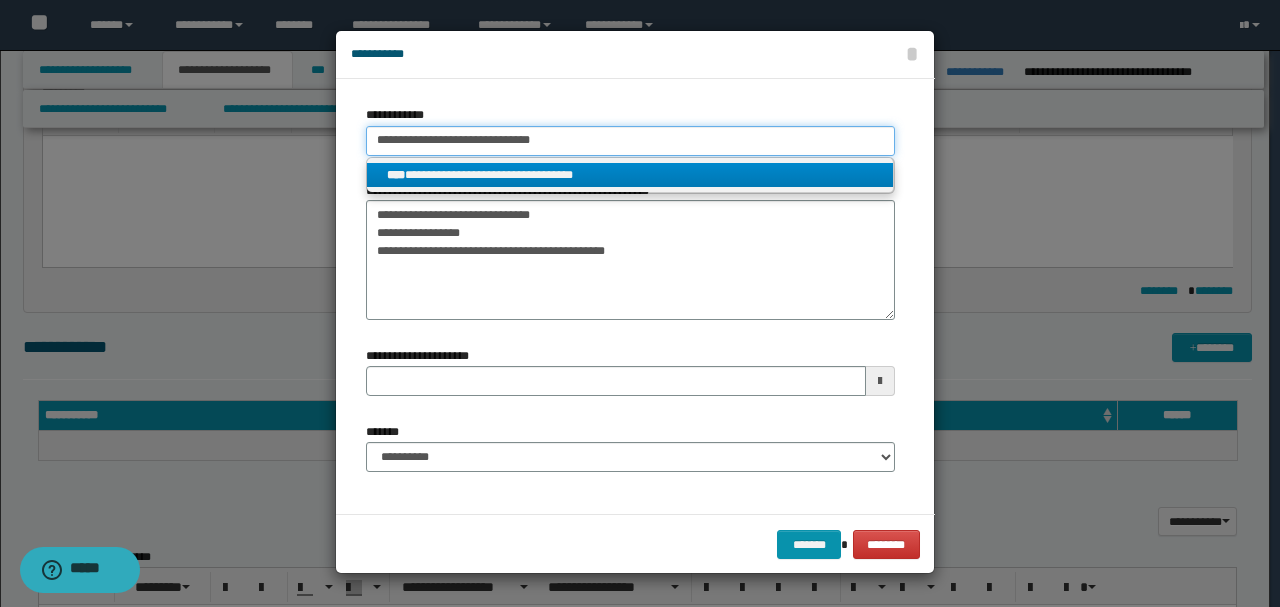 type on "**********" 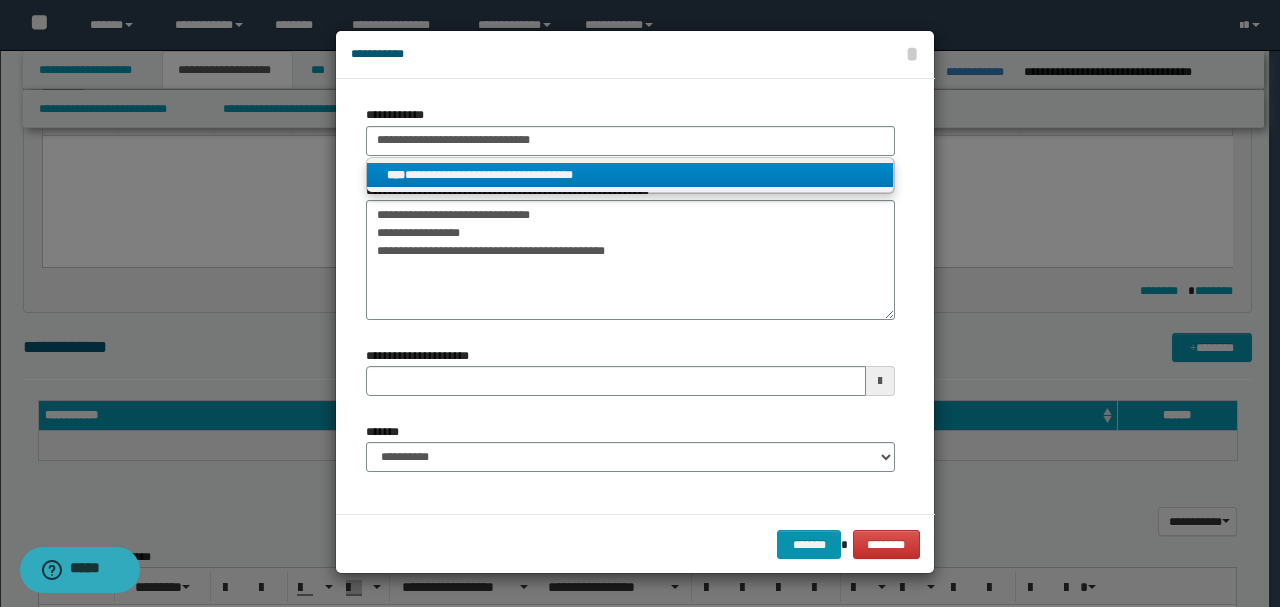 click on "**********" at bounding box center (630, 175) 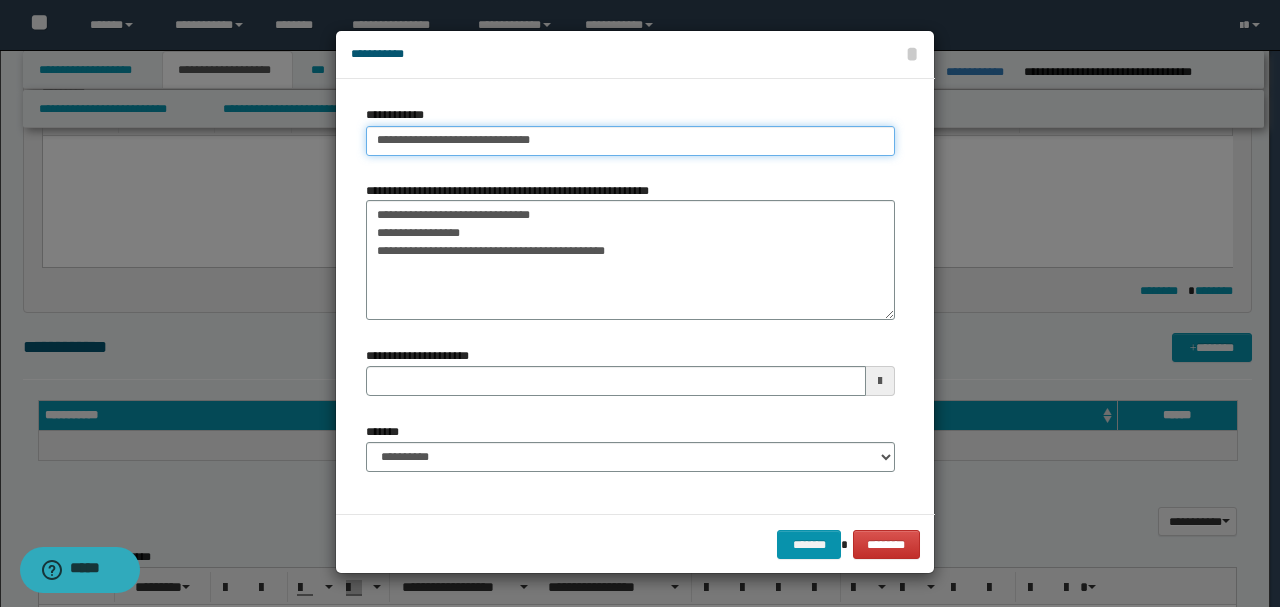 type 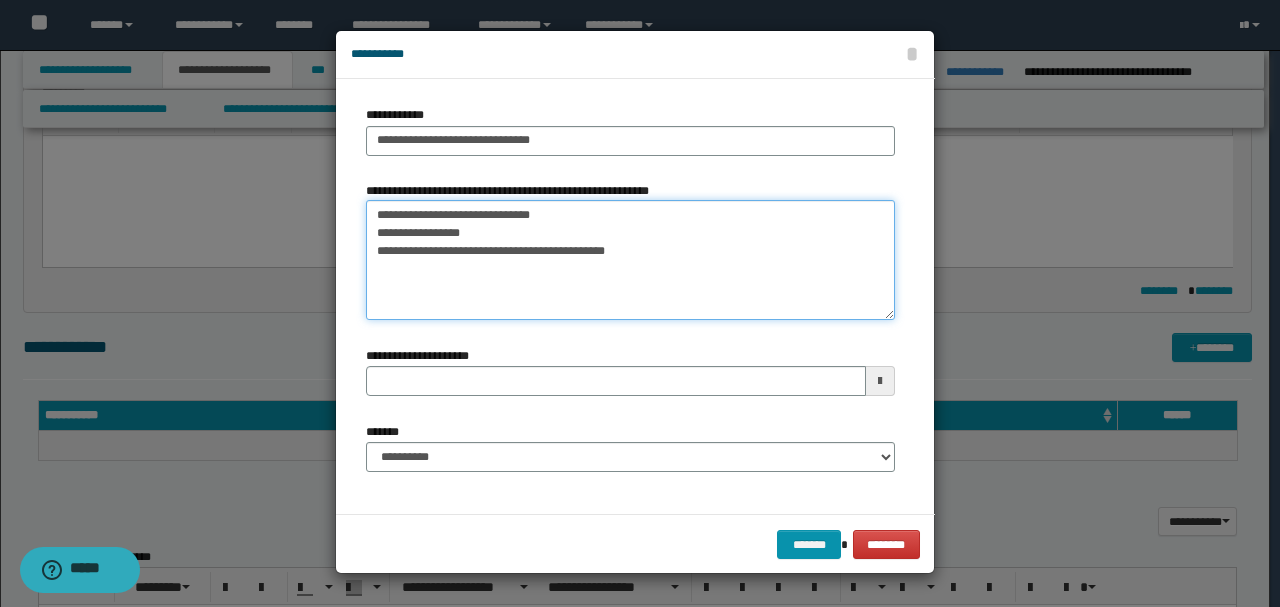drag, startPoint x: 553, startPoint y: 206, endPoint x: 322, endPoint y: 207, distance: 231.00217 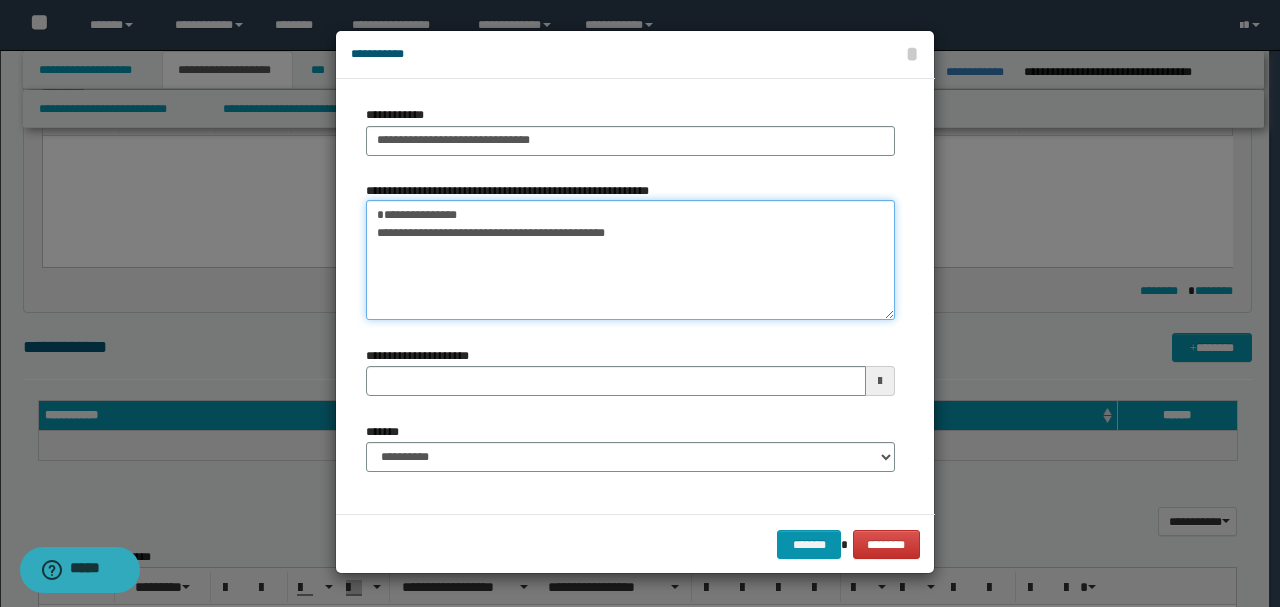 click on "**********" at bounding box center [630, 260] 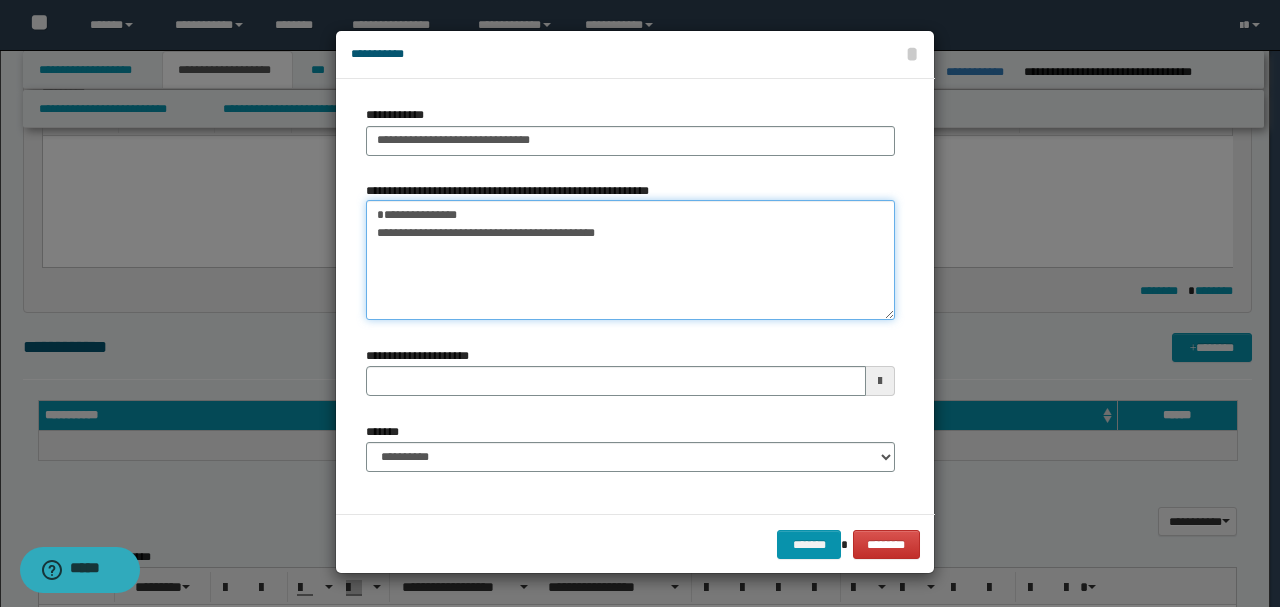 type on "**********" 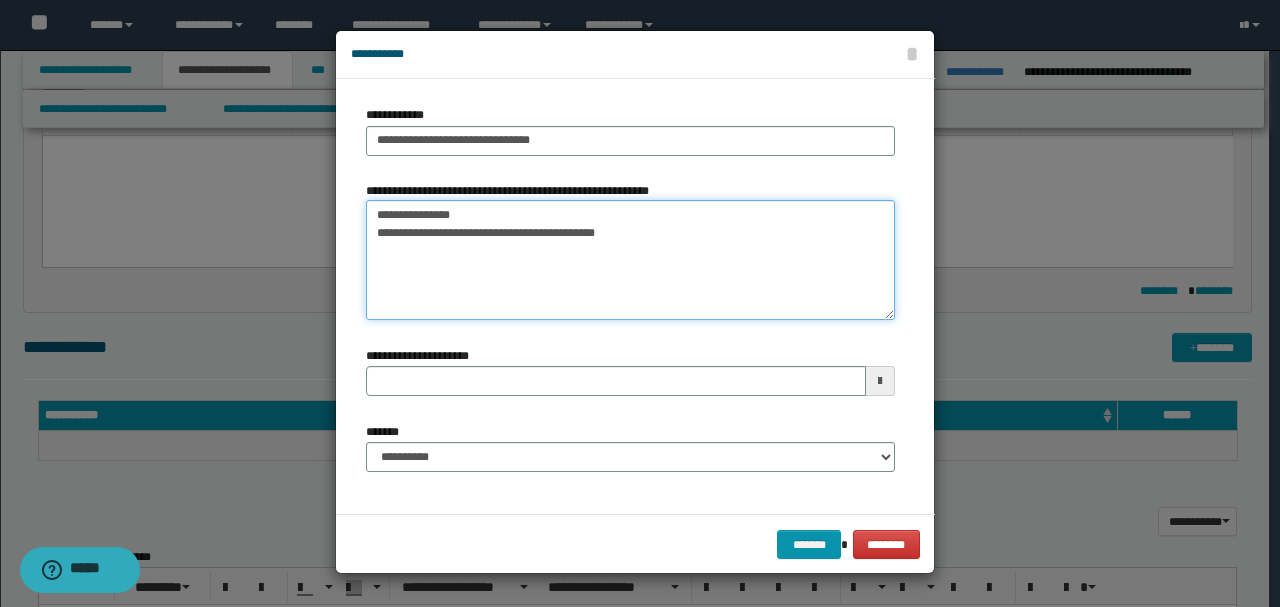 drag, startPoint x: 378, startPoint y: 213, endPoint x: 756, endPoint y: 280, distance: 383.8919 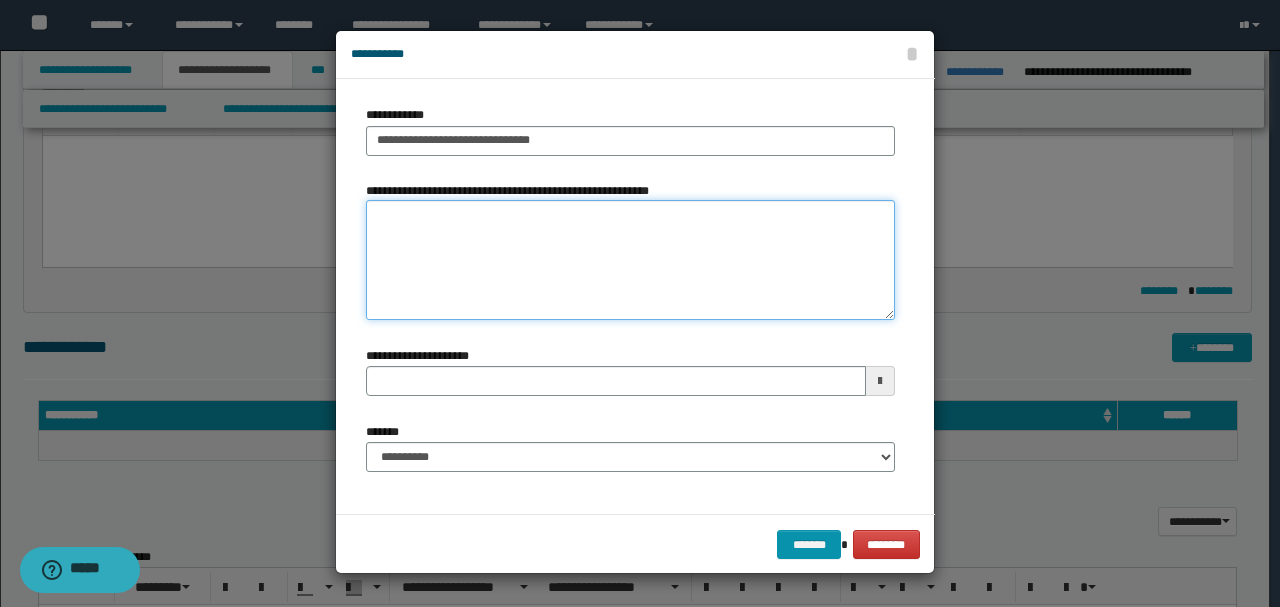 type 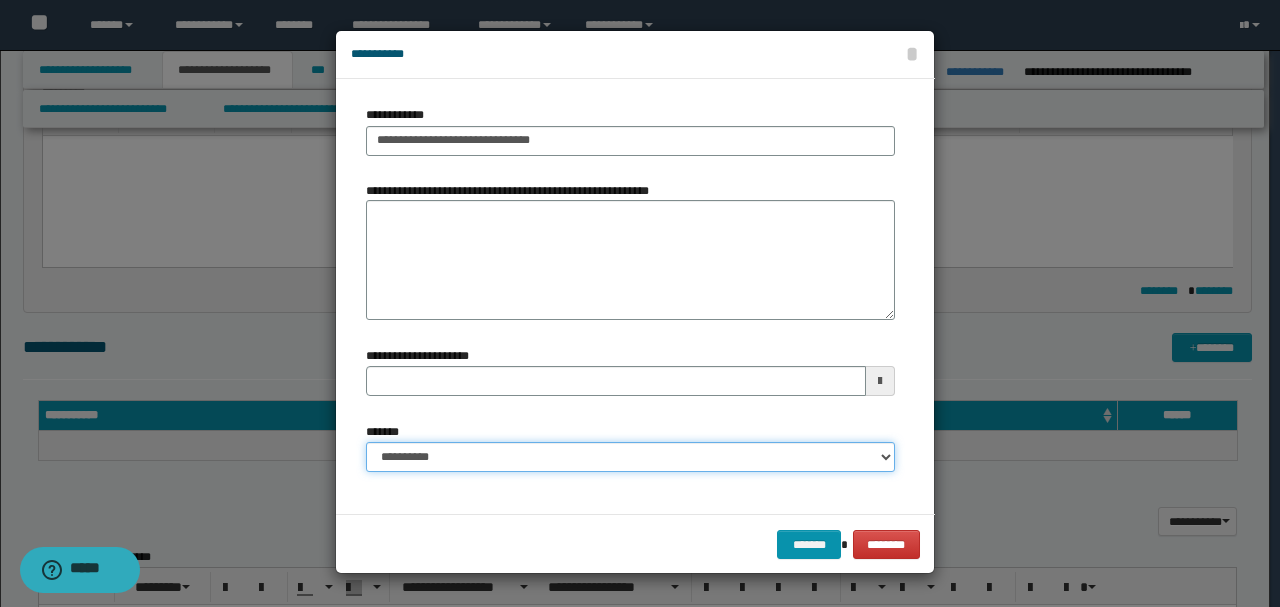 click on "**********" at bounding box center (630, 457) 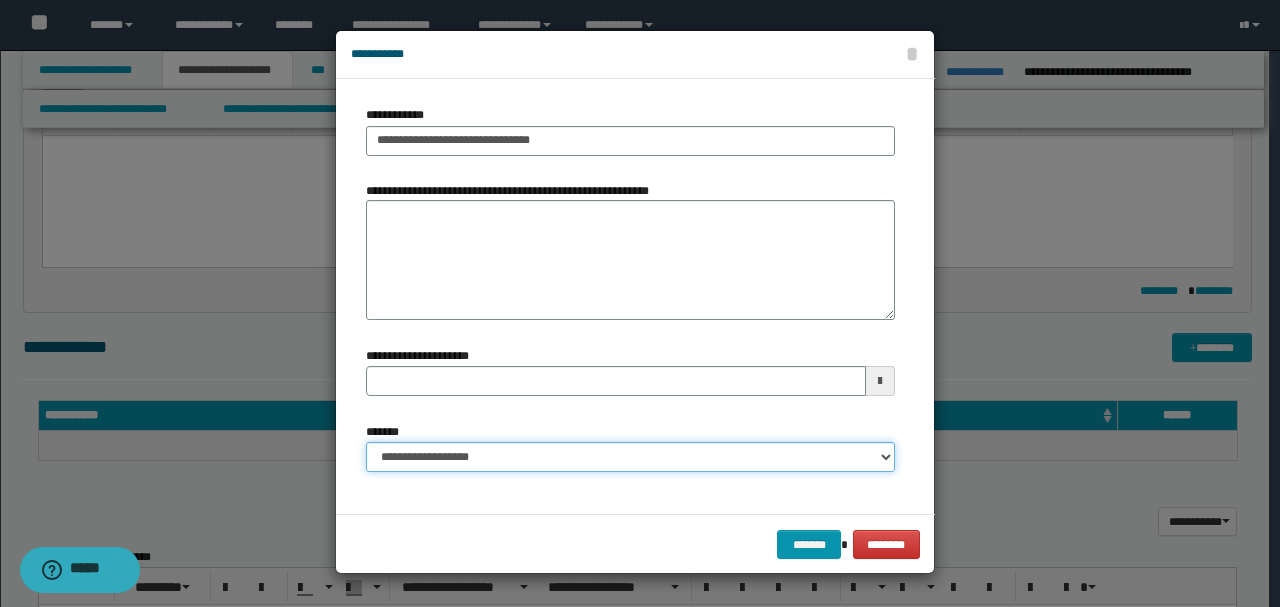 type 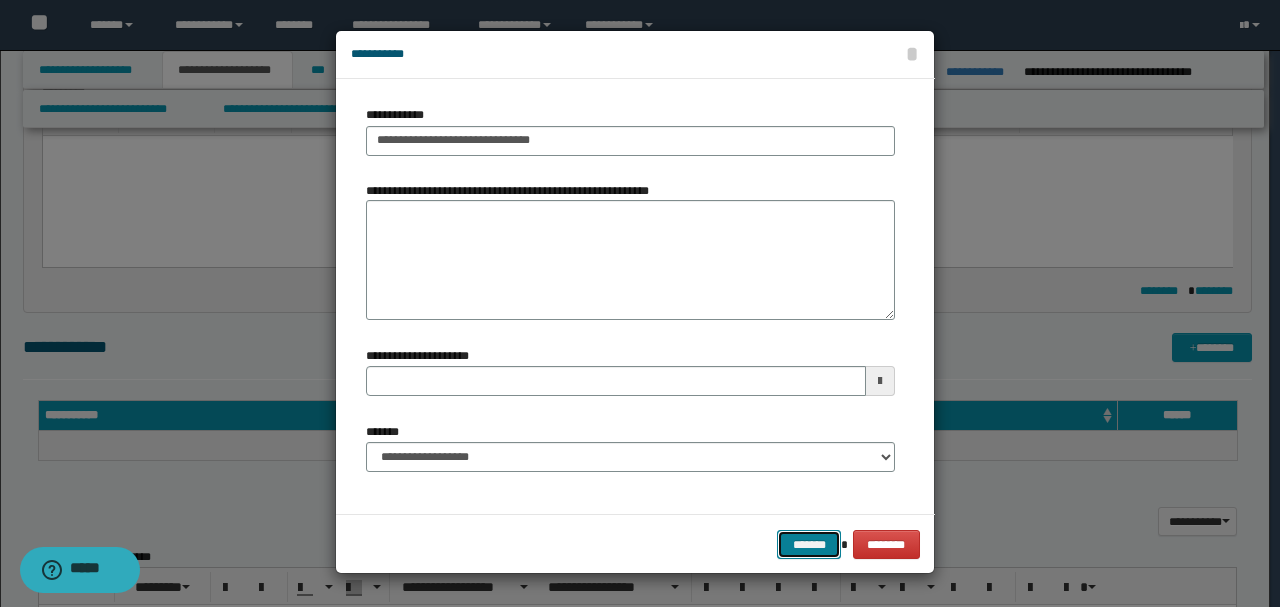 click on "*******" at bounding box center [809, 544] 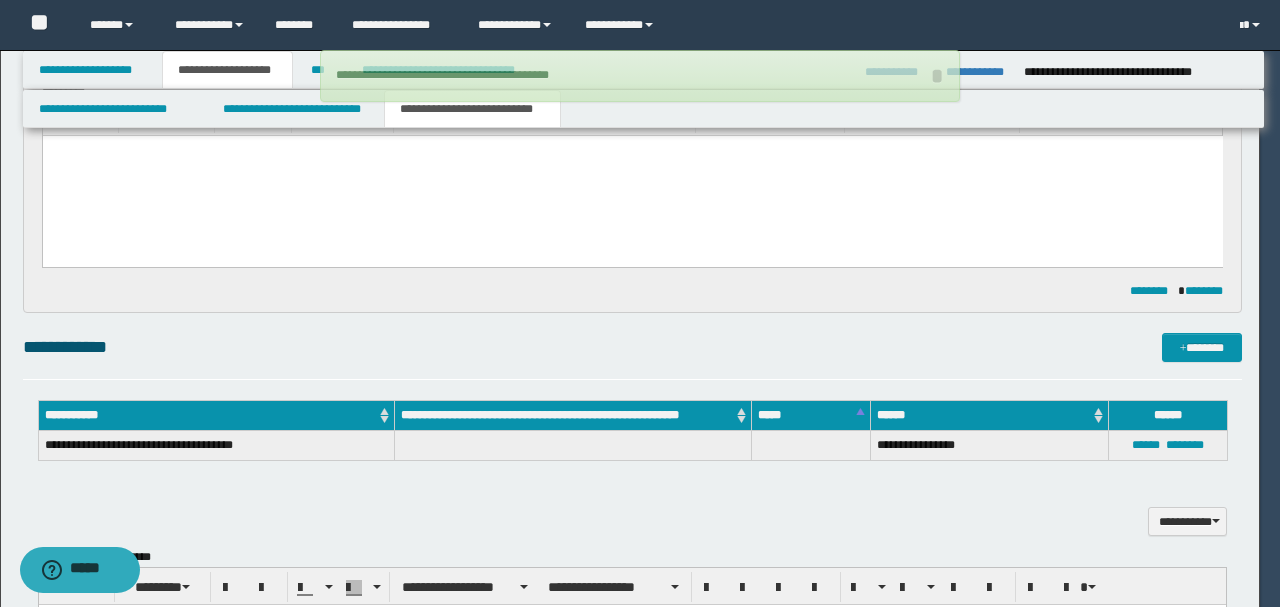 type 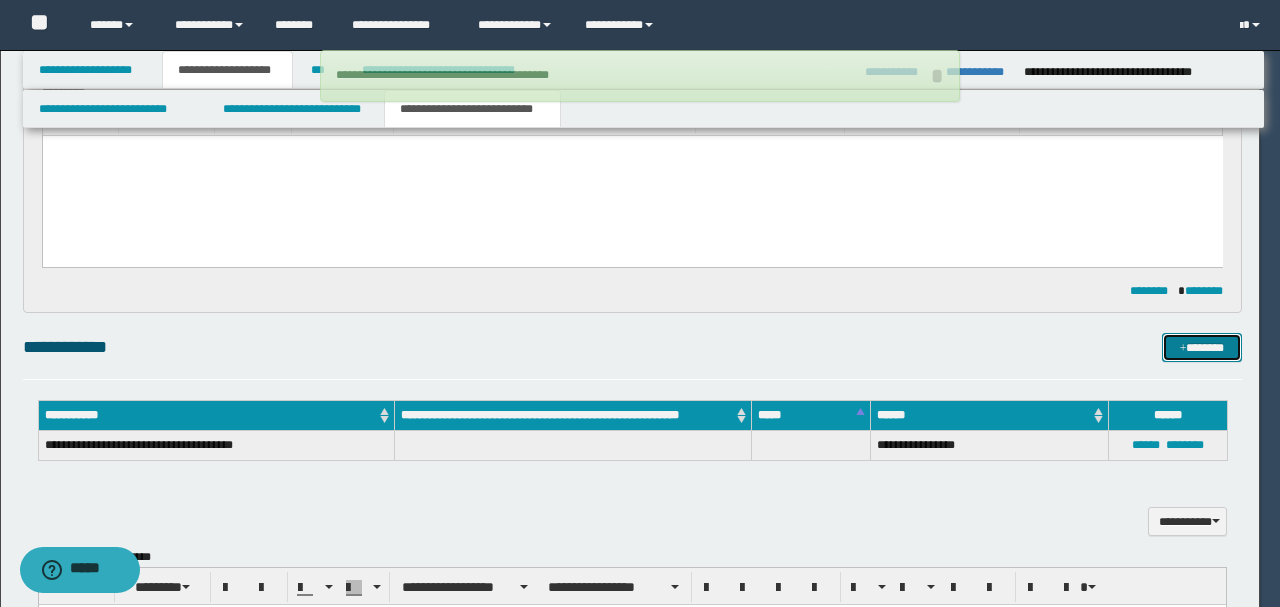 type 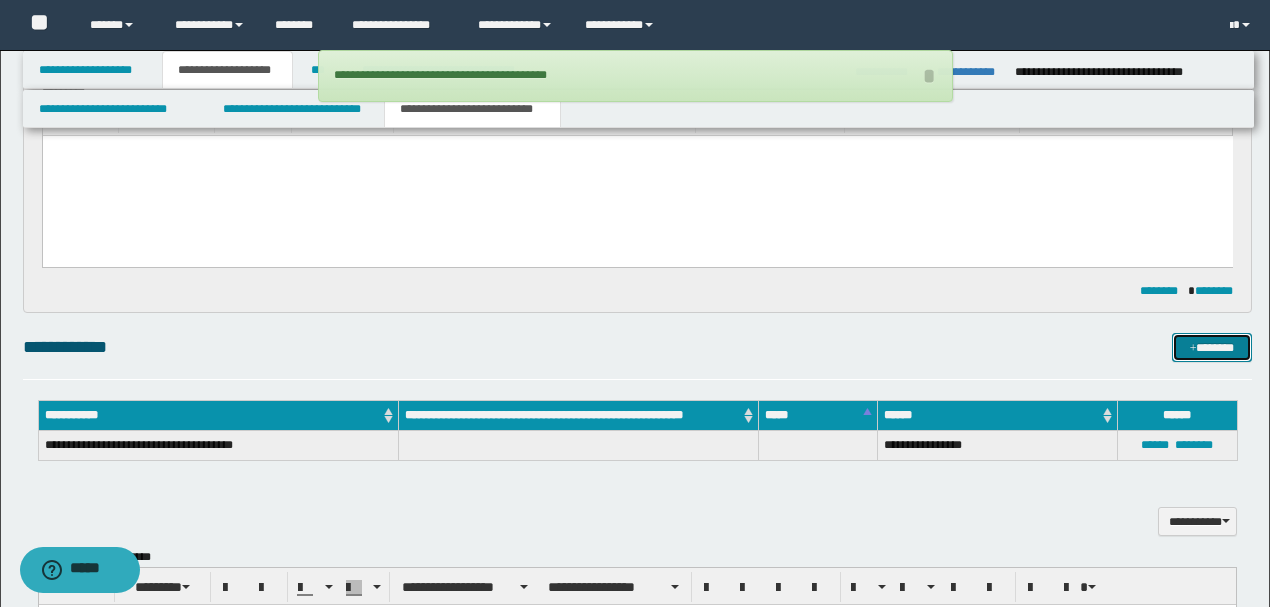 click at bounding box center (1193, 349) 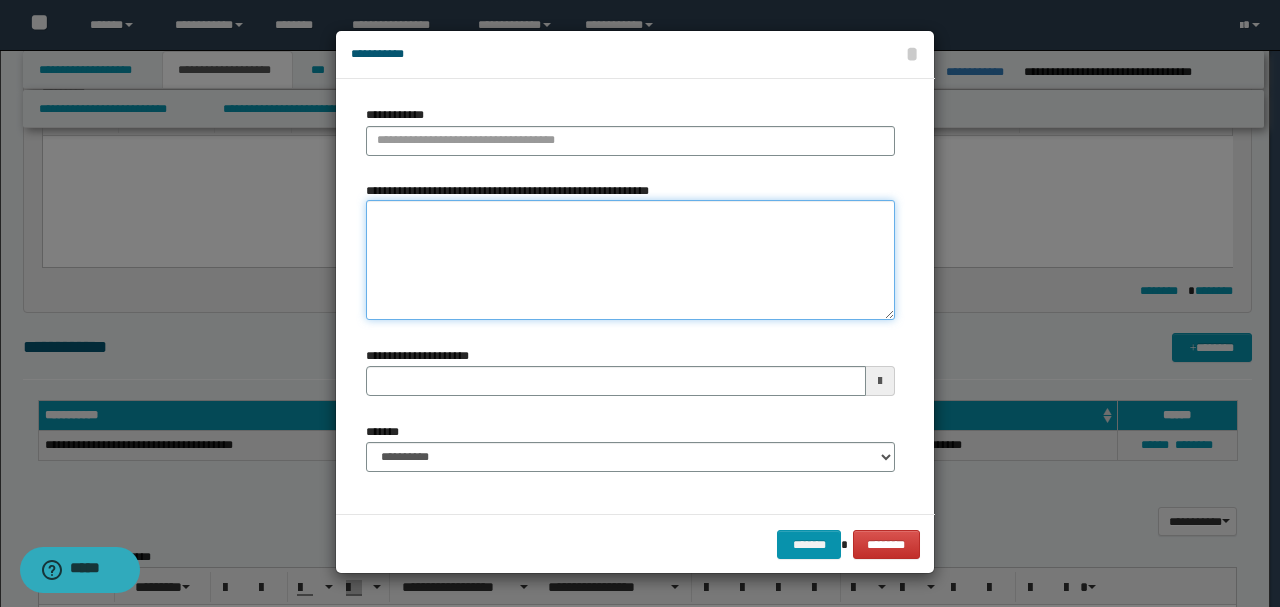 click on "**********" at bounding box center (630, 260) 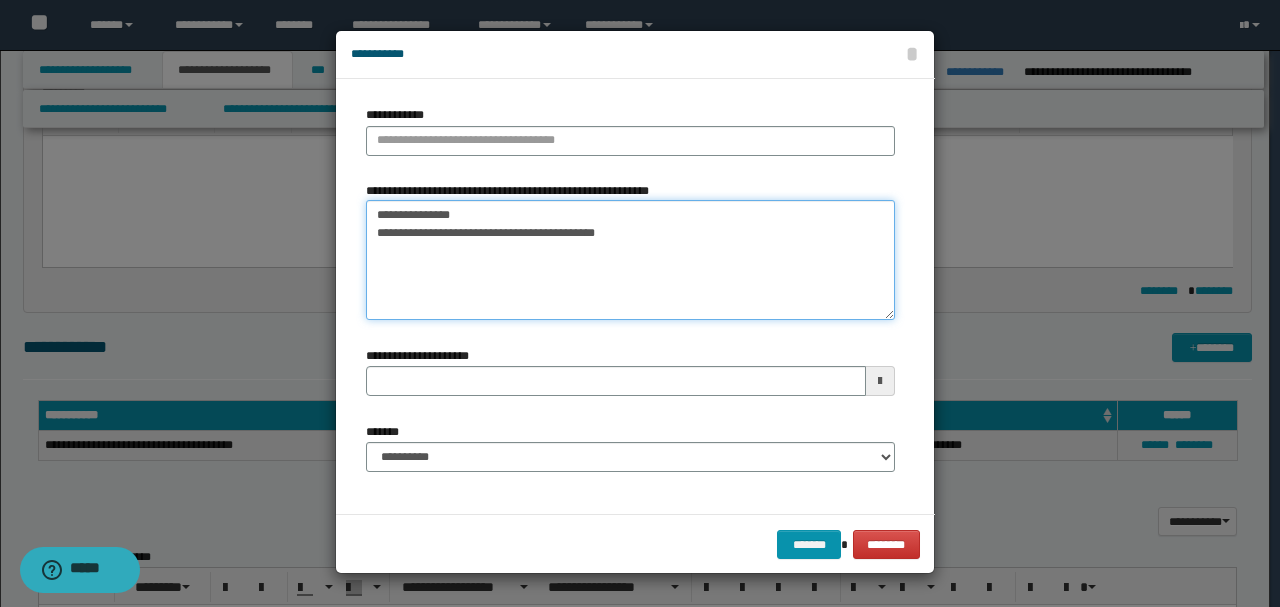 drag, startPoint x: 375, startPoint y: 216, endPoint x: 539, endPoint y: 220, distance: 164.04877 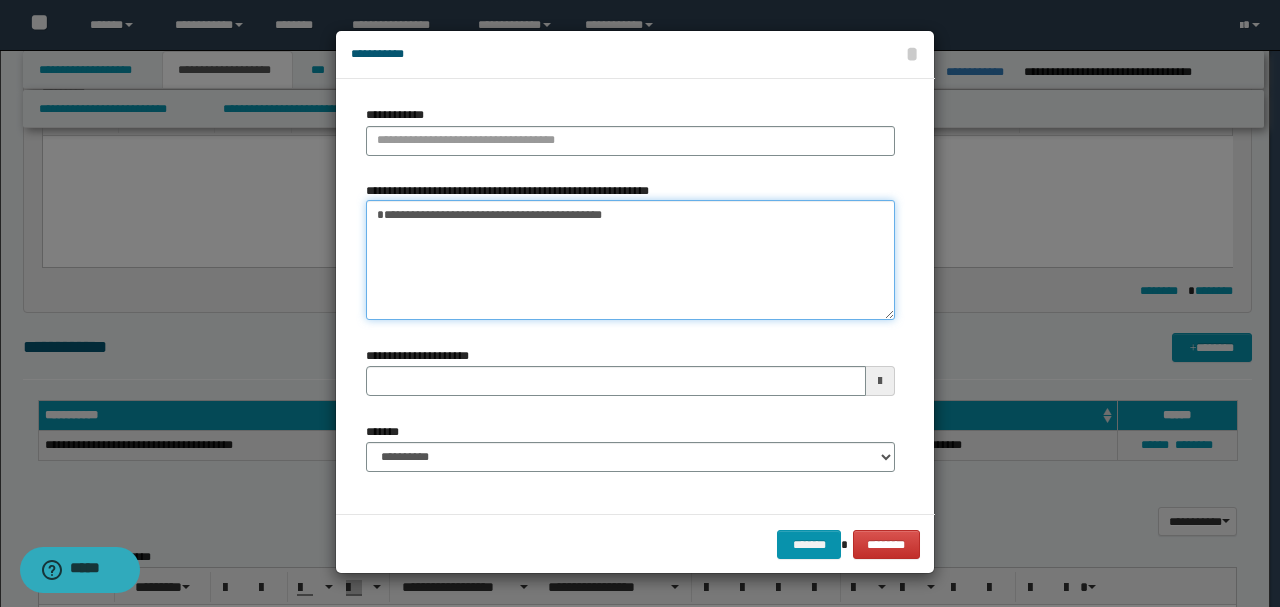 type on "**********" 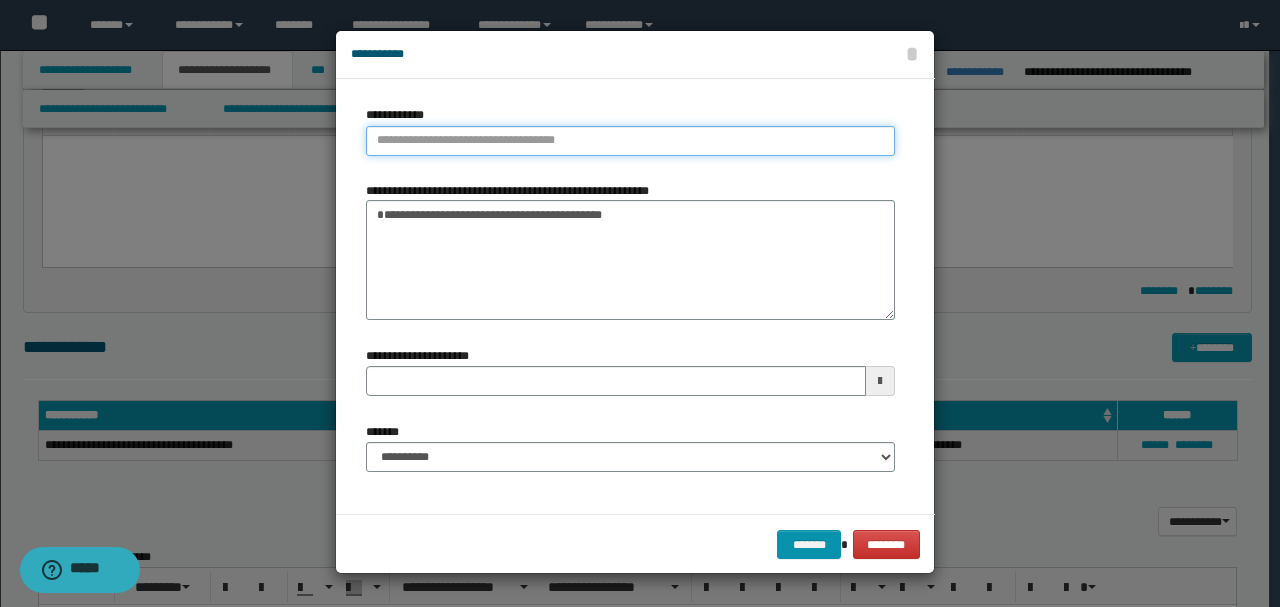 type on "**********" 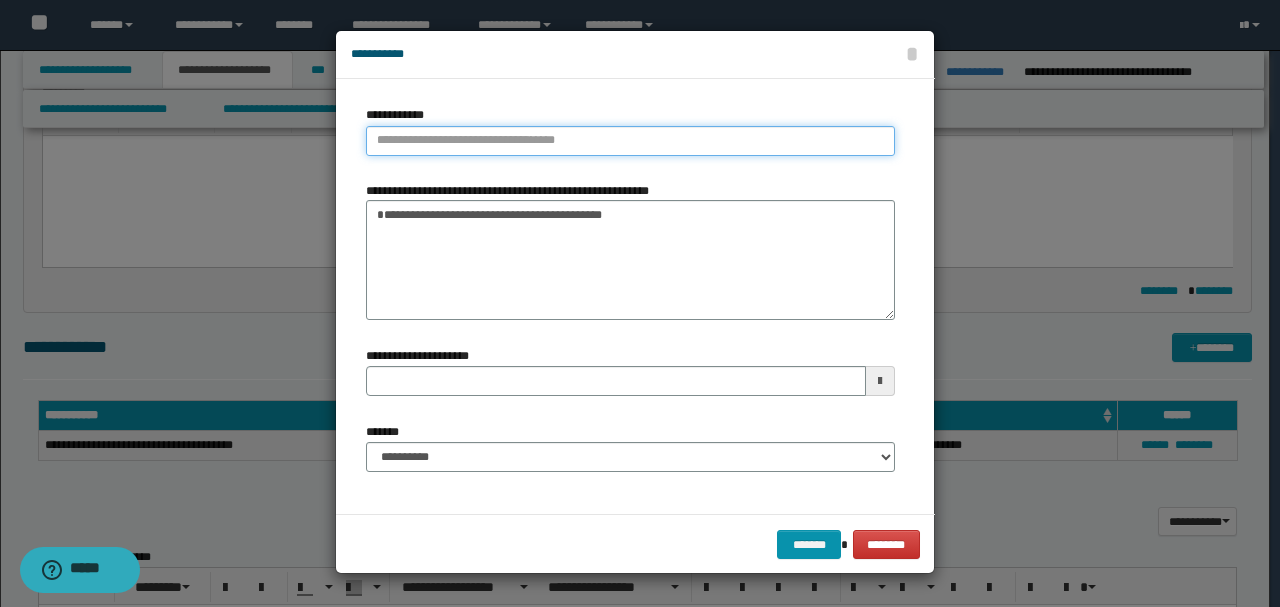 click on "**********" at bounding box center (630, 141) 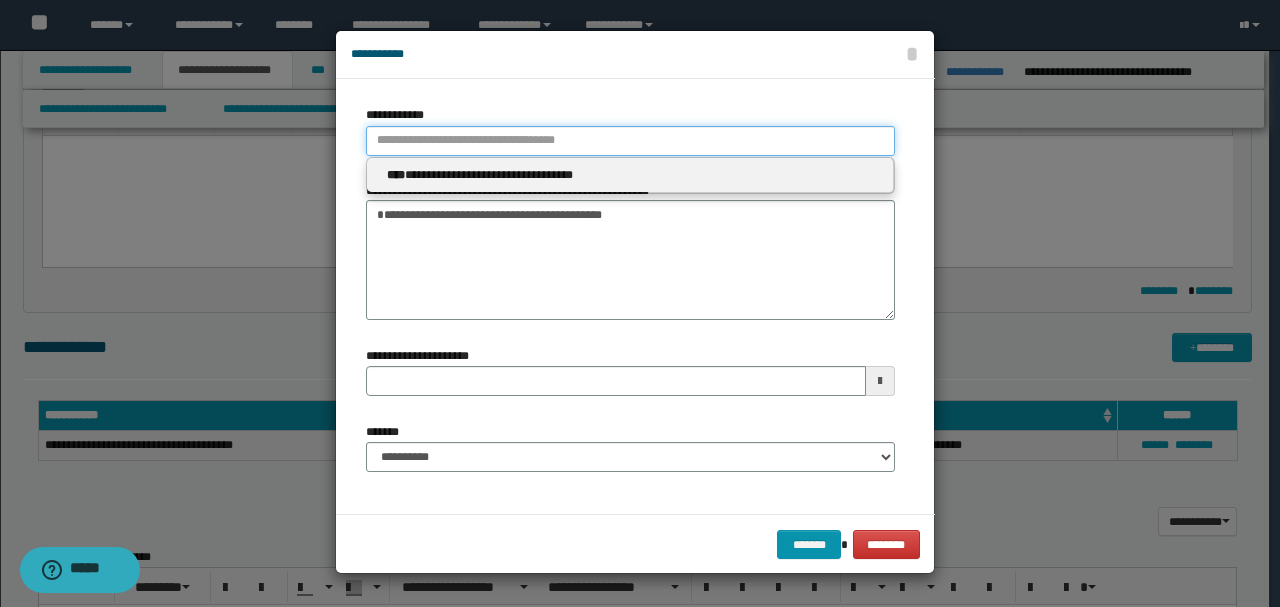 paste on "**********" 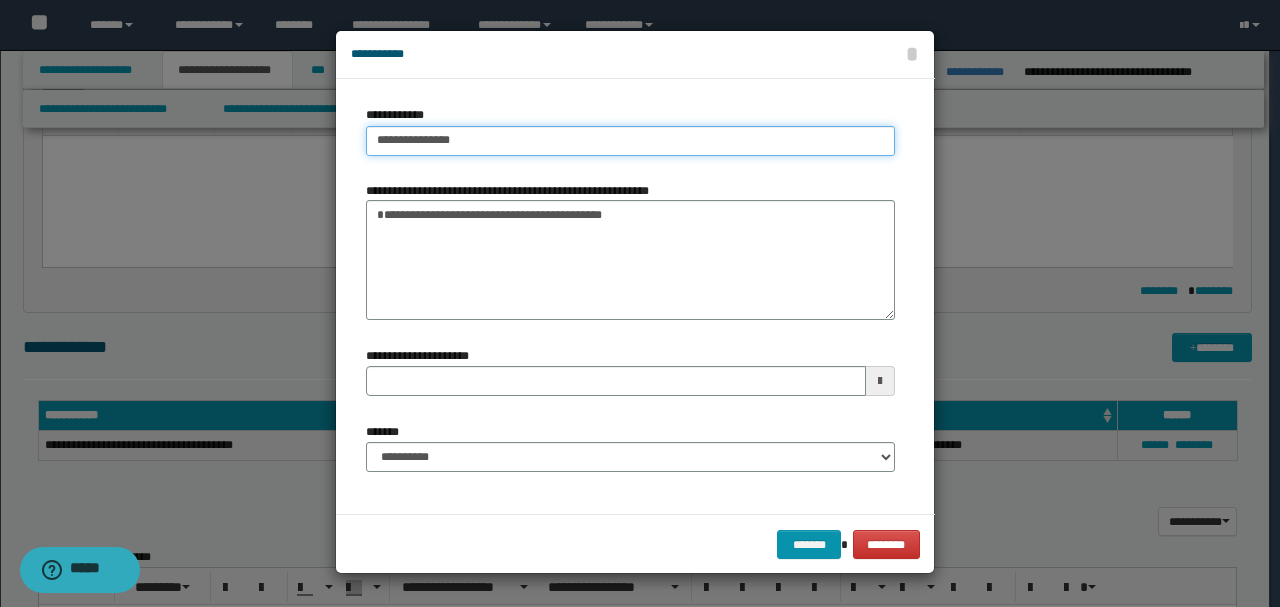 type on "**********" 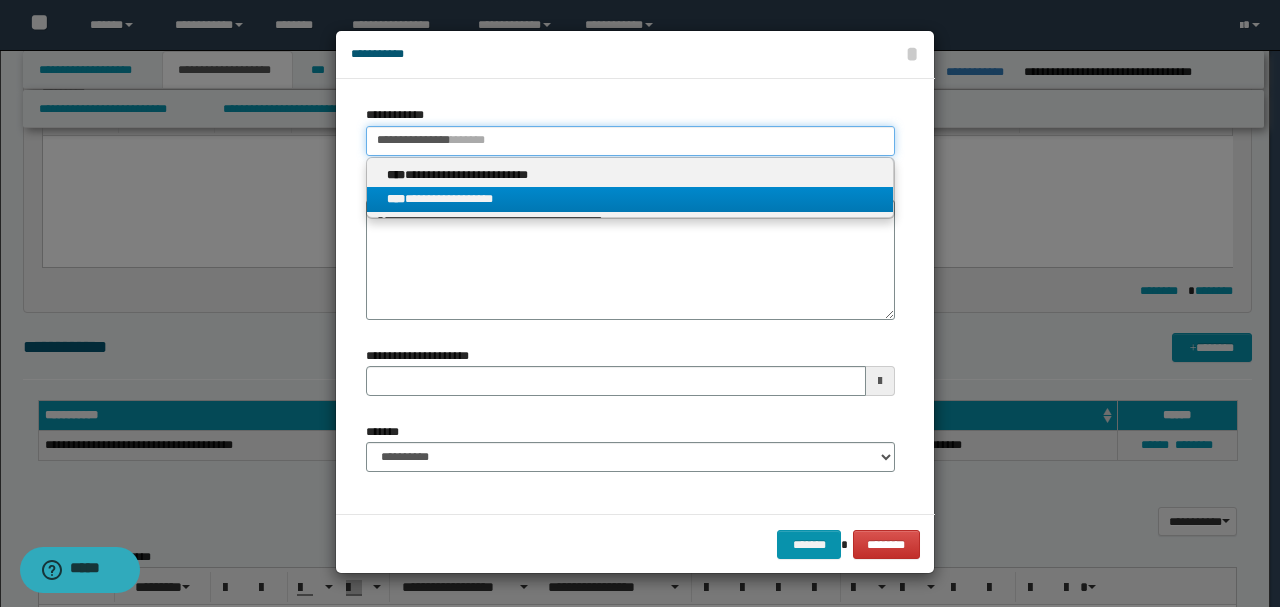 type on "**********" 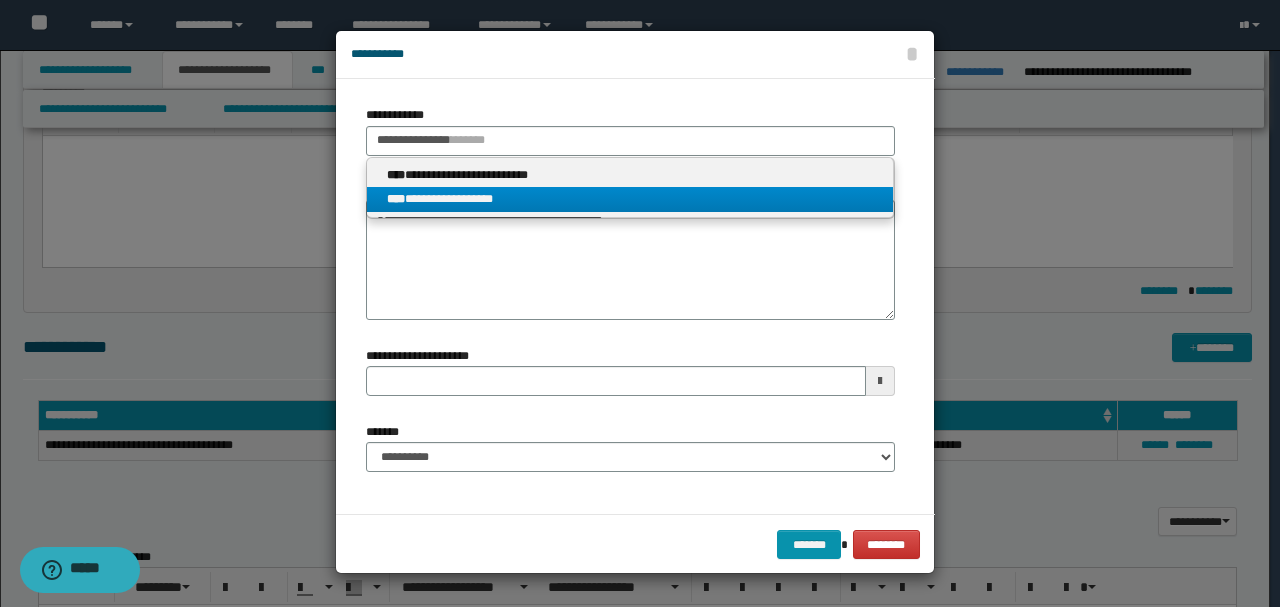 click on "**********" at bounding box center [630, 199] 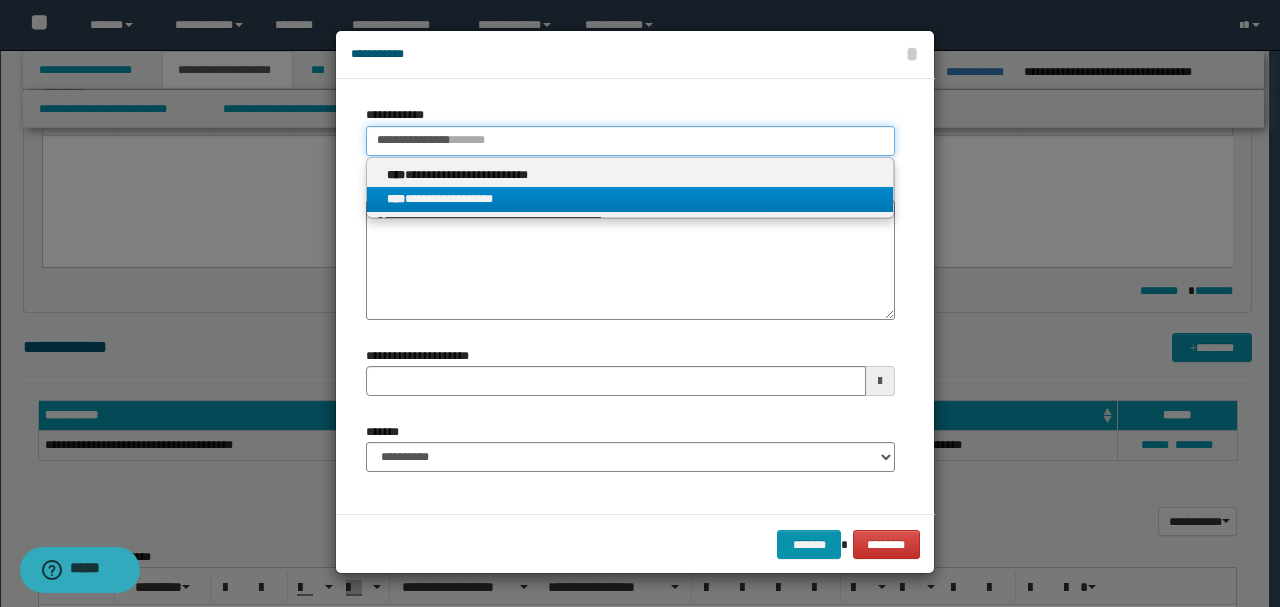 type 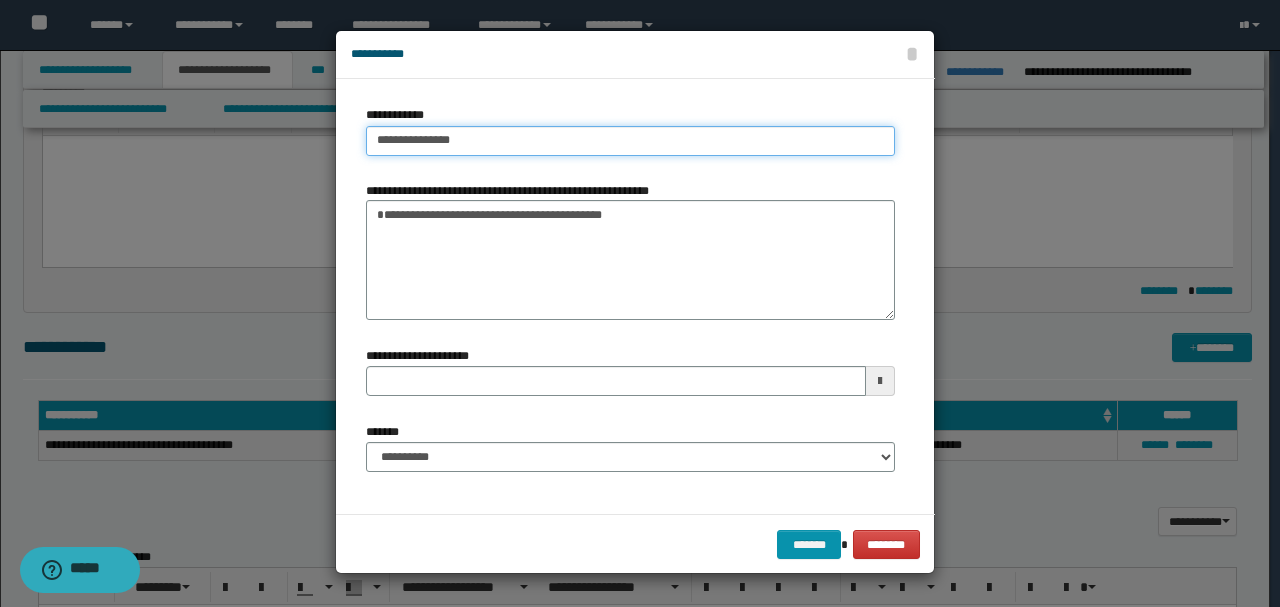 type 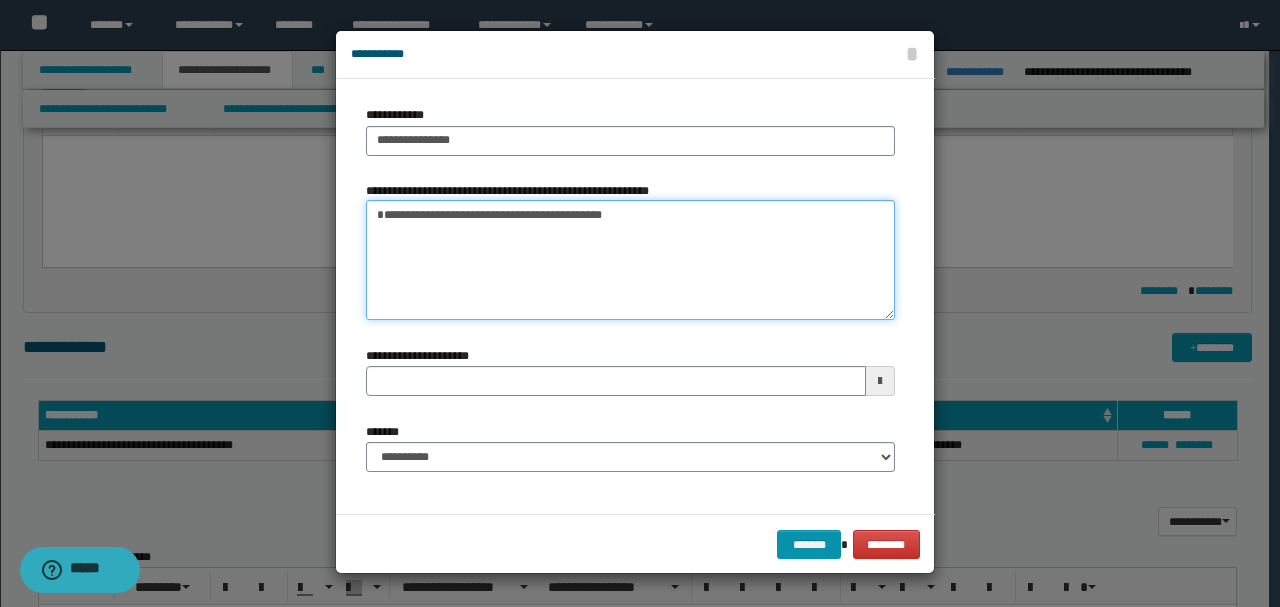 drag, startPoint x: 402, startPoint y: 218, endPoint x: 837, endPoint y: 284, distance: 439.9784 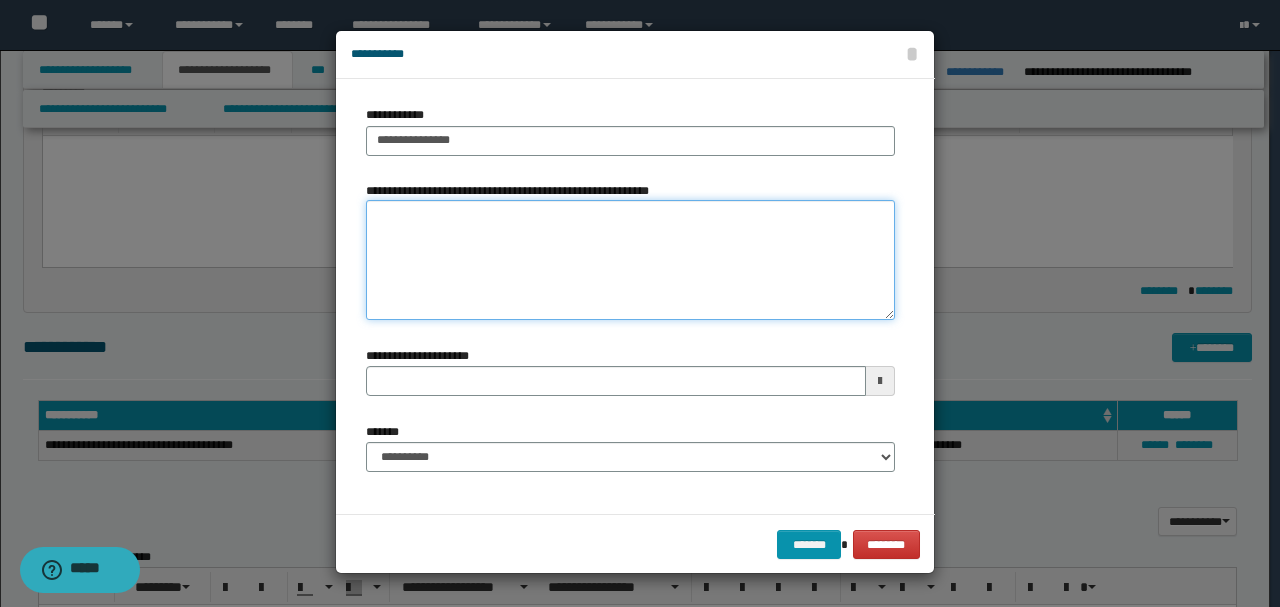 type 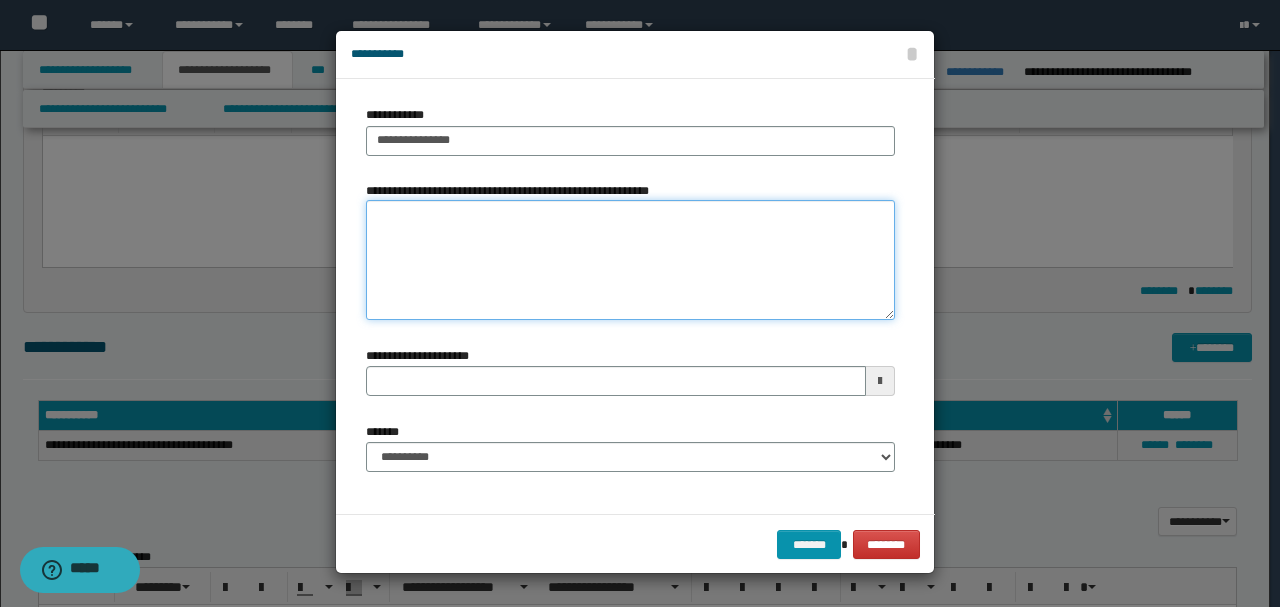 type 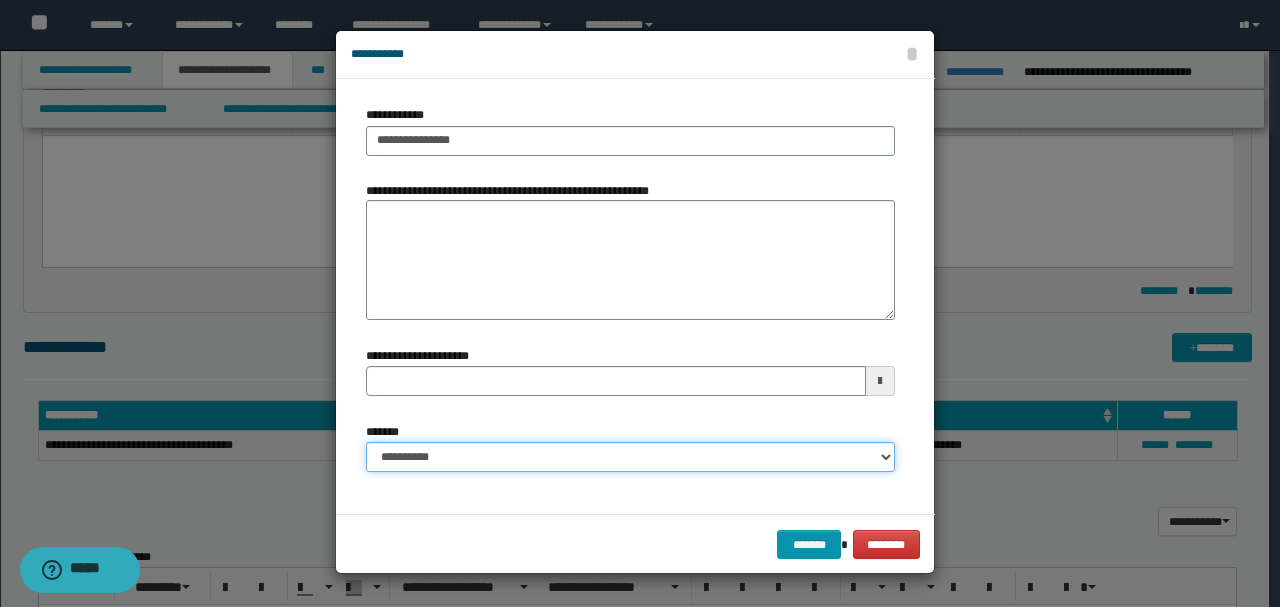 click on "**********" at bounding box center (630, 457) 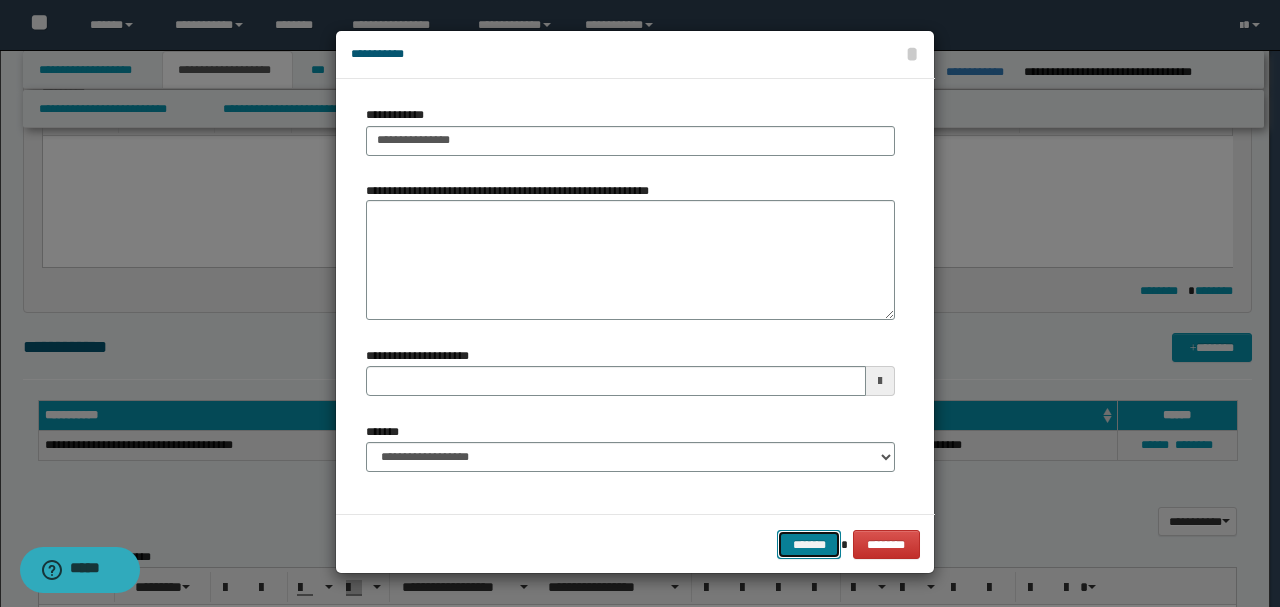 click on "*******" at bounding box center [809, 544] 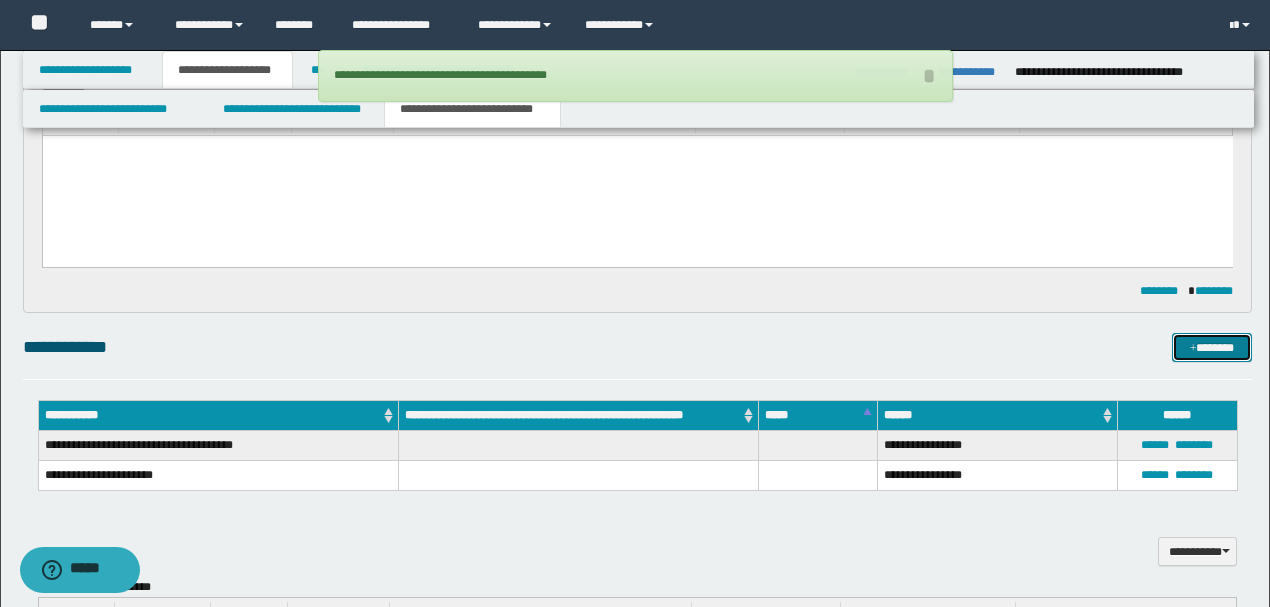 click on "*******" at bounding box center (1211, 347) 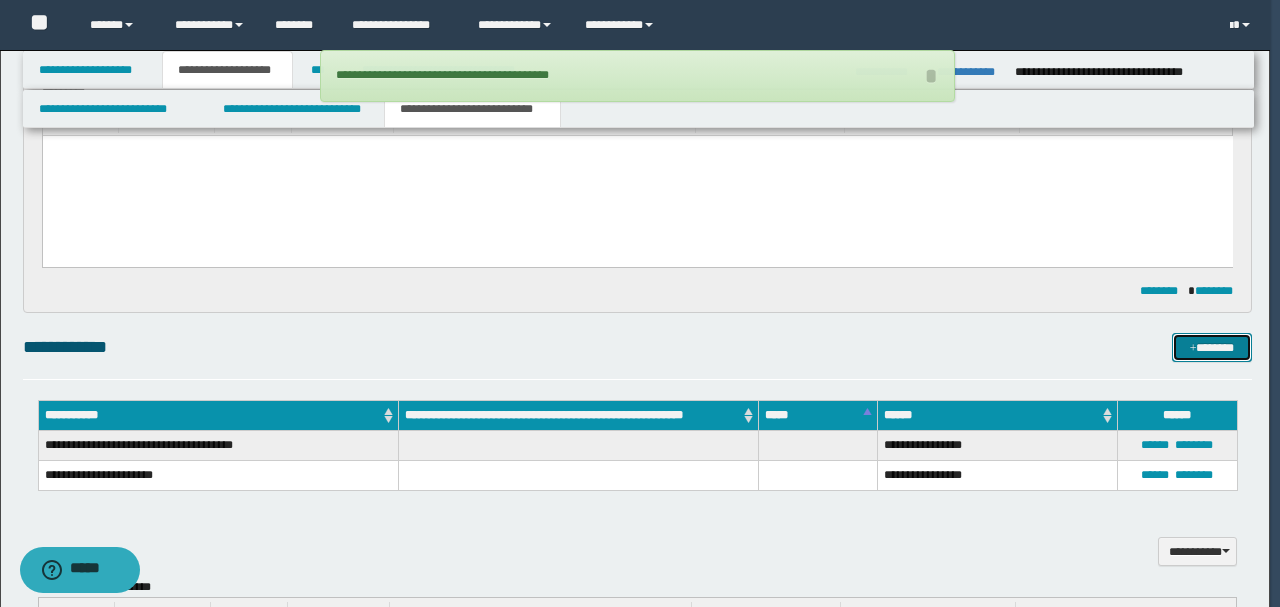 type 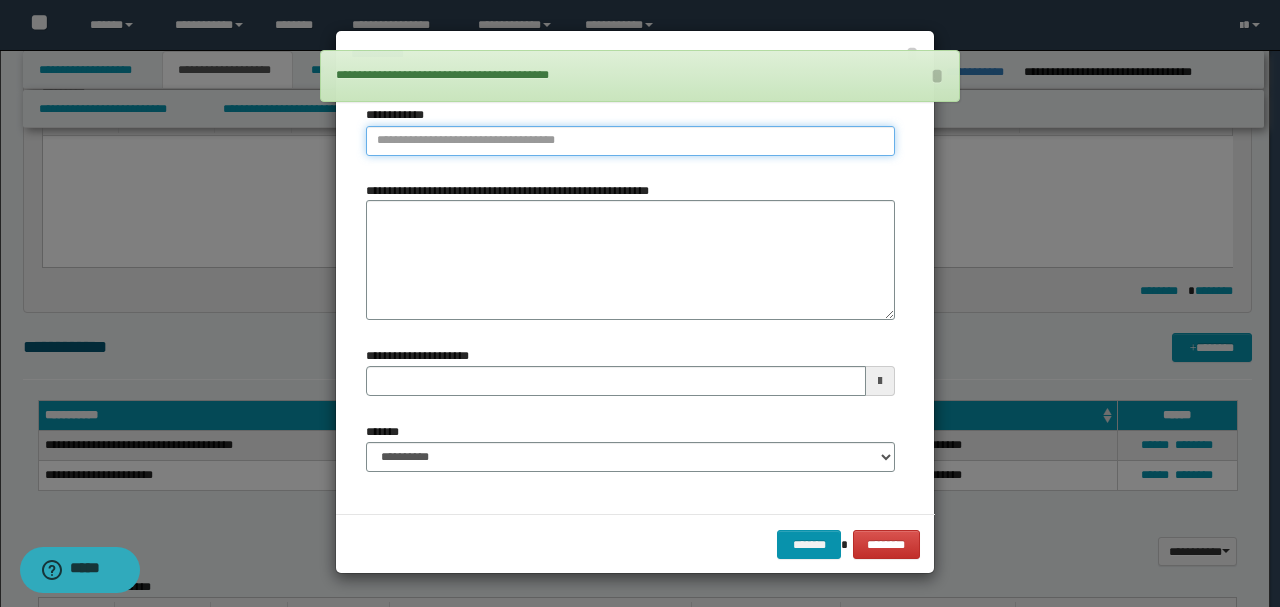 type on "**********" 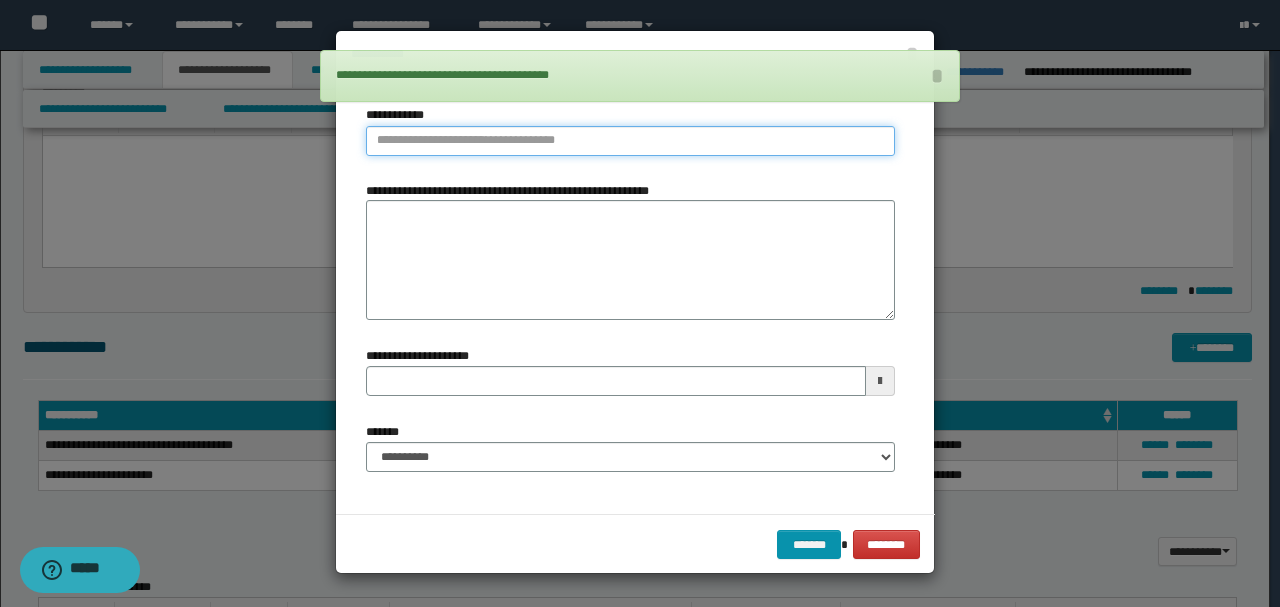 click on "**********" at bounding box center (630, 141) 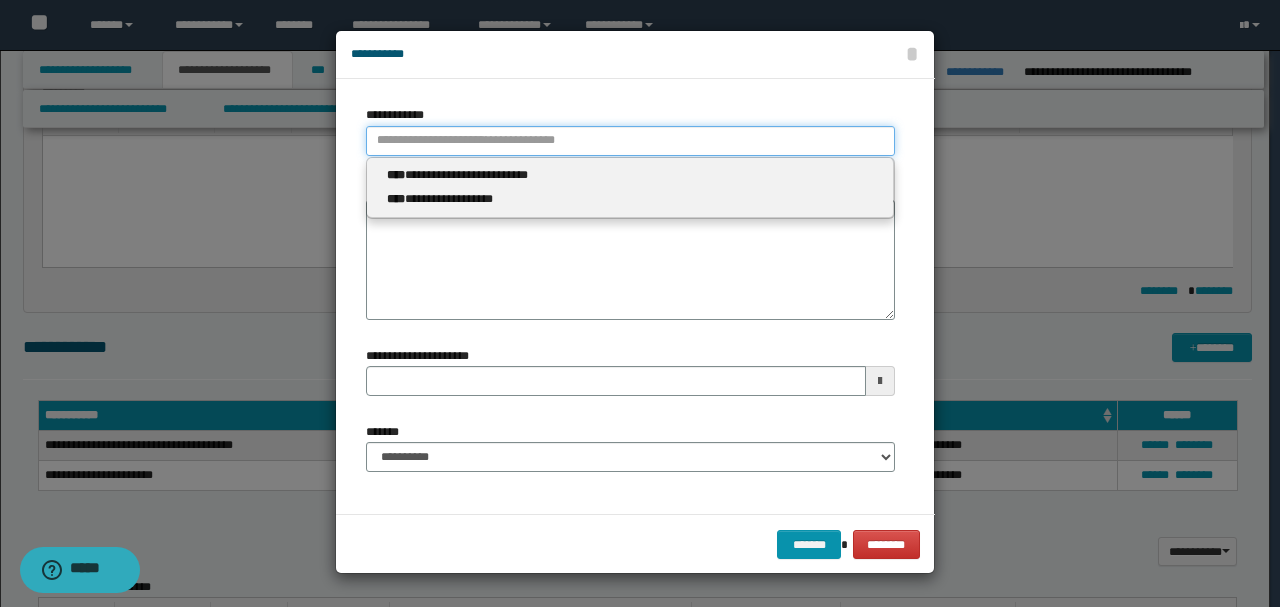 paste on "**********" 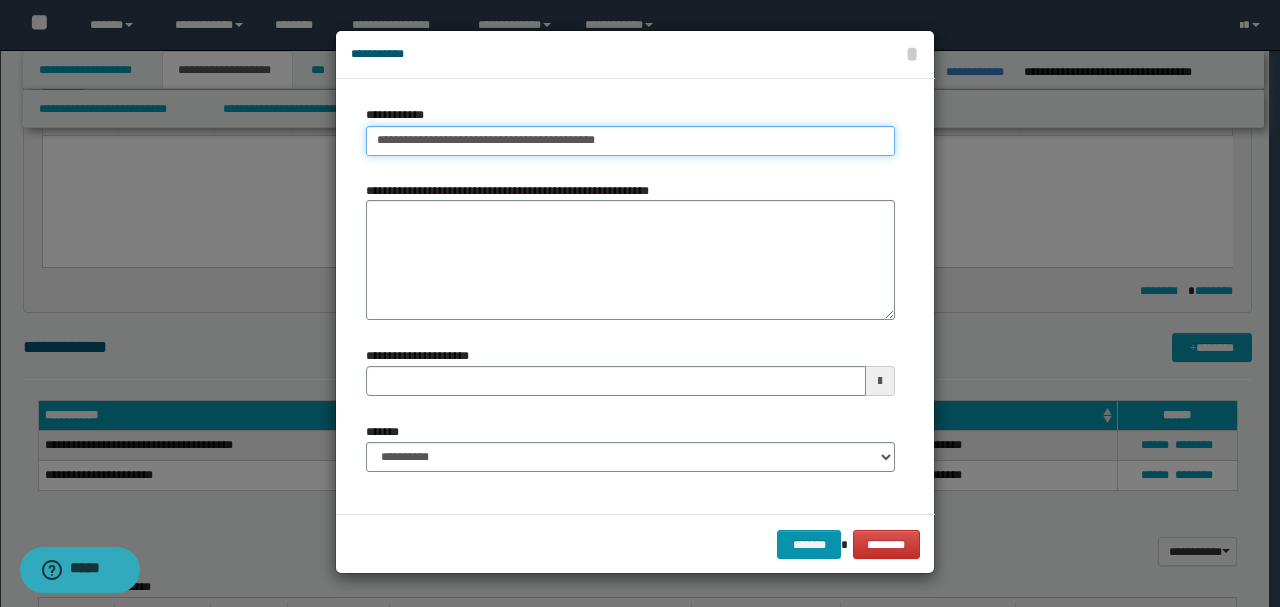 type on "**********" 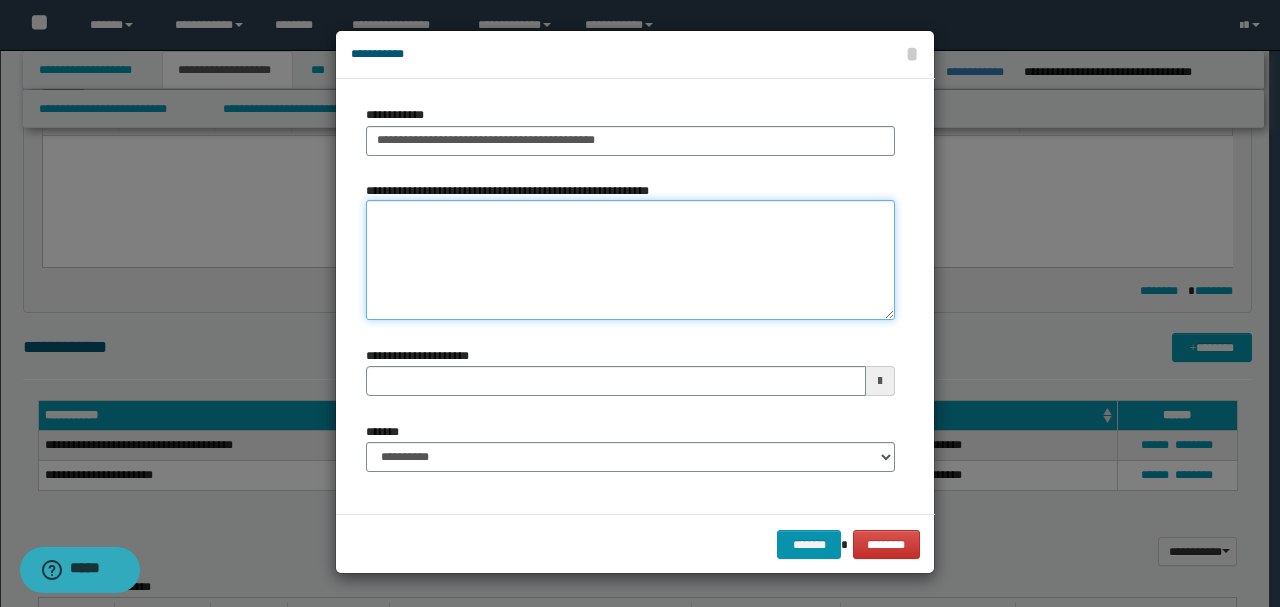 click on "**********" at bounding box center [630, 260] 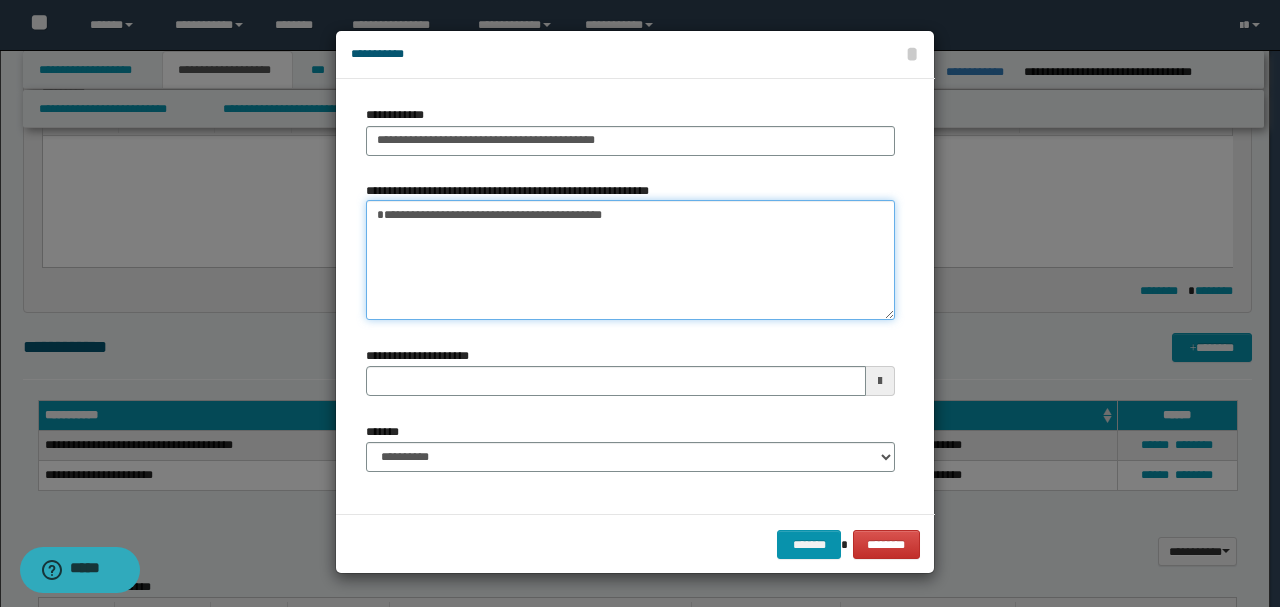 type on "**********" 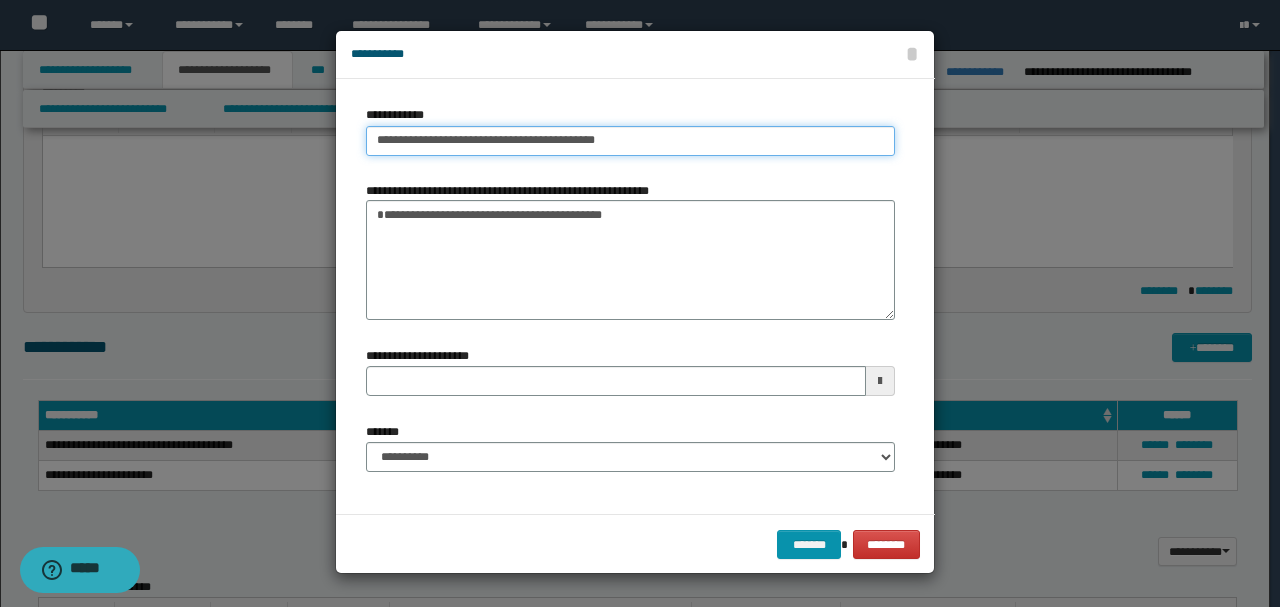 drag, startPoint x: 533, startPoint y: 140, endPoint x: 716, endPoint y: 144, distance: 183.04372 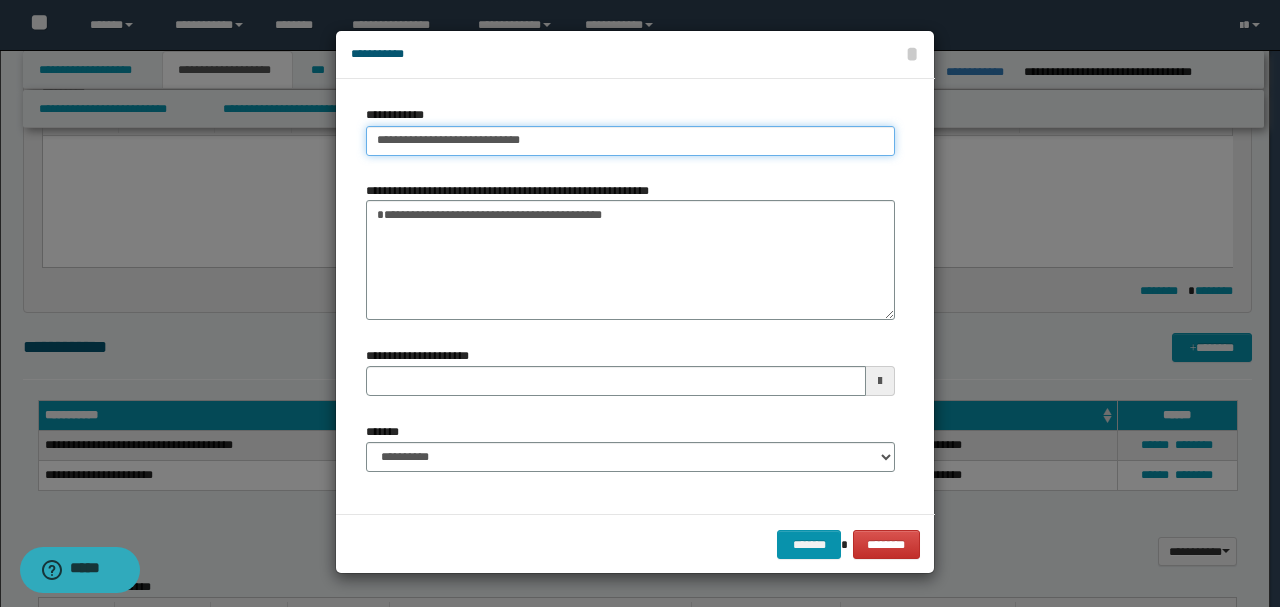 type on "**********" 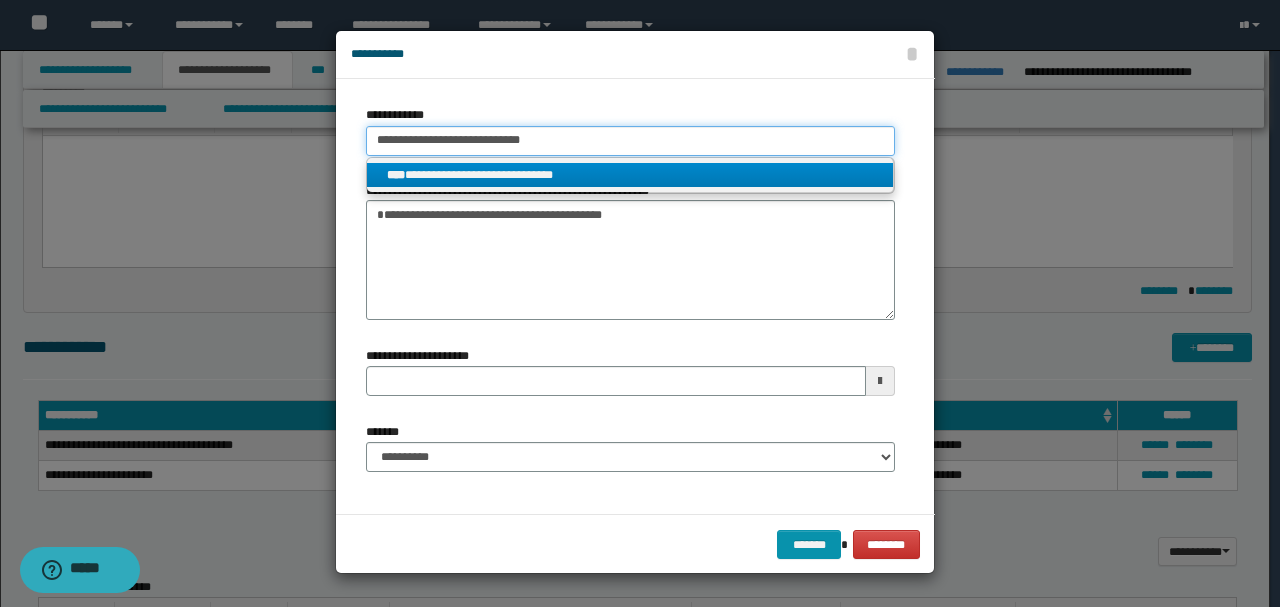 type on "**********" 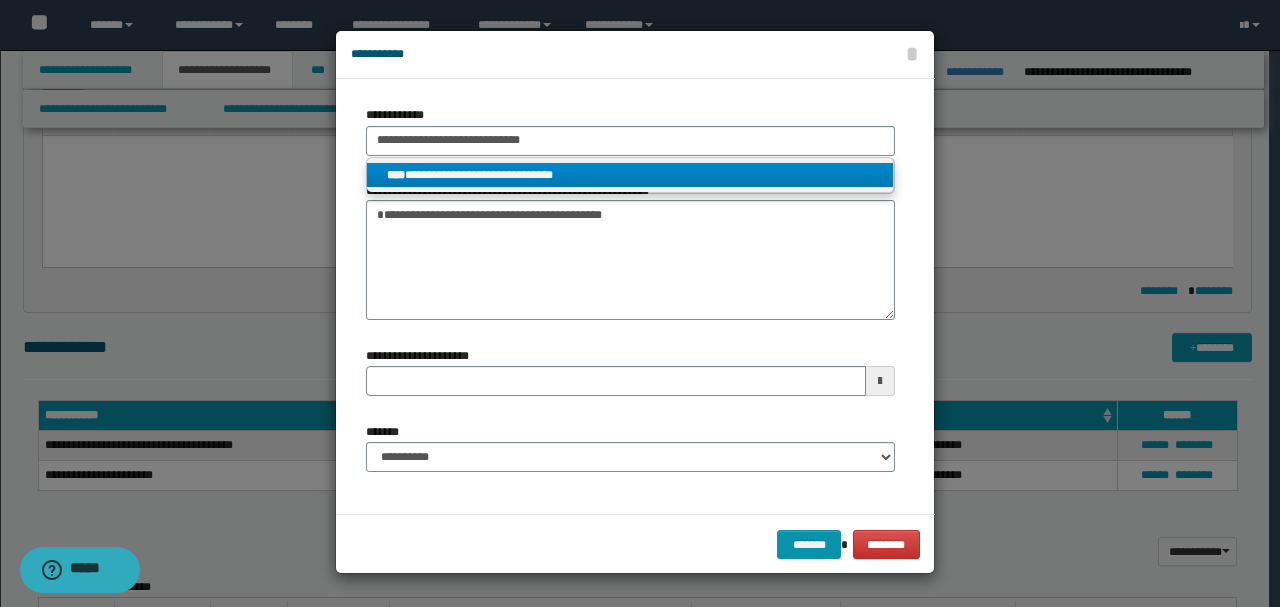 click on "**********" at bounding box center (630, 175) 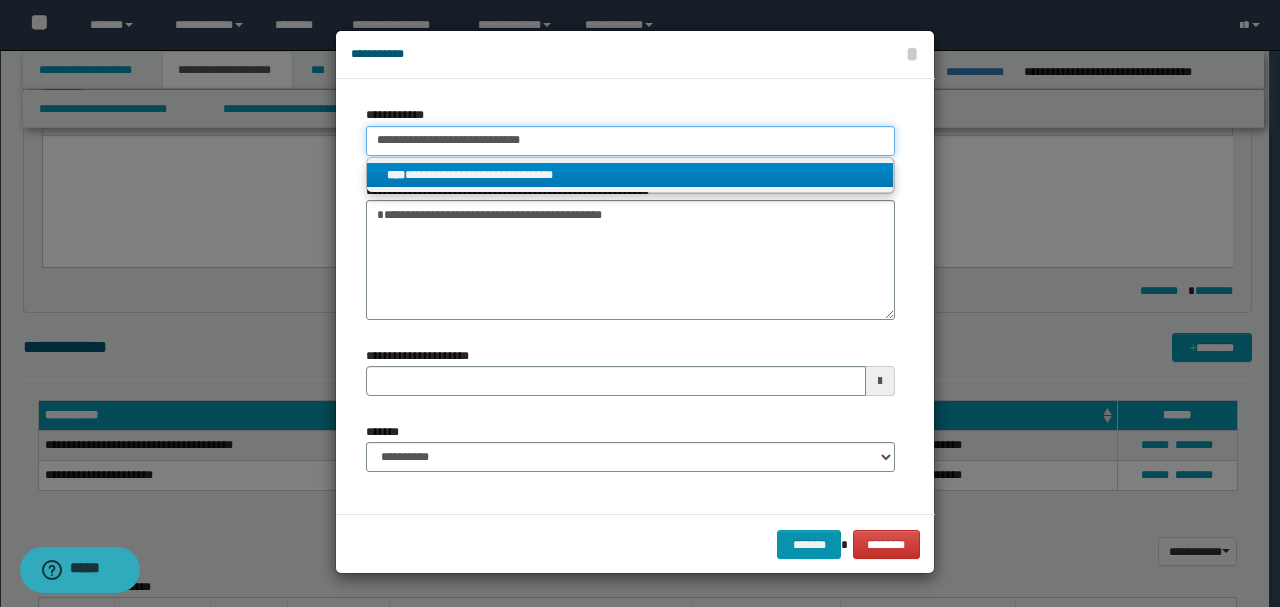 type 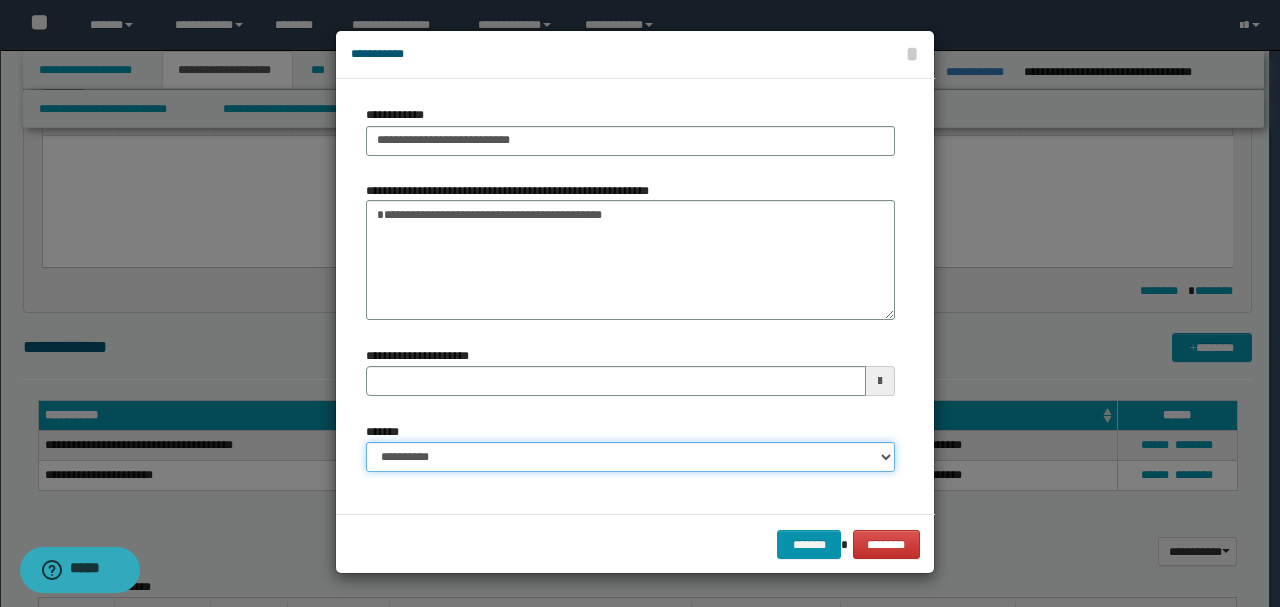 click on "**********" at bounding box center [630, 457] 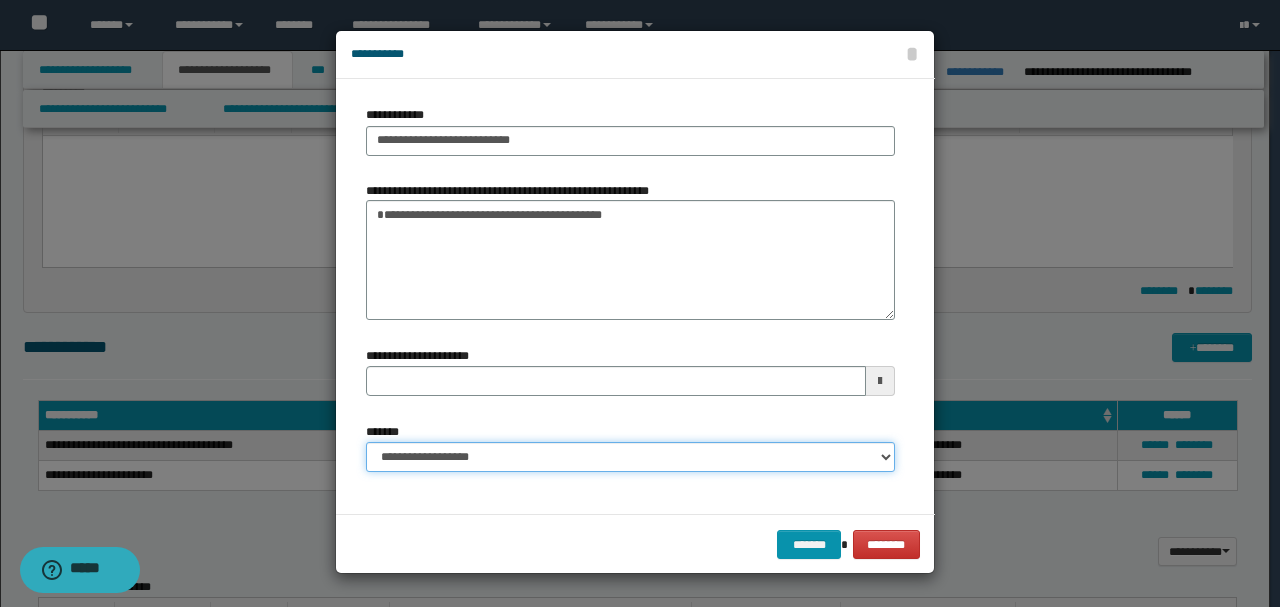 click on "**********" at bounding box center [630, 457] 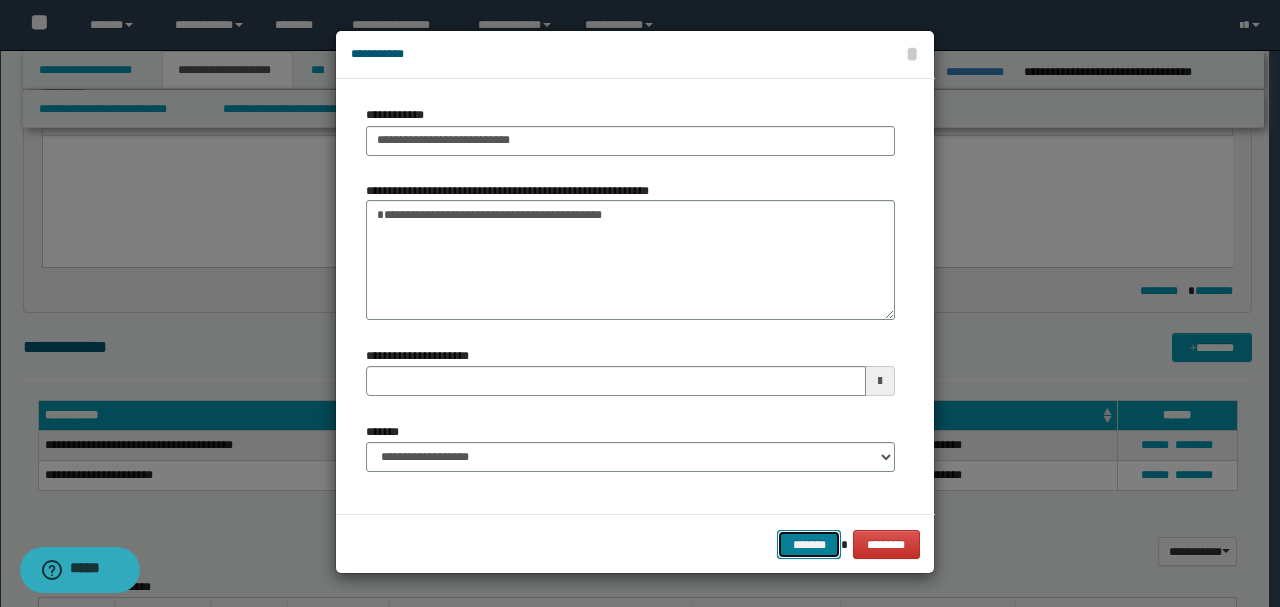 click on "*******" at bounding box center (809, 544) 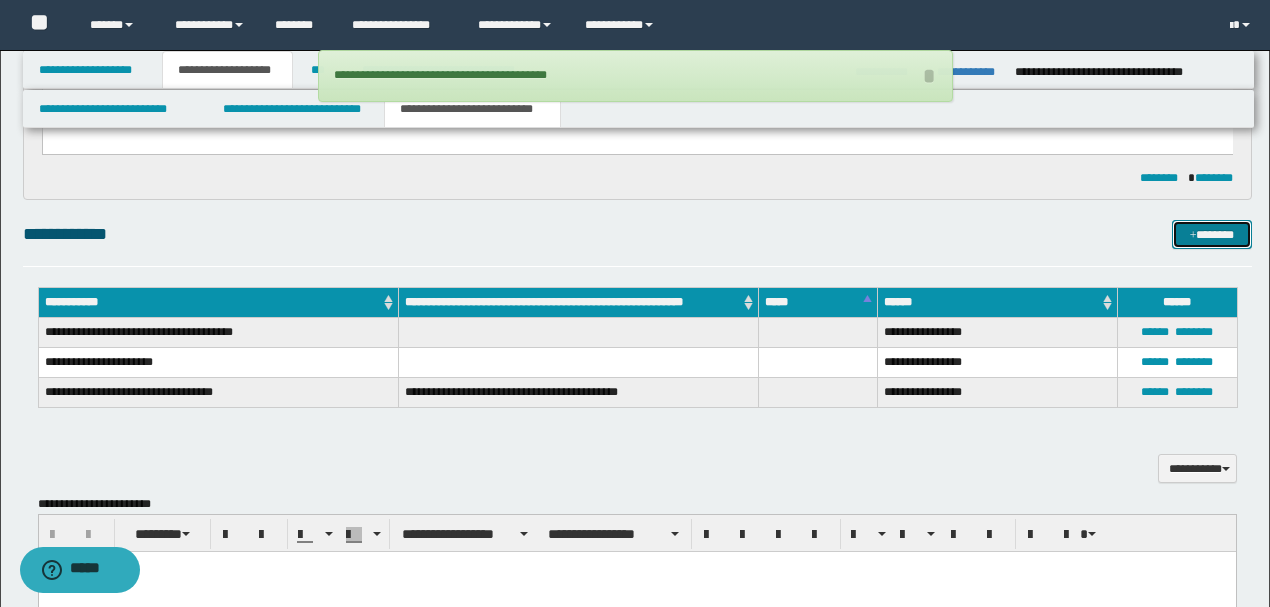 scroll, scrollTop: 1128, scrollLeft: 0, axis: vertical 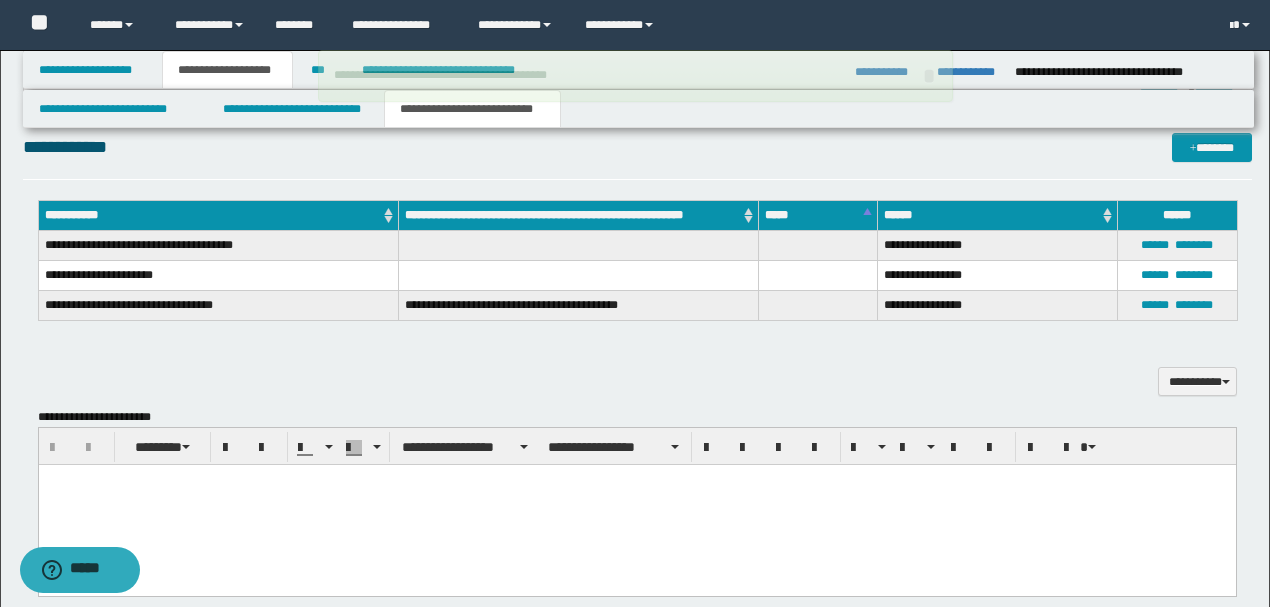 click at bounding box center [636, 505] 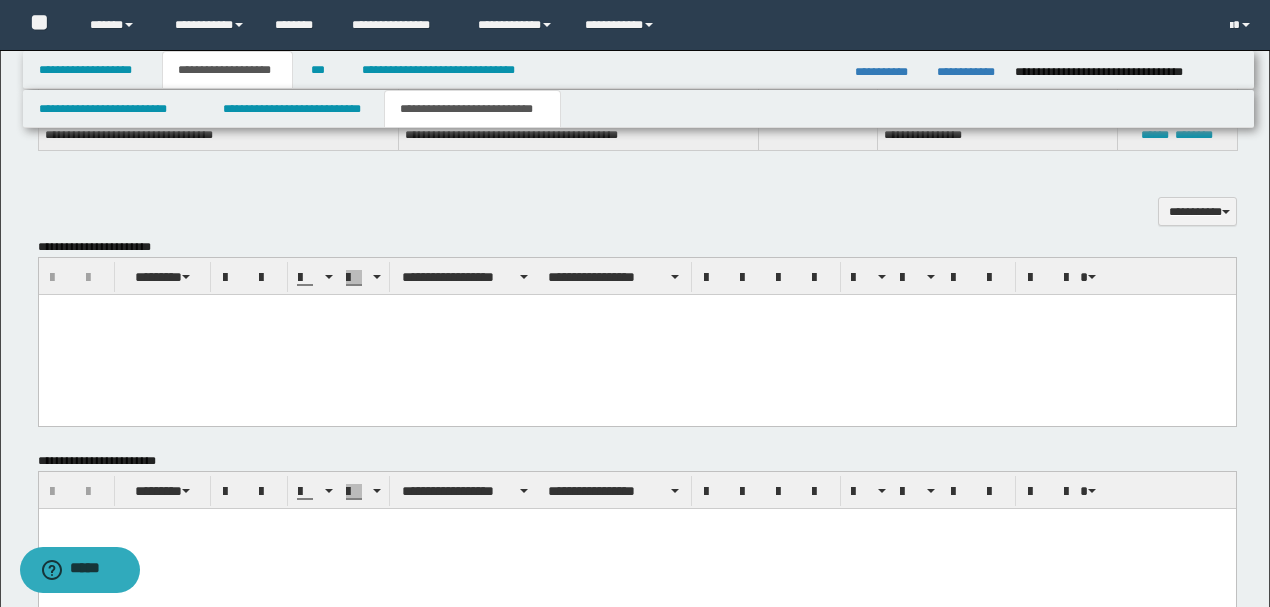 scroll, scrollTop: 1328, scrollLeft: 0, axis: vertical 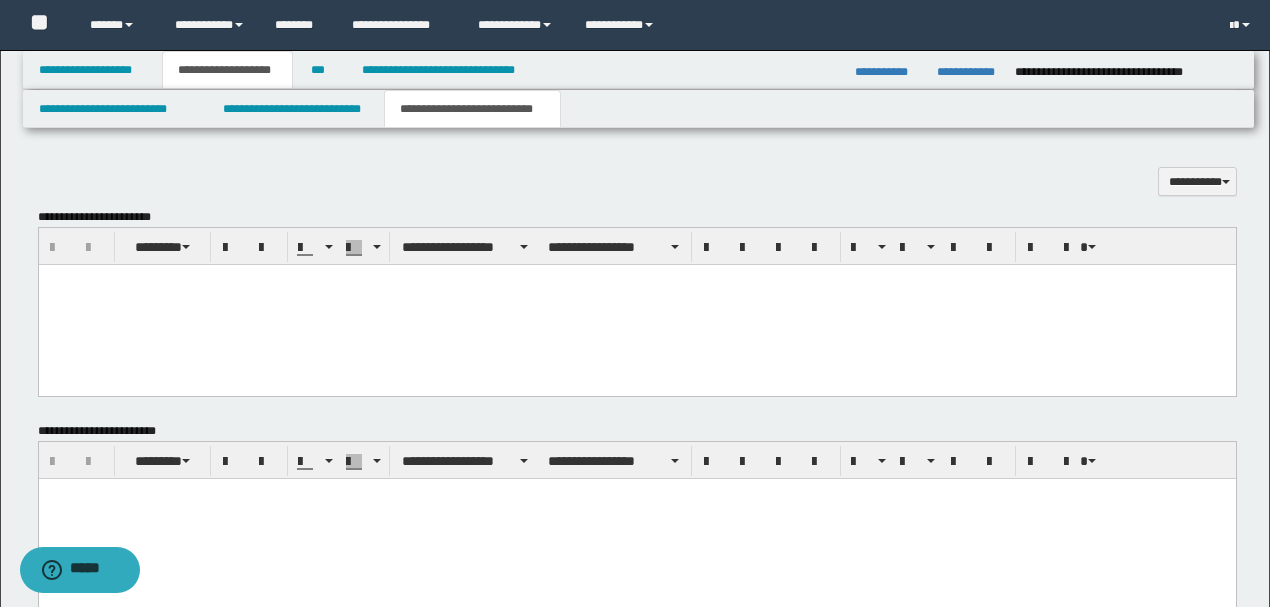 click at bounding box center [636, 305] 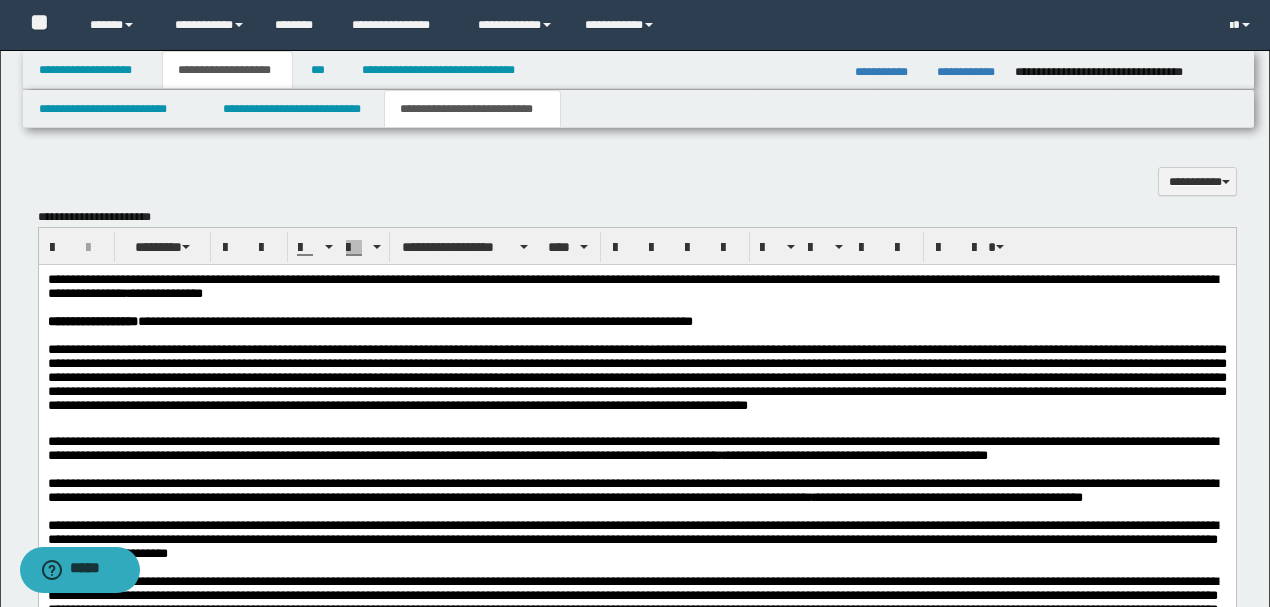 click on "**********" at bounding box center (632, 279) 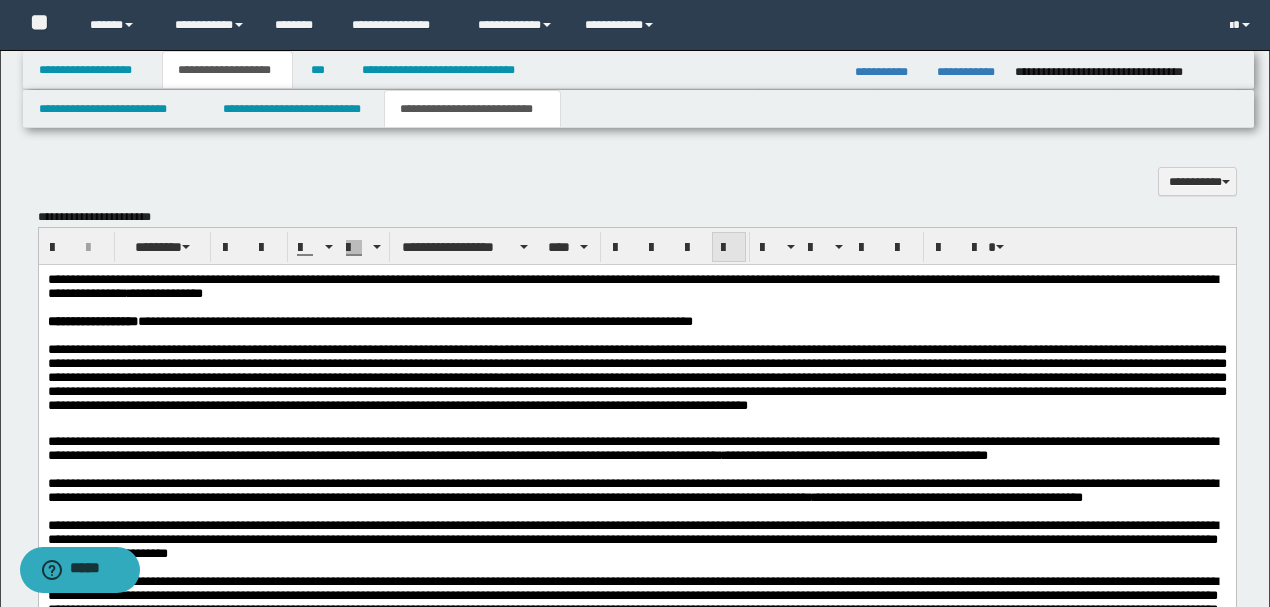 click at bounding box center [729, 248] 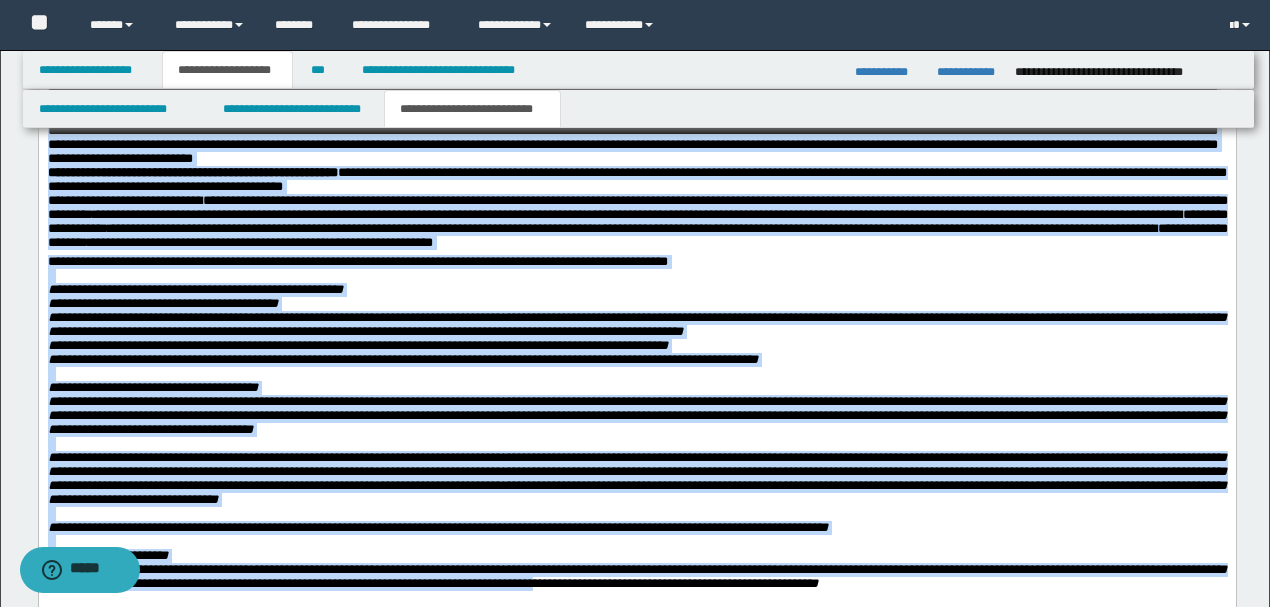 scroll, scrollTop: 2820, scrollLeft: 0, axis: vertical 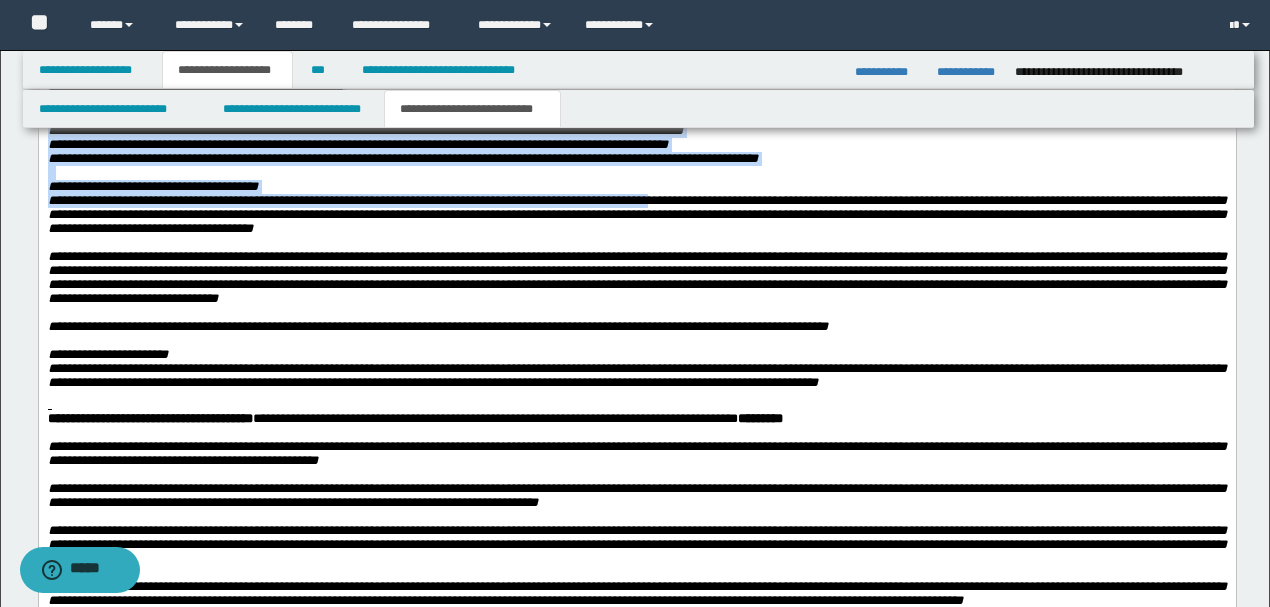 drag, startPoint x: 579, startPoint y: -1137, endPoint x: 708, endPoint y: 388, distance: 1530.4463 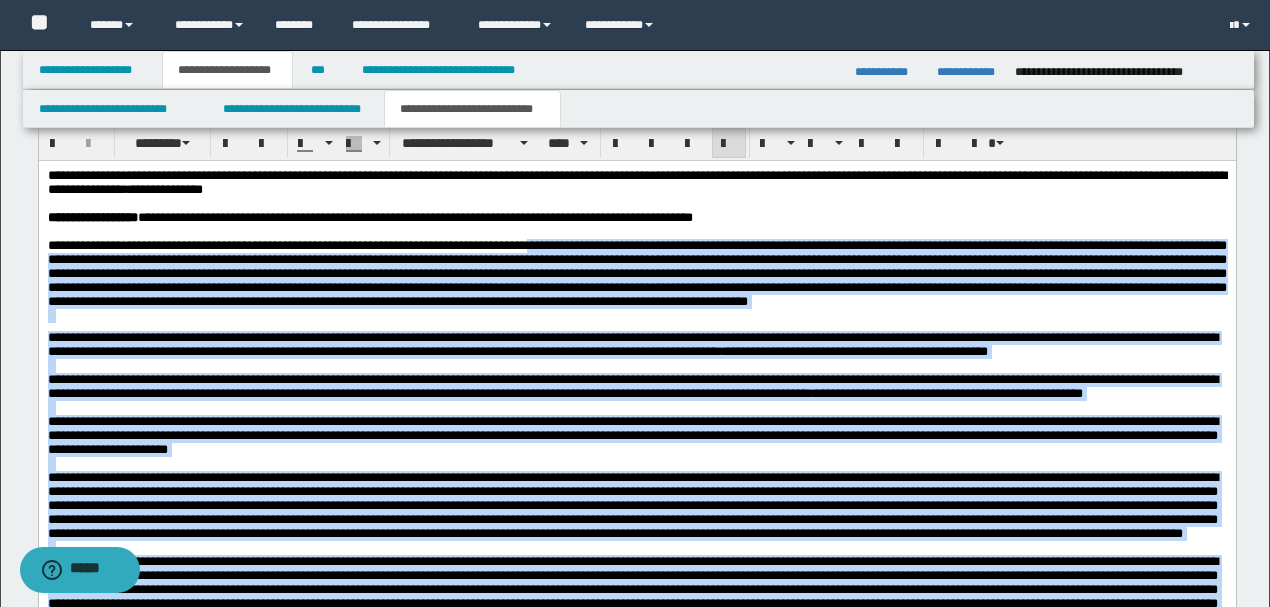 scroll, scrollTop: 1420, scrollLeft: 0, axis: vertical 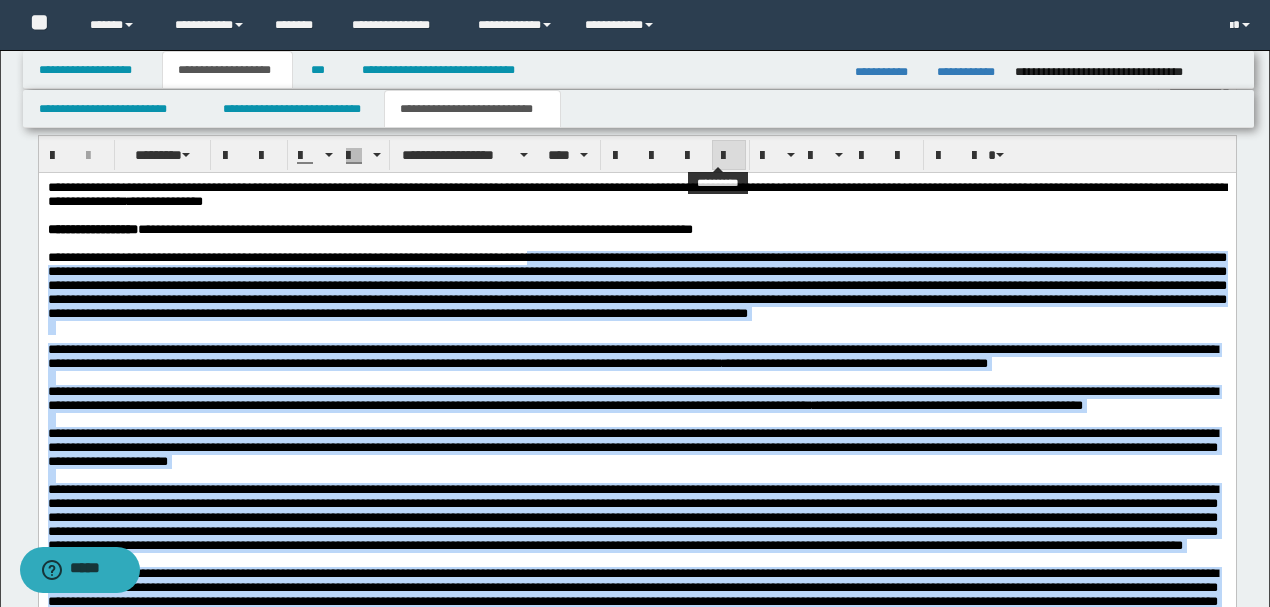 click at bounding box center (729, 156) 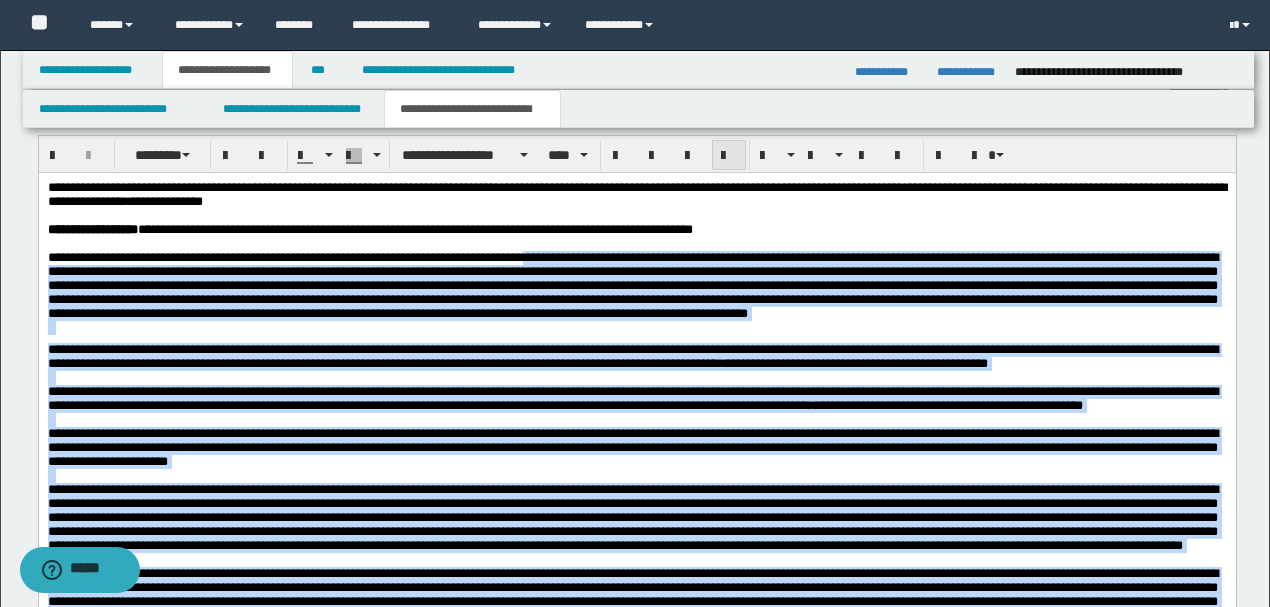 click at bounding box center (729, 156) 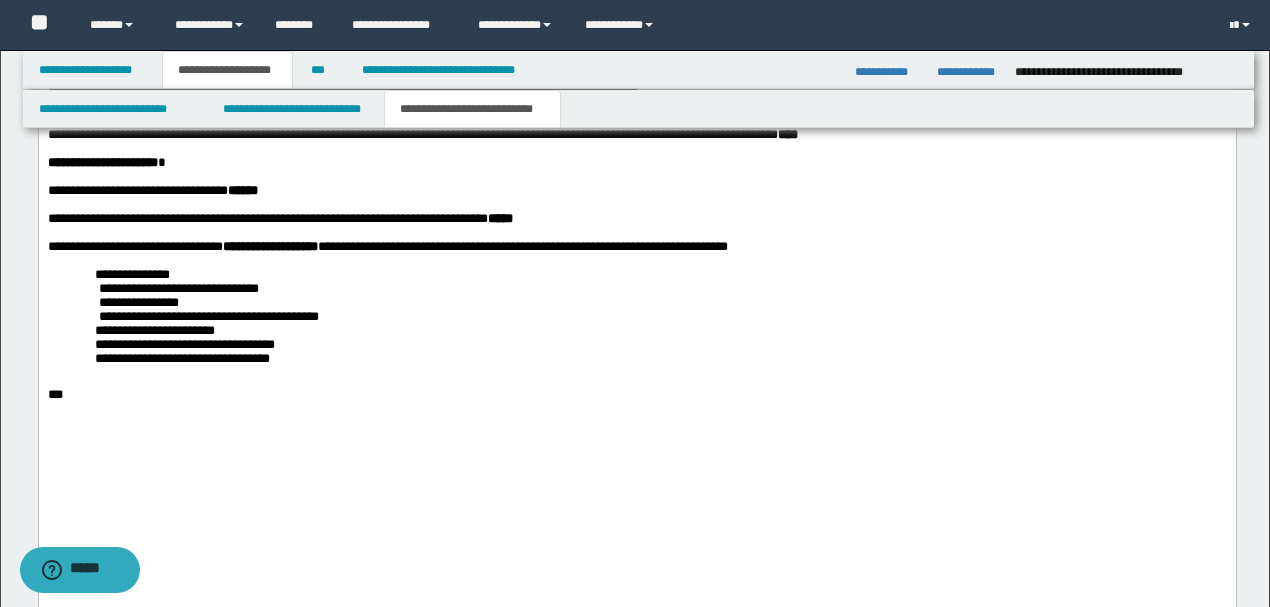 scroll, scrollTop: 4020, scrollLeft: 0, axis: vertical 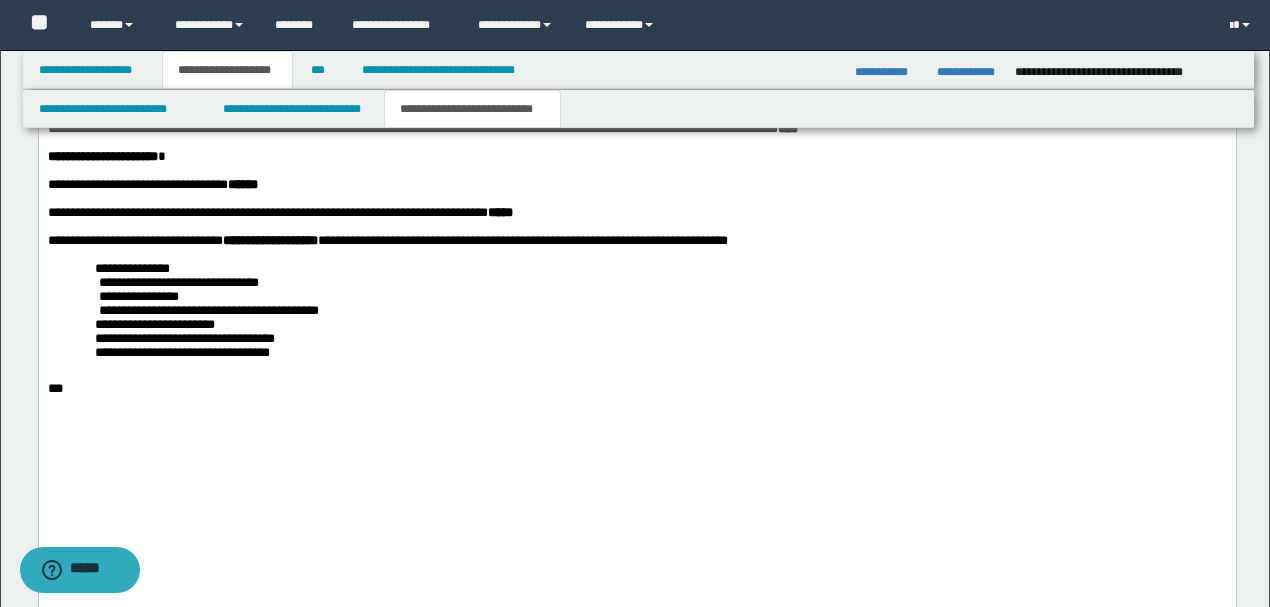 click on "**********" at bounding box center [636, -100] 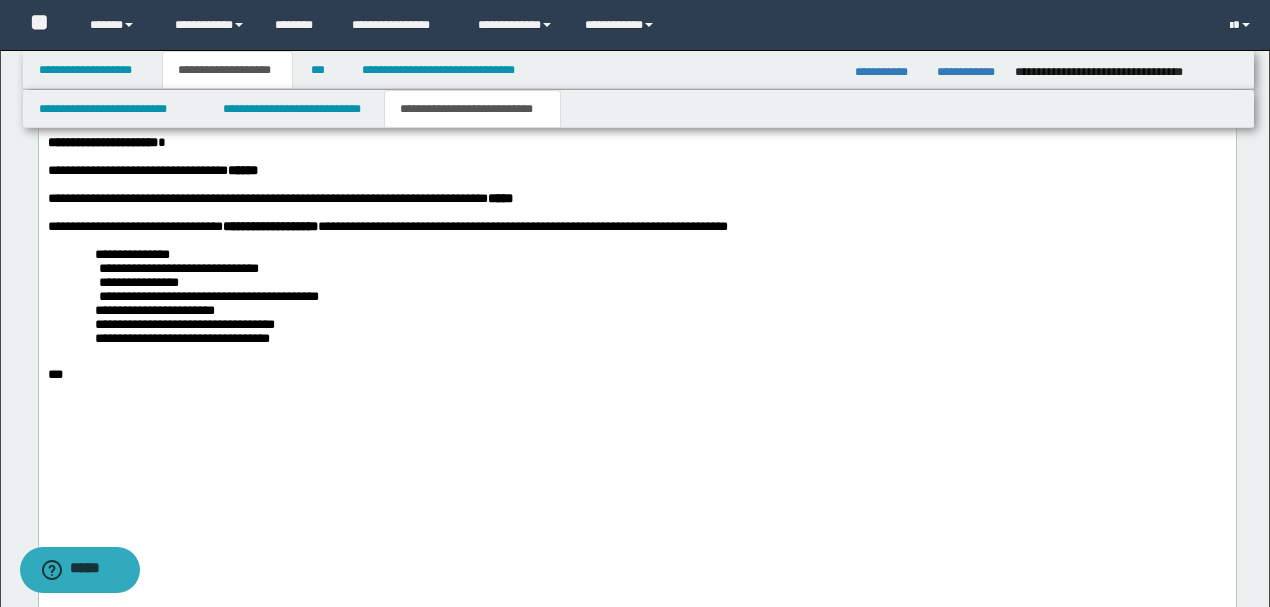 click on "**********" at bounding box center [636, -70] 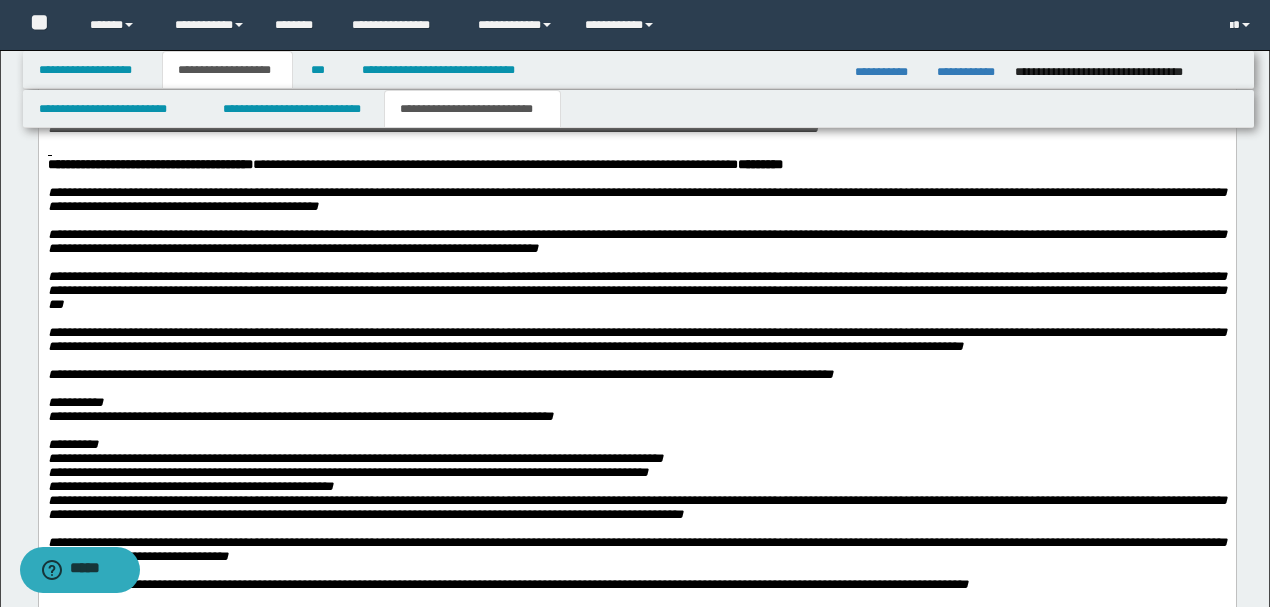 scroll, scrollTop: 3020, scrollLeft: 0, axis: vertical 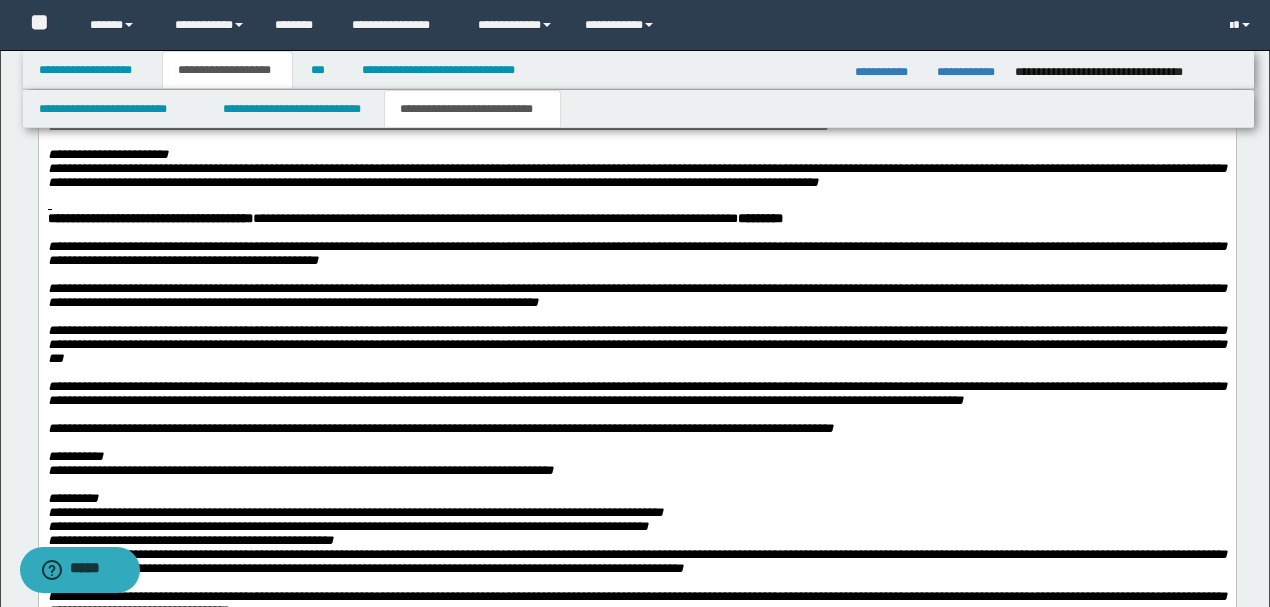 click at bounding box center (636, 206) 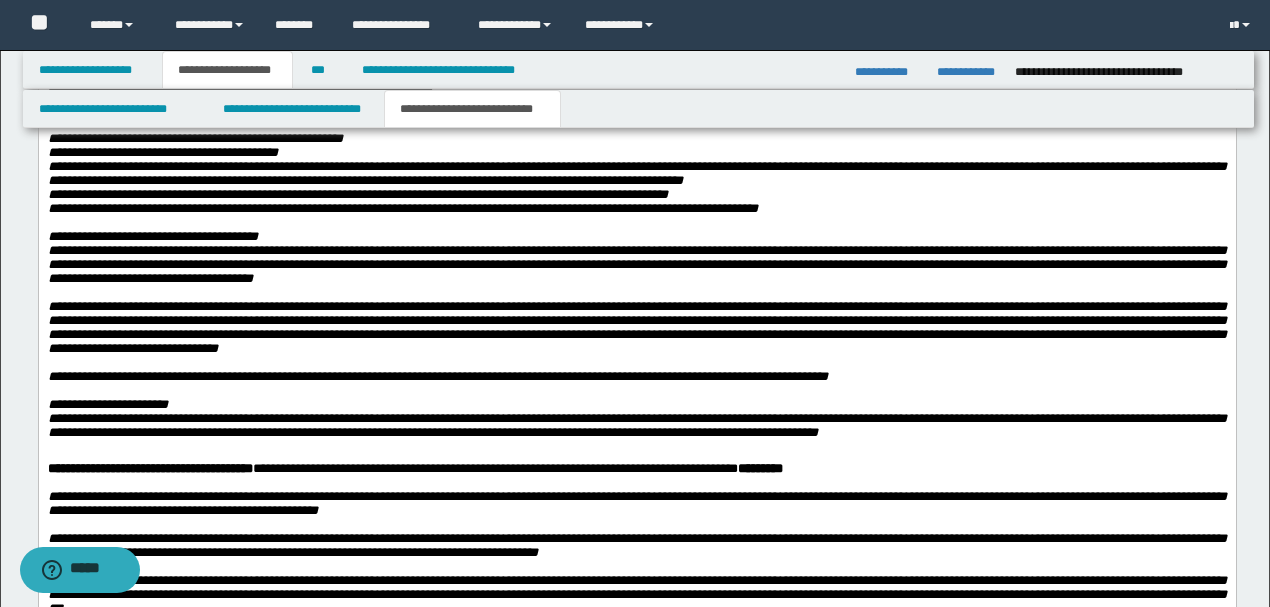 scroll, scrollTop: 2754, scrollLeft: 0, axis: vertical 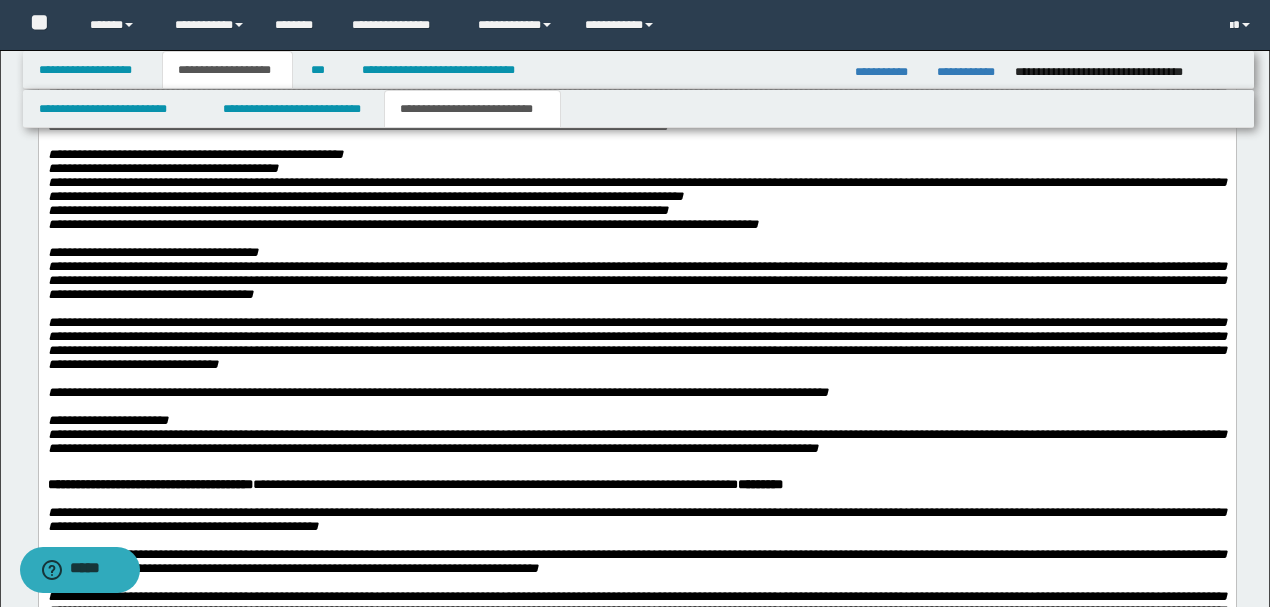 click at bounding box center (636, -17) 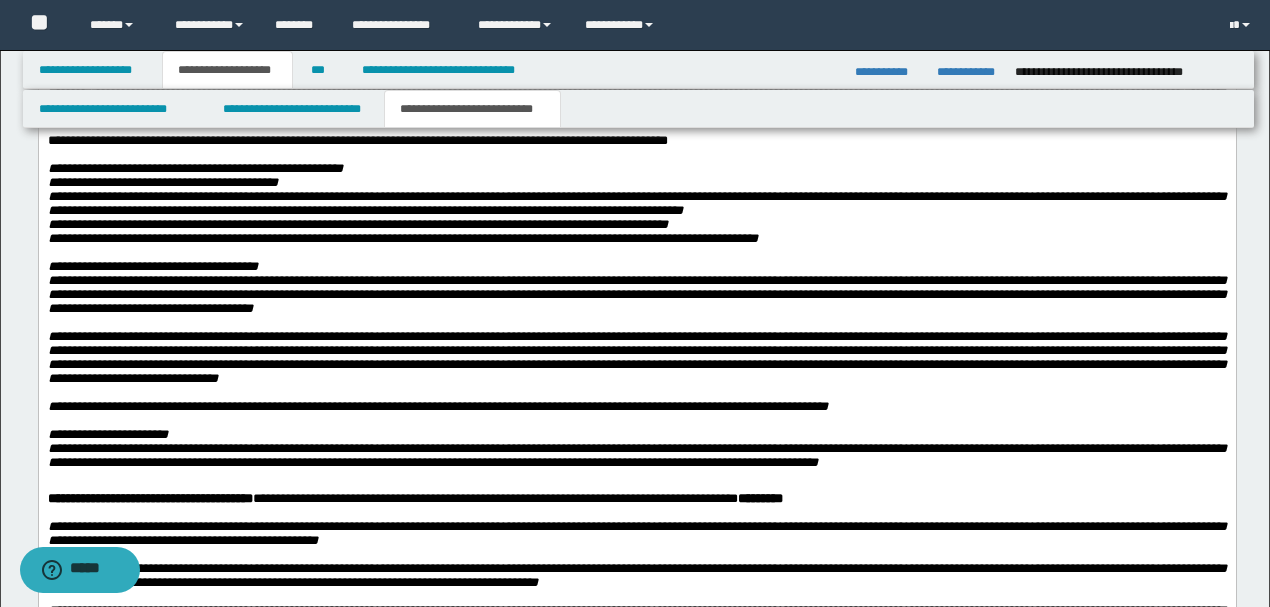 click on "**********" at bounding box center (636, 60) 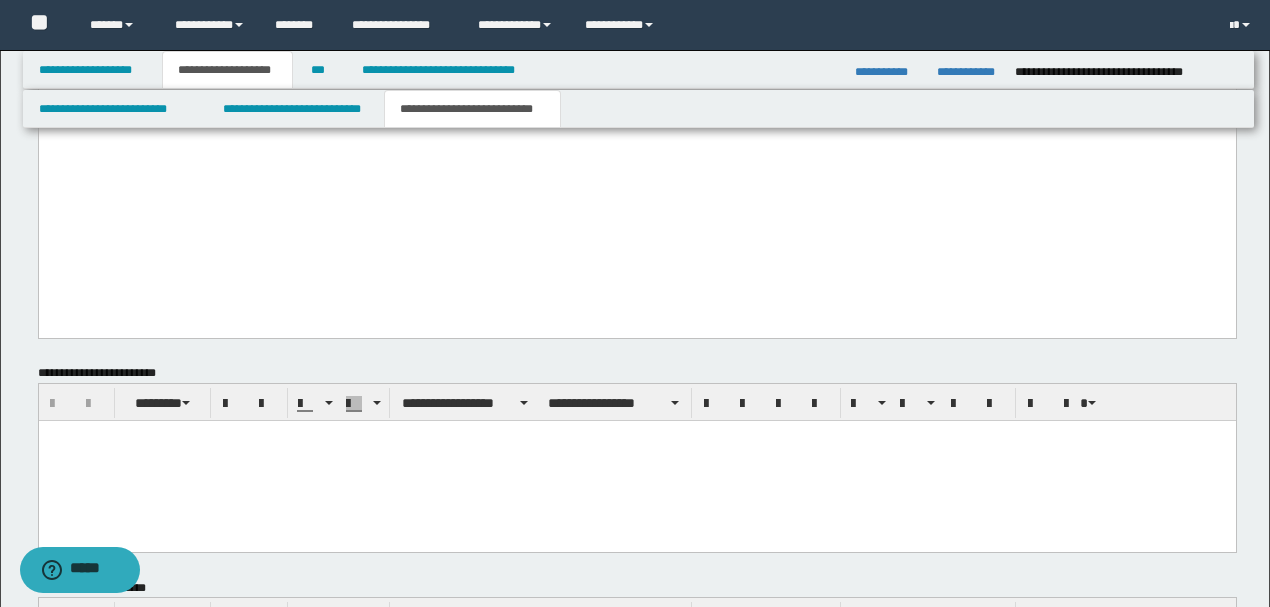 scroll, scrollTop: 4687, scrollLeft: 0, axis: vertical 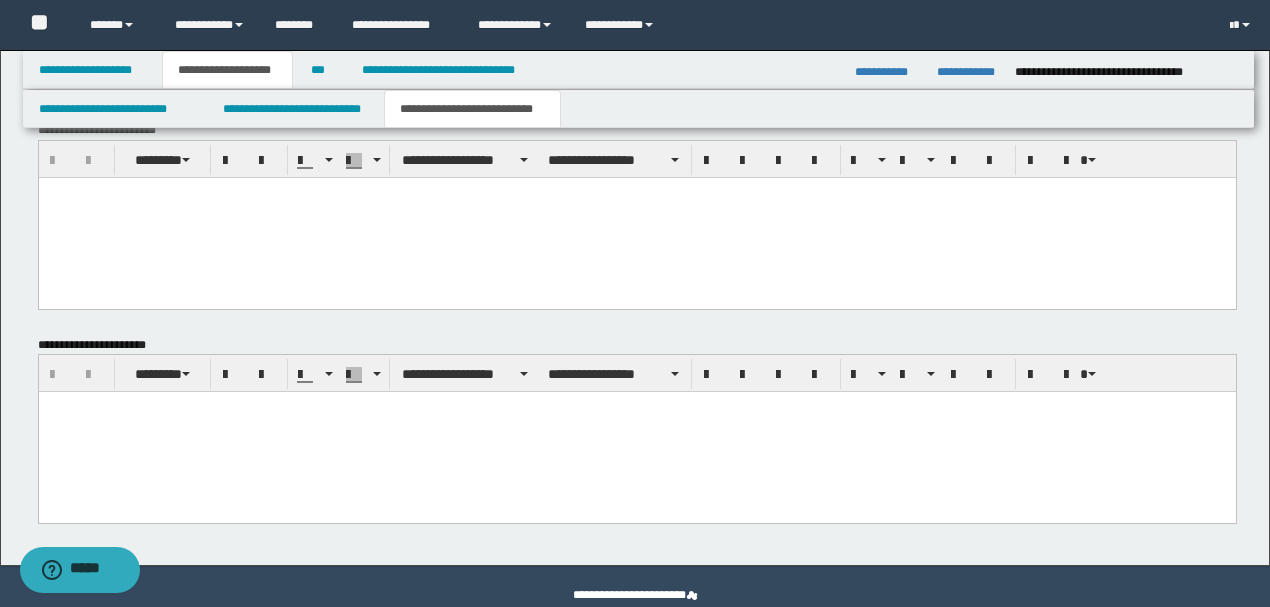 click at bounding box center (636, 407) 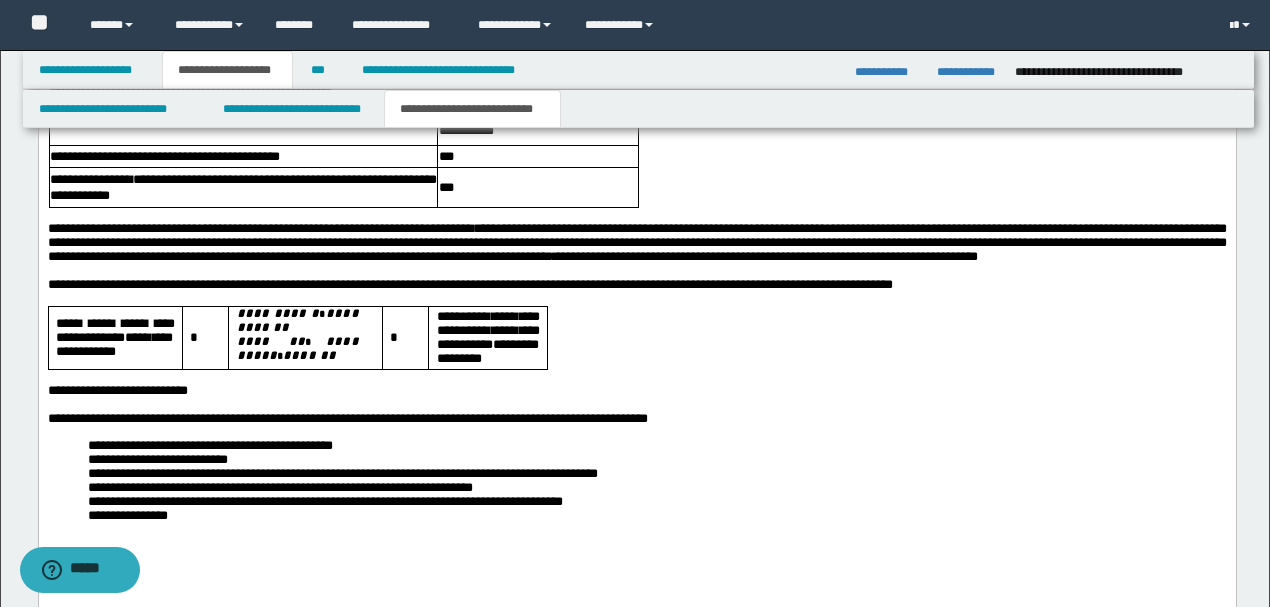 scroll, scrollTop: 5087, scrollLeft: 0, axis: vertical 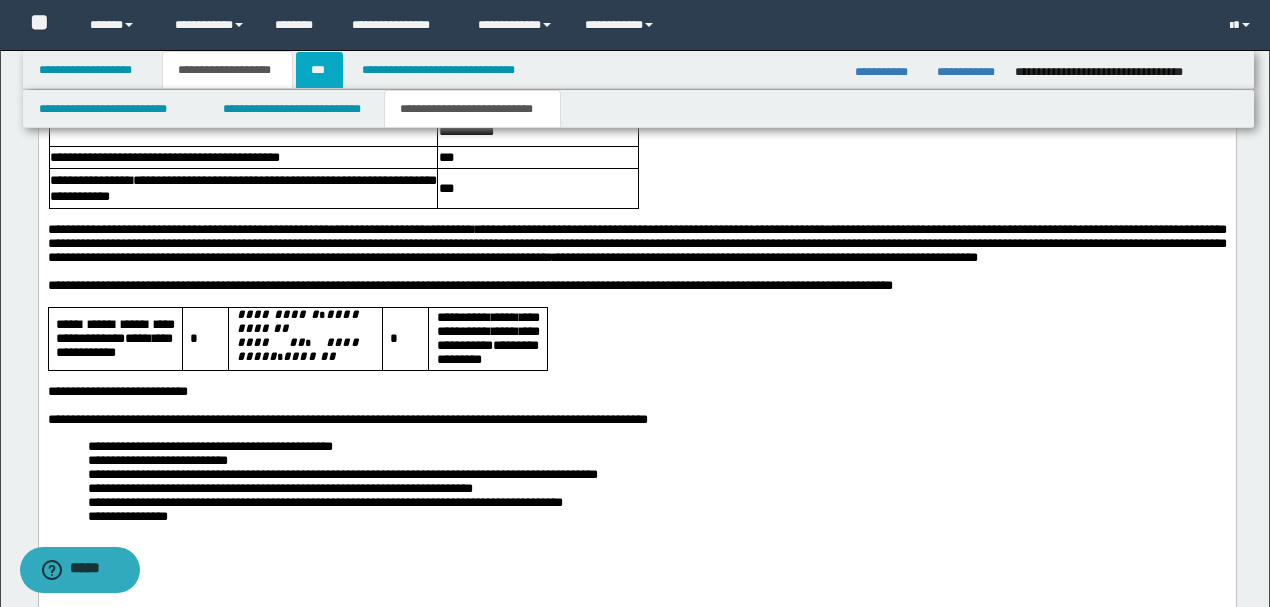 click on "***" at bounding box center (319, 70) 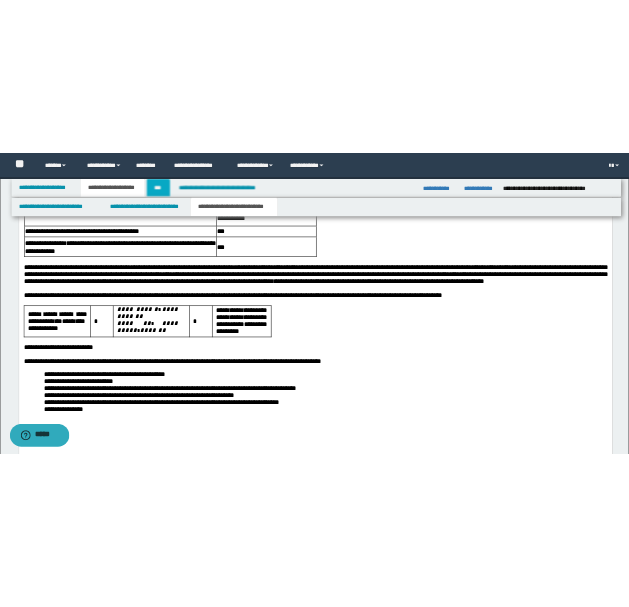 scroll, scrollTop: 0, scrollLeft: 0, axis: both 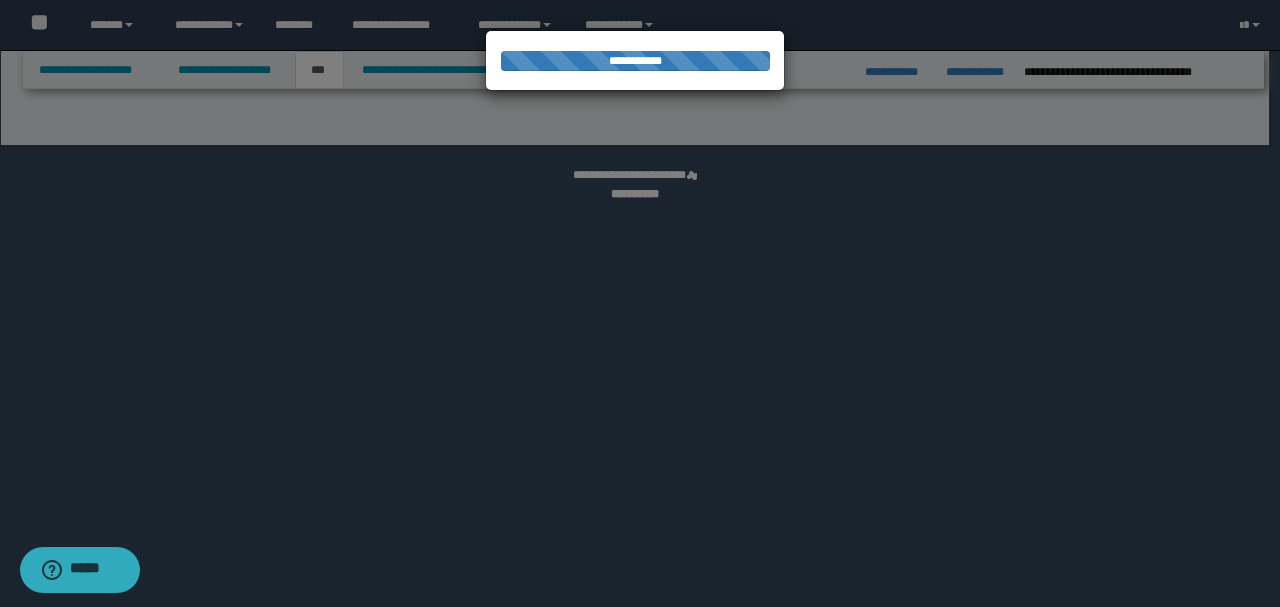 select on "***" 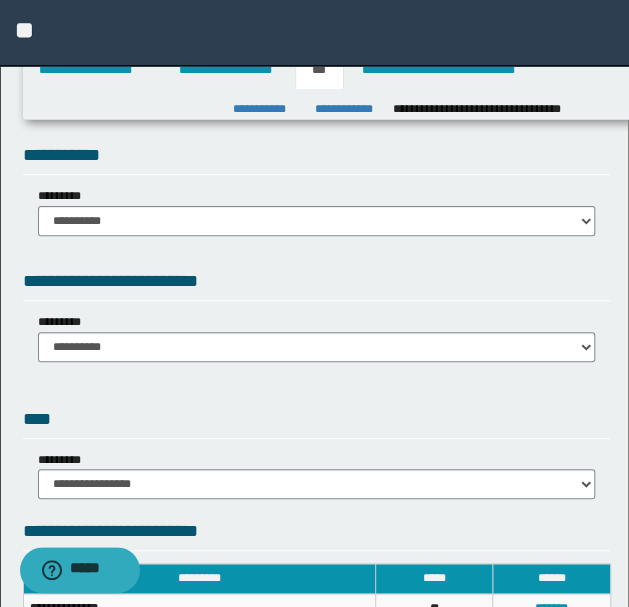 scroll, scrollTop: 0, scrollLeft: 0, axis: both 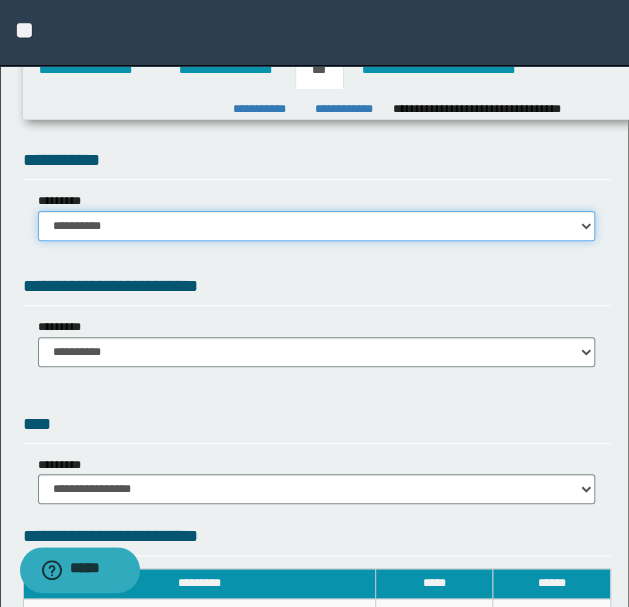 click on "**********" at bounding box center (317, 226) 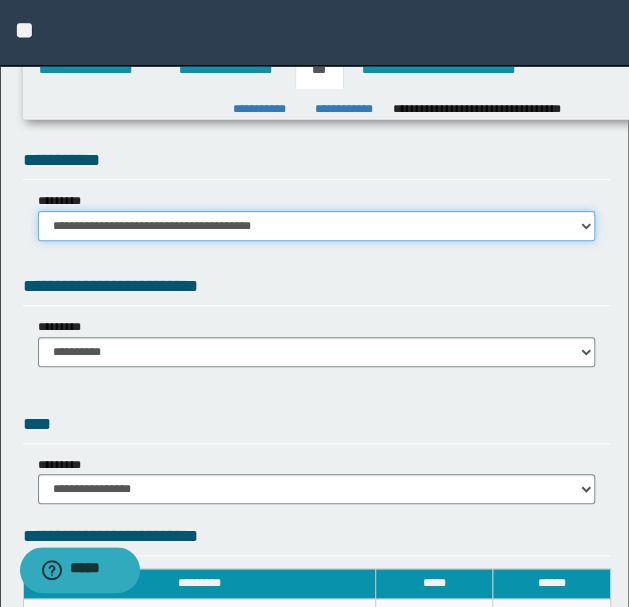click on "**********" at bounding box center (317, 226) 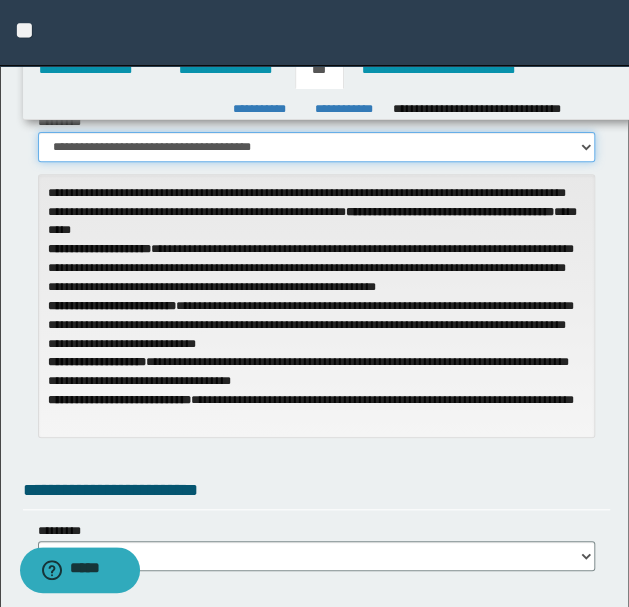 scroll, scrollTop: 0, scrollLeft: 0, axis: both 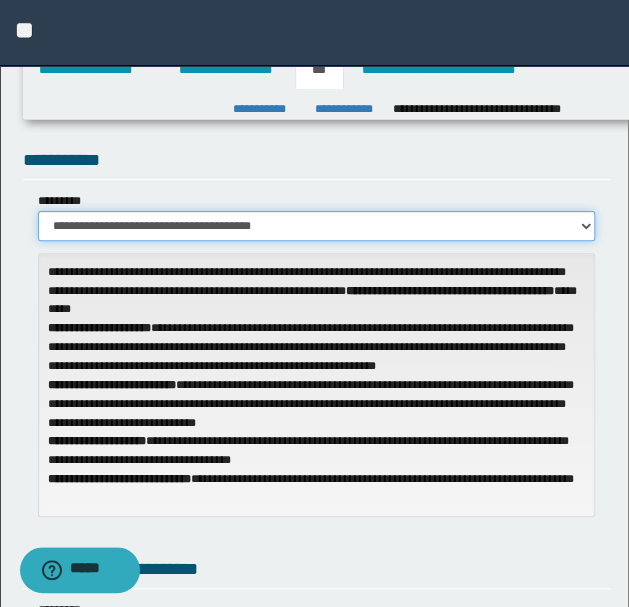 click on "**********" at bounding box center (317, 226) 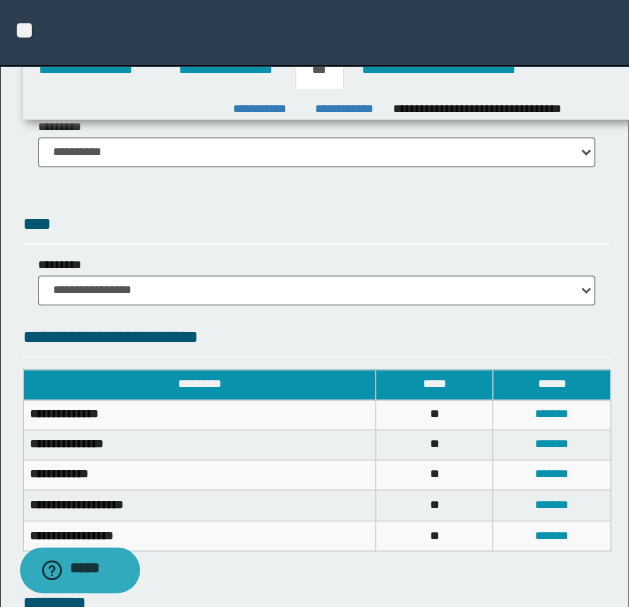 scroll, scrollTop: 466, scrollLeft: 0, axis: vertical 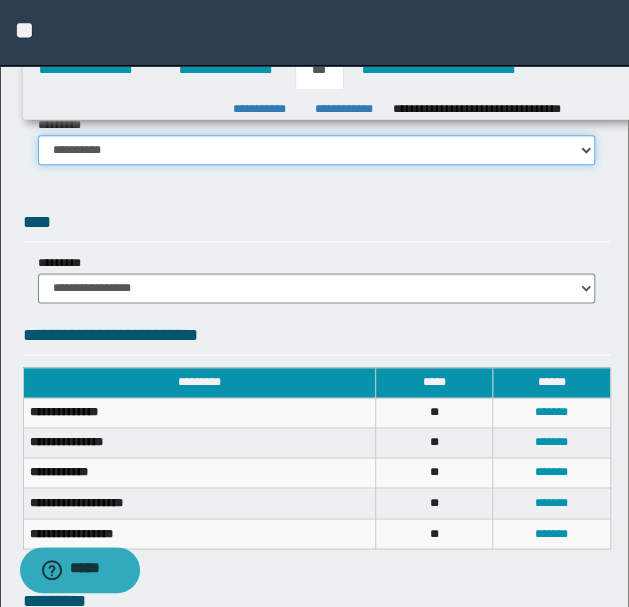 click on "**********" at bounding box center [317, 150] 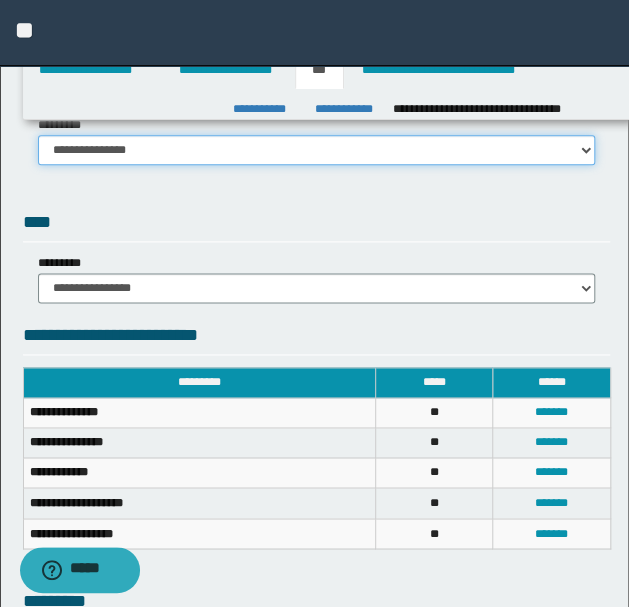 click on "**********" at bounding box center [317, 150] 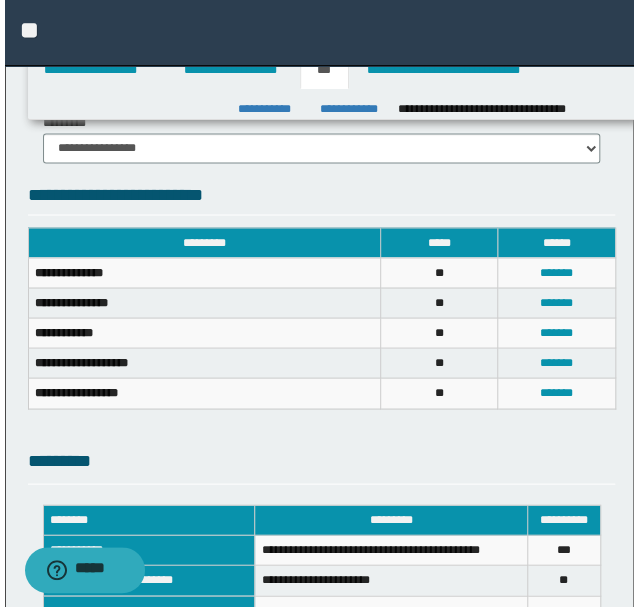 scroll, scrollTop: 710, scrollLeft: 0, axis: vertical 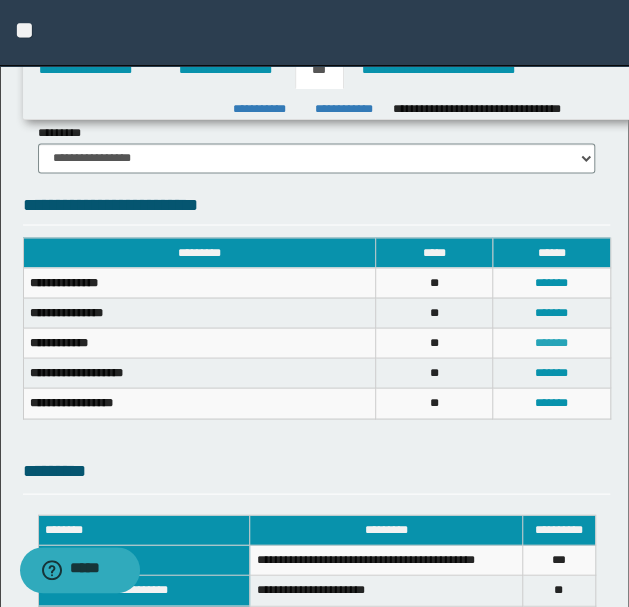 click on "*******" at bounding box center [551, 342] 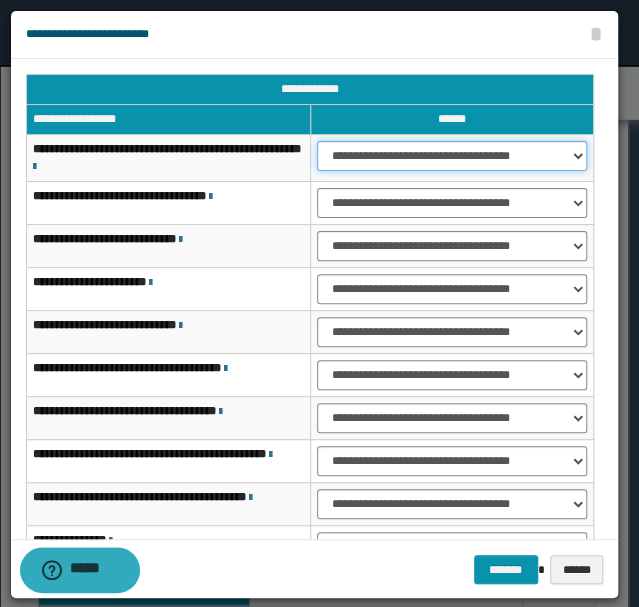 click on "**********" at bounding box center [452, 156] 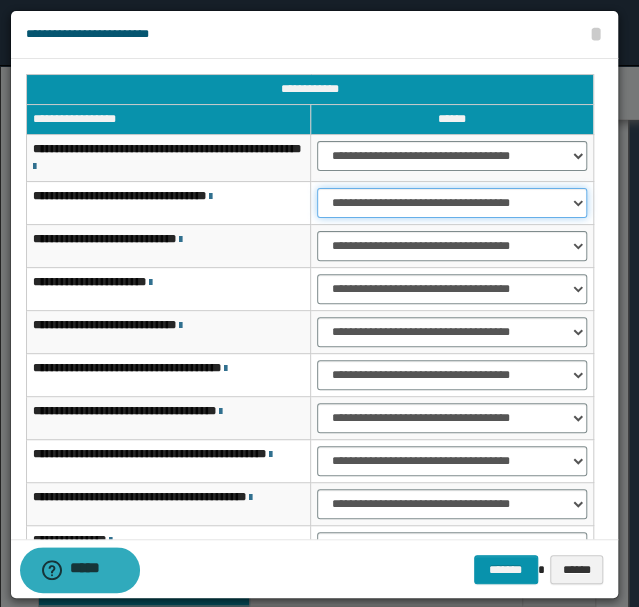 click on "**********" at bounding box center (452, 203) 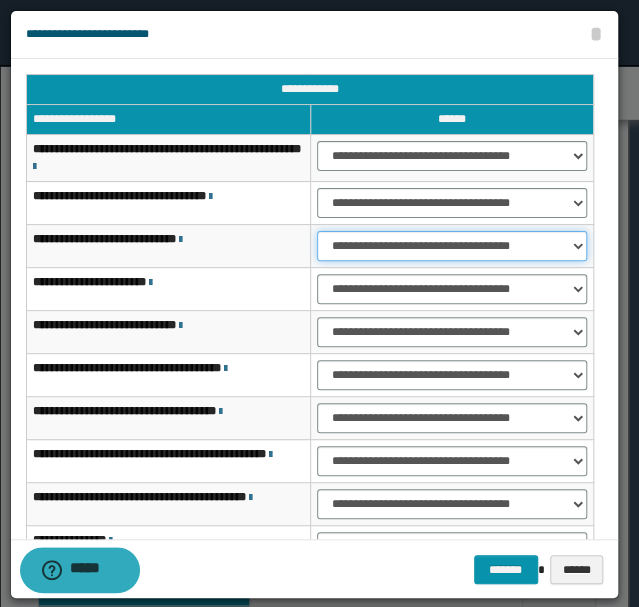 click on "**********" at bounding box center (452, 246) 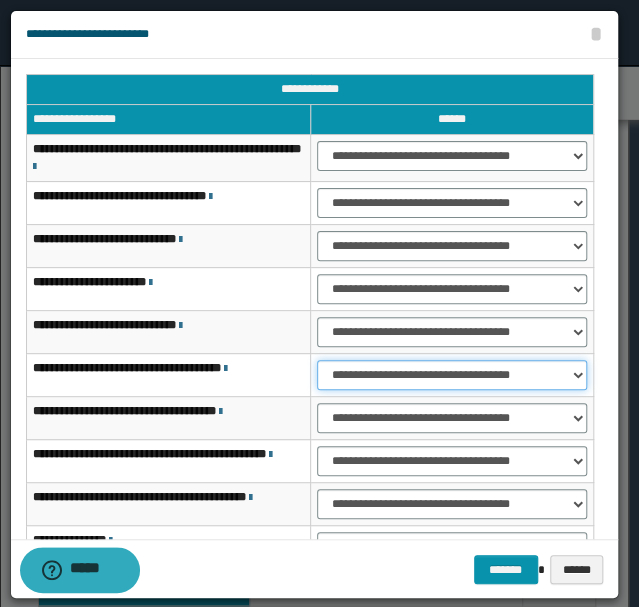 click on "**********" at bounding box center [452, 375] 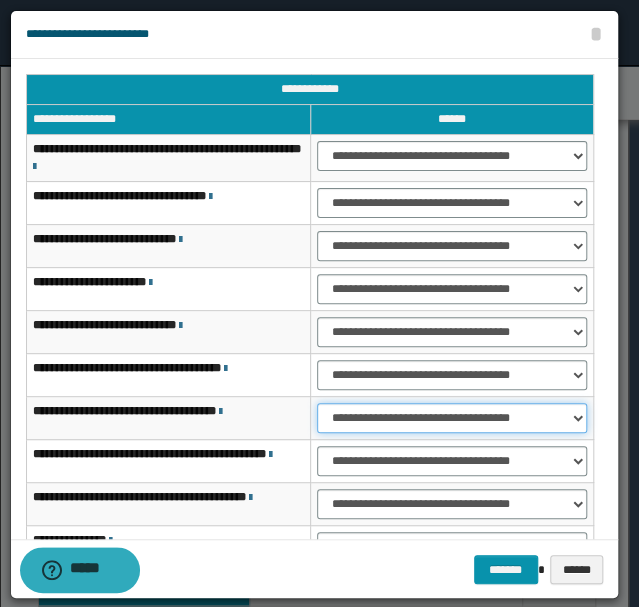 drag, startPoint x: 354, startPoint y: 412, endPoint x: 356, endPoint y: 428, distance: 16.124516 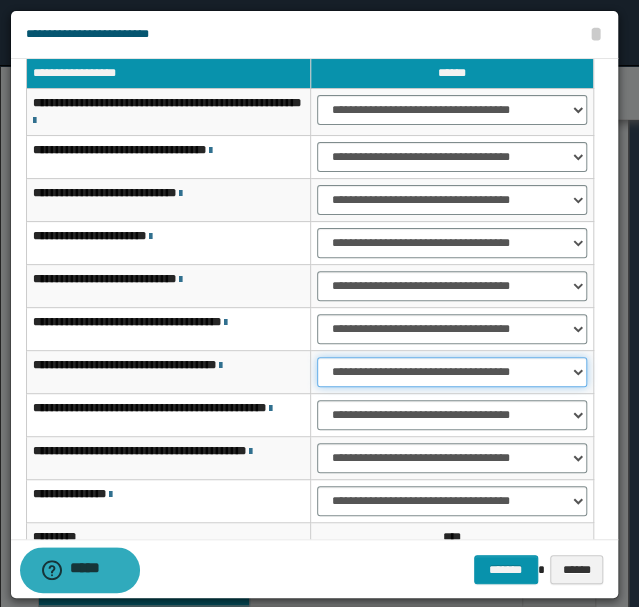 scroll, scrollTop: 154, scrollLeft: 0, axis: vertical 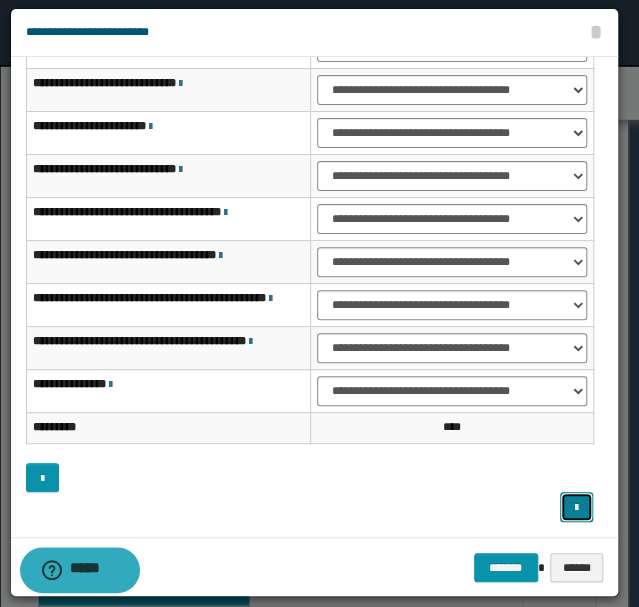 click at bounding box center [576, 506] 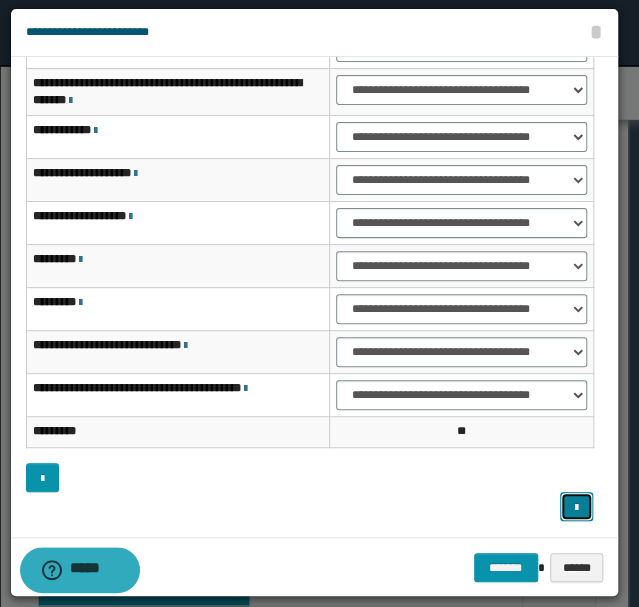 scroll, scrollTop: 150, scrollLeft: 0, axis: vertical 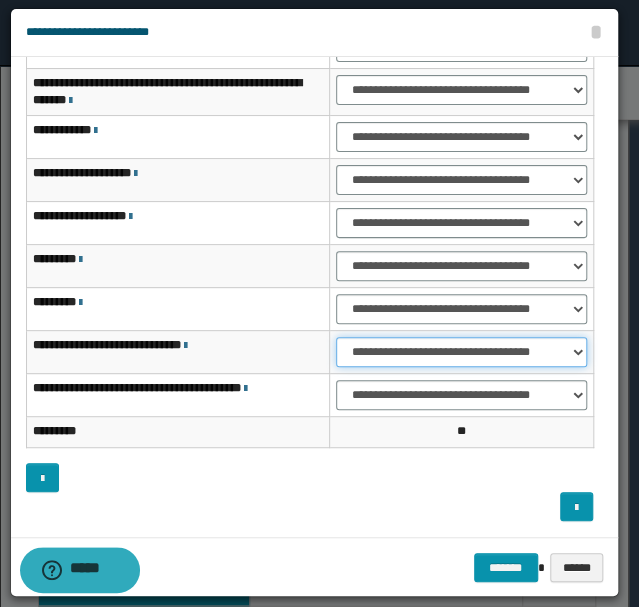 click on "**********" at bounding box center [461, 352] 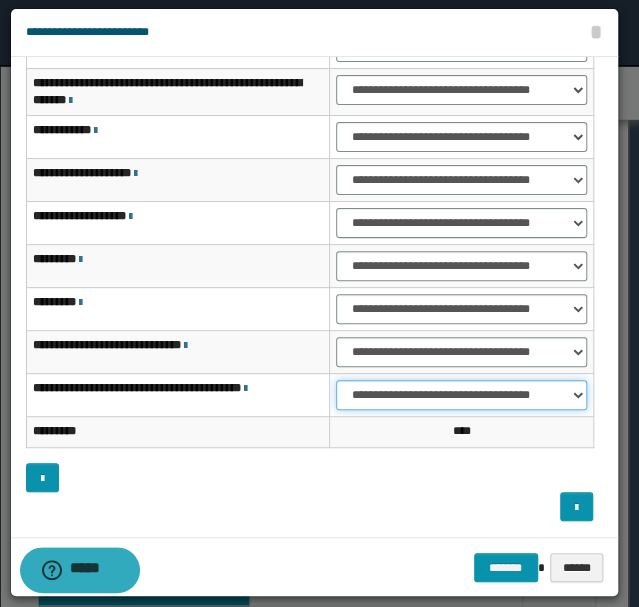 click on "**********" at bounding box center (461, 395) 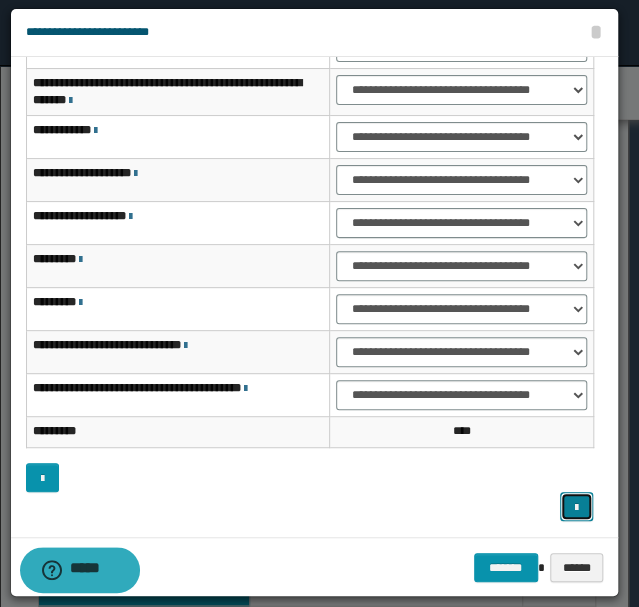 click at bounding box center [576, 506] 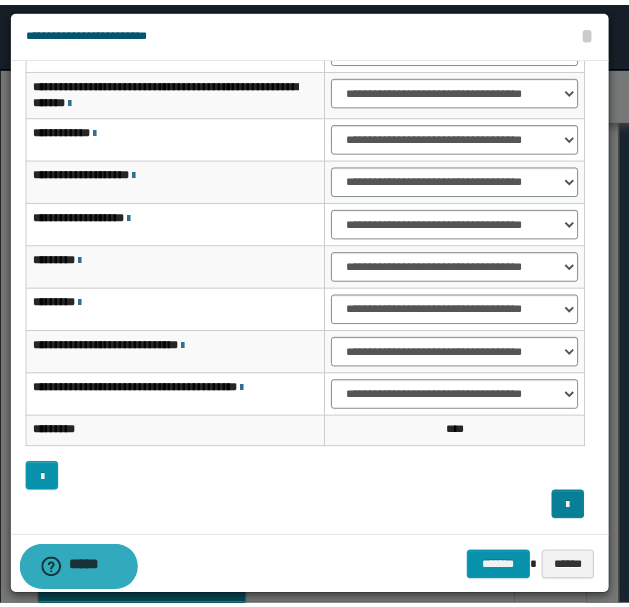 scroll, scrollTop: 121, scrollLeft: 0, axis: vertical 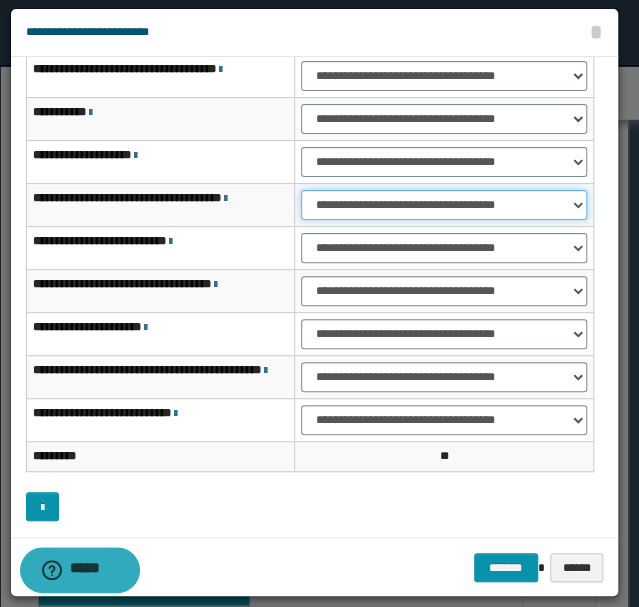 click on "**********" at bounding box center (444, 205) 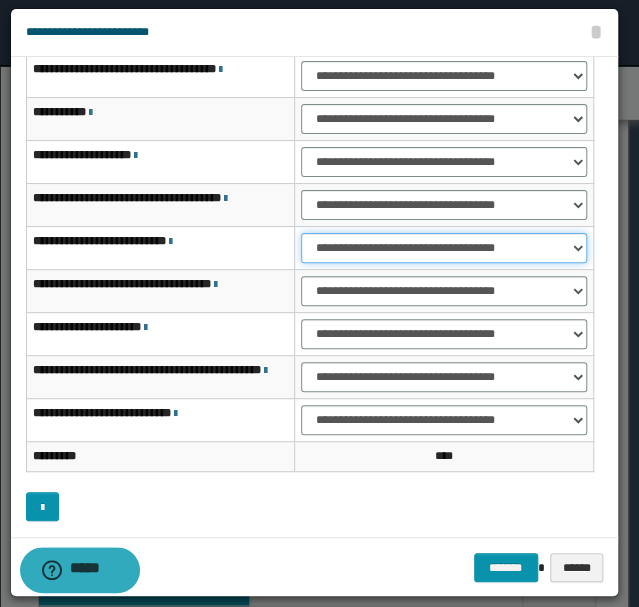 click on "**********" at bounding box center (444, 248) 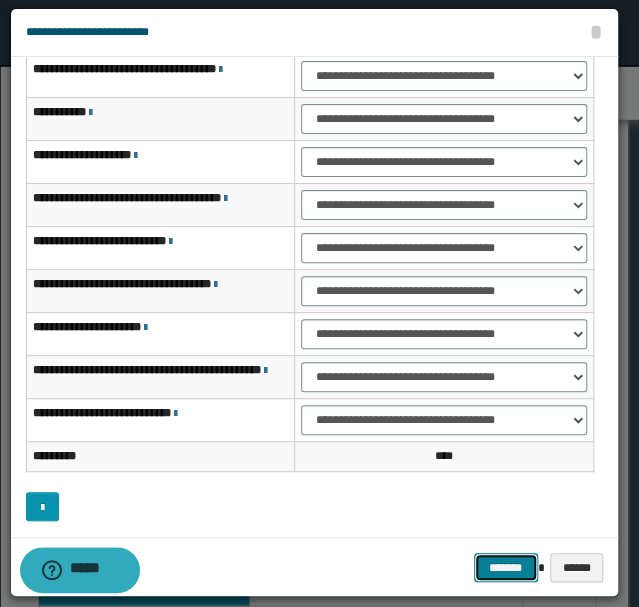 click on "*******" at bounding box center [506, 567] 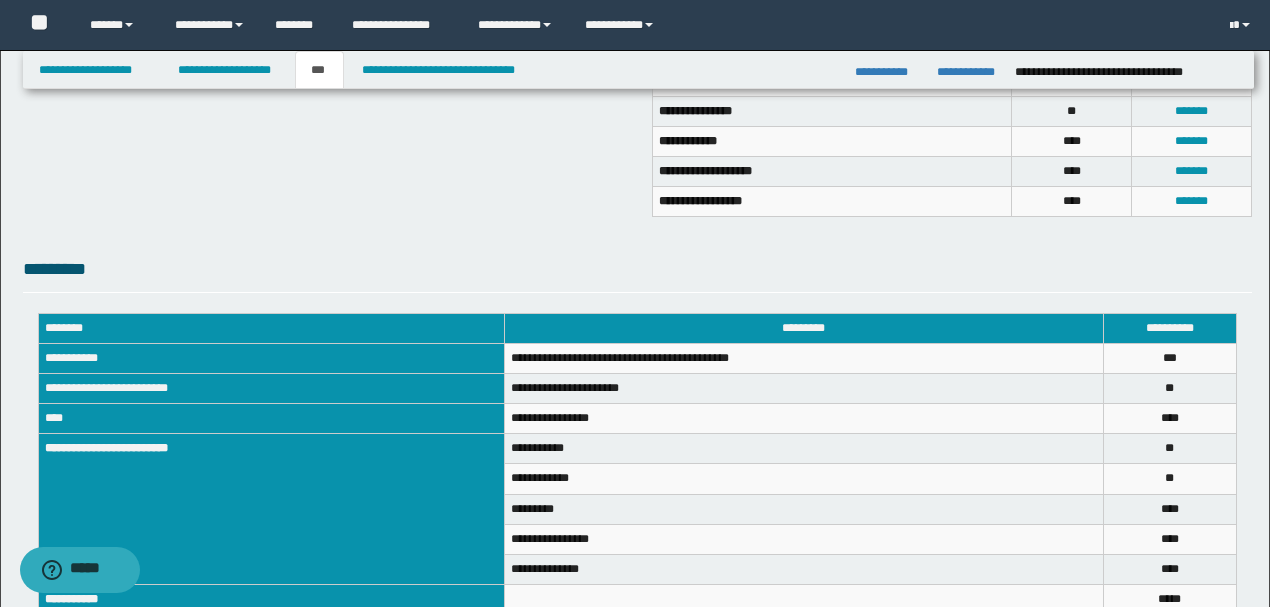 scroll, scrollTop: 558, scrollLeft: 0, axis: vertical 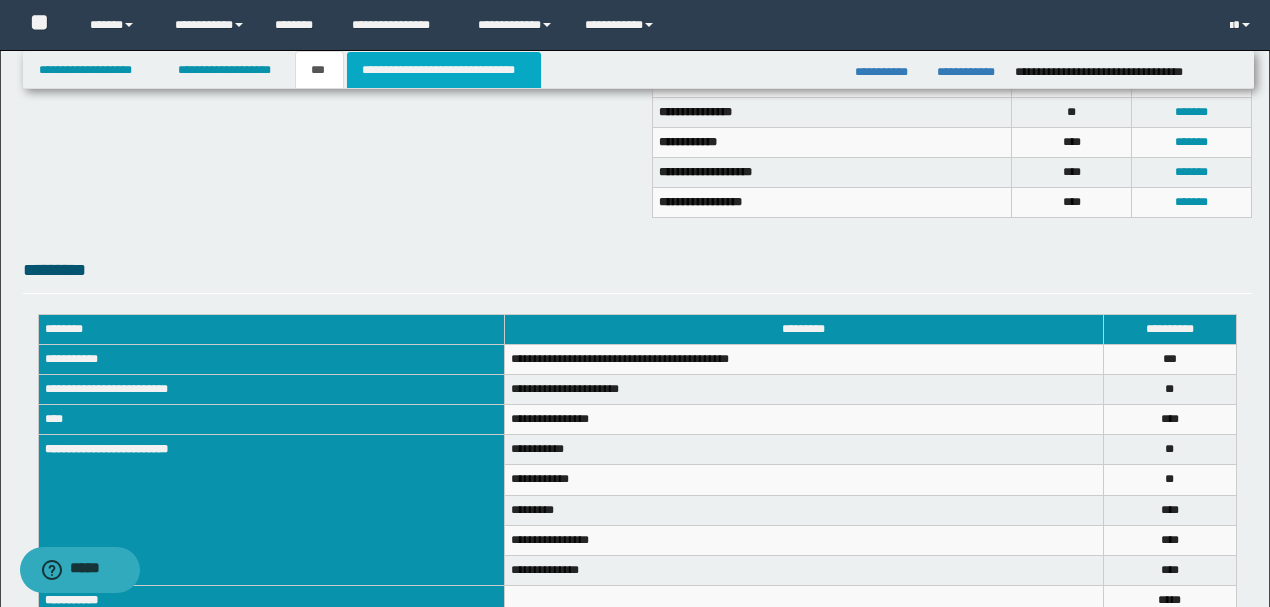 click on "**********" at bounding box center (444, 70) 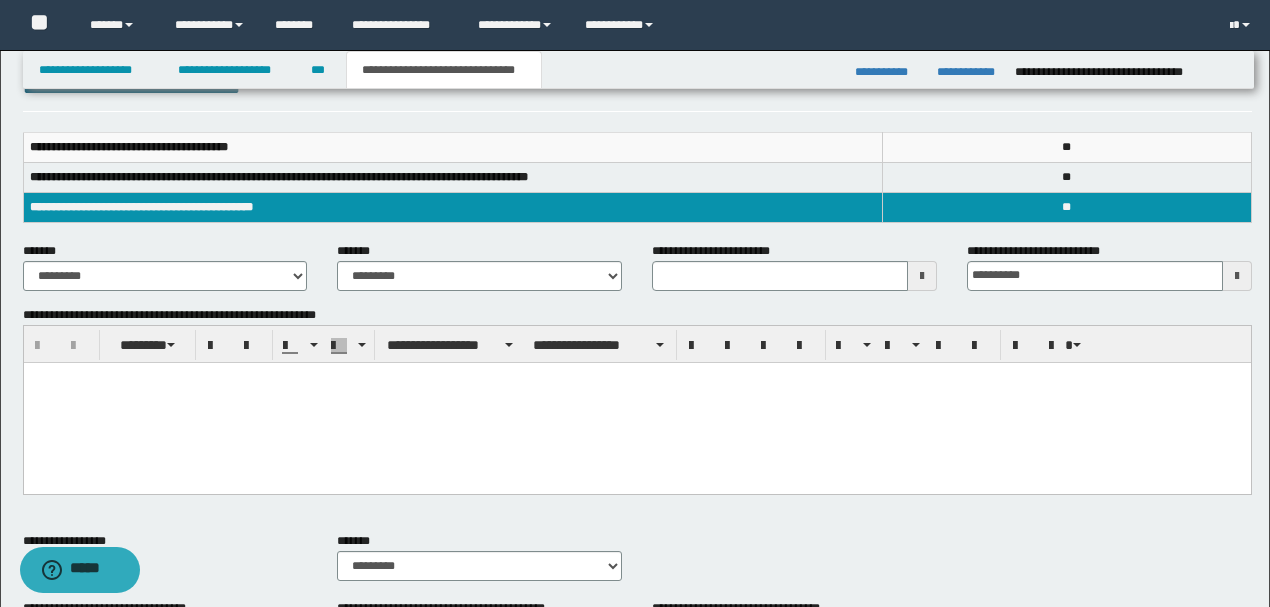 scroll, scrollTop: 266, scrollLeft: 0, axis: vertical 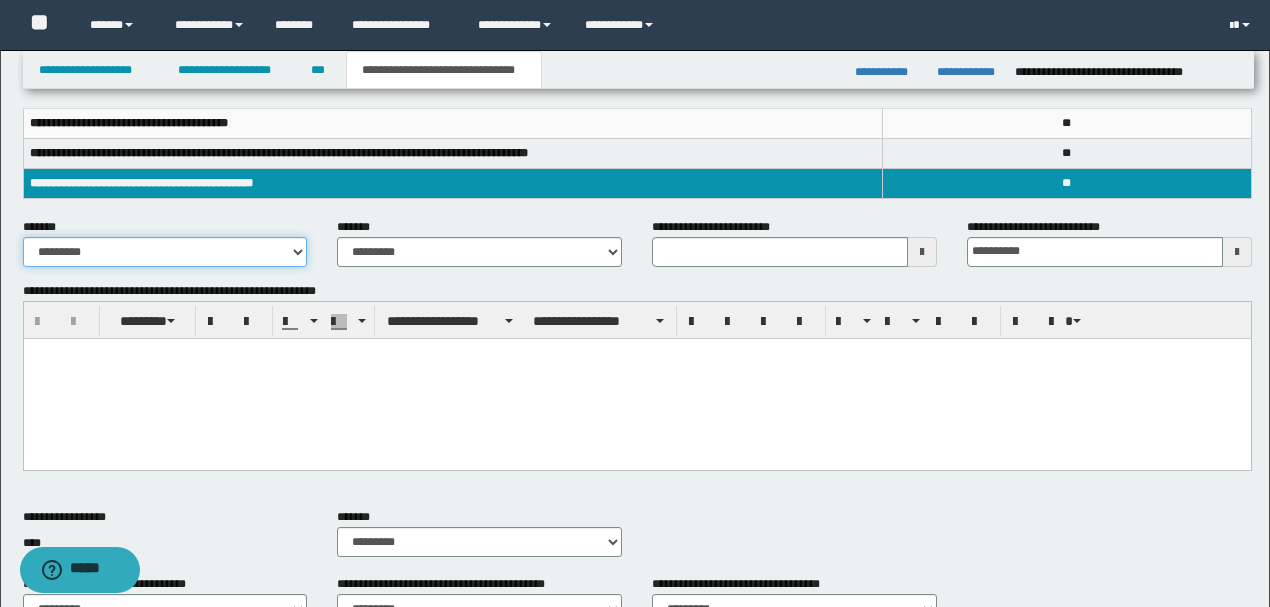 click on "**********" at bounding box center [165, 252] 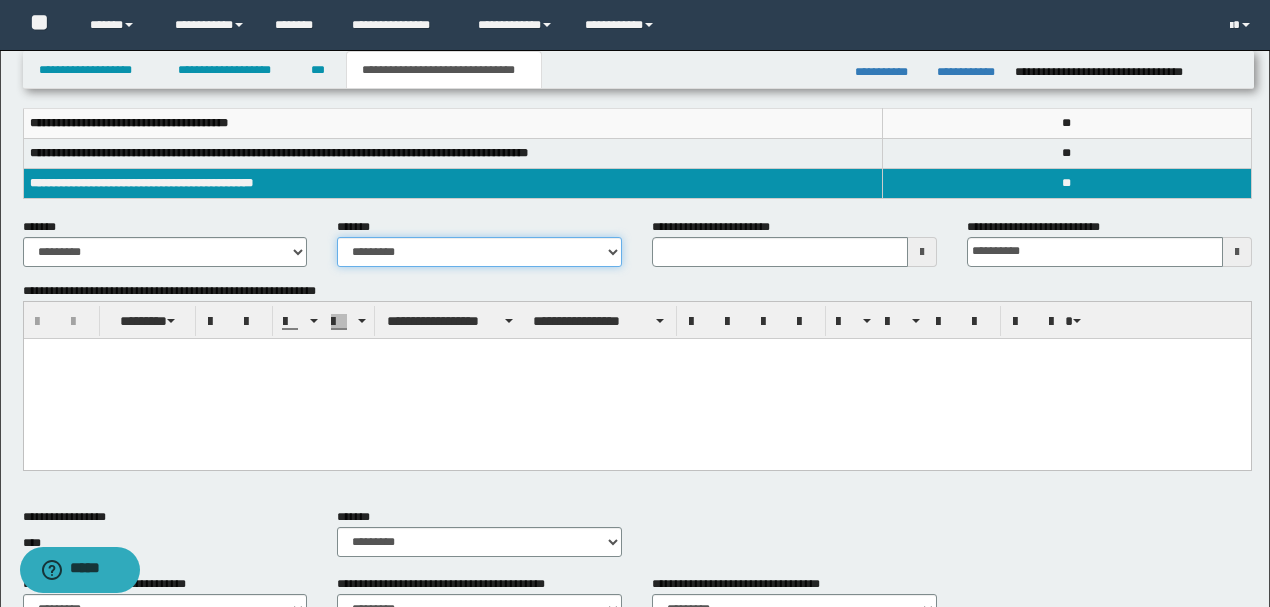 click on "**********" at bounding box center [479, 252] 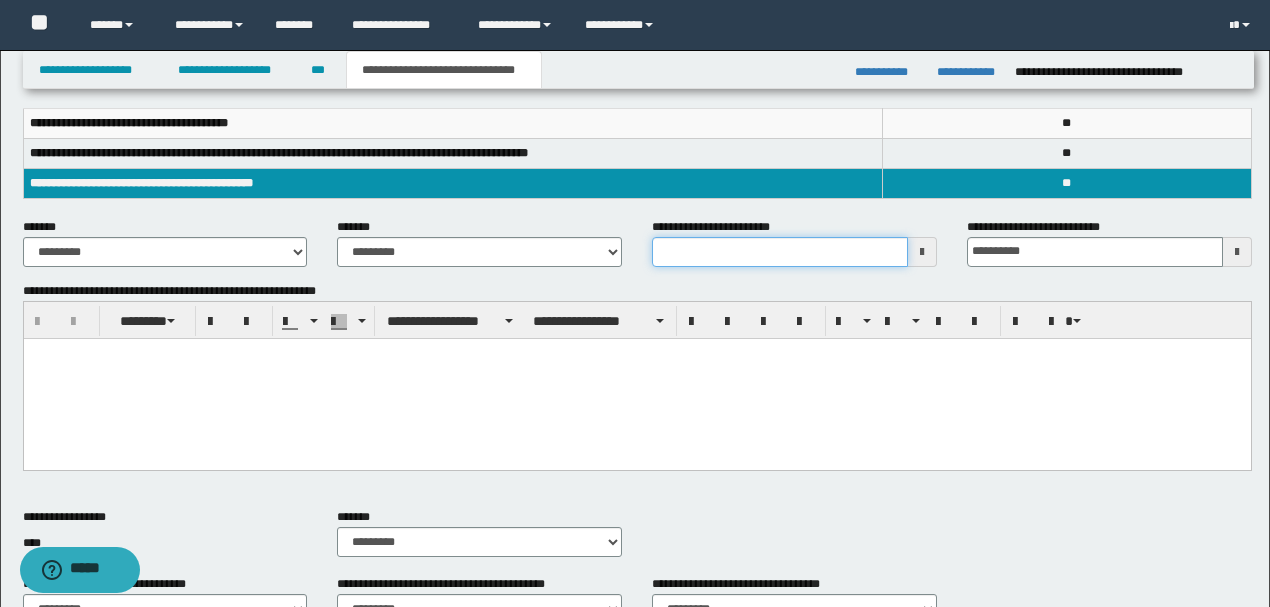 click on "**********" at bounding box center [780, 252] 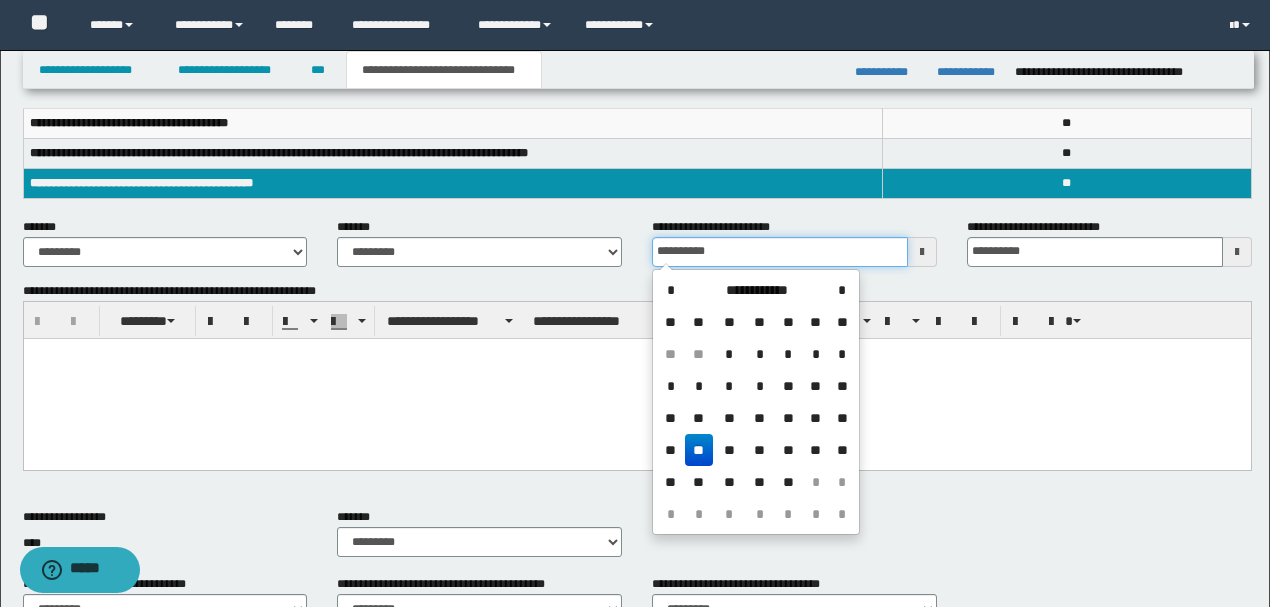 click on "**********" at bounding box center (780, 252) 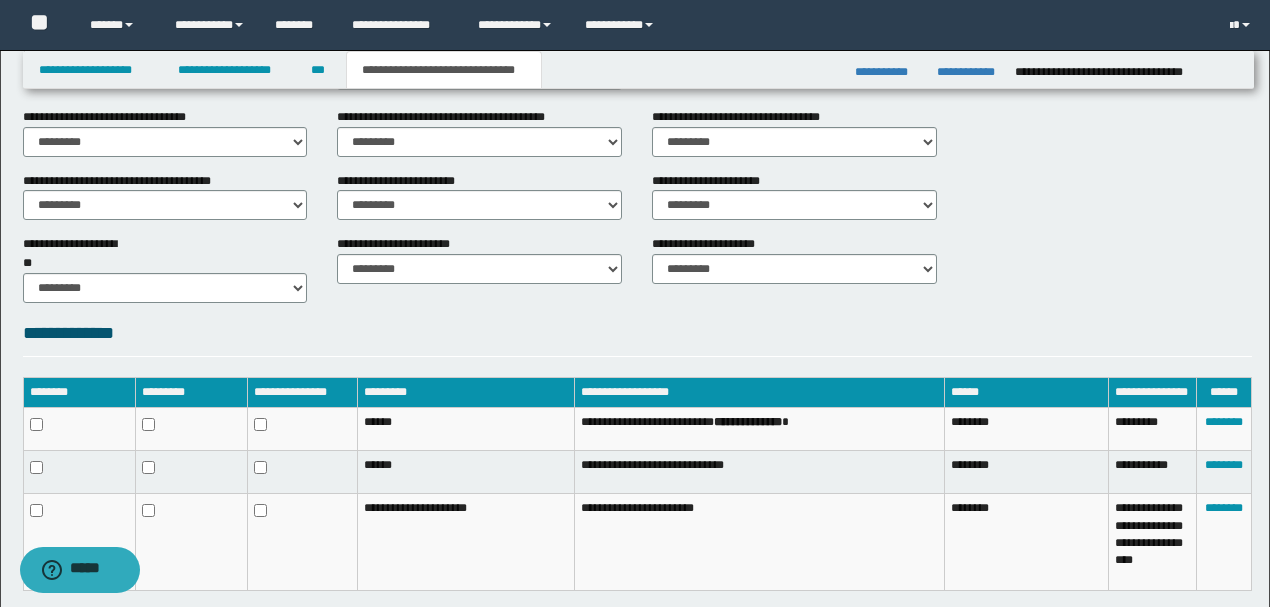 scroll, scrollTop: 881, scrollLeft: 0, axis: vertical 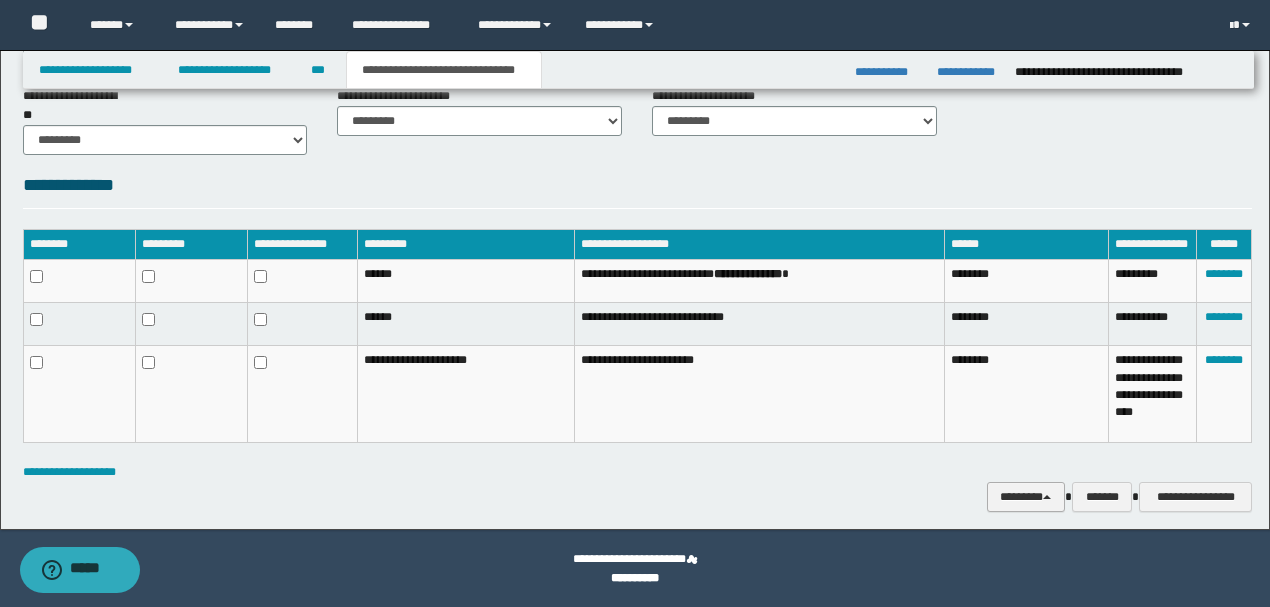 click on "********" at bounding box center (1026, 496) 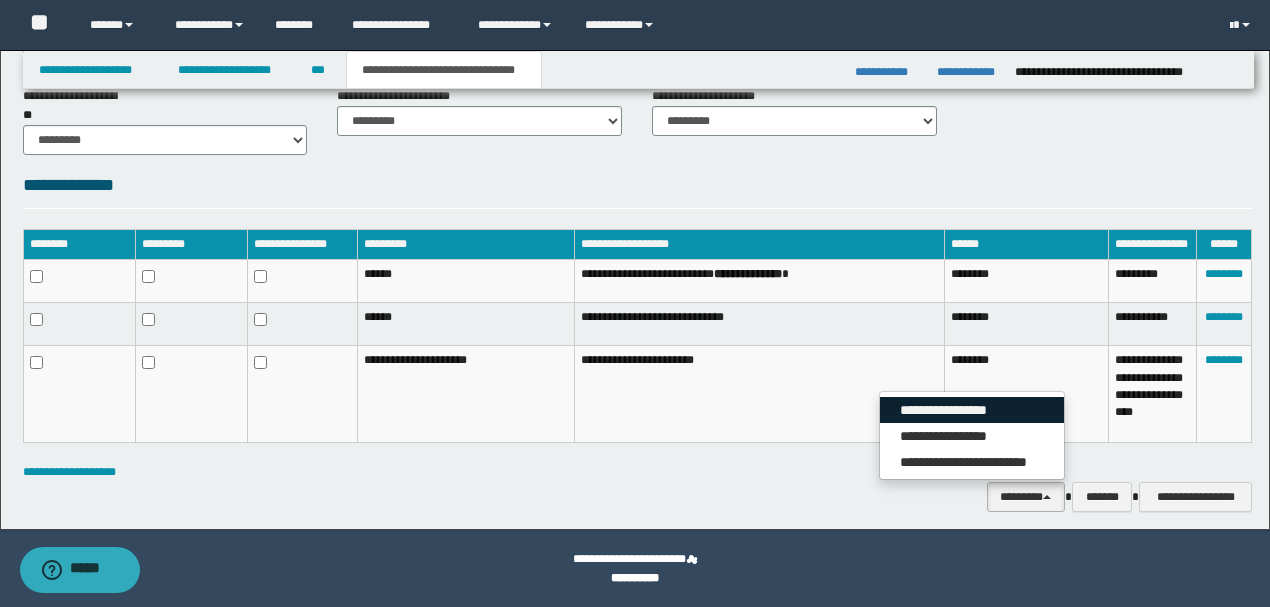 click on "**********" at bounding box center (972, 410) 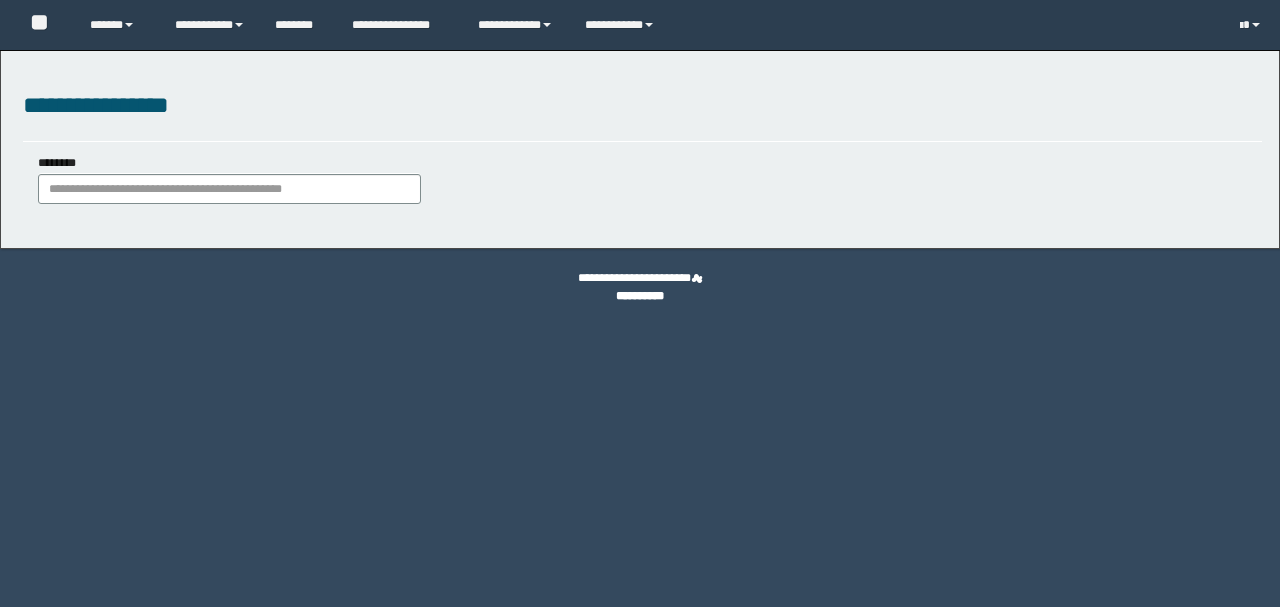 scroll, scrollTop: 0, scrollLeft: 0, axis: both 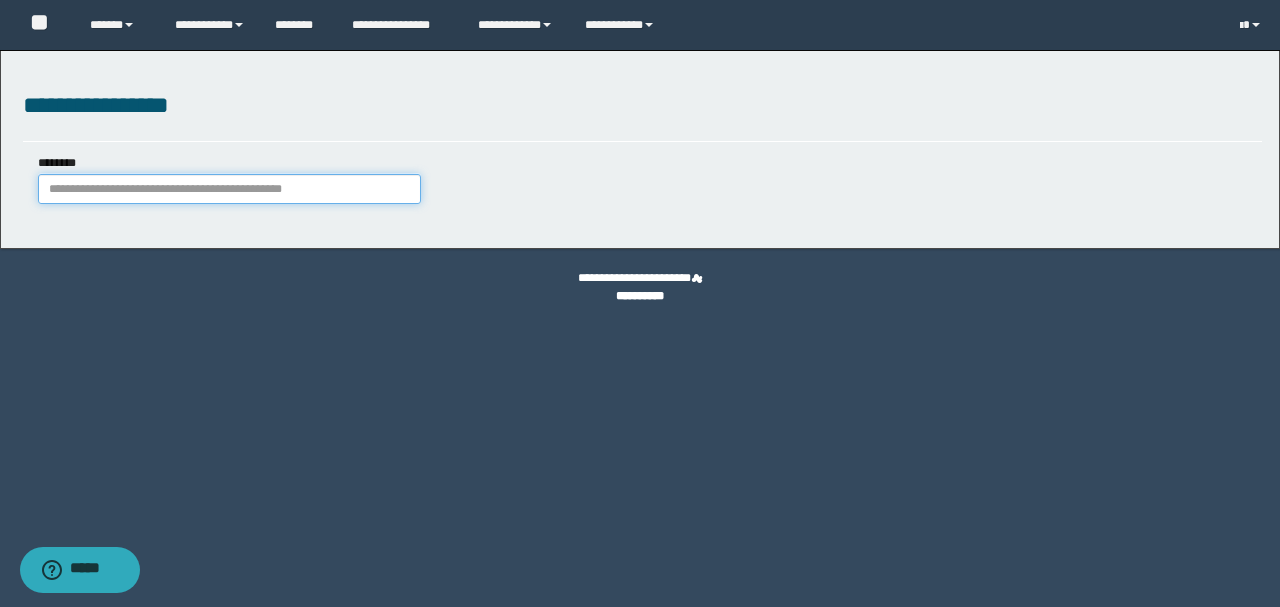 paste on "**********" 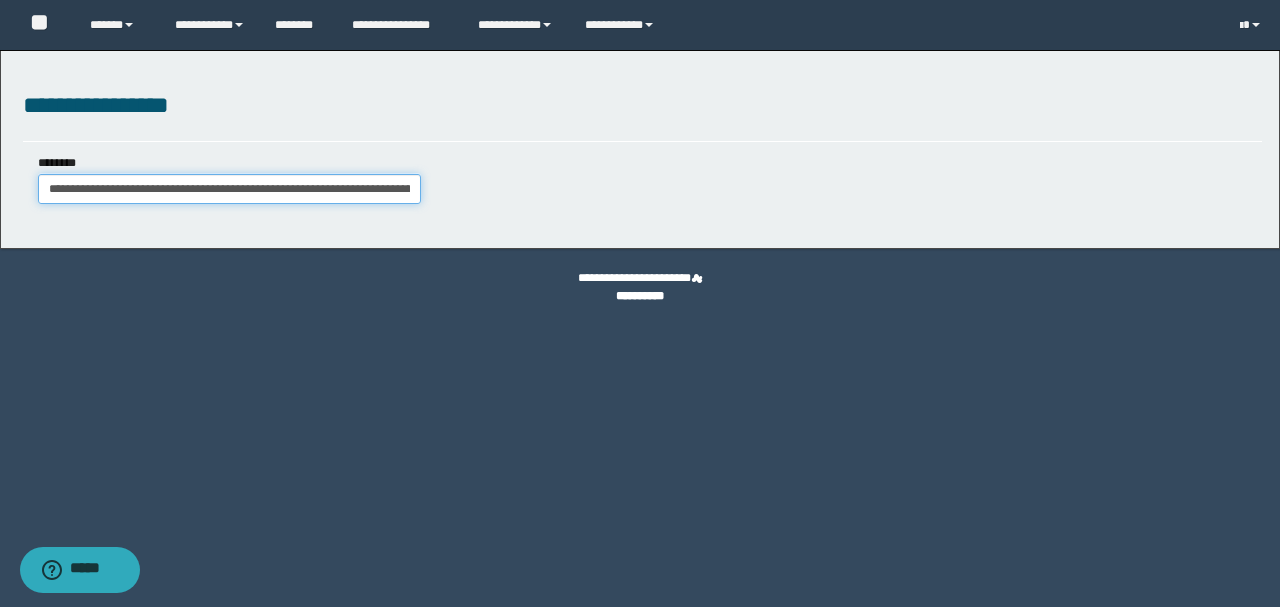 scroll, scrollTop: 0, scrollLeft: 2205, axis: horizontal 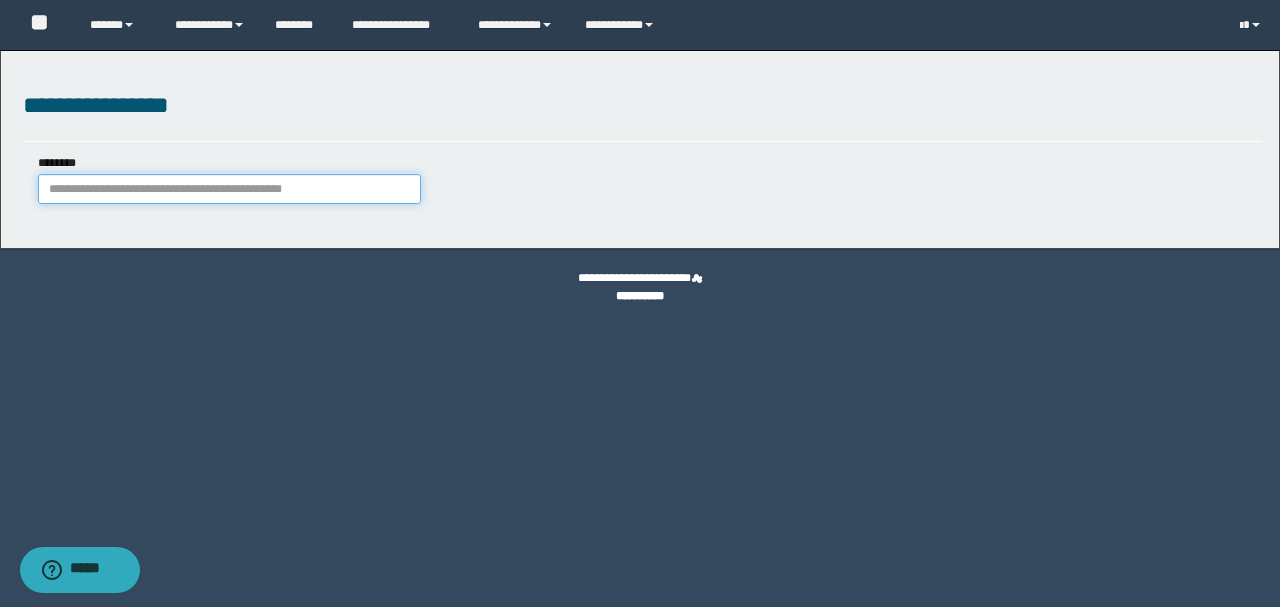paste on "**********" 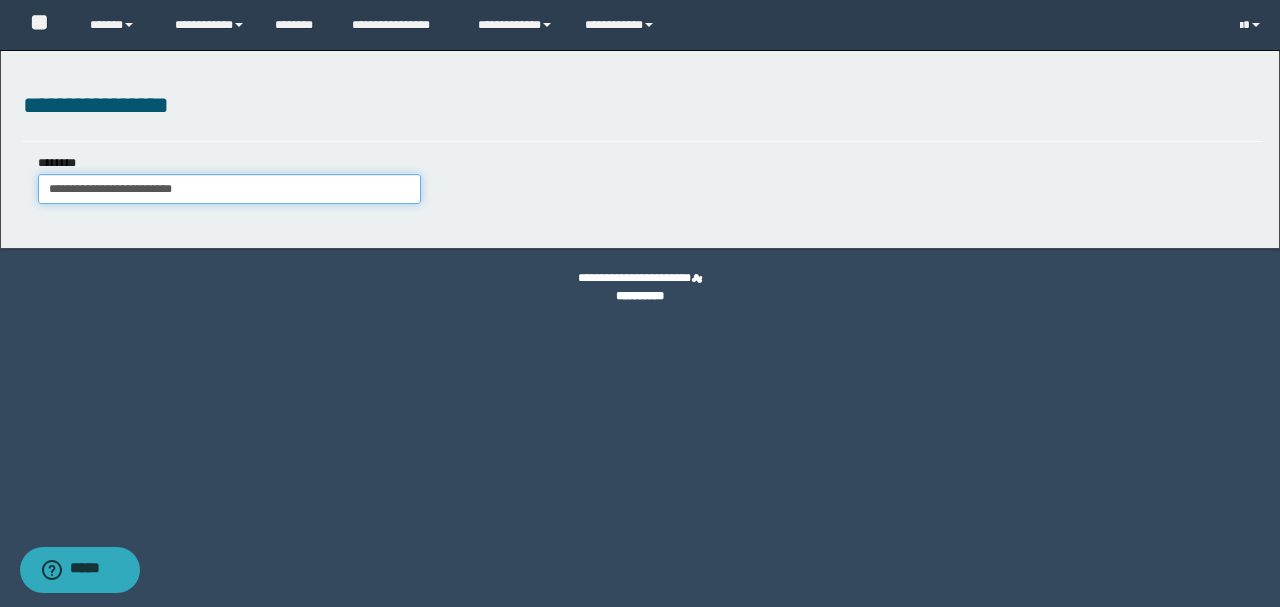 type on "**********" 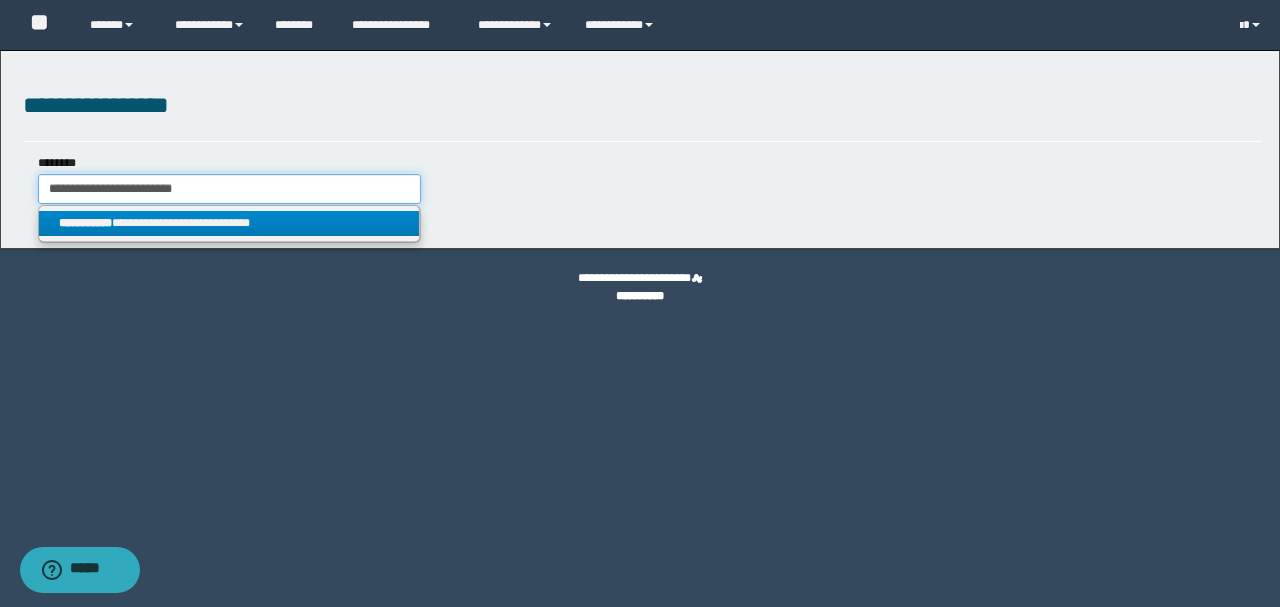 type on "**********" 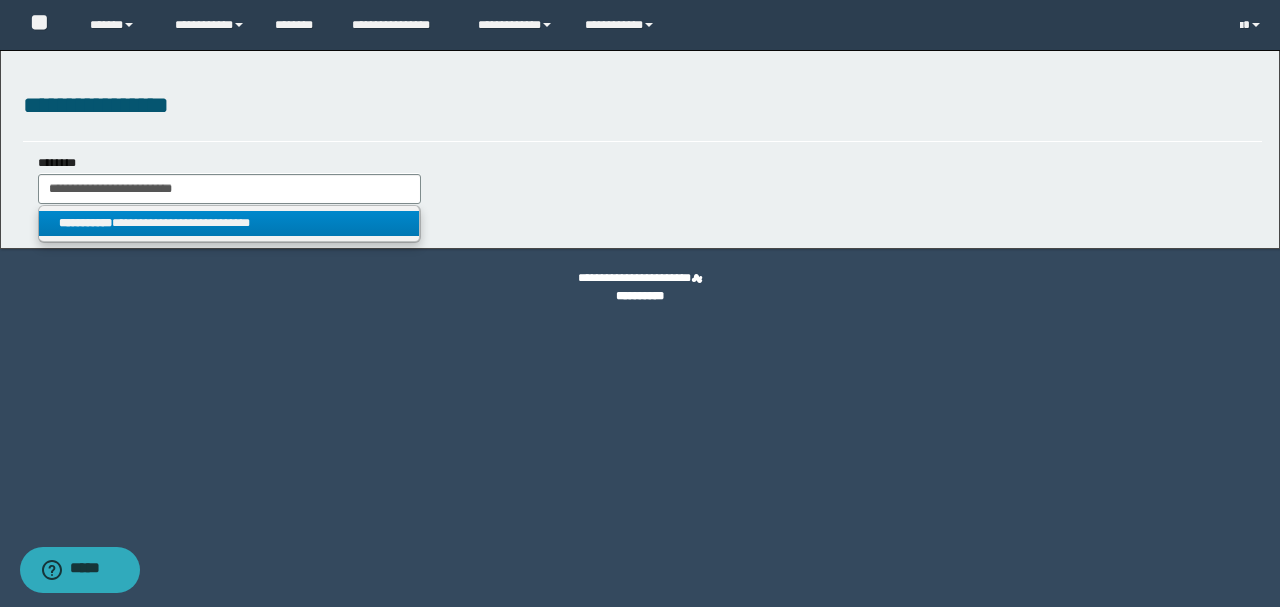 click on "**********" at bounding box center (229, 223) 